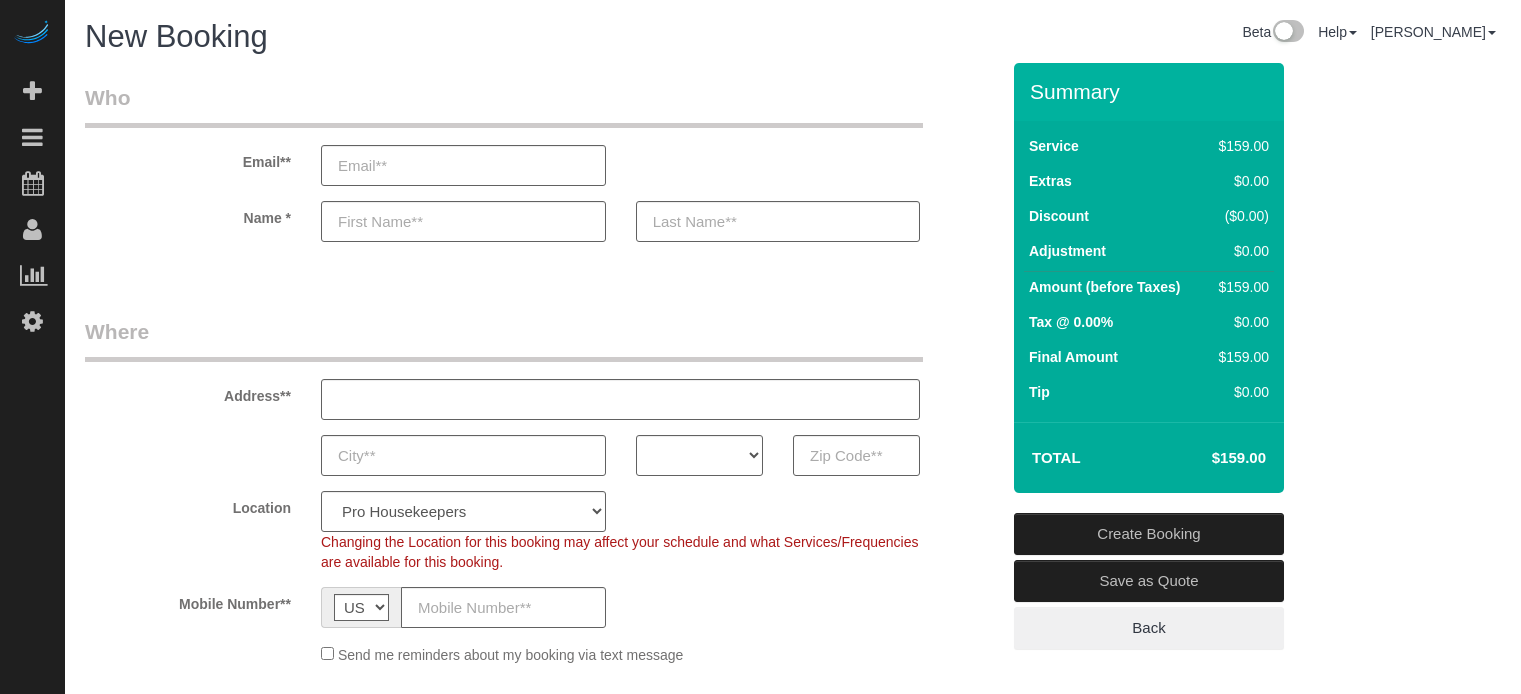 select on "4" 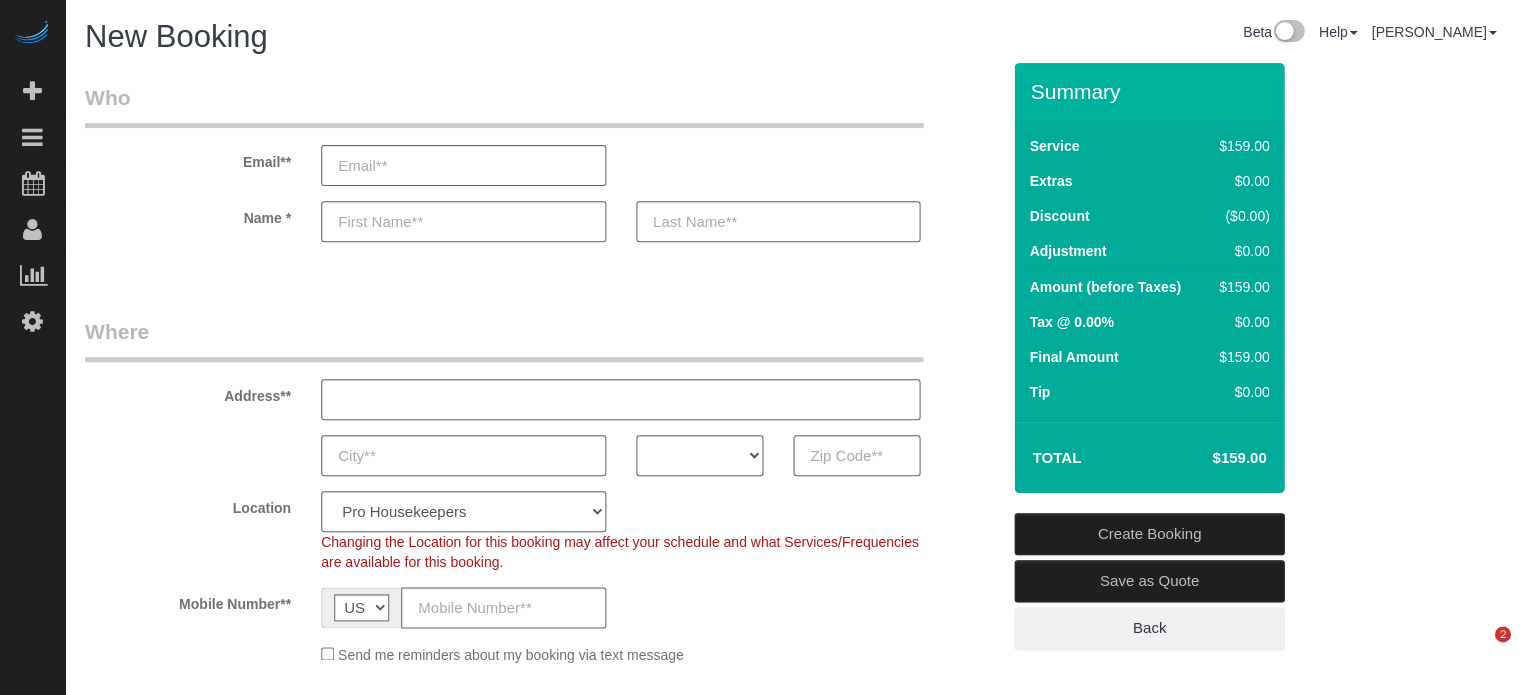 scroll, scrollTop: 0, scrollLeft: 0, axis: both 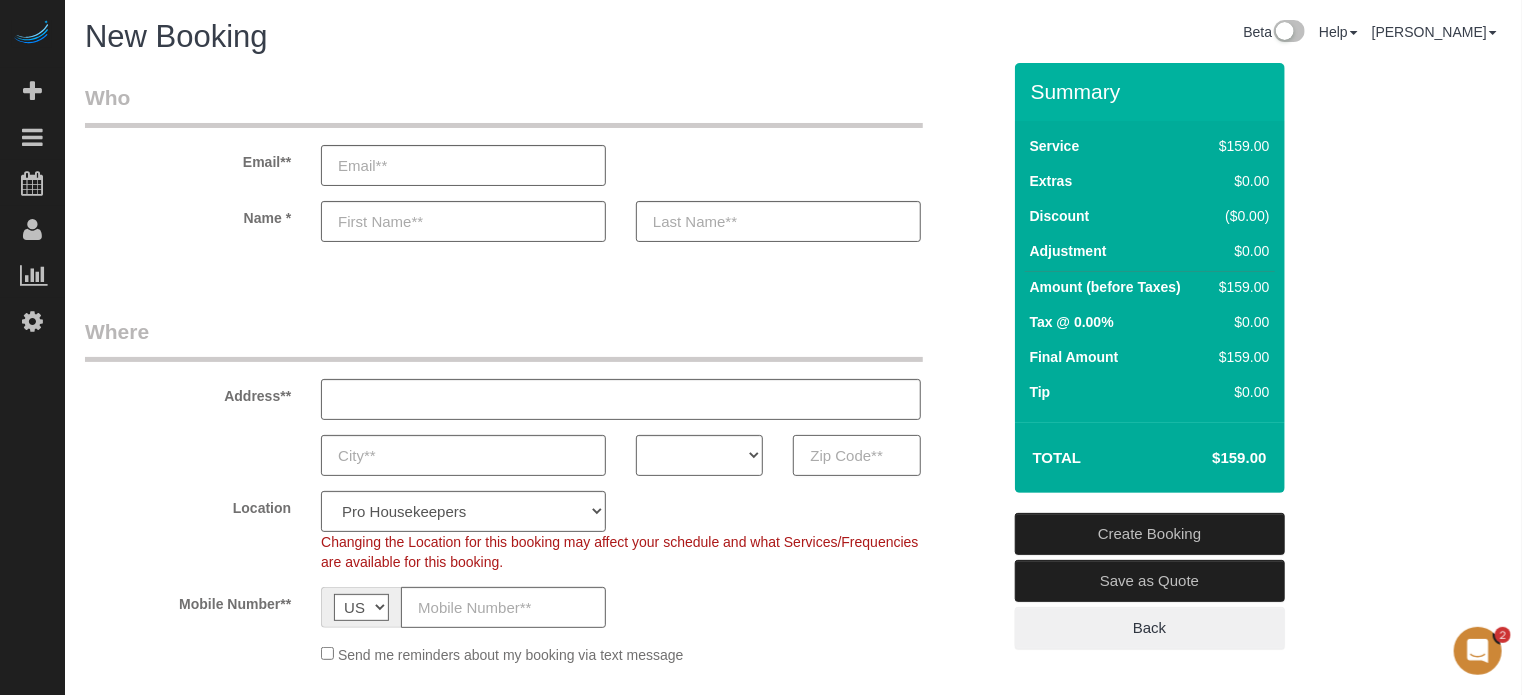 paste on "77489" 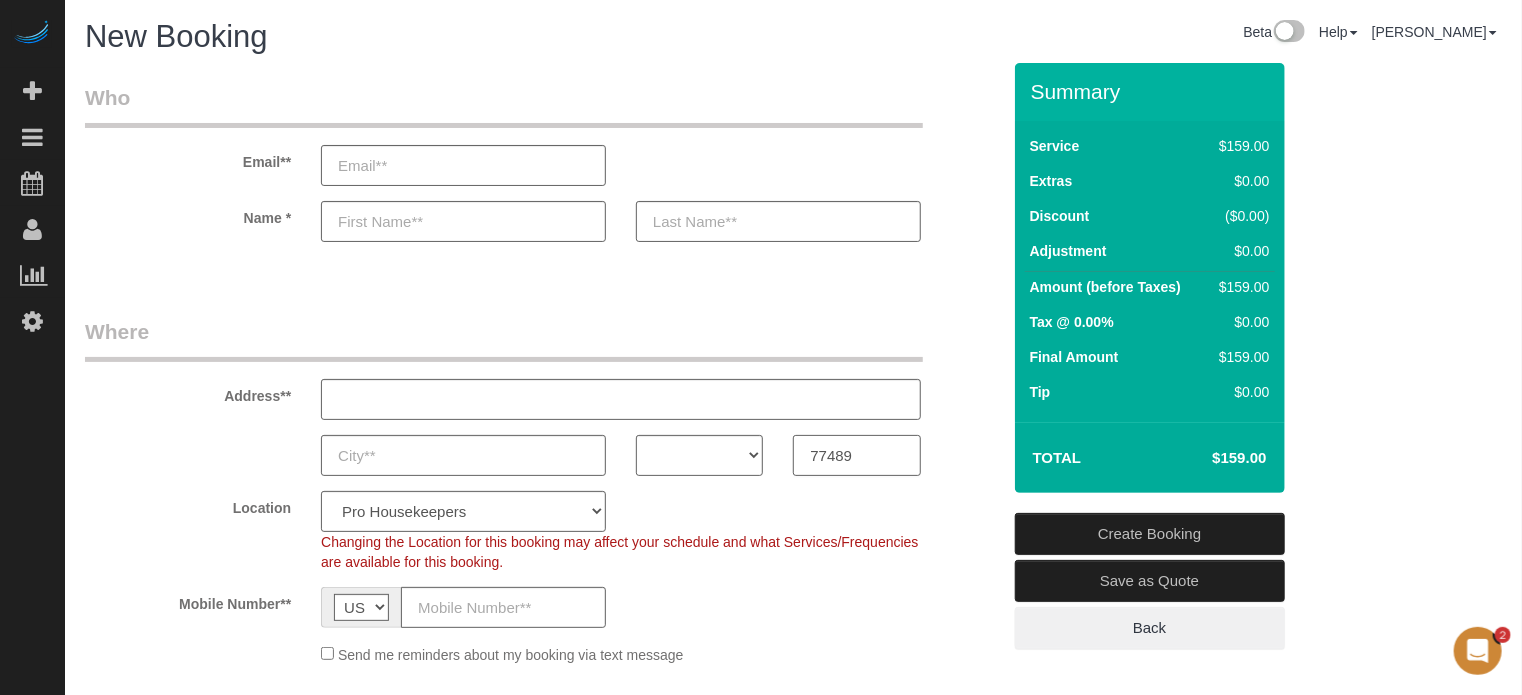 type on "77489" 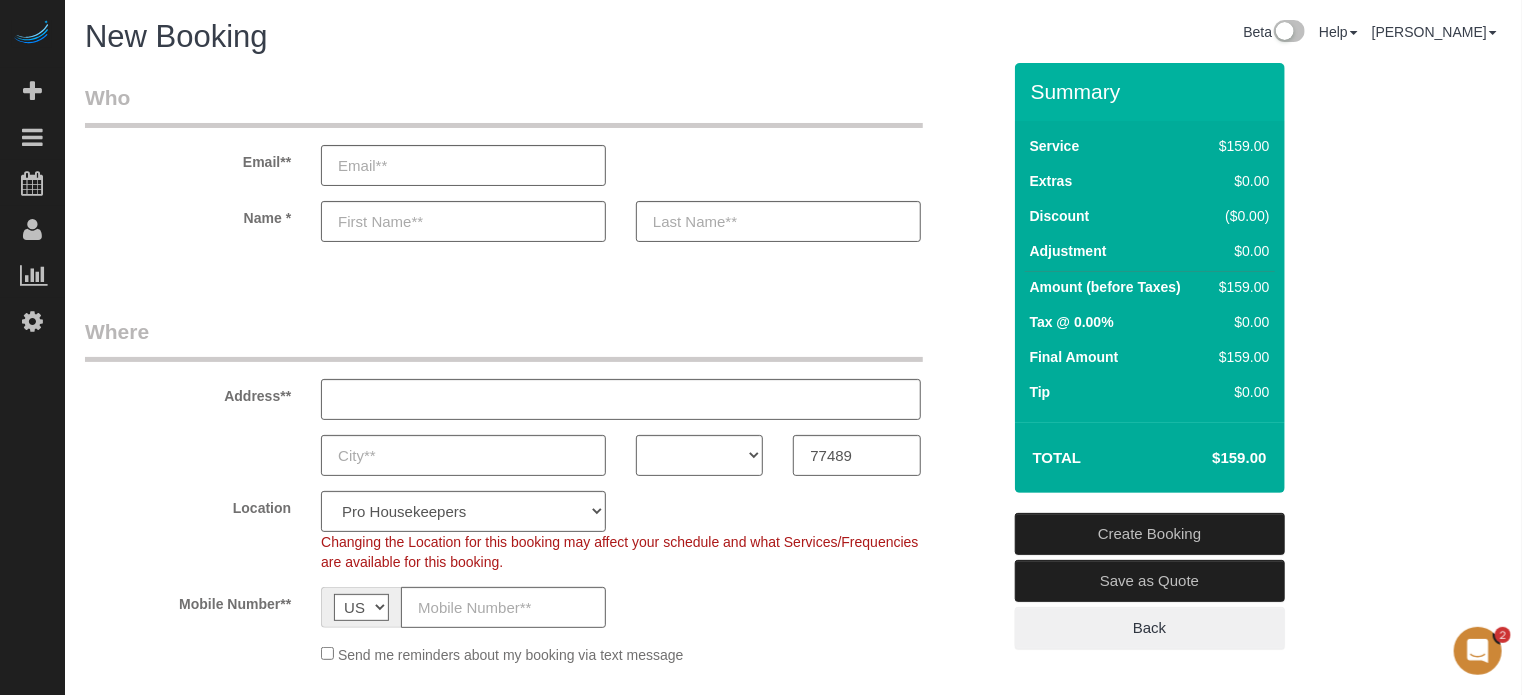 click on "Where
Address**
AK
AL
AR
AZ
CA
CO
CT
DC
DE
FL
GA
HI
IA
ID
IL
IN
KS
KY
LA
MA
MD
ME
MI
MN
MO
MS
MT
NC
ND
NE
NH
NJ
NM
NV
NY
OH
OK
OR
PA
RI
SC
SD
TN
TX
UT
VA" at bounding box center (542, 498) 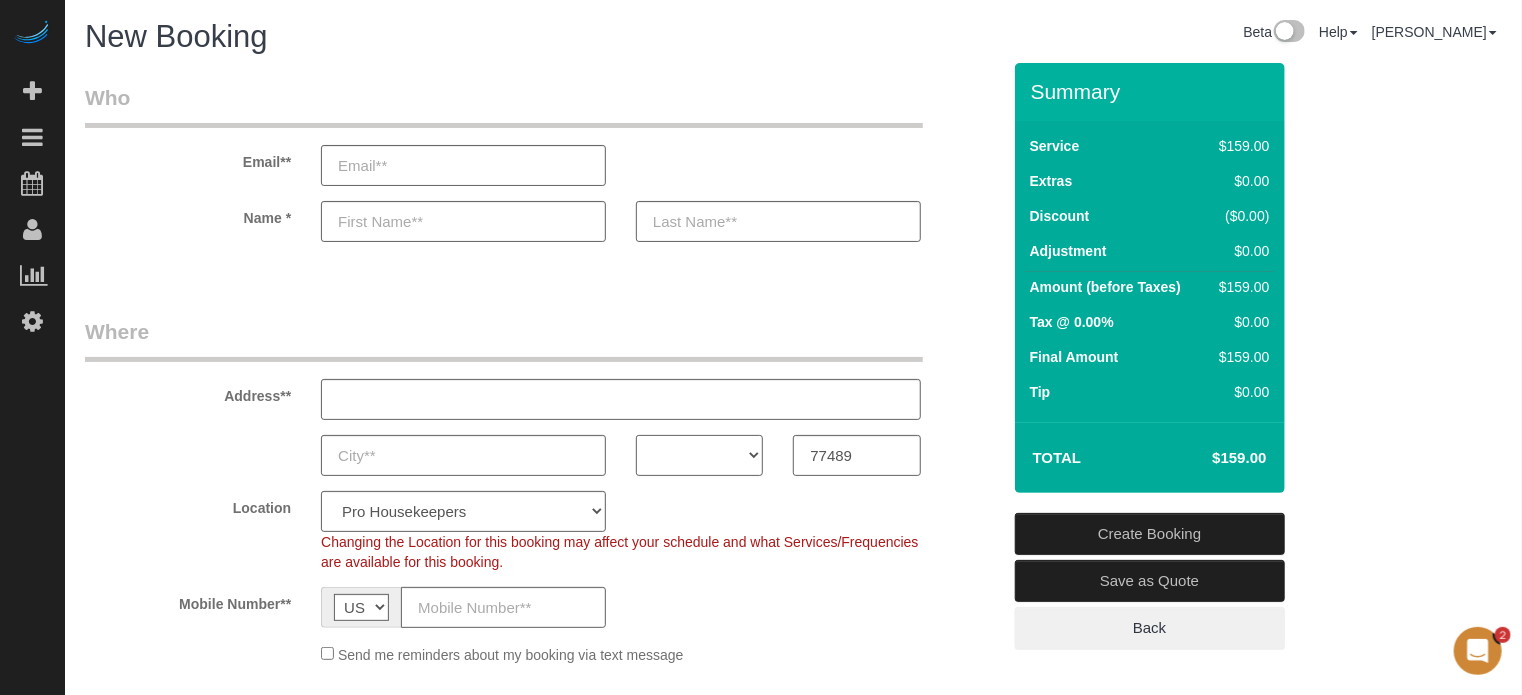 click on "AK
AL
AR
AZ
CA
CO
CT
DC
DE
FL
GA
HI
IA
ID
IL
IN
KS
KY
LA
MA
MD
ME
MI
MN
MO
MS
MT
NC
ND
NE
NH
NJ
NM
NV
NY
OH
OK
OR
PA
RI
SC
SD
TN
TX
UT
VA
VT
WA
WI
WV
WY" at bounding box center [699, 455] 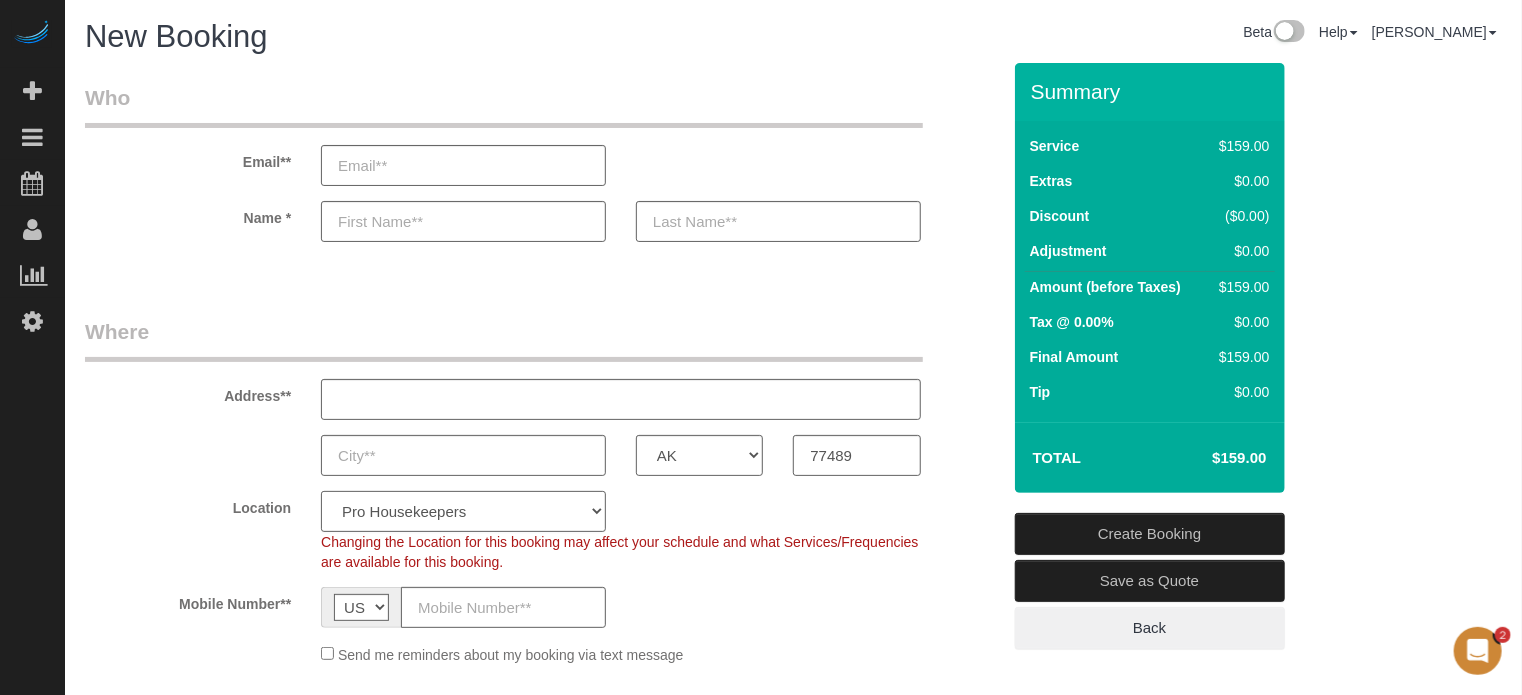 click on "Pro Housekeepers Atlanta Austin Boston Chicago Cincinnati Clearwater Denver Ft Lauderdale Houston Jacksonville Kansas Las Vegas Los Angeles Area Miami Area Naples NYC Area Orlando Palm Beach Phoenix Portland Area San Francisco Area Sarasota Seattle Area St Petersburg Tampa Washington DC" 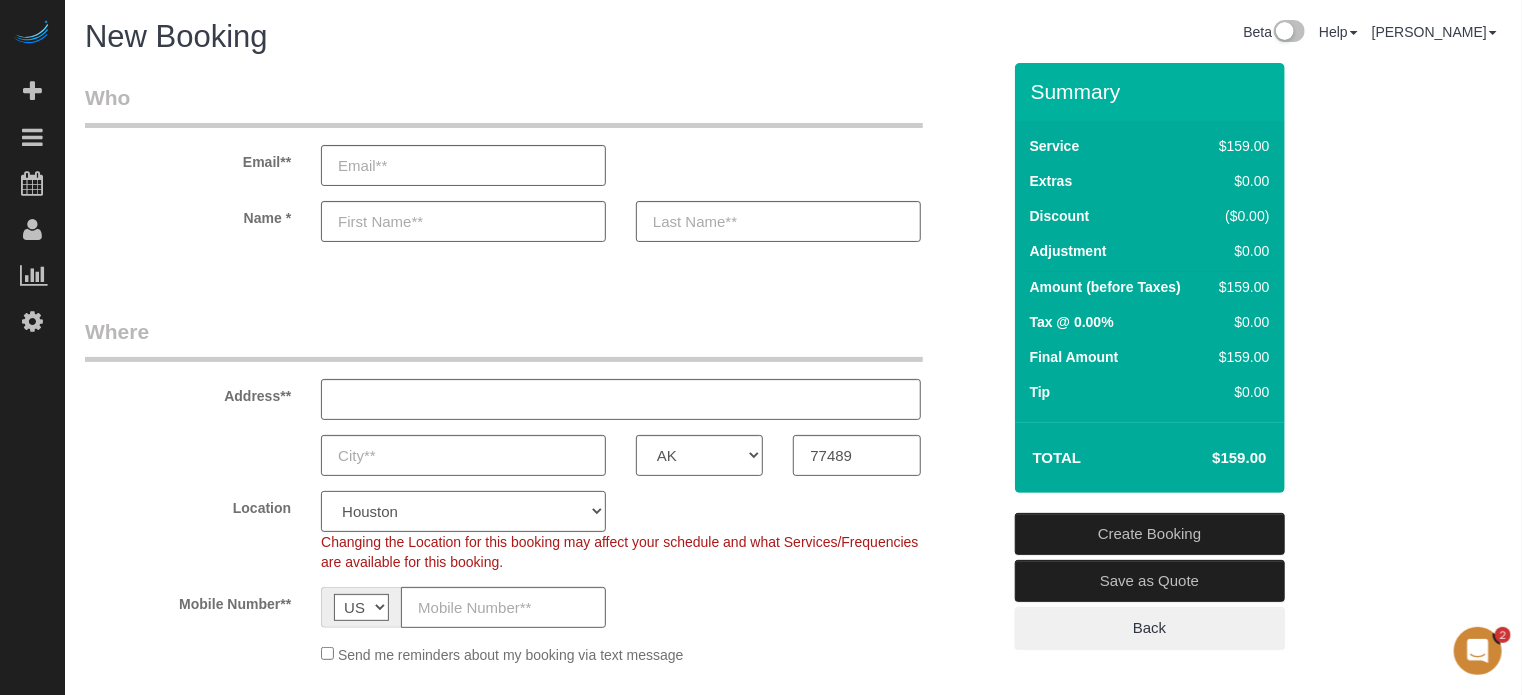click on "Pro Housekeepers Atlanta Austin Boston Chicago Cincinnati Clearwater Denver Ft Lauderdale Houston Jacksonville Kansas Las Vegas Los Angeles Area Miami Area Naples NYC Area Orlando Palm Beach Phoenix Portland Area San Francisco Area Sarasota Seattle Area St Petersburg Tampa Washington DC" 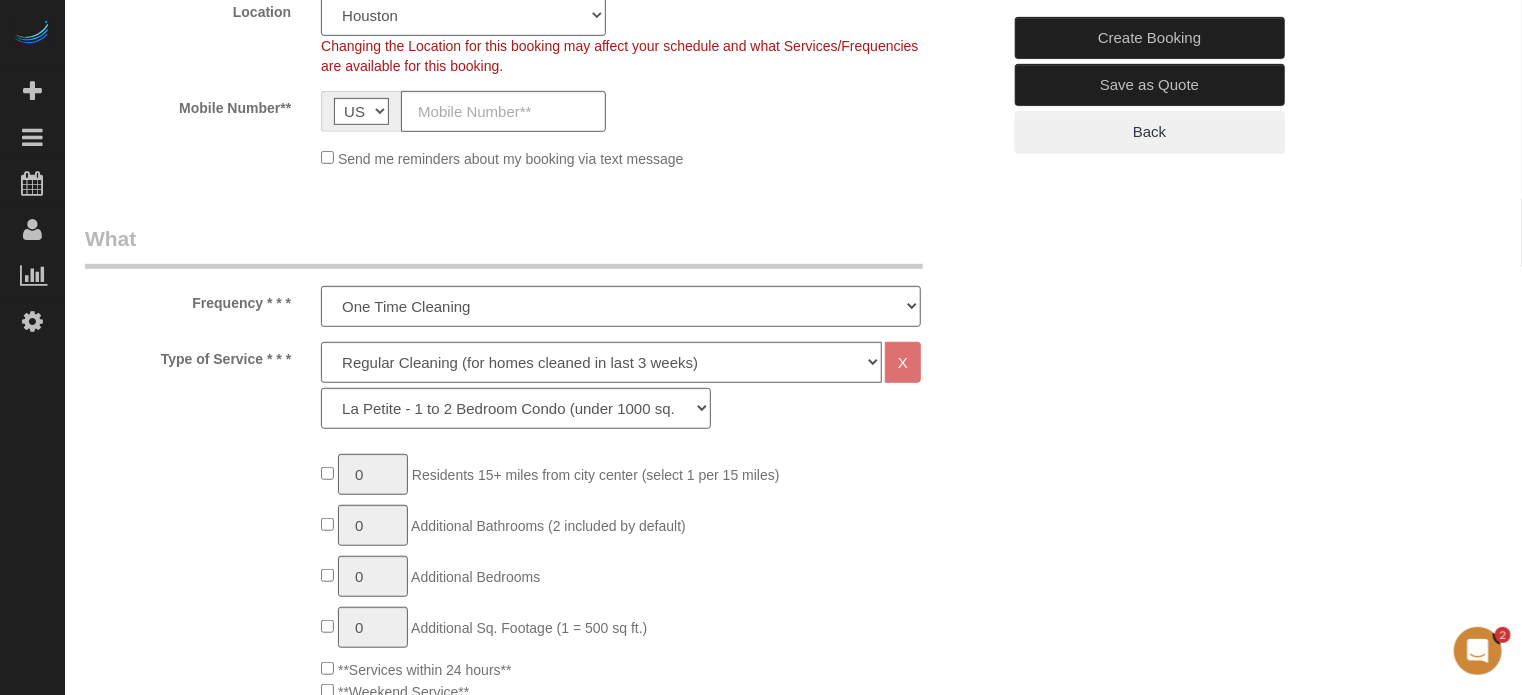 scroll, scrollTop: 500, scrollLeft: 0, axis: vertical 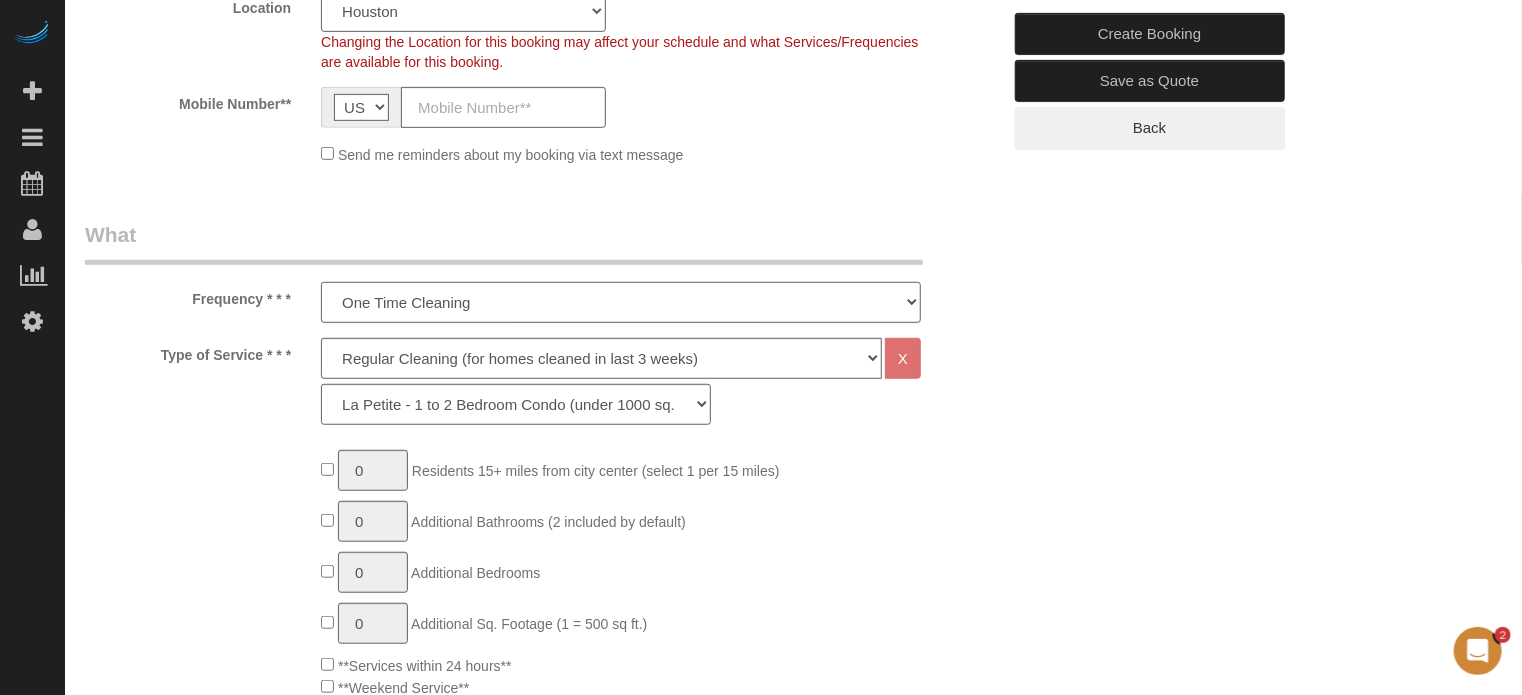 click on "One Time Cleaning Weekly Cleaning (20%) - 20.00% (0% for the First Booking) Every 2 Weeks (15%) - 15.00% (0% for the First Booking) Every 3 Weeks (10%) - 10.00% (0% for the First Booking) Every 4 Weeks (5%) - 5.00% (0% for the First Booking) Every 6 Weeks (2.5%) - 2.50% (0% for the First Booking) Every 8 Weeks ($5 off) - $5.00 (0% for the First Booking)" at bounding box center [621, 302] 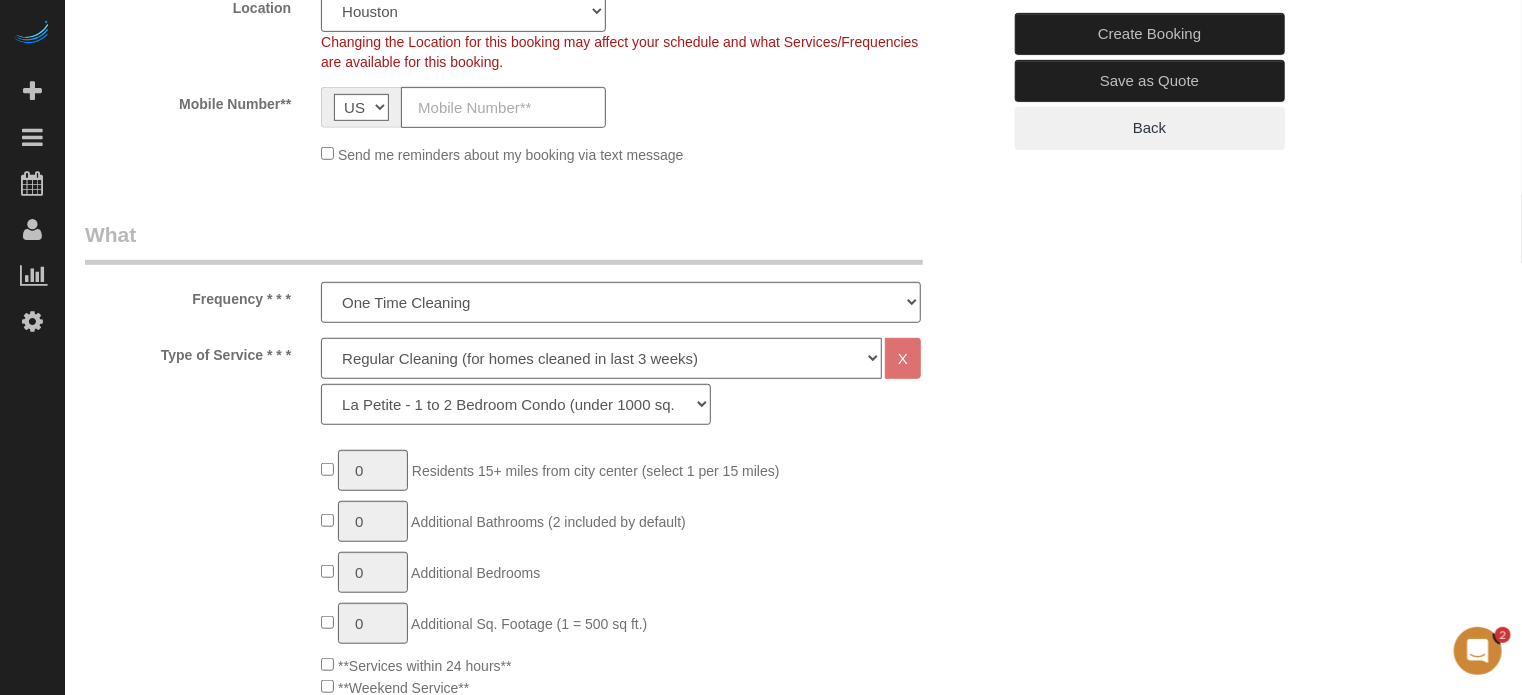 click on "Deep Cleaning (for homes that have not been cleaned in 3+ weeks) Spruce Regular Cleaning (for homes cleaned in last 3 weeks) Moving Cleanup (to clean home for new tenants) Post Construction Cleaning Vacation Rental Cleaning Hourly" 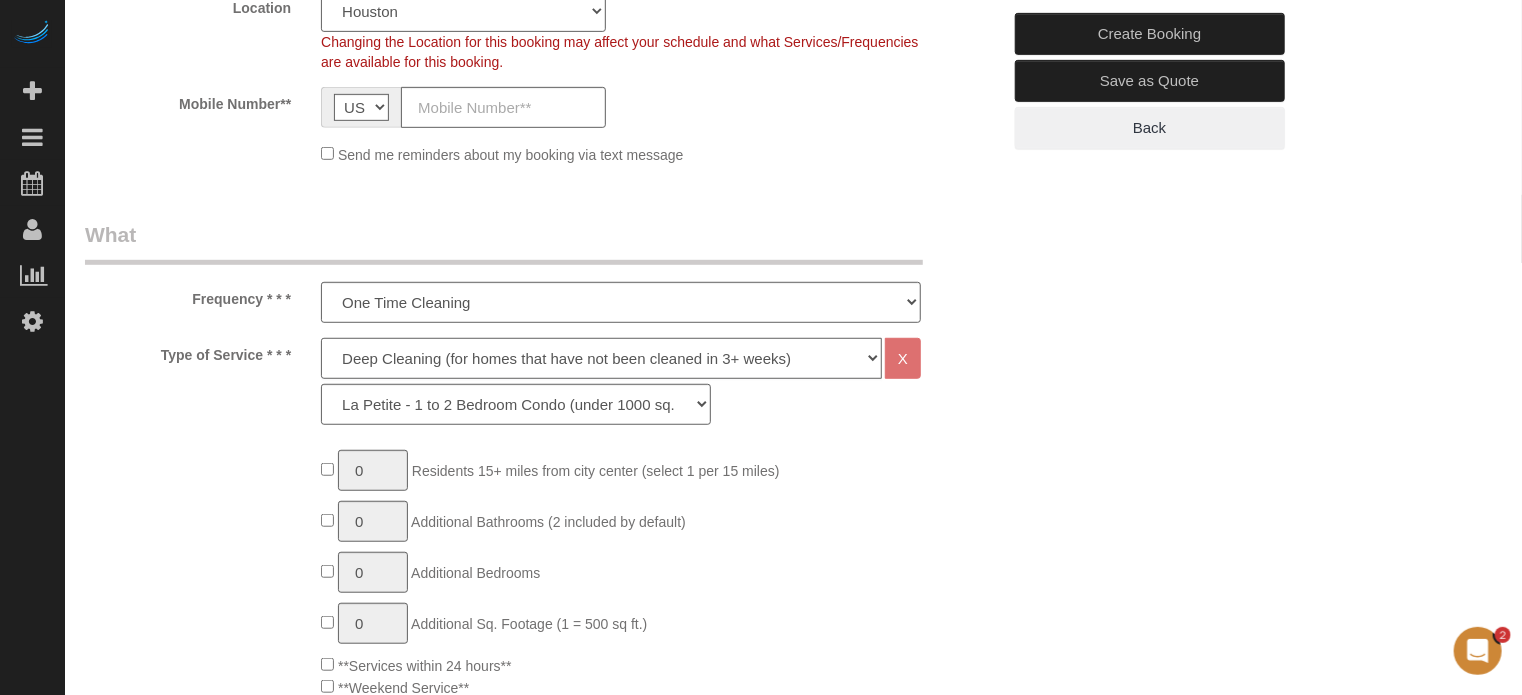 click on "Deep Cleaning (for homes that have not been cleaned in 3+ weeks) Spruce Regular Cleaning (for homes cleaned in last 3 weeks) Moving Cleanup (to clean home for new tenants) Post Construction Cleaning Vacation Rental Cleaning Hourly" 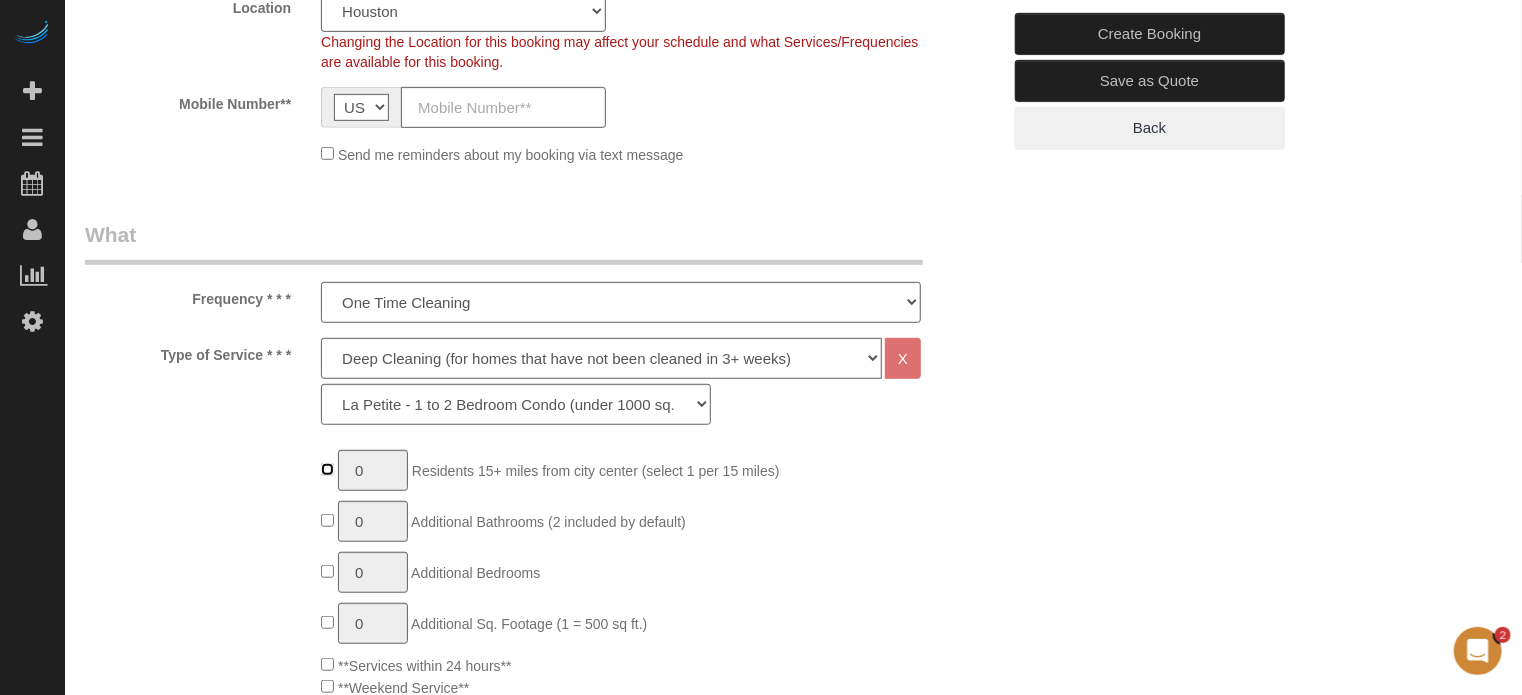 type on "1" 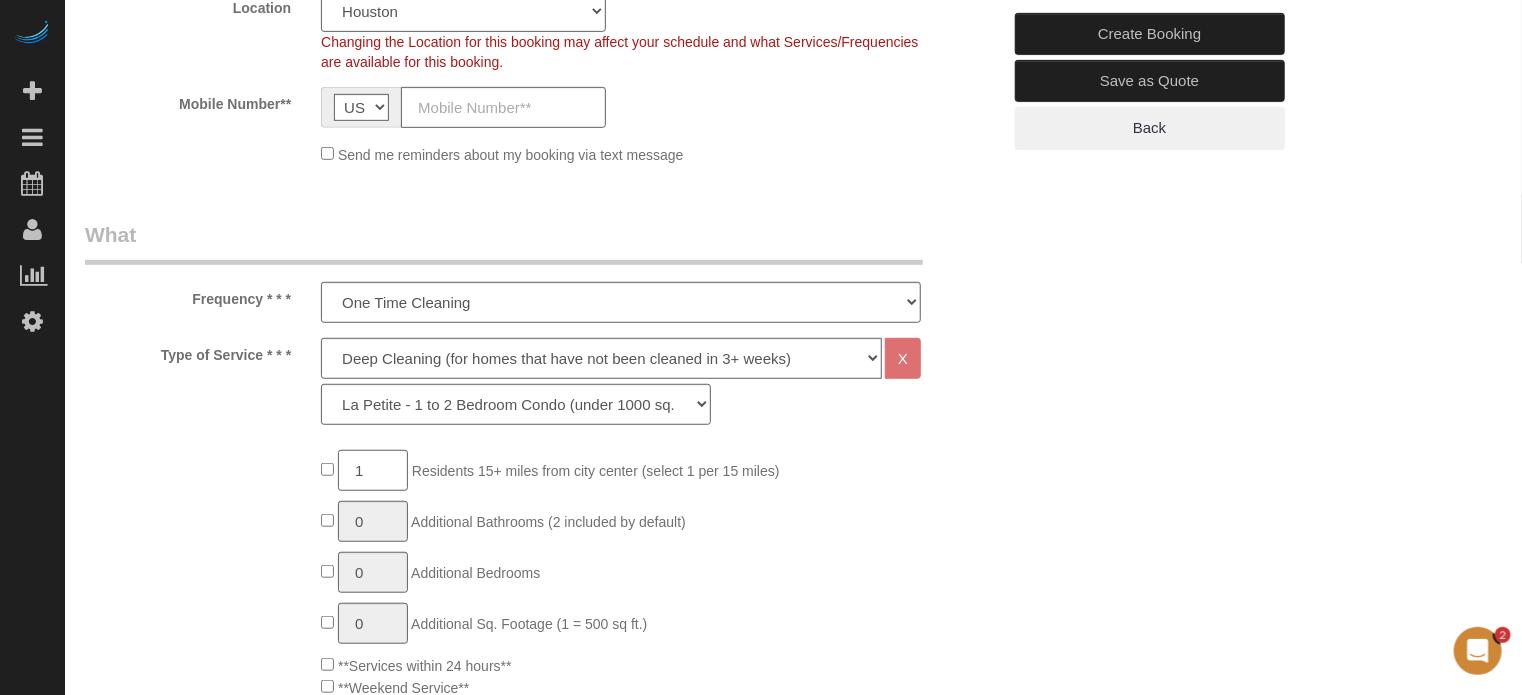 click on "1" 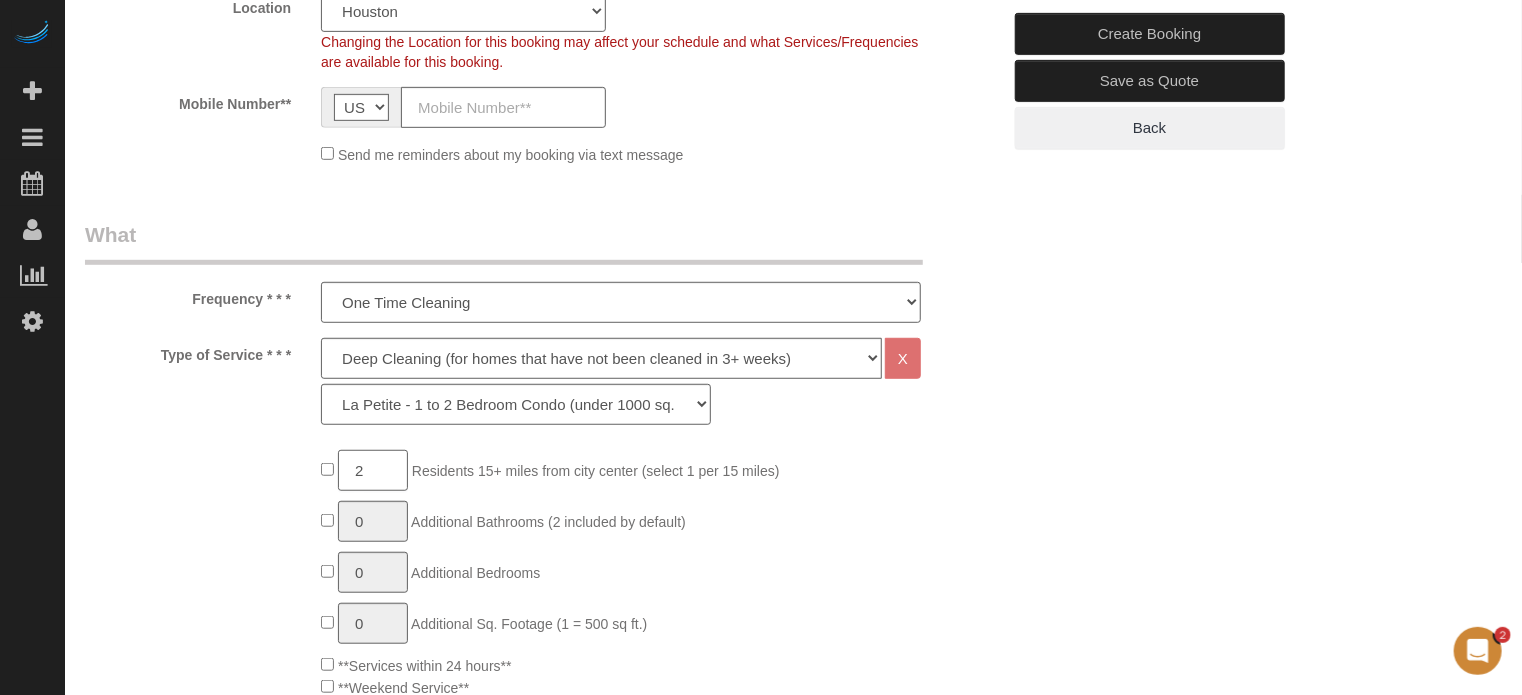 type on "2" 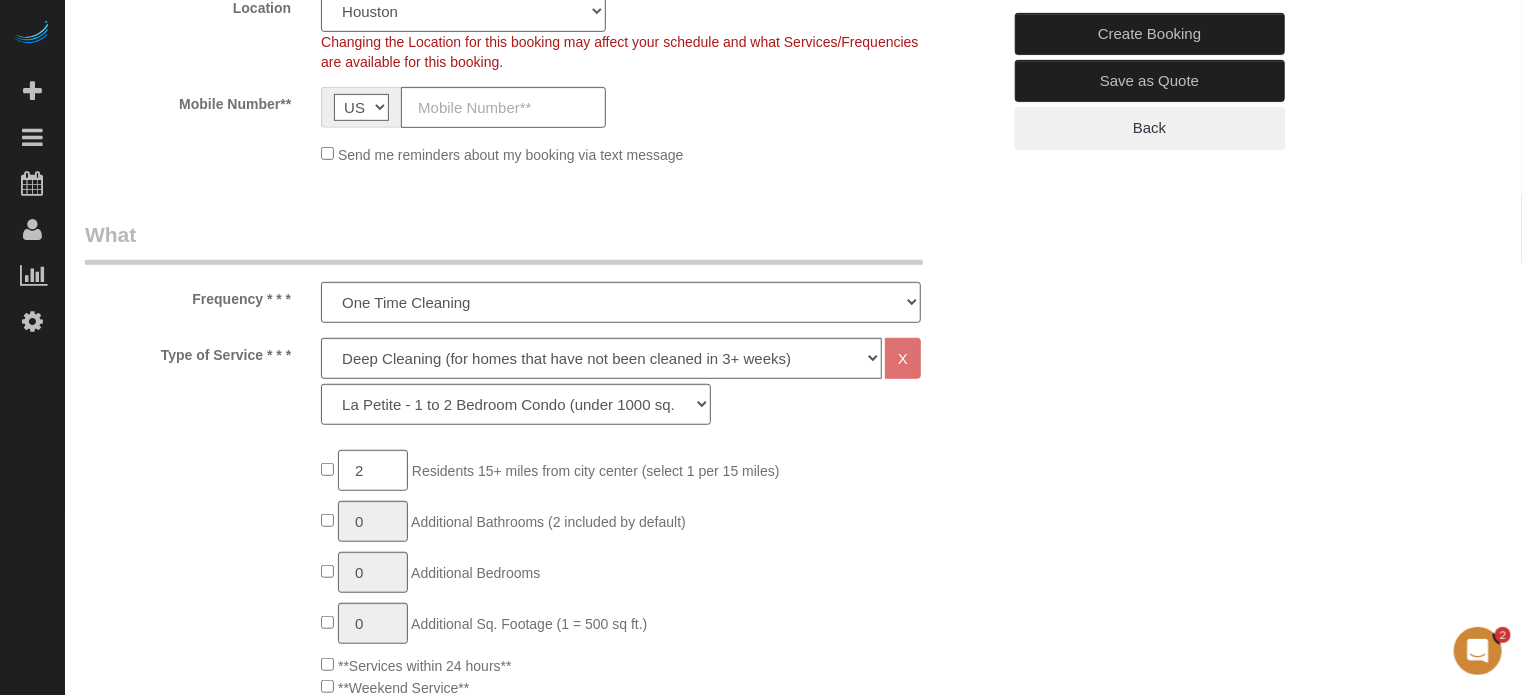 click on "Who
Email**
Name *
Where
Address**
AK
AL
AR
AZ
CA
CO
CT
DC
DE
[GEOGRAPHIC_DATA]
[GEOGRAPHIC_DATA]
HI
IA
ID
IL
IN
KS
[GEOGRAPHIC_DATA]
LA
MA
MD
ME
MI
[GEOGRAPHIC_DATA]
[GEOGRAPHIC_DATA]
MS
MT
[GEOGRAPHIC_DATA]
ND
NE
NH
[GEOGRAPHIC_DATA]
NM
NV" at bounding box center [793, 1633] 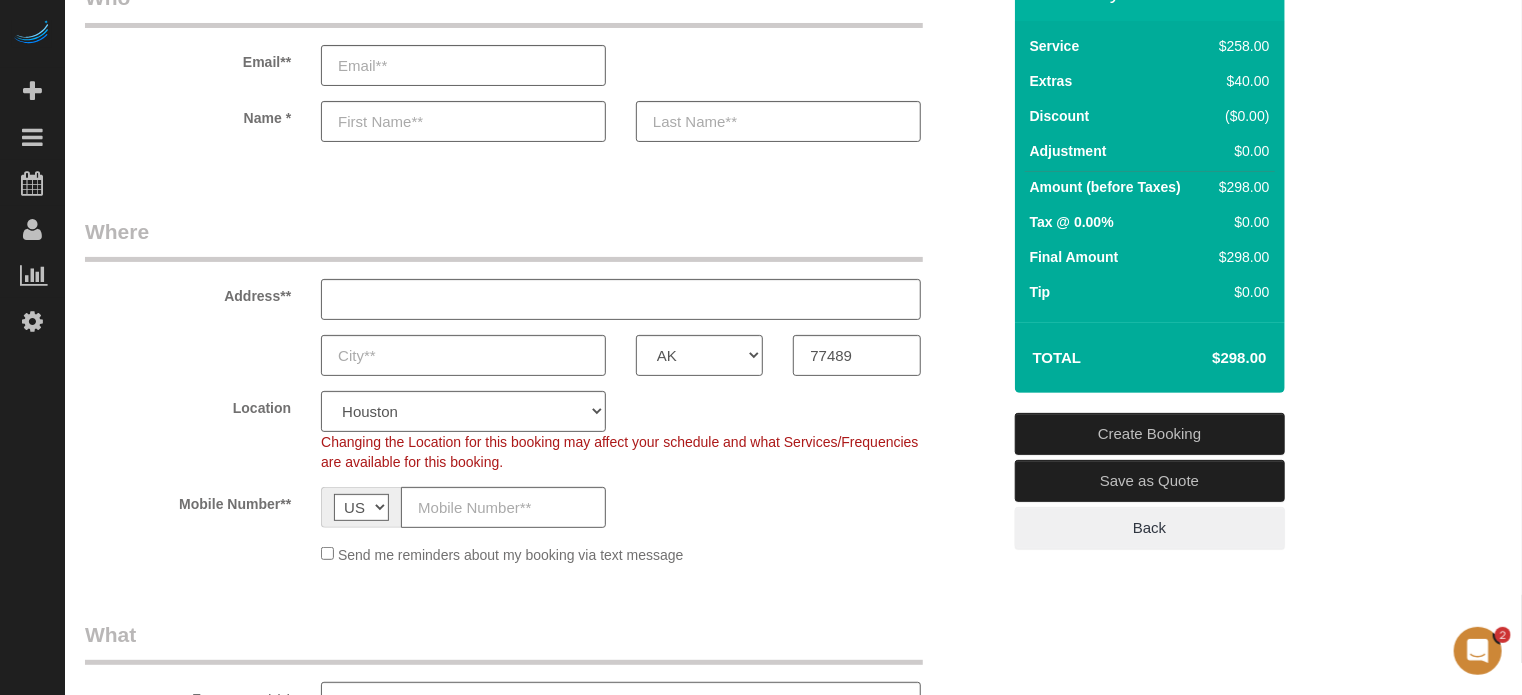 scroll, scrollTop: 0, scrollLeft: 0, axis: both 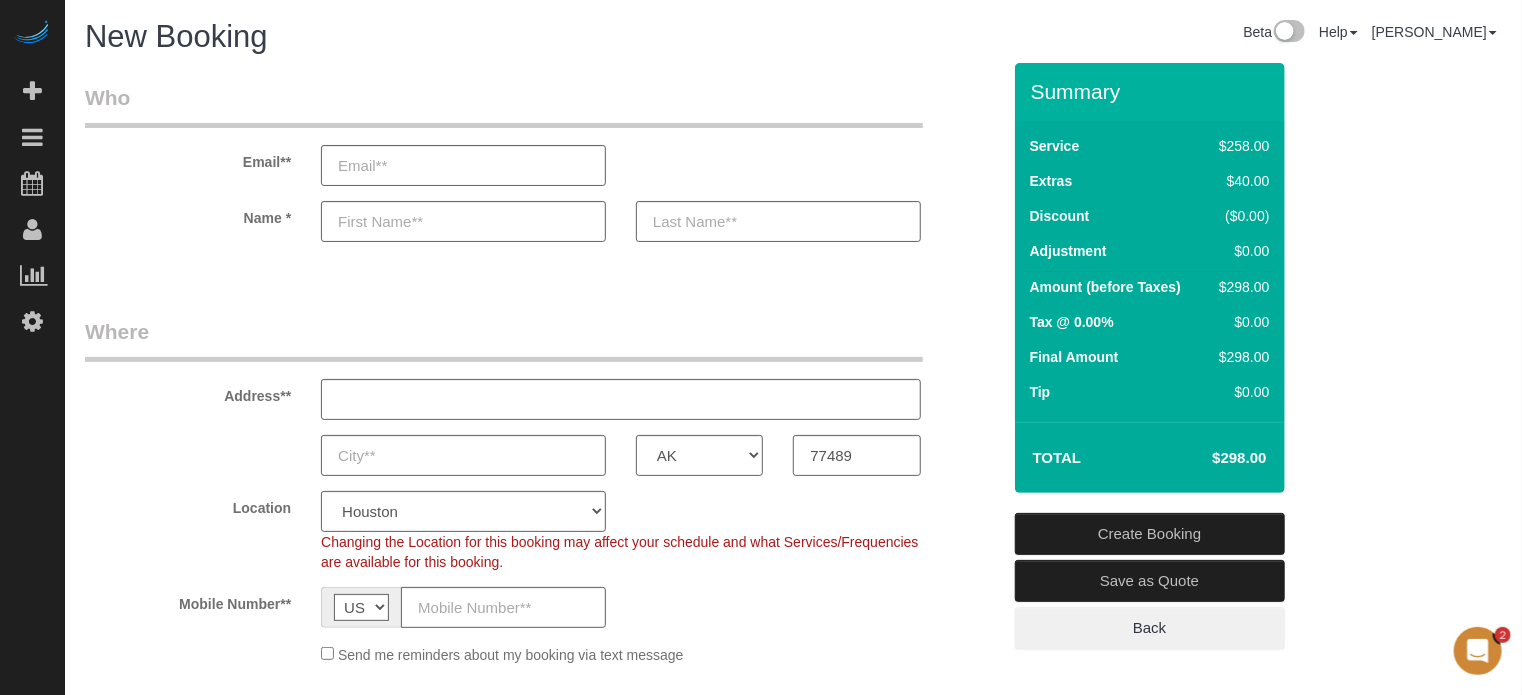 click on "Summary" at bounding box center [1153, 91] 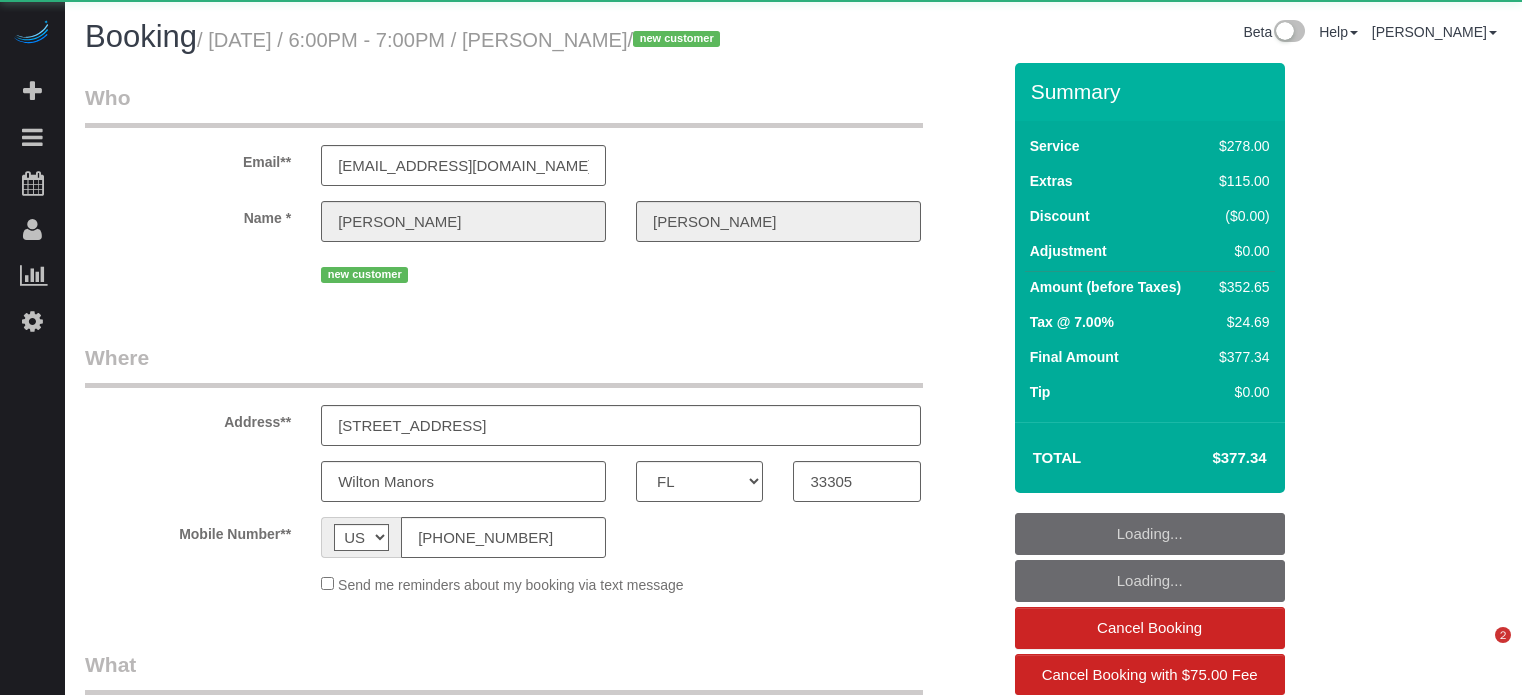 select on "FL" 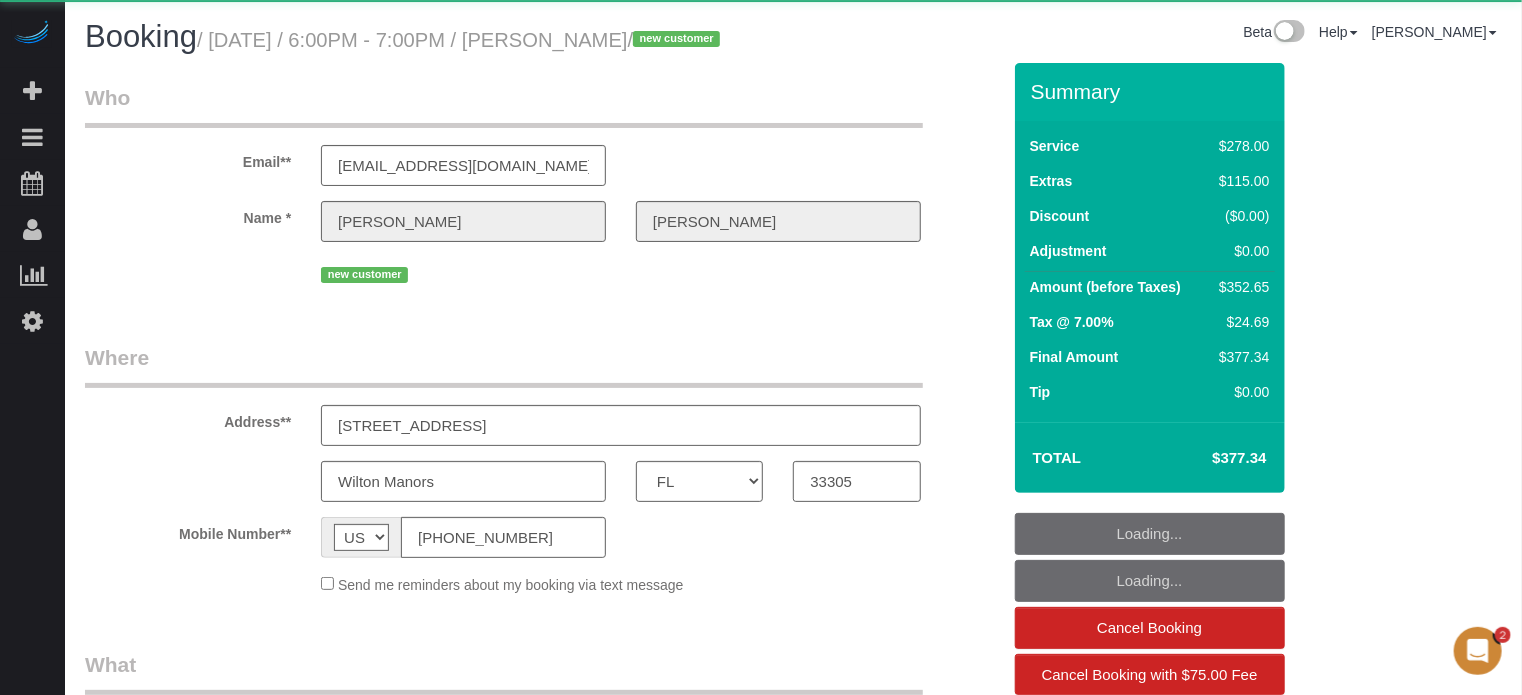 scroll, scrollTop: 0, scrollLeft: 0, axis: both 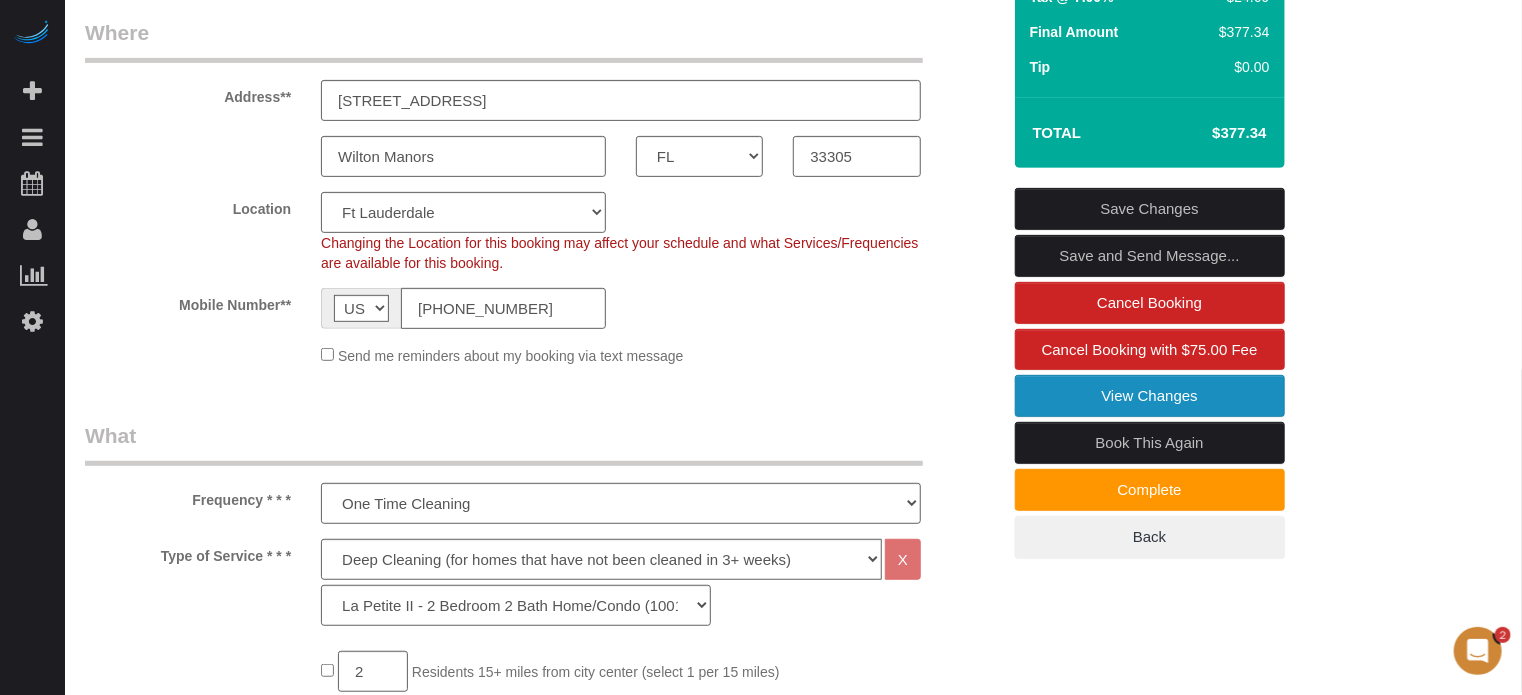 click on "View Changes" at bounding box center (1150, 396) 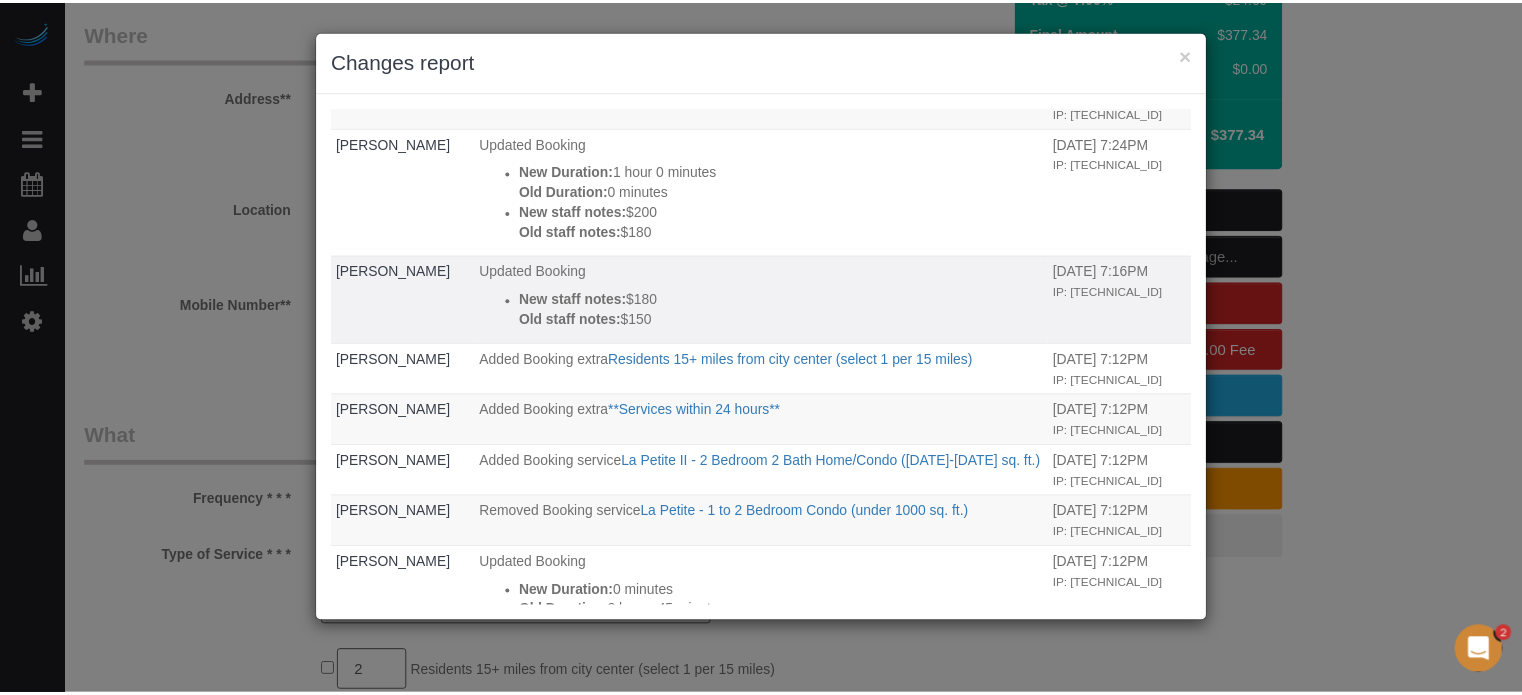 scroll, scrollTop: 0, scrollLeft: 0, axis: both 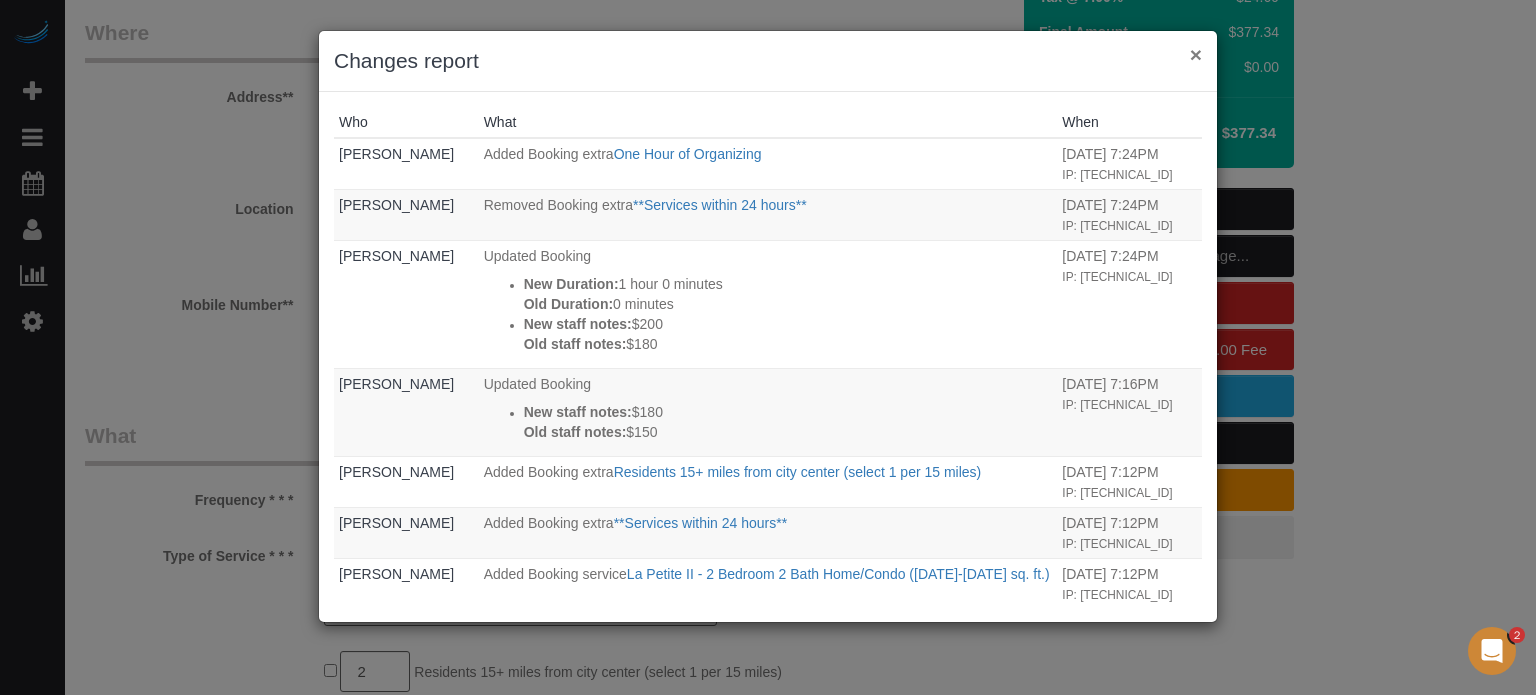 click on "×" at bounding box center [1196, 54] 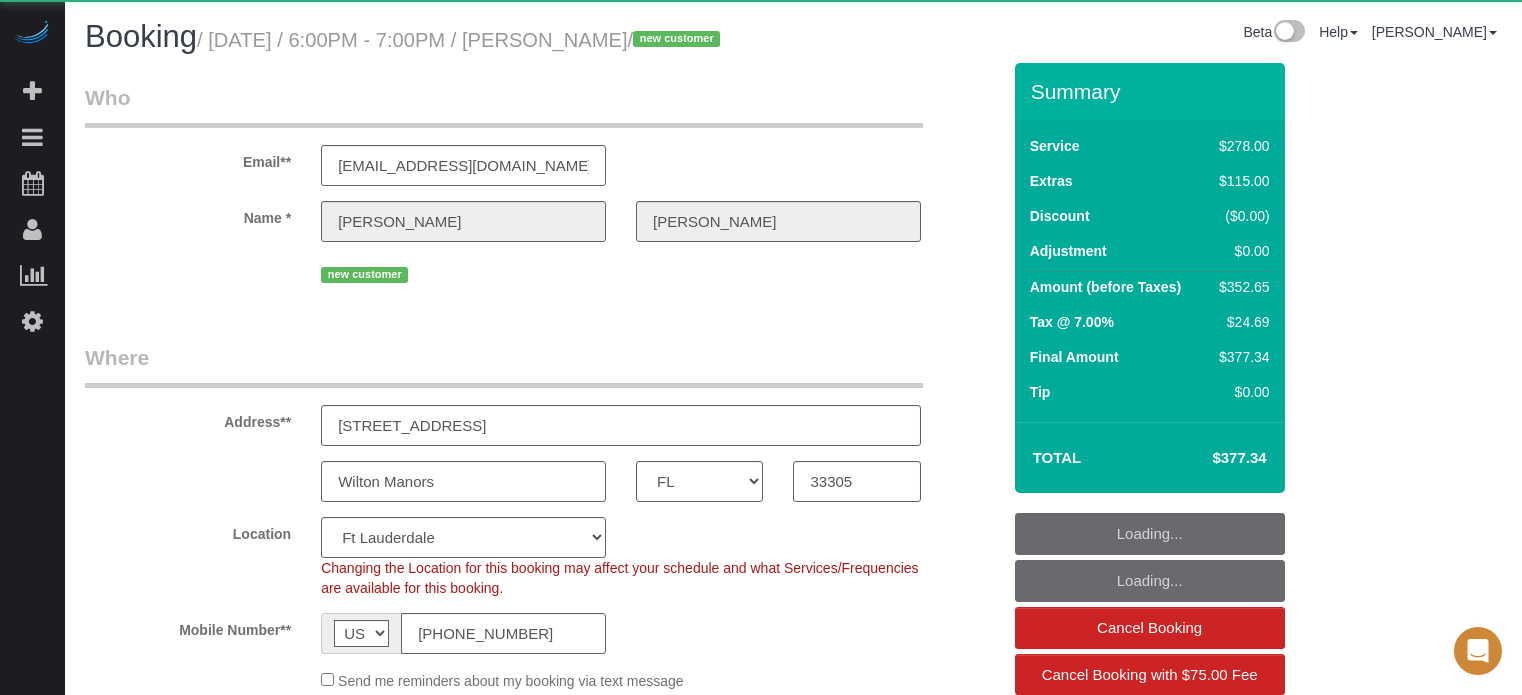 select on "FL" 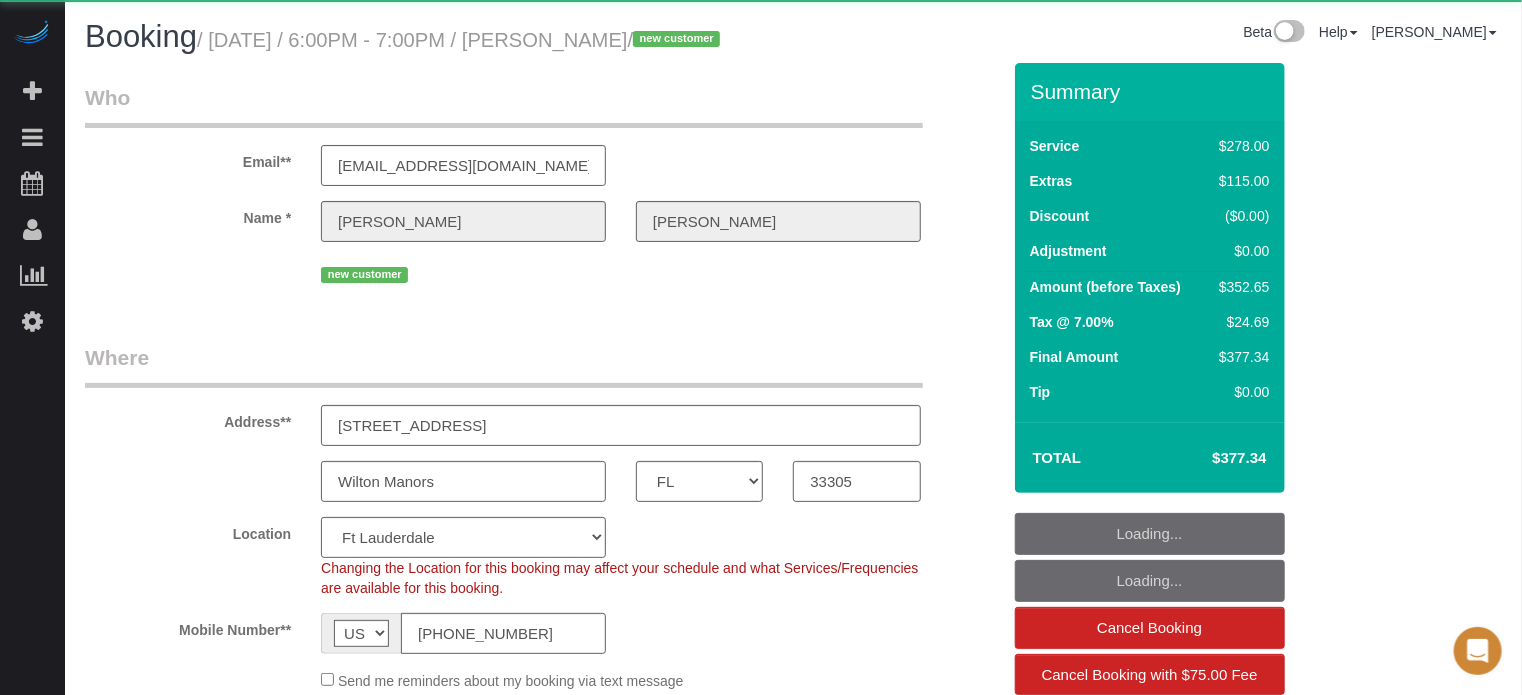 select on "object:721" 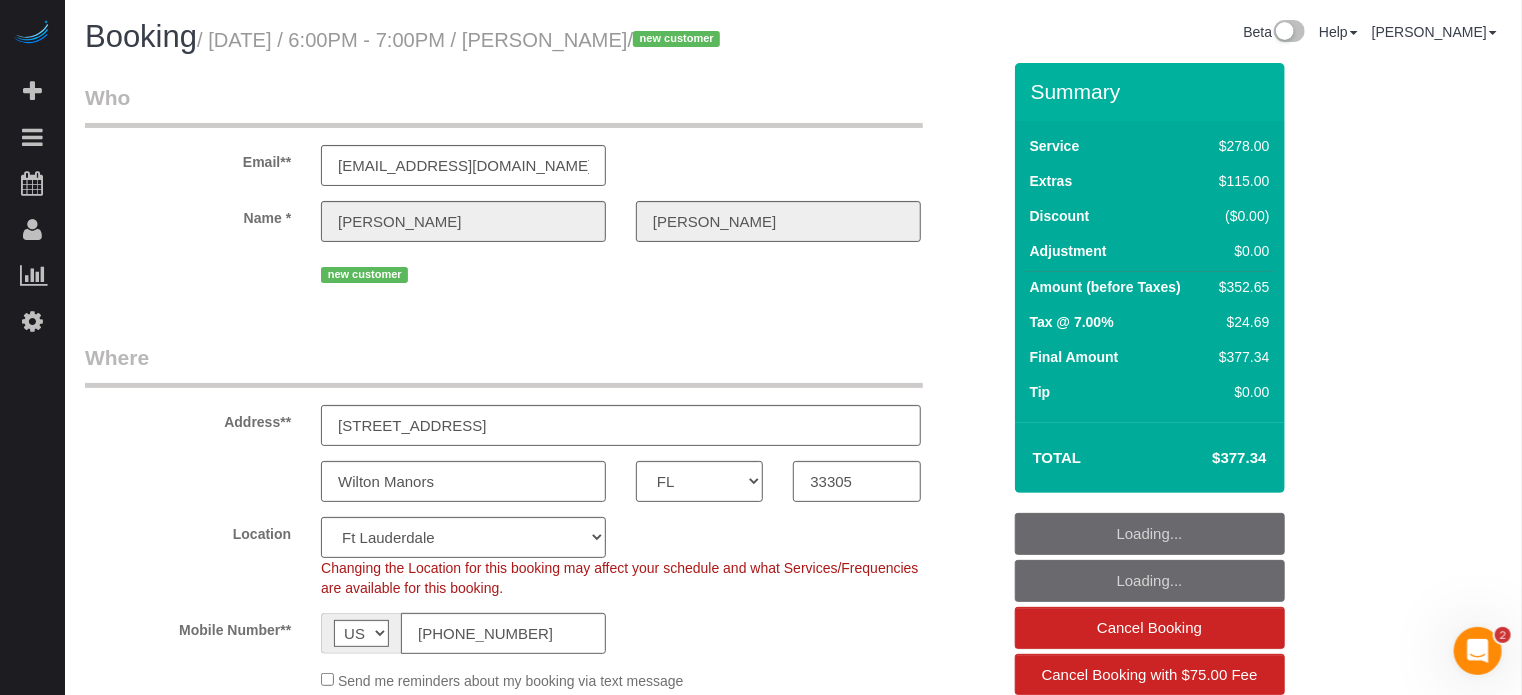scroll, scrollTop: 0, scrollLeft: 0, axis: both 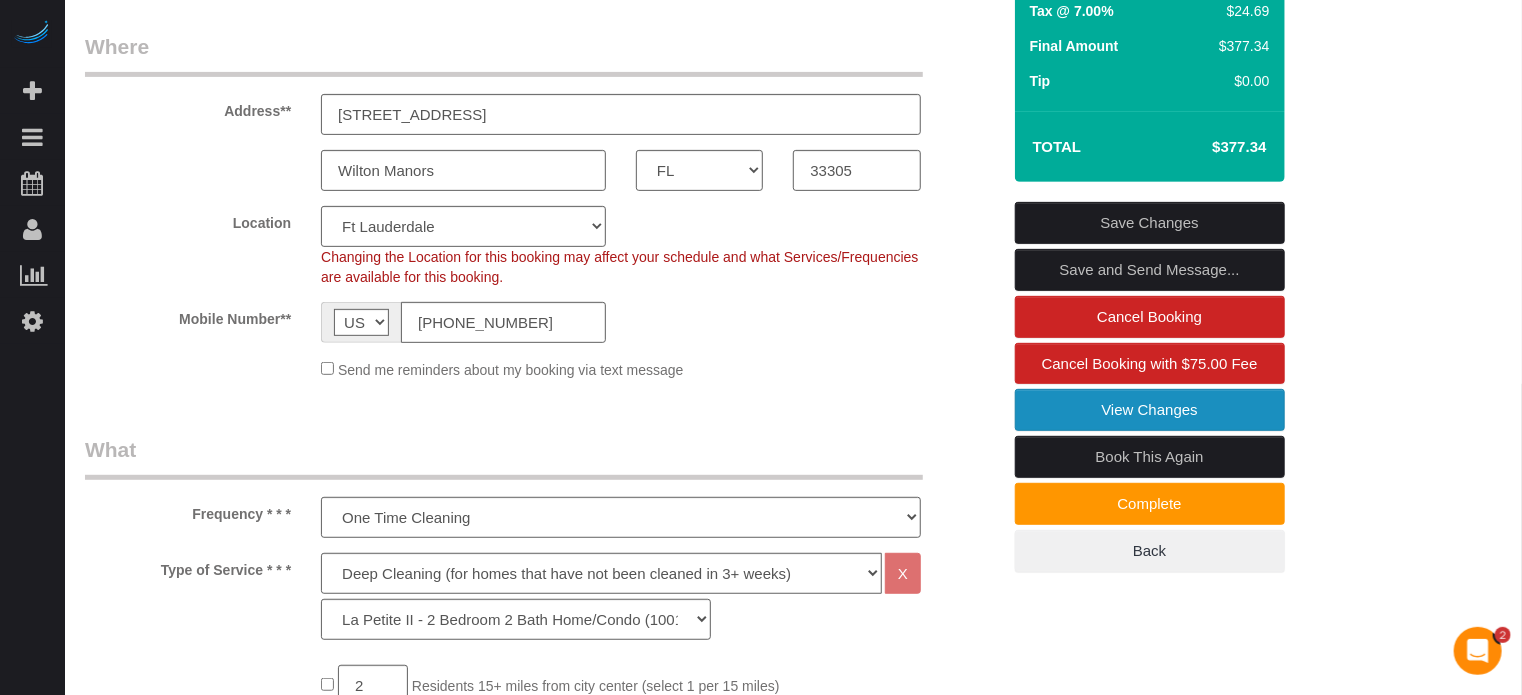 click on "View Changes" at bounding box center [1150, 410] 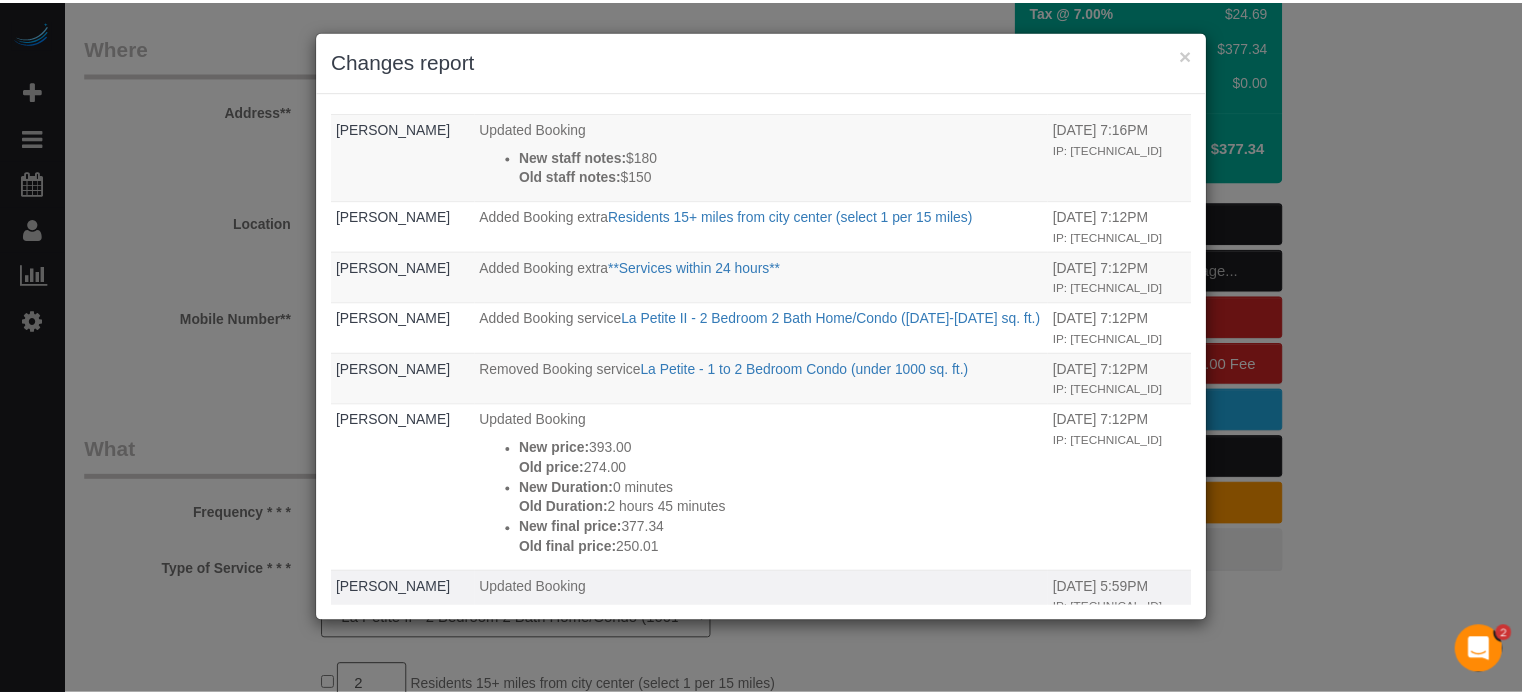 scroll, scrollTop: 300, scrollLeft: 0, axis: vertical 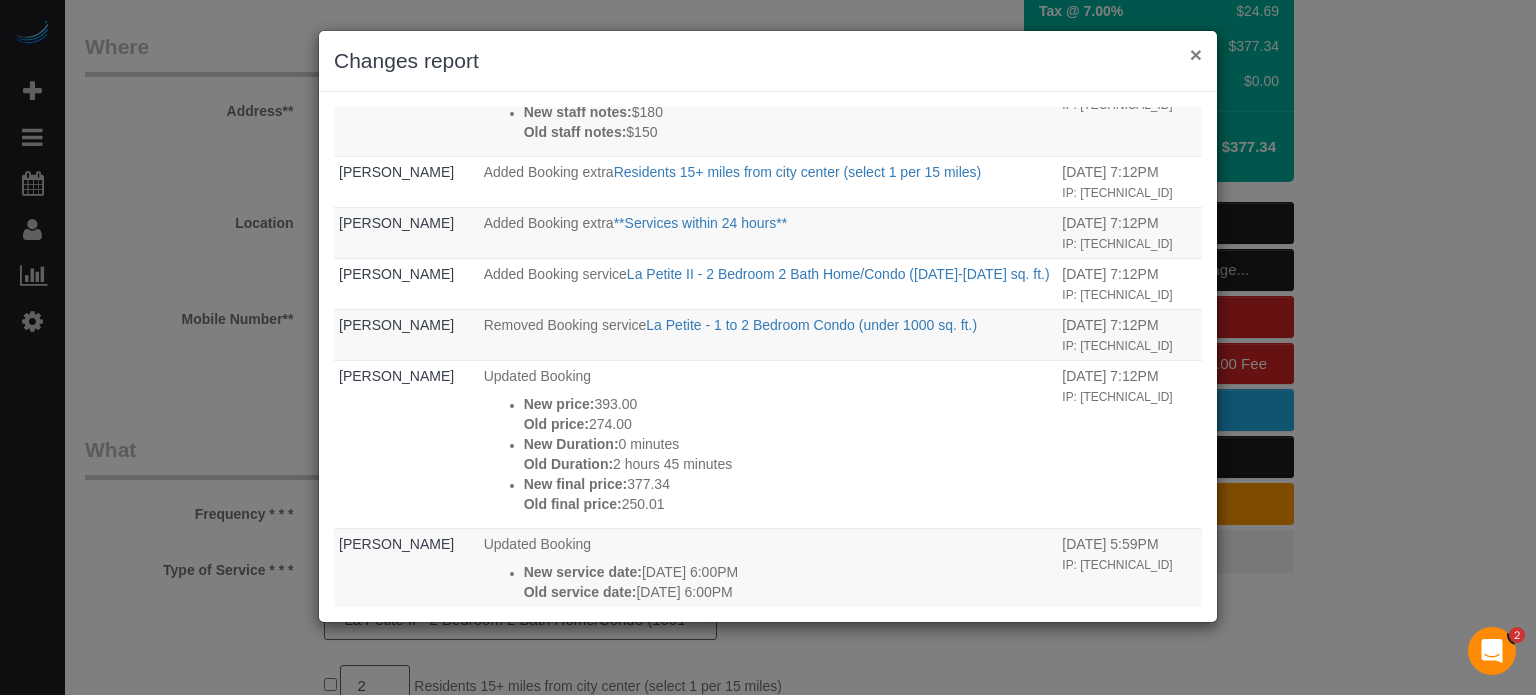 click on "×" at bounding box center (1196, 54) 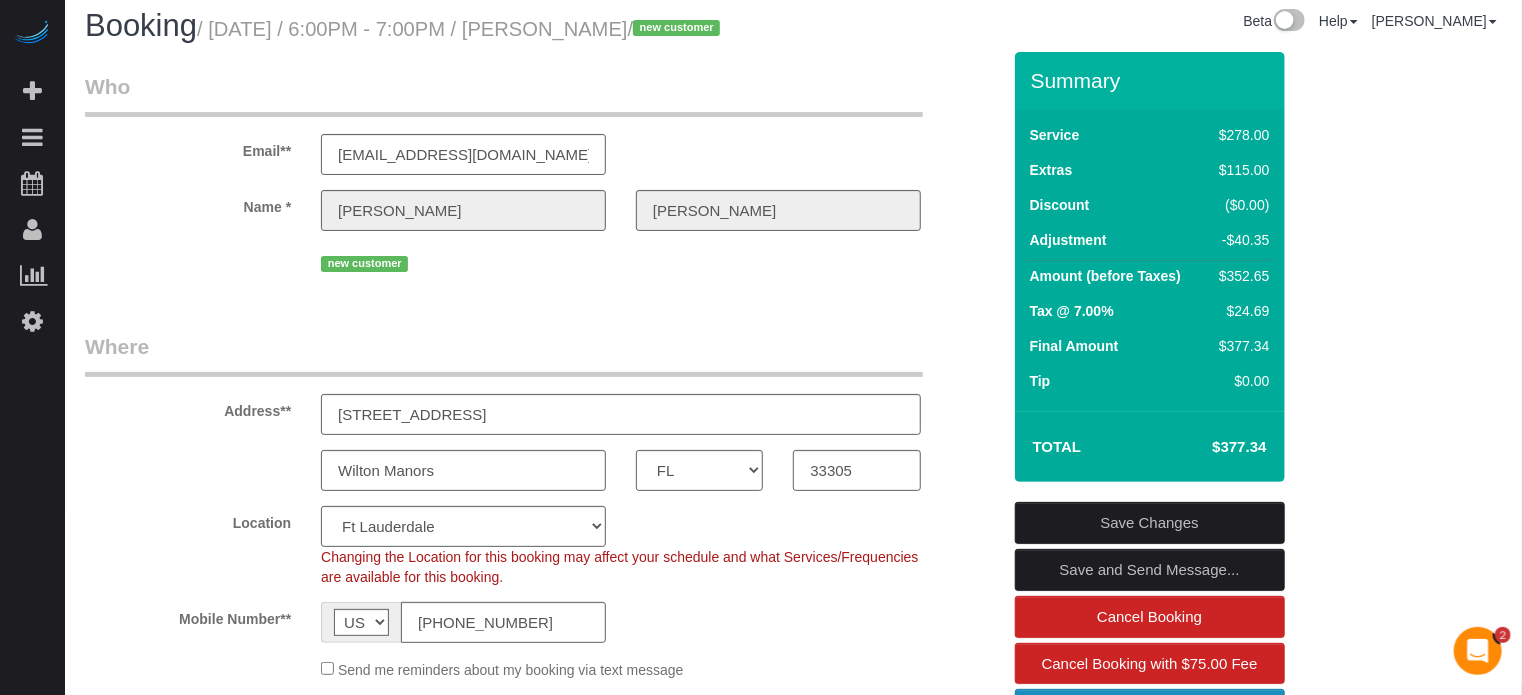 scroll, scrollTop: 0, scrollLeft: 0, axis: both 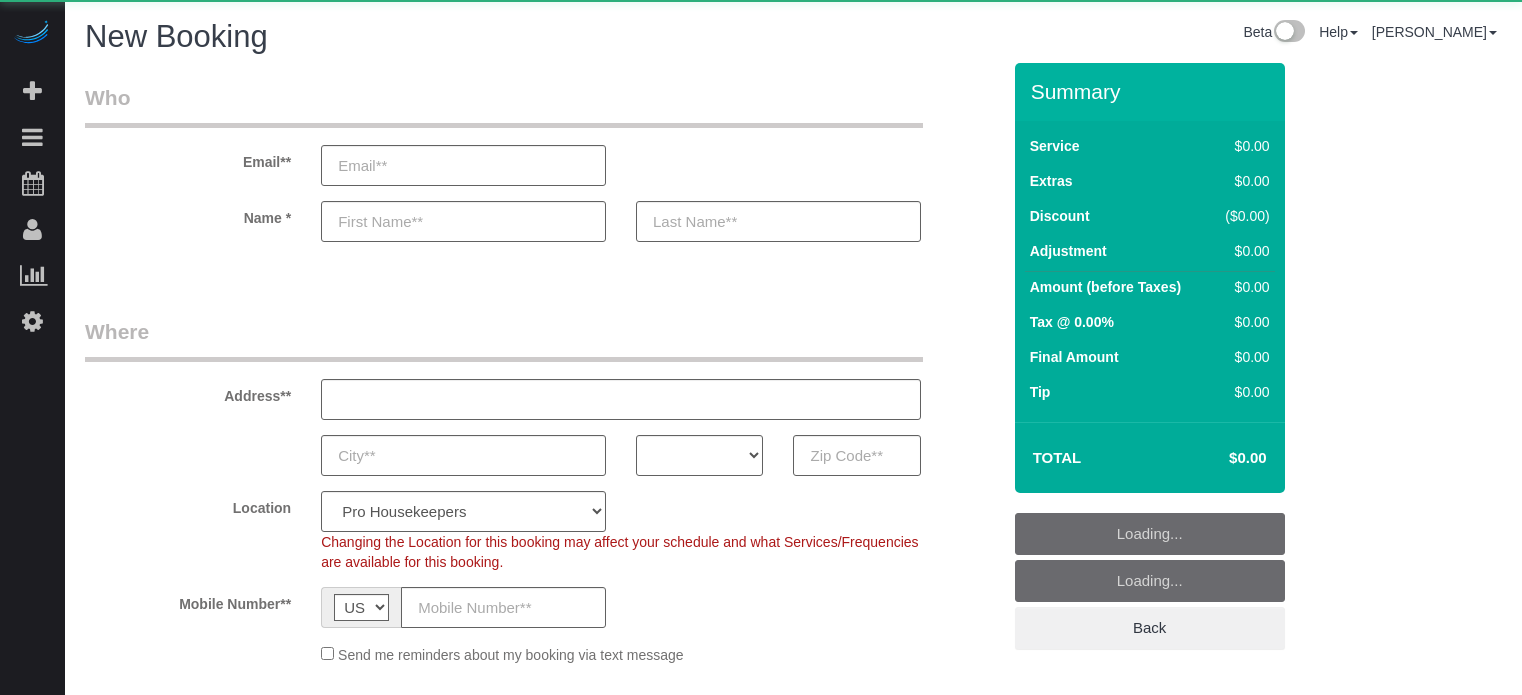 select on "number:9" 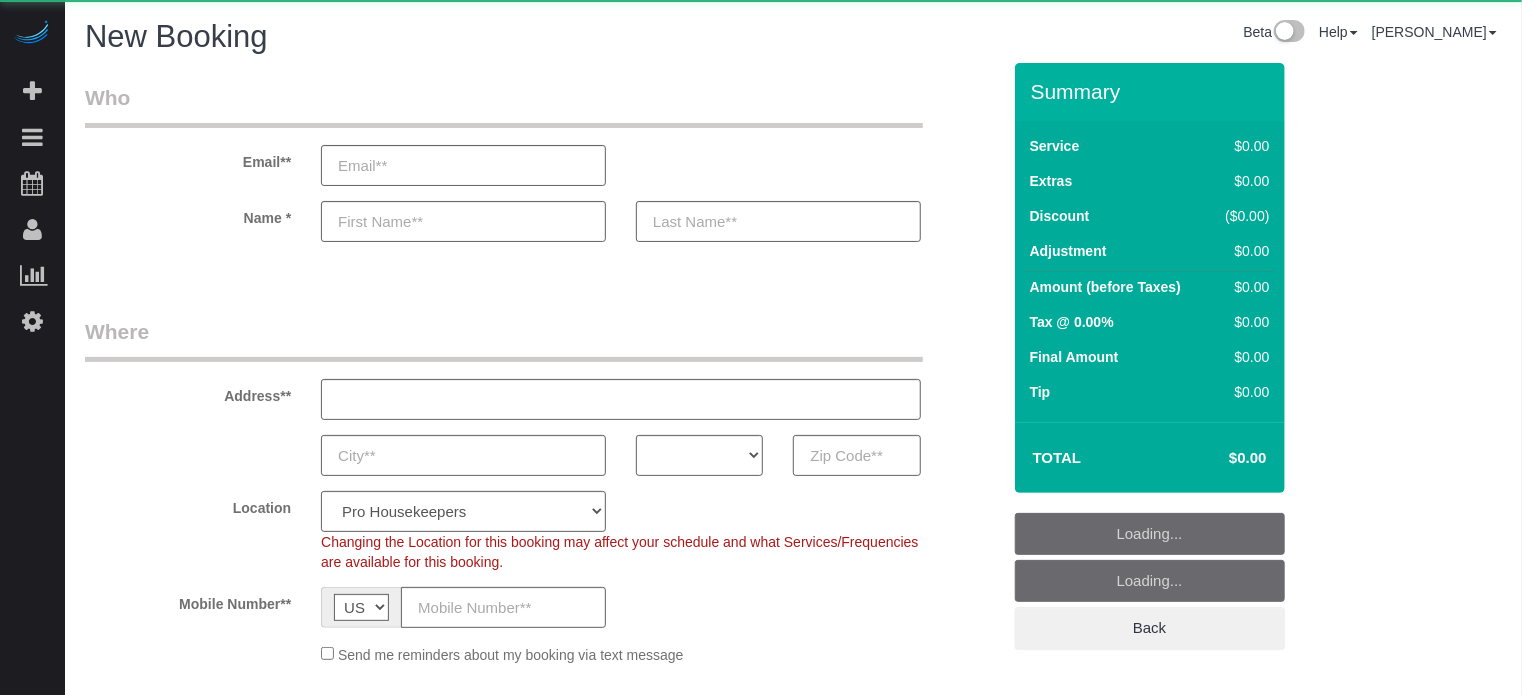select on "4" 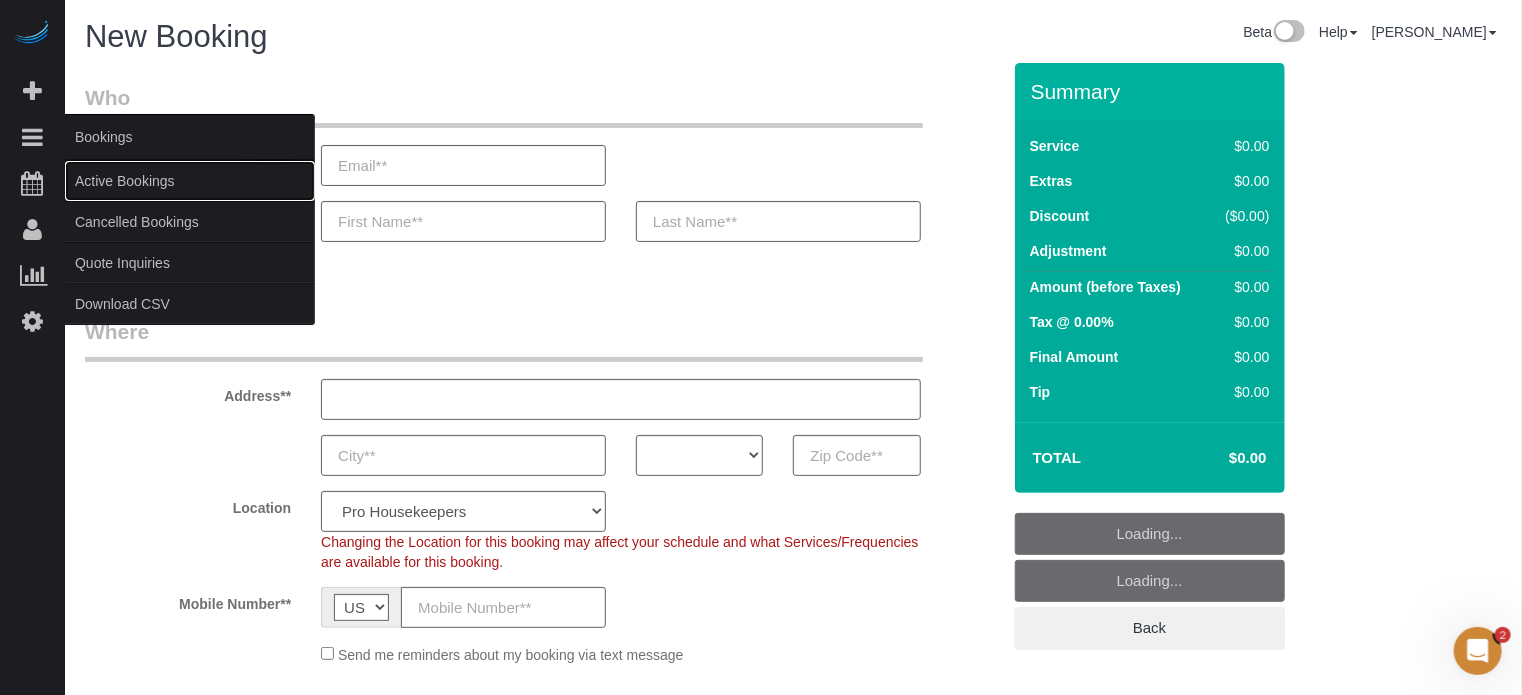 click on "Active Bookings" at bounding box center [190, 181] 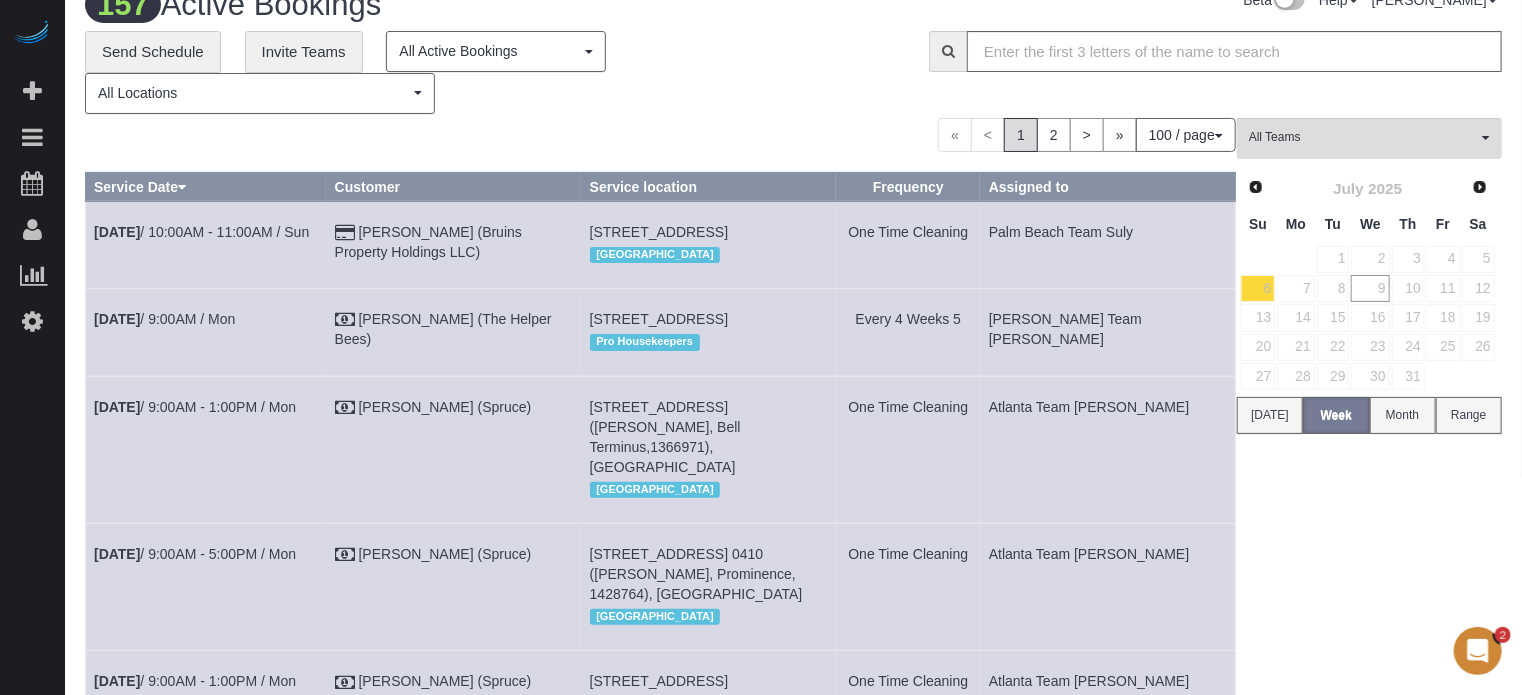 scroll, scrollTop: 0, scrollLeft: 0, axis: both 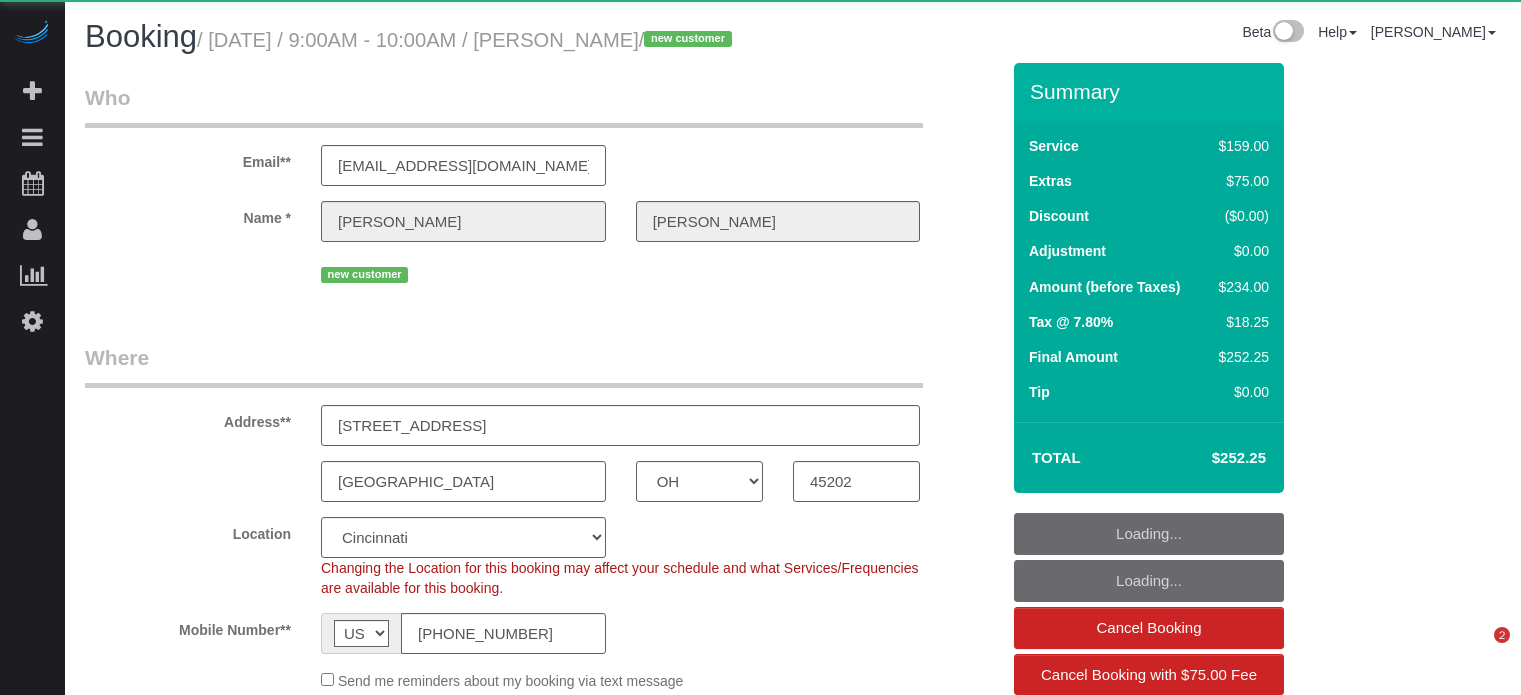 select on "OH" 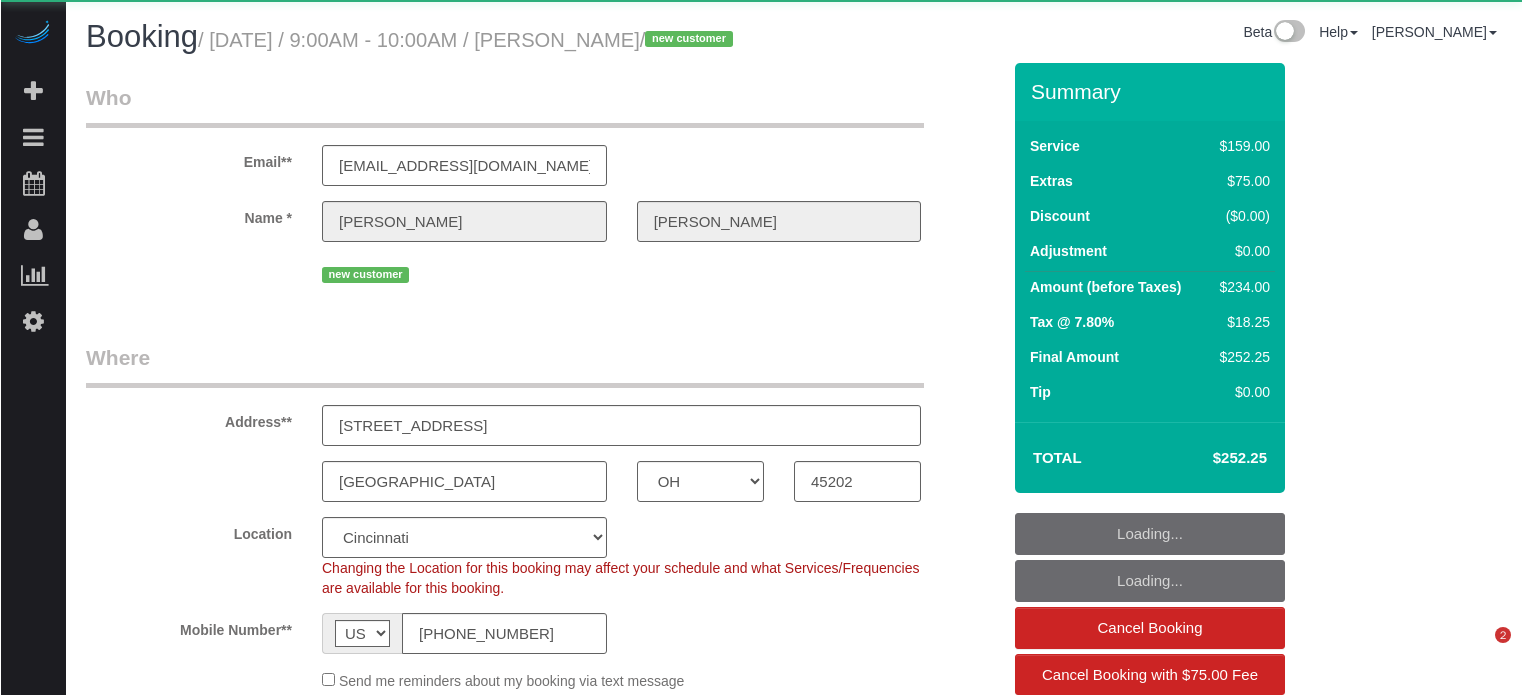 scroll, scrollTop: 0, scrollLeft: 0, axis: both 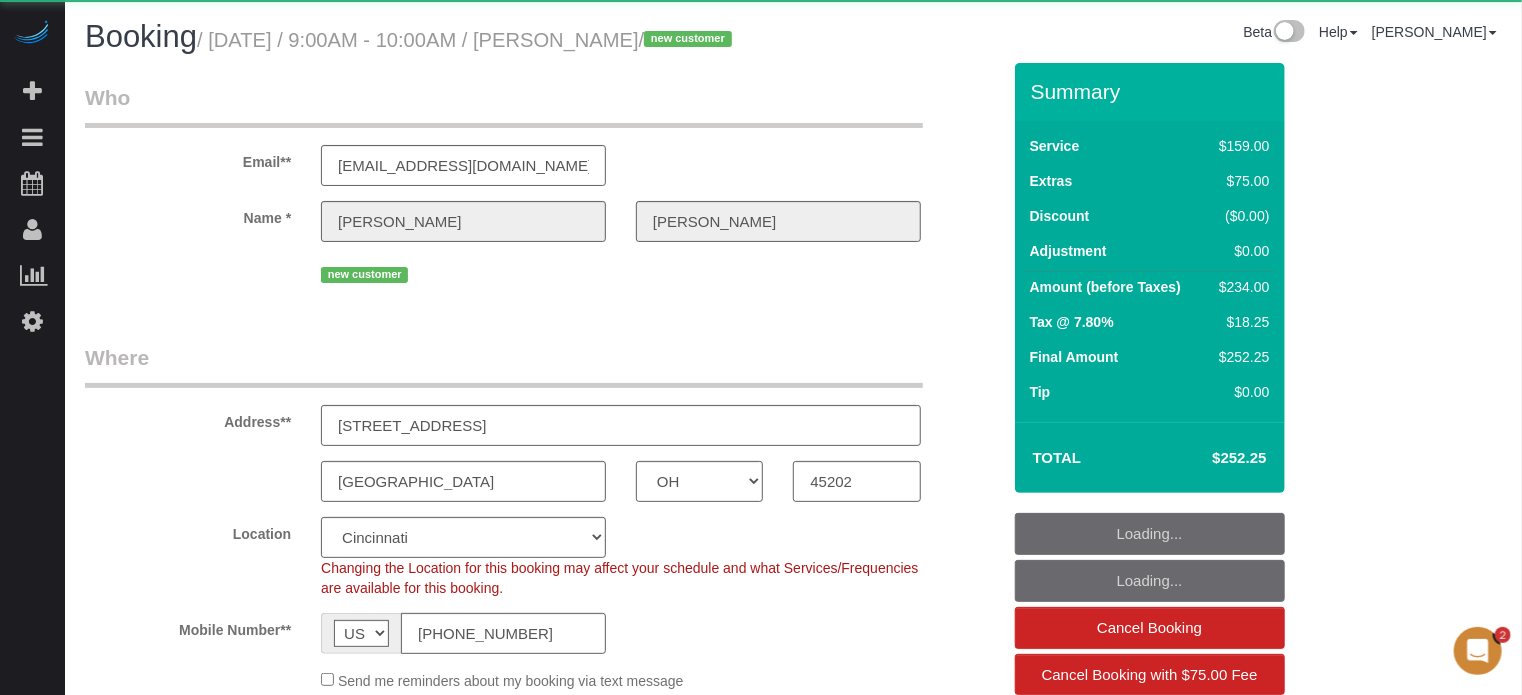 select on "object:640" 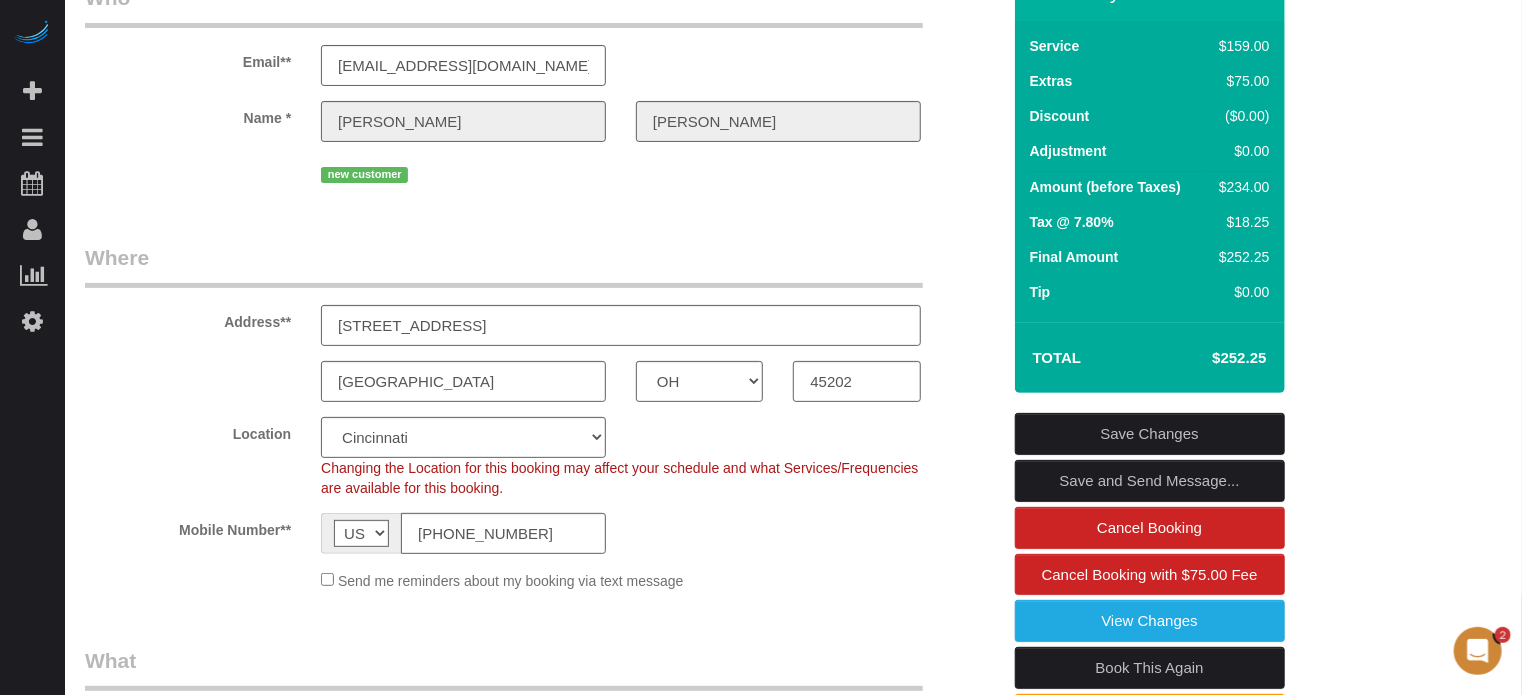 scroll, scrollTop: 100, scrollLeft: 0, axis: vertical 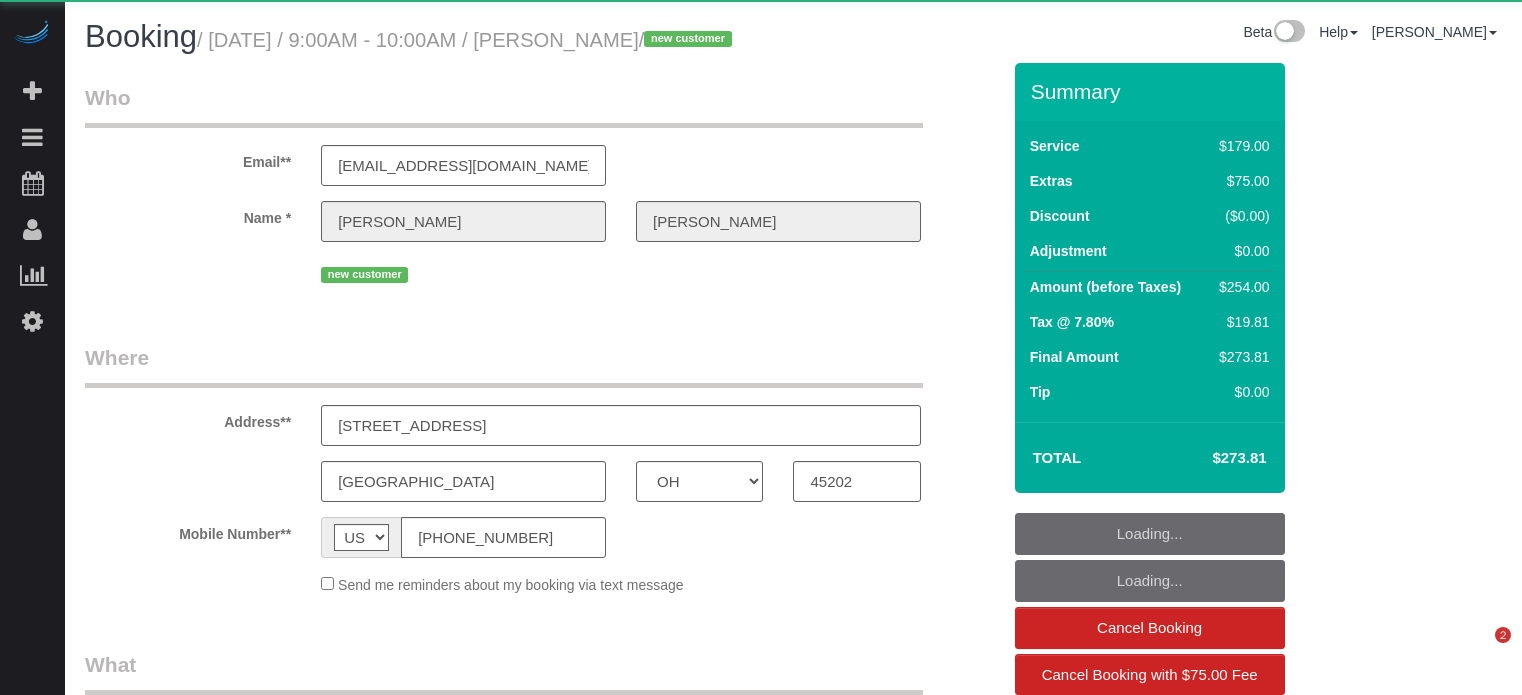 select on "OH" 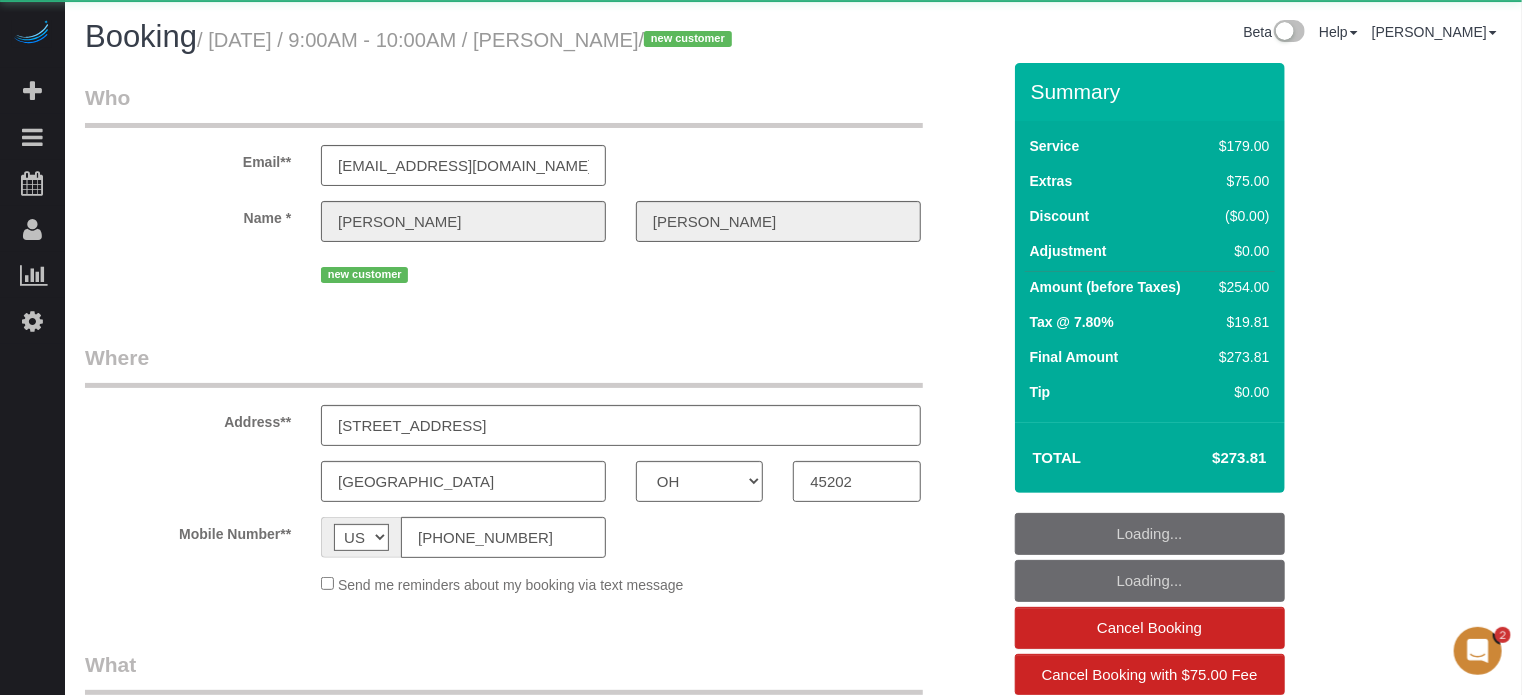 scroll, scrollTop: 0, scrollLeft: 0, axis: both 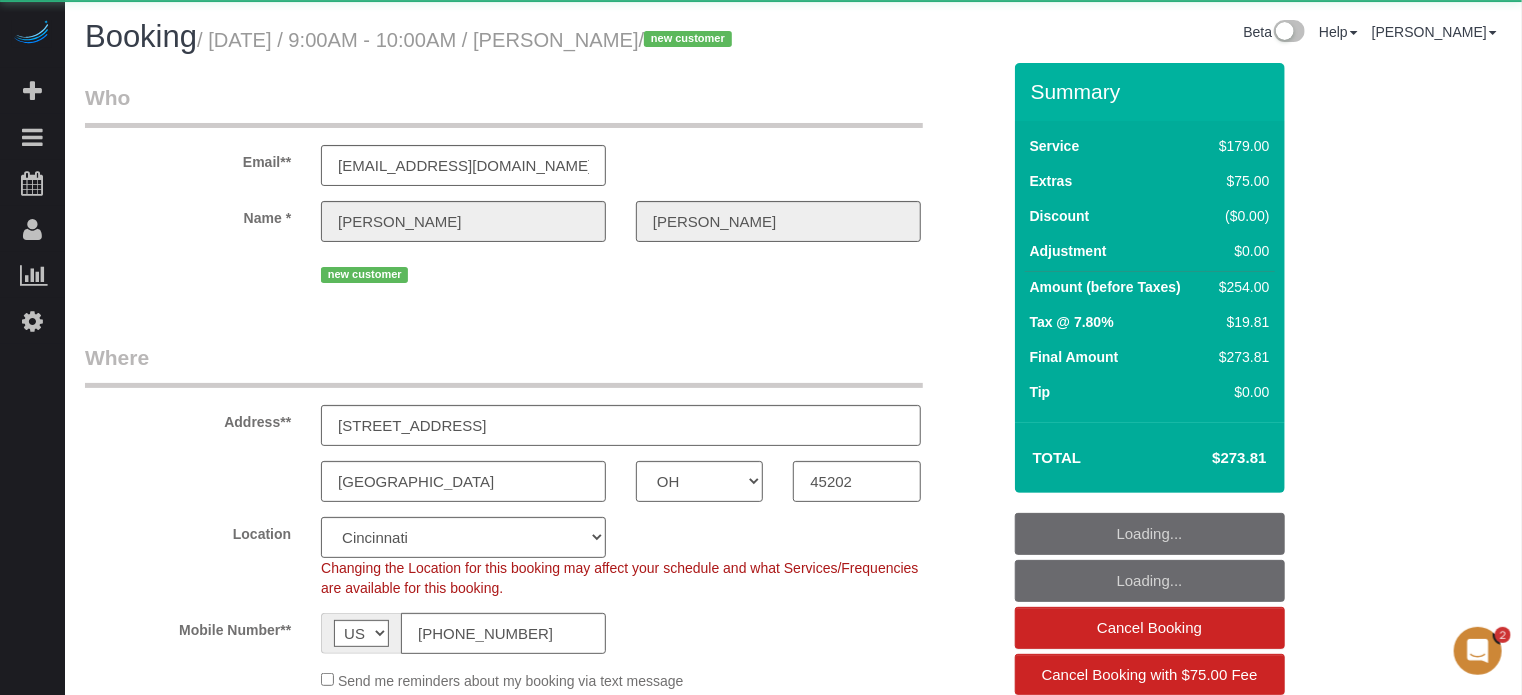 select on "object:815" 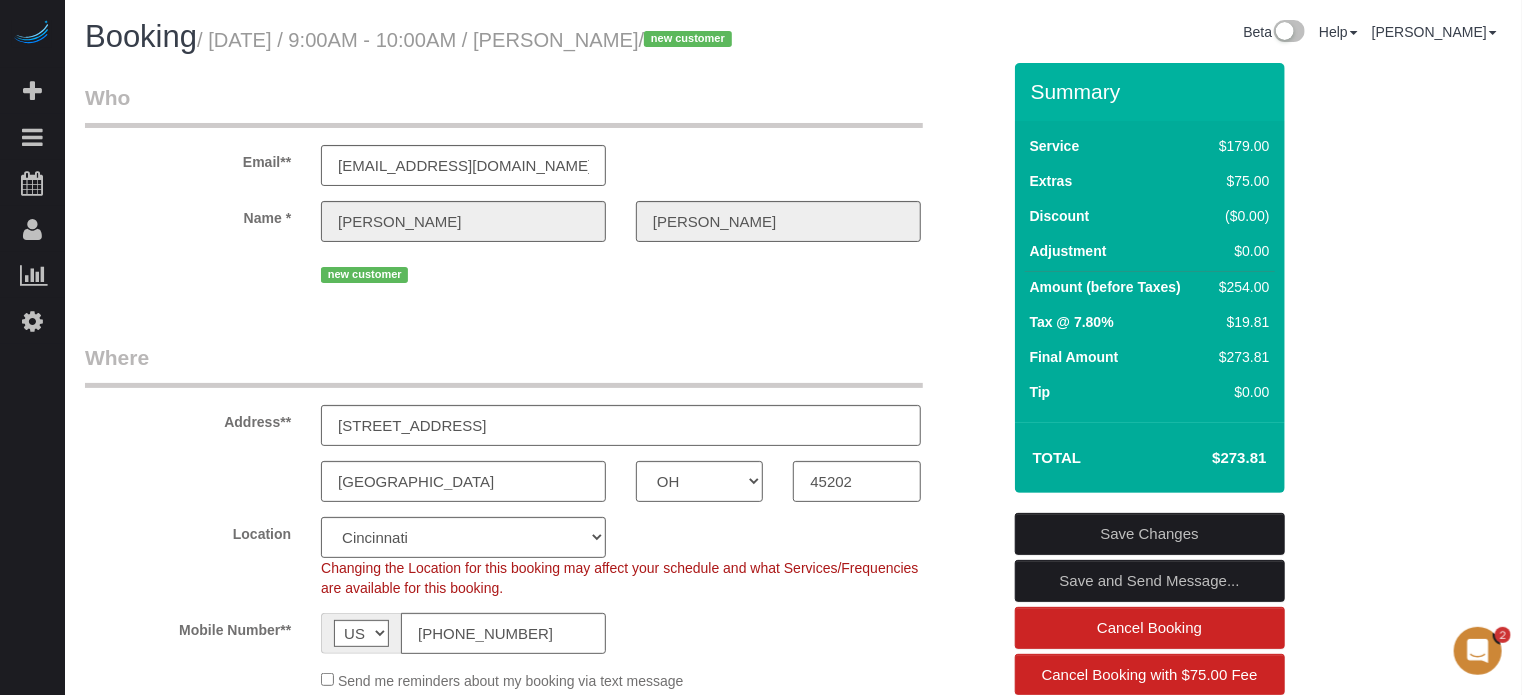 drag, startPoint x: 537, startPoint y: 44, endPoint x: 686, endPoint y: 28, distance: 149.8566 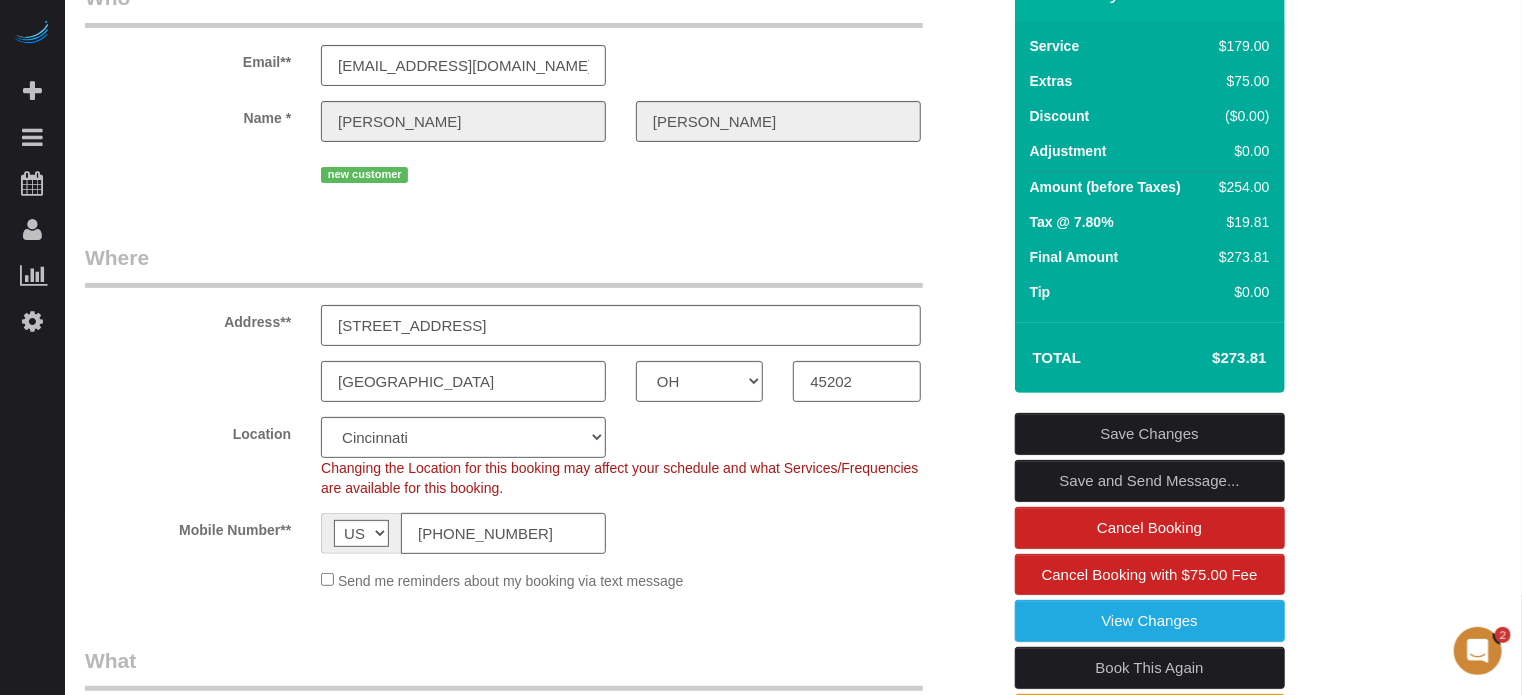 scroll, scrollTop: 0, scrollLeft: 0, axis: both 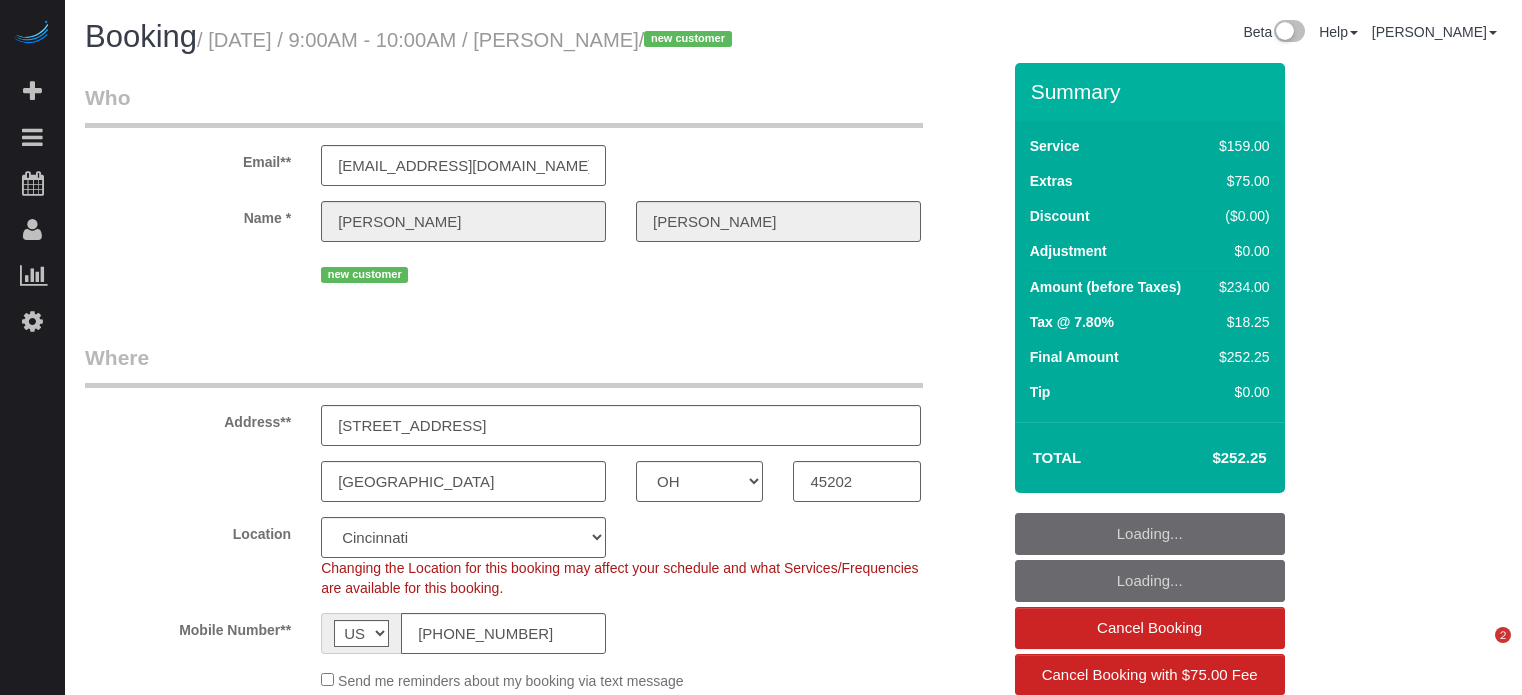 select on "OH" 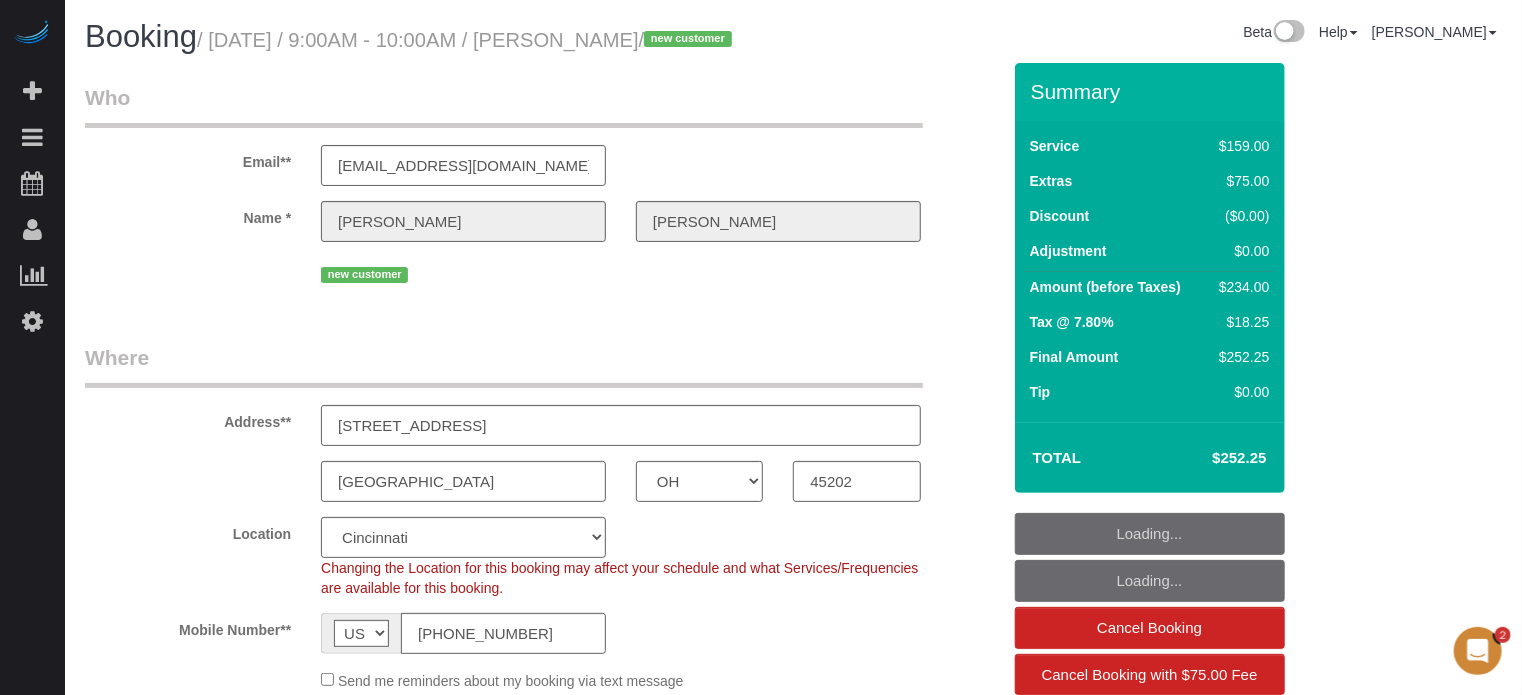 scroll, scrollTop: 0, scrollLeft: 0, axis: both 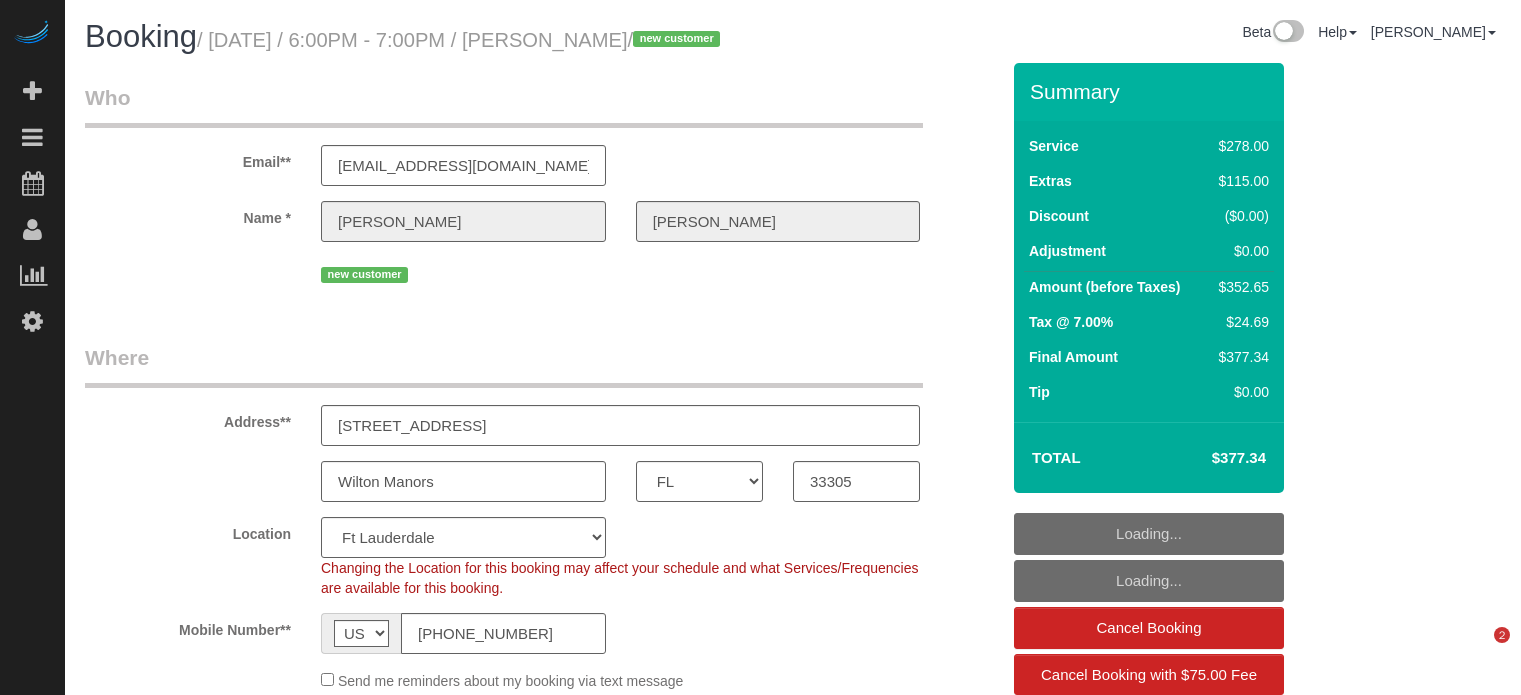 select on "FL" 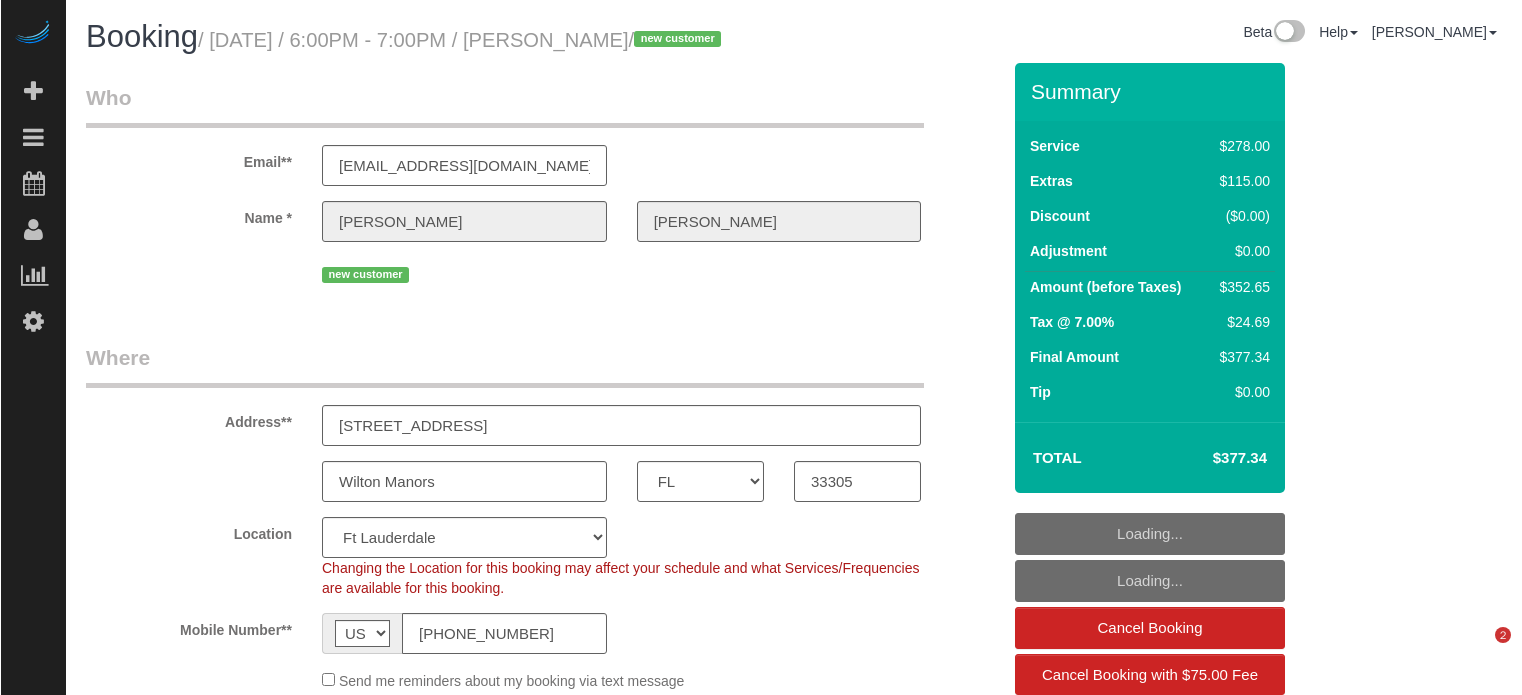 scroll, scrollTop: 0, scrollLeft: 0, axis: both 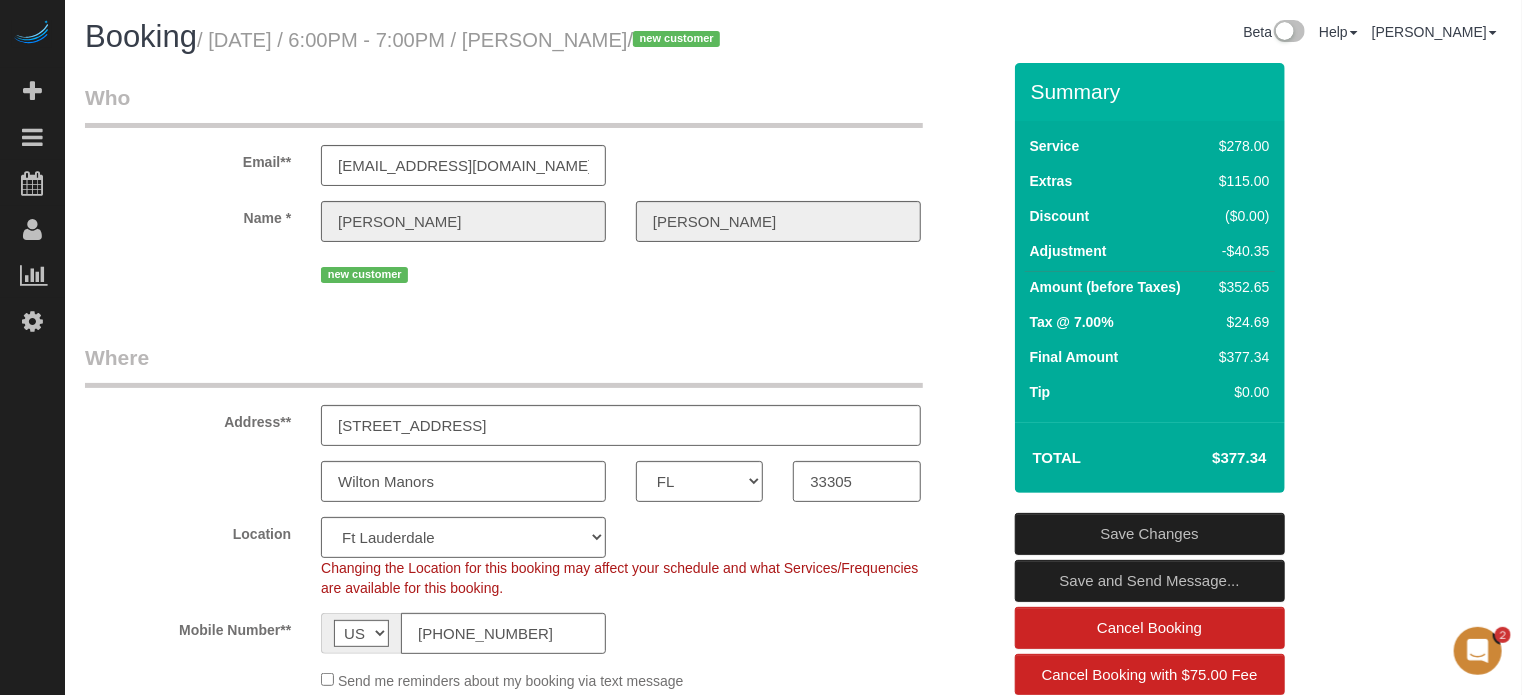 drag, startPoint x: 216, startPoint y: 49, endPoint x: 622, endPoint y: 48, distance: 406.00122 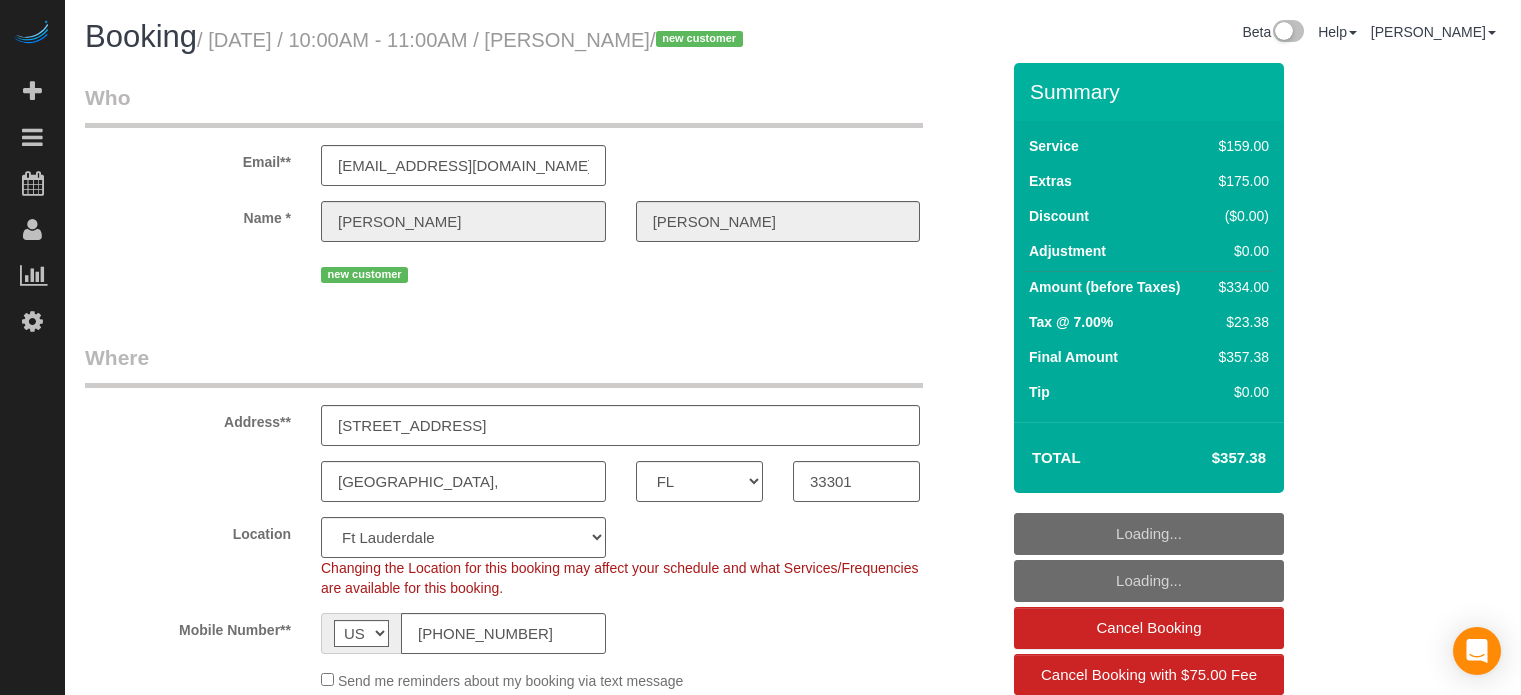 select on "FL" 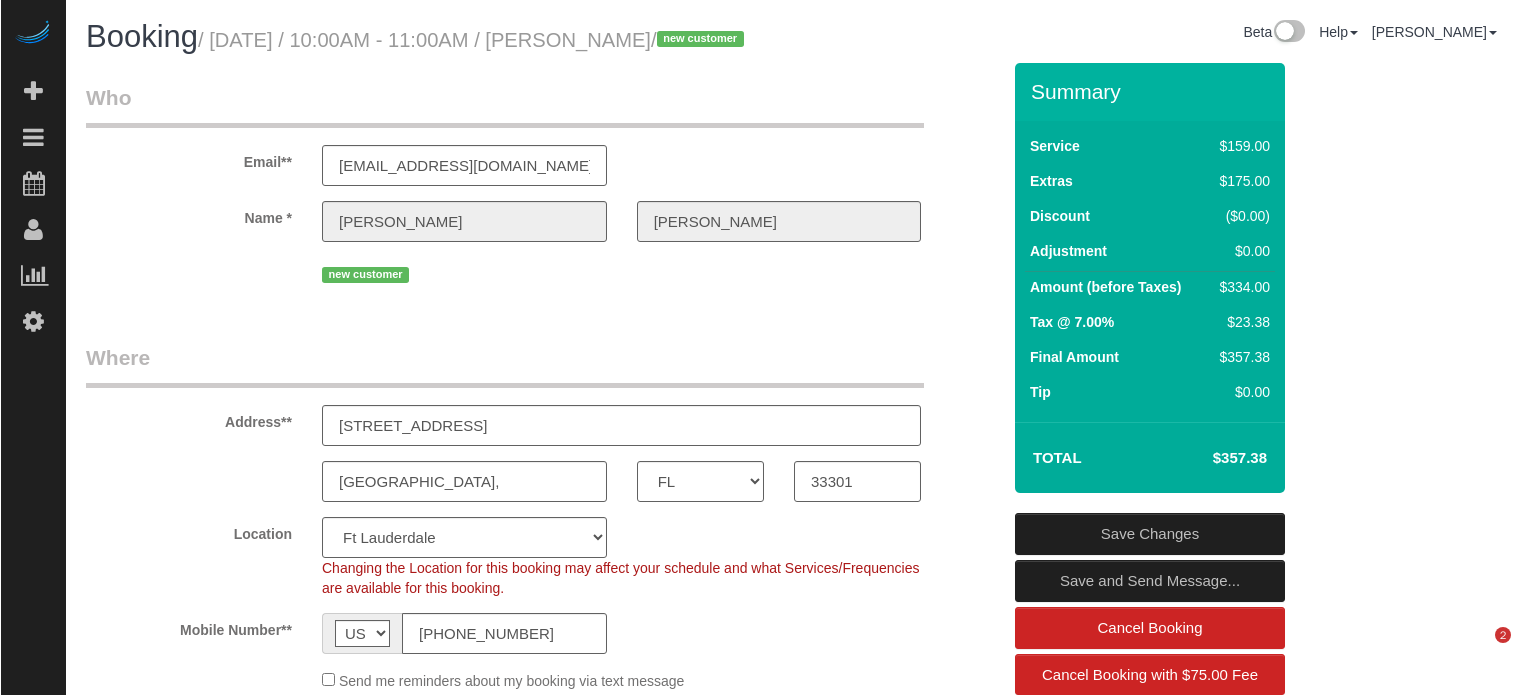 scroll, scrollTop: 0, scrollLeft: 0, axis: both 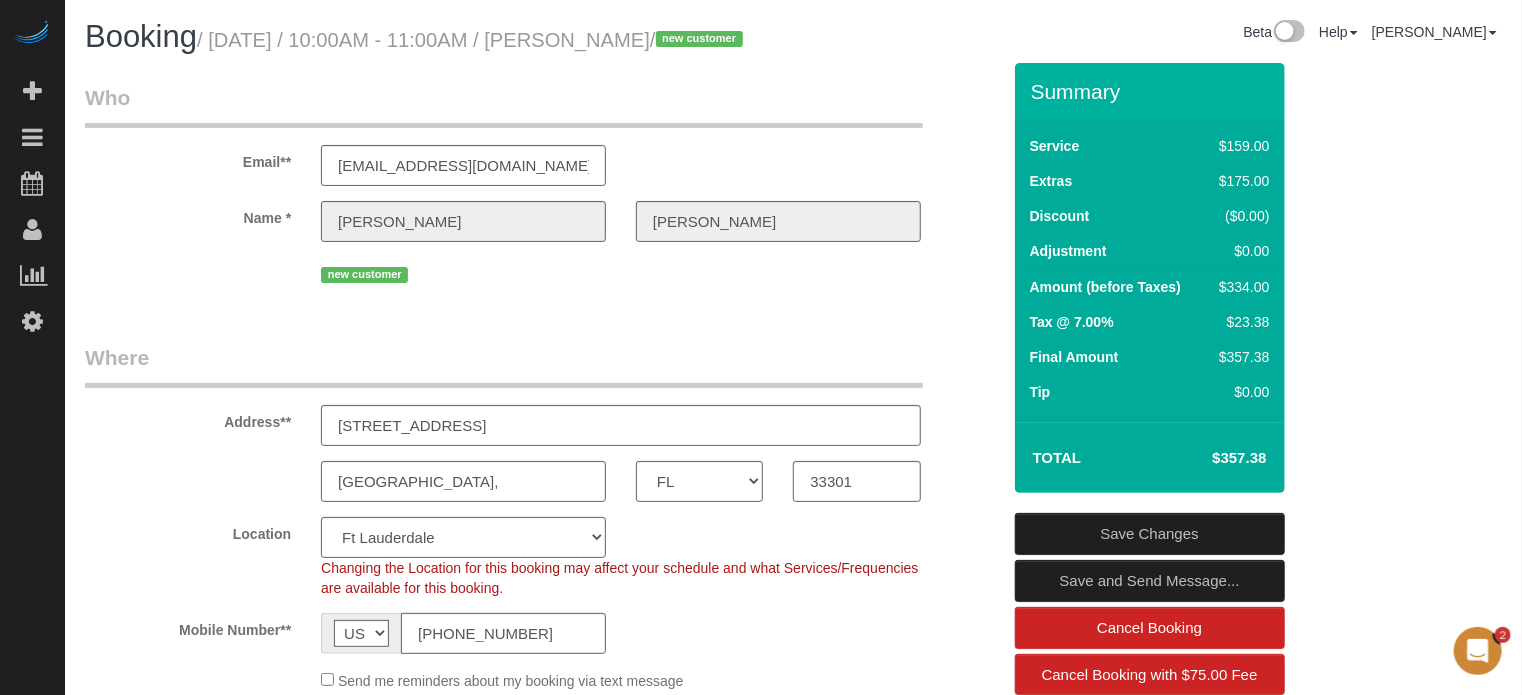 drag, startPoint x: 547, startPoint y: 49, endPoint x: 700, endPoint y: 51, distance: 153.01308 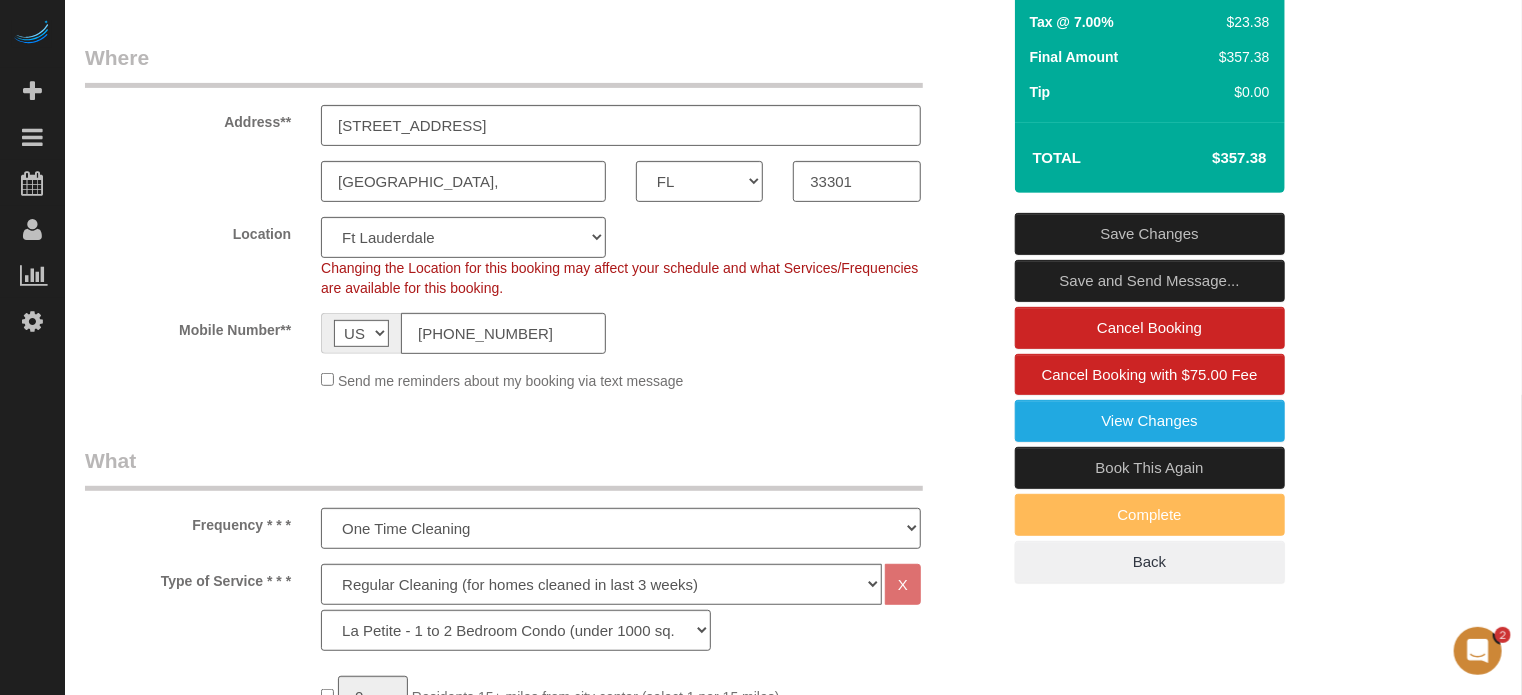 scroll, scrollTop: 0, scrollLeft: 0, axis: both 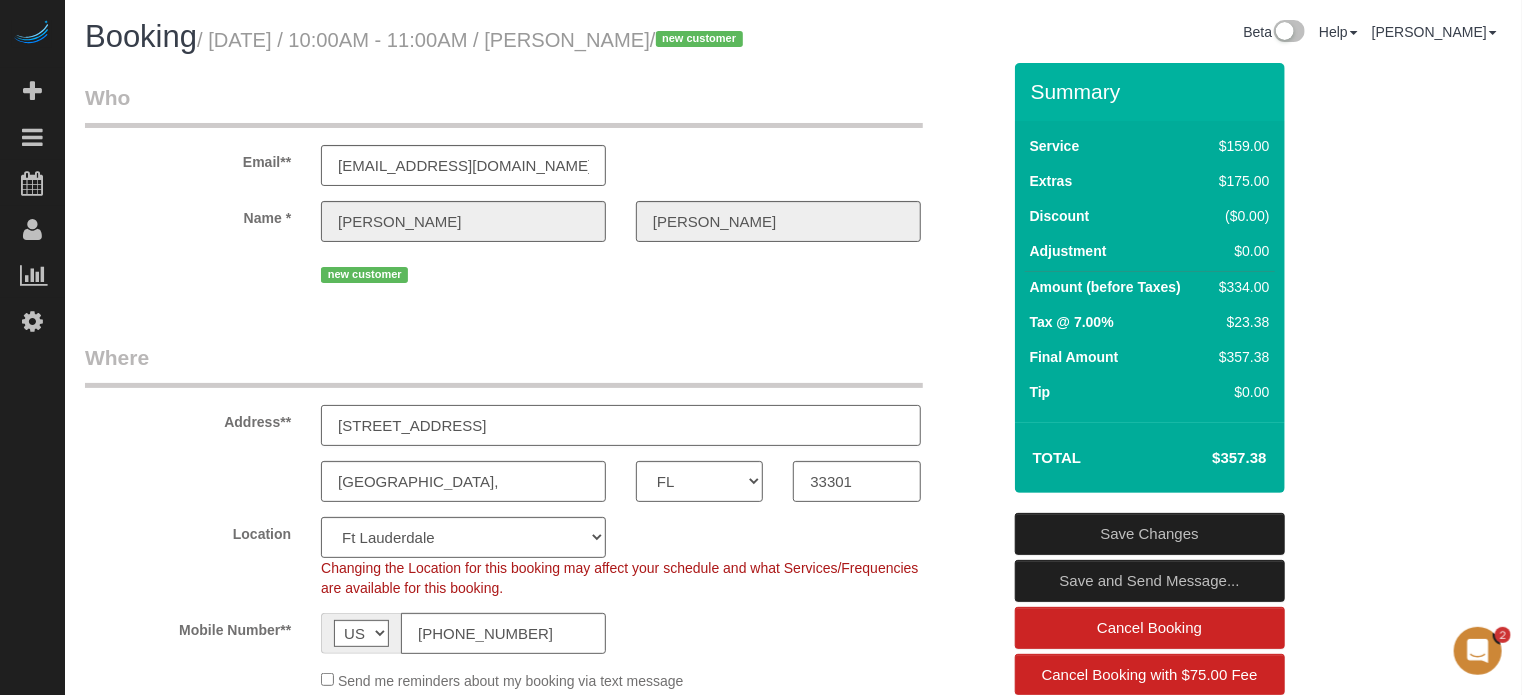 click on "500 East Las Olas Boulevard, Apt 4201" at bounding box center (621, 425) 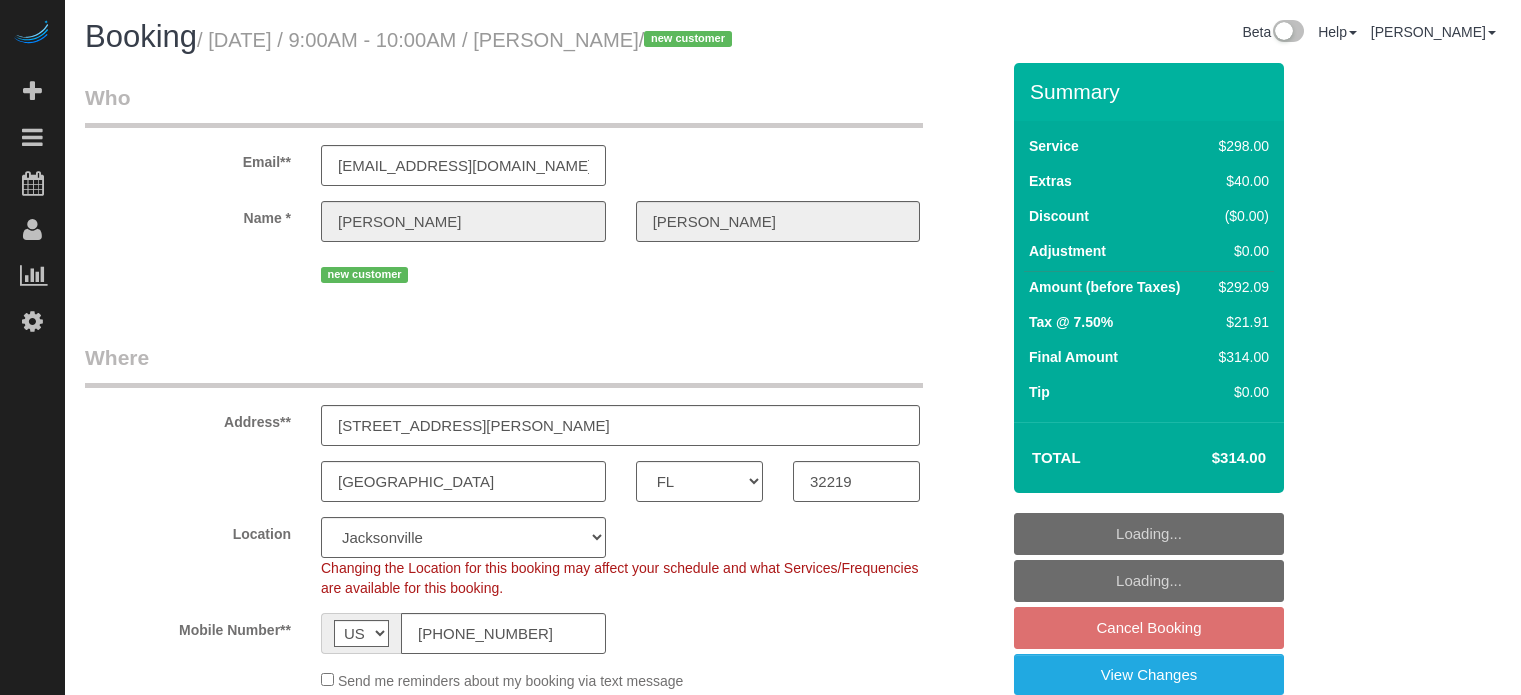 select on "FL" 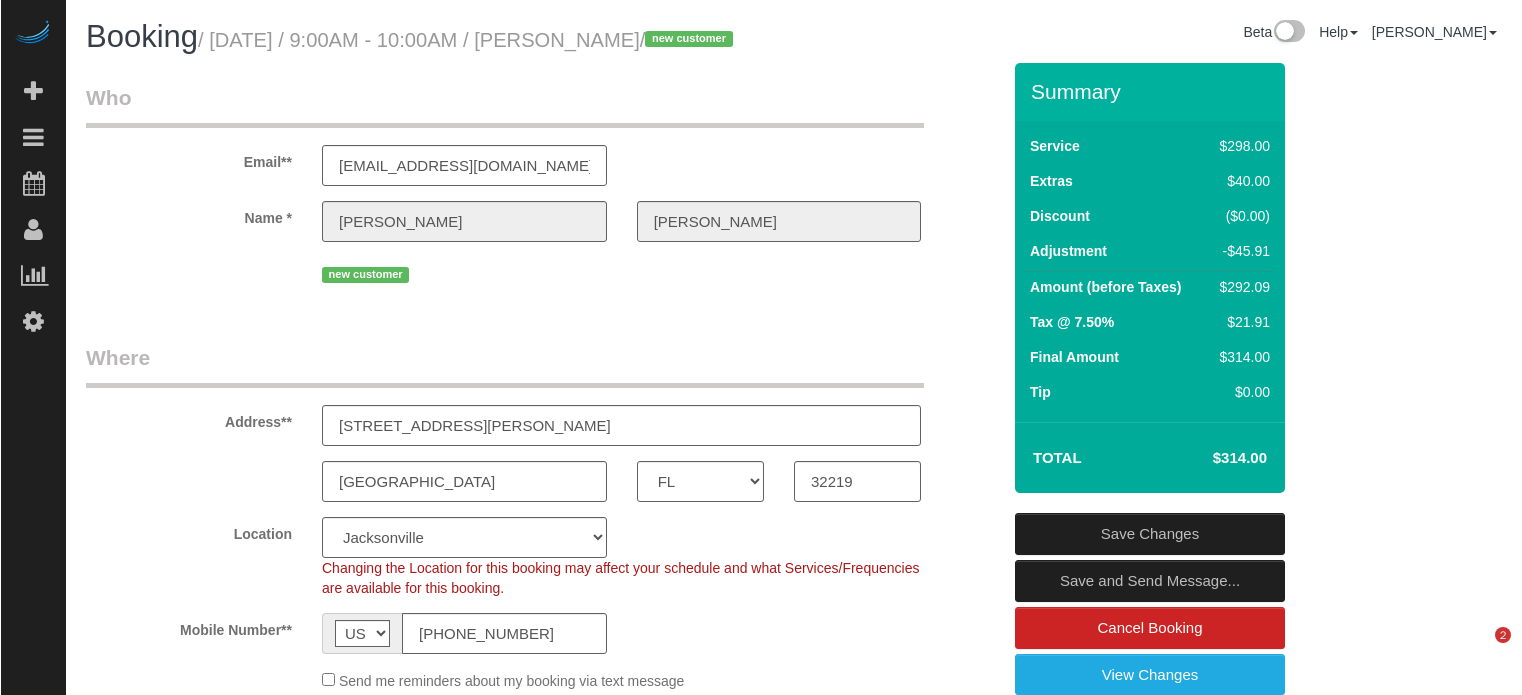 scroll, scrollTop: 0, scrollLeft: 0, axis: both 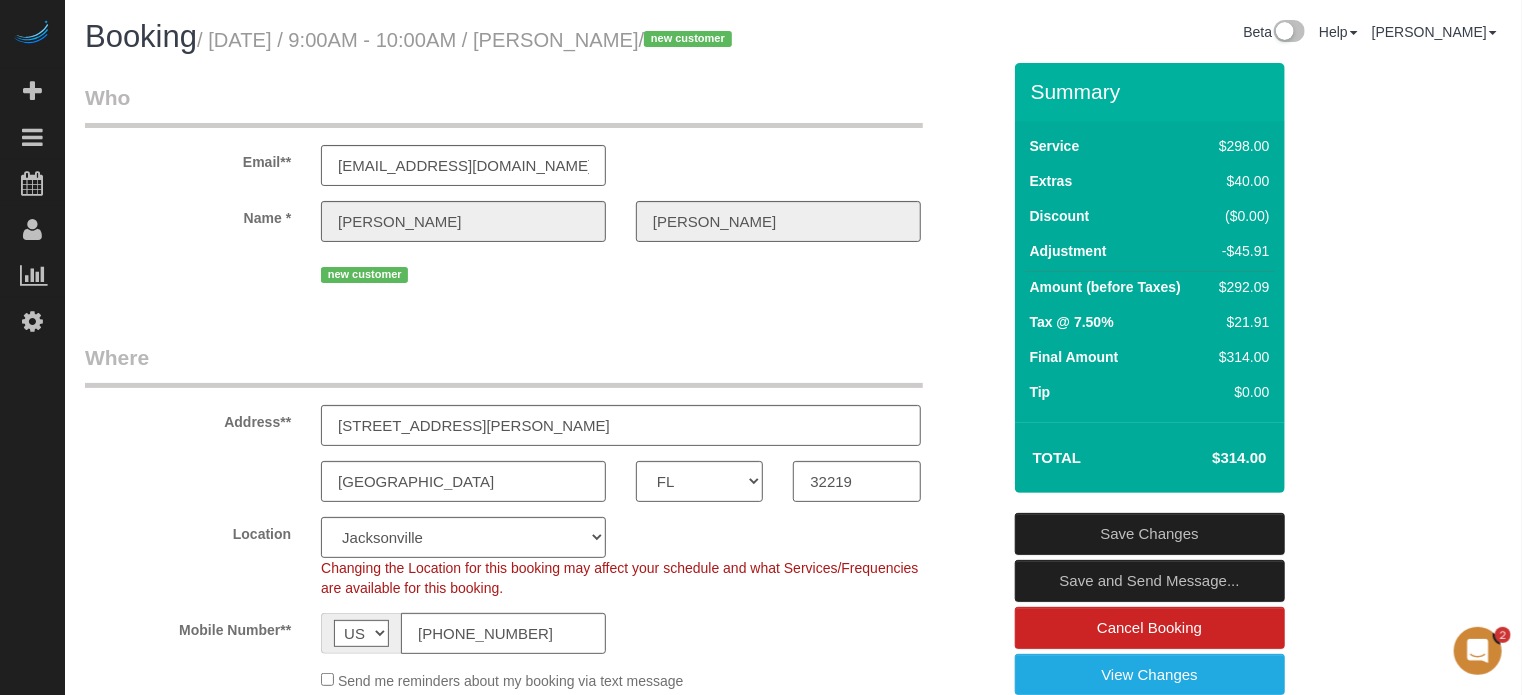 drag, startPoint x: 540, startPoint y: 38, endPoint x: 662, endPoint y: 48, distance: 122.40915 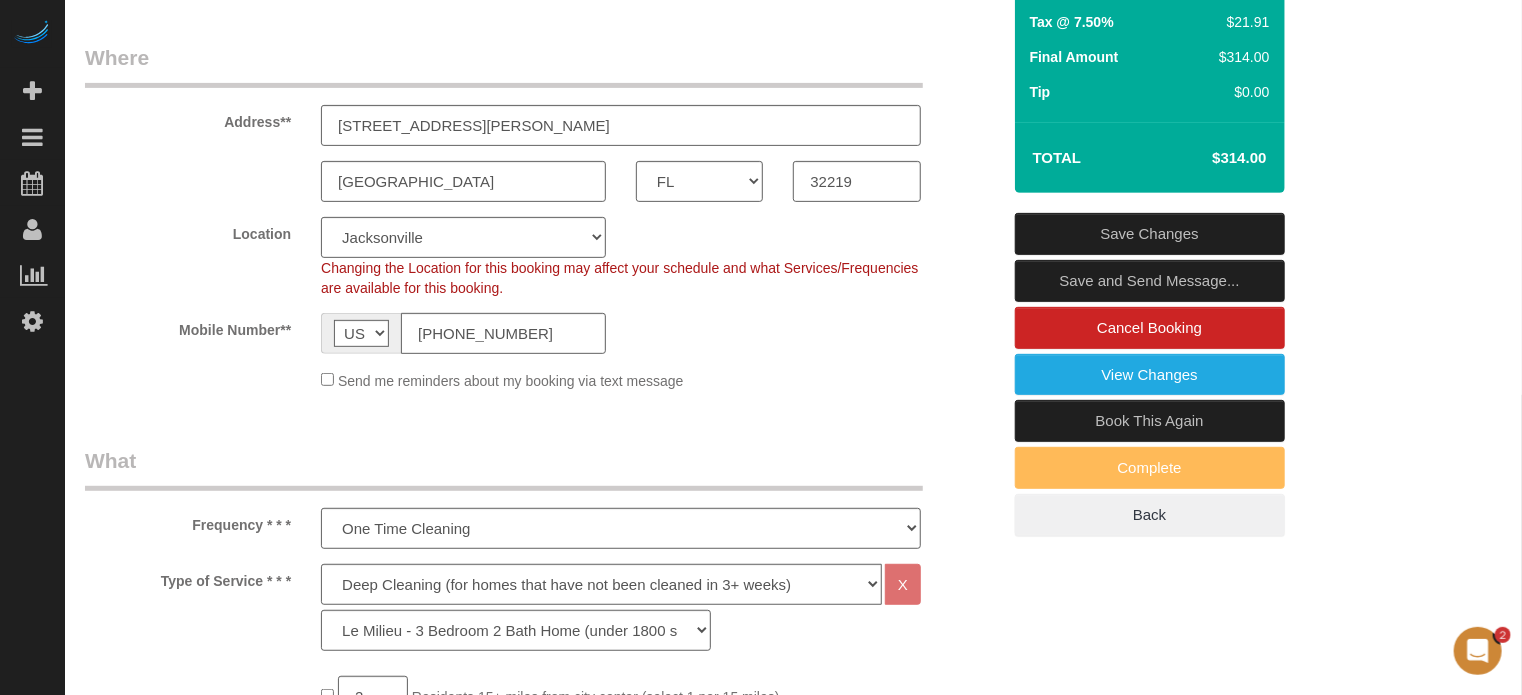 scroll, scrollTop: 200, scrollLeft: 0, axis: vertical 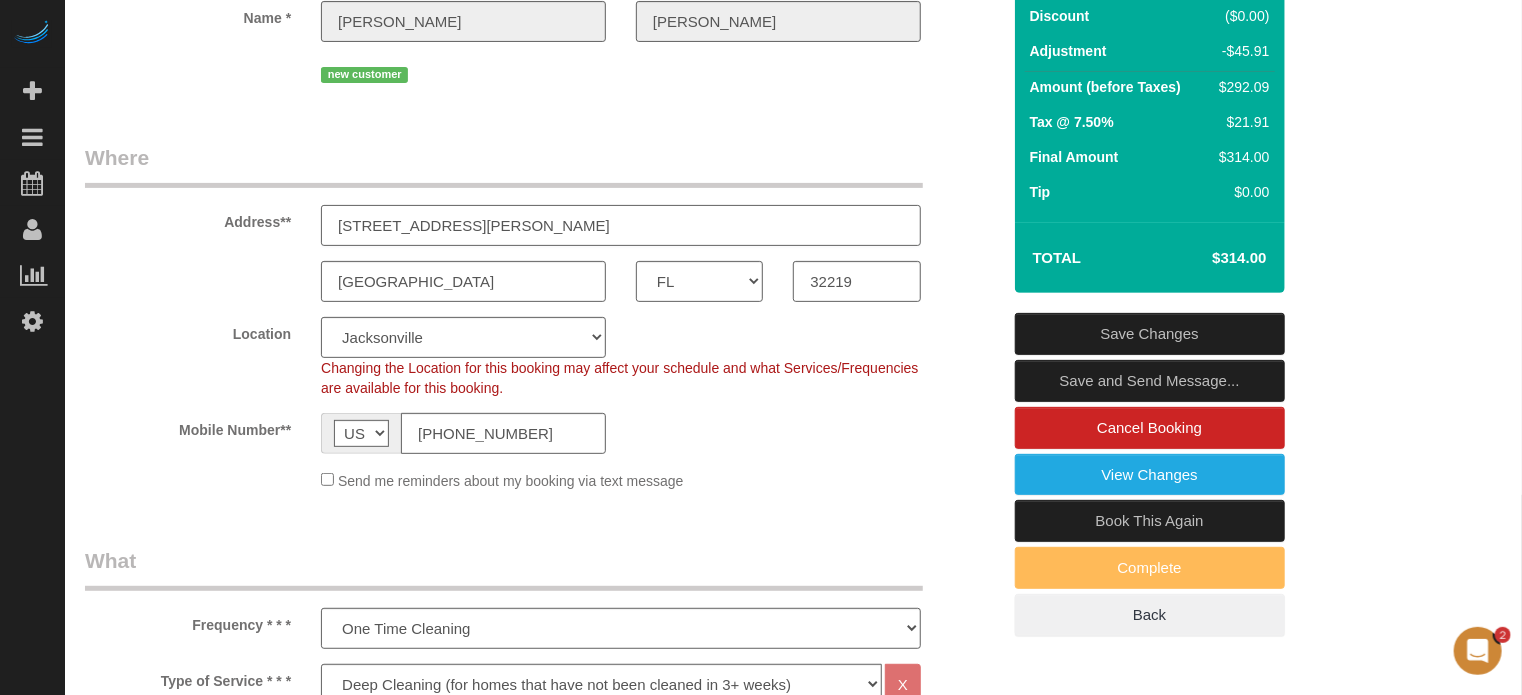 click on "[STREET_ADDRESS][PERSON_NAME]" at bounding box center [621, 225] 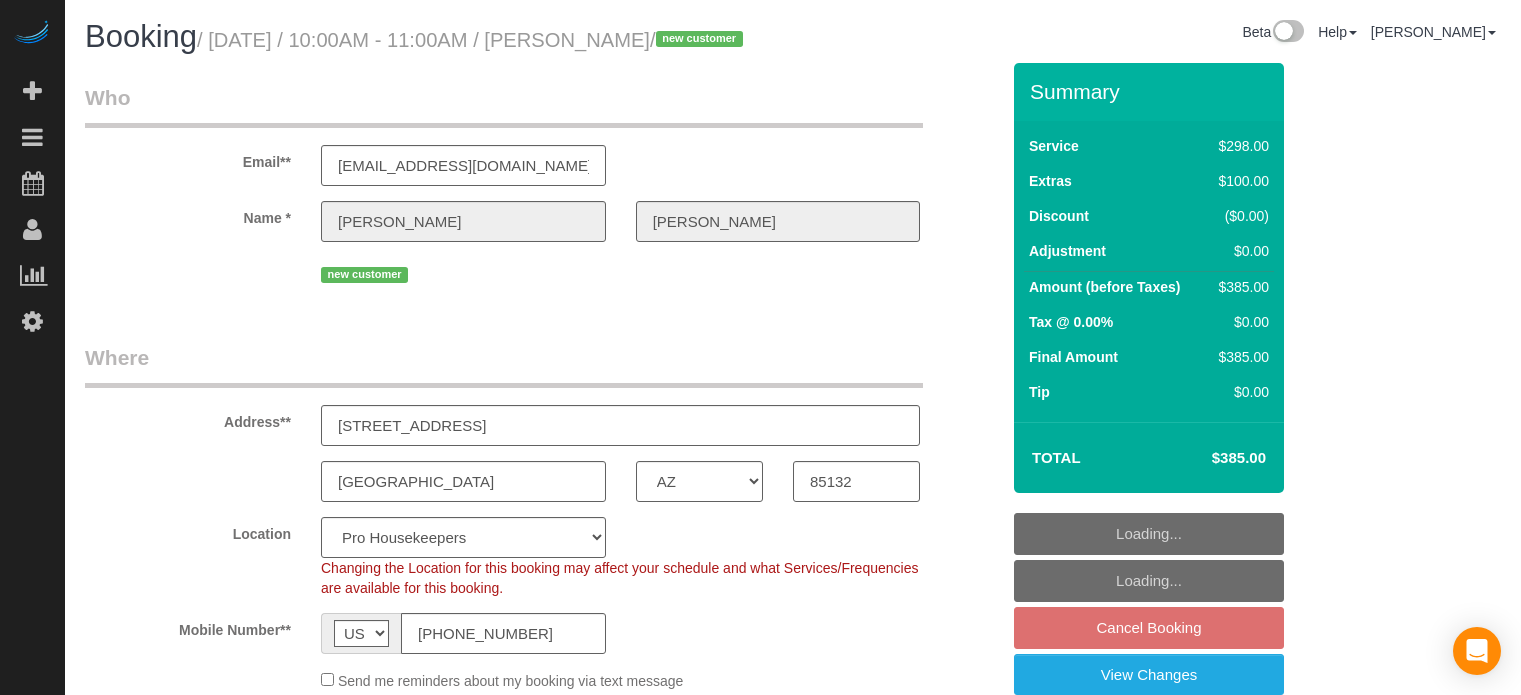 select on "AZ" 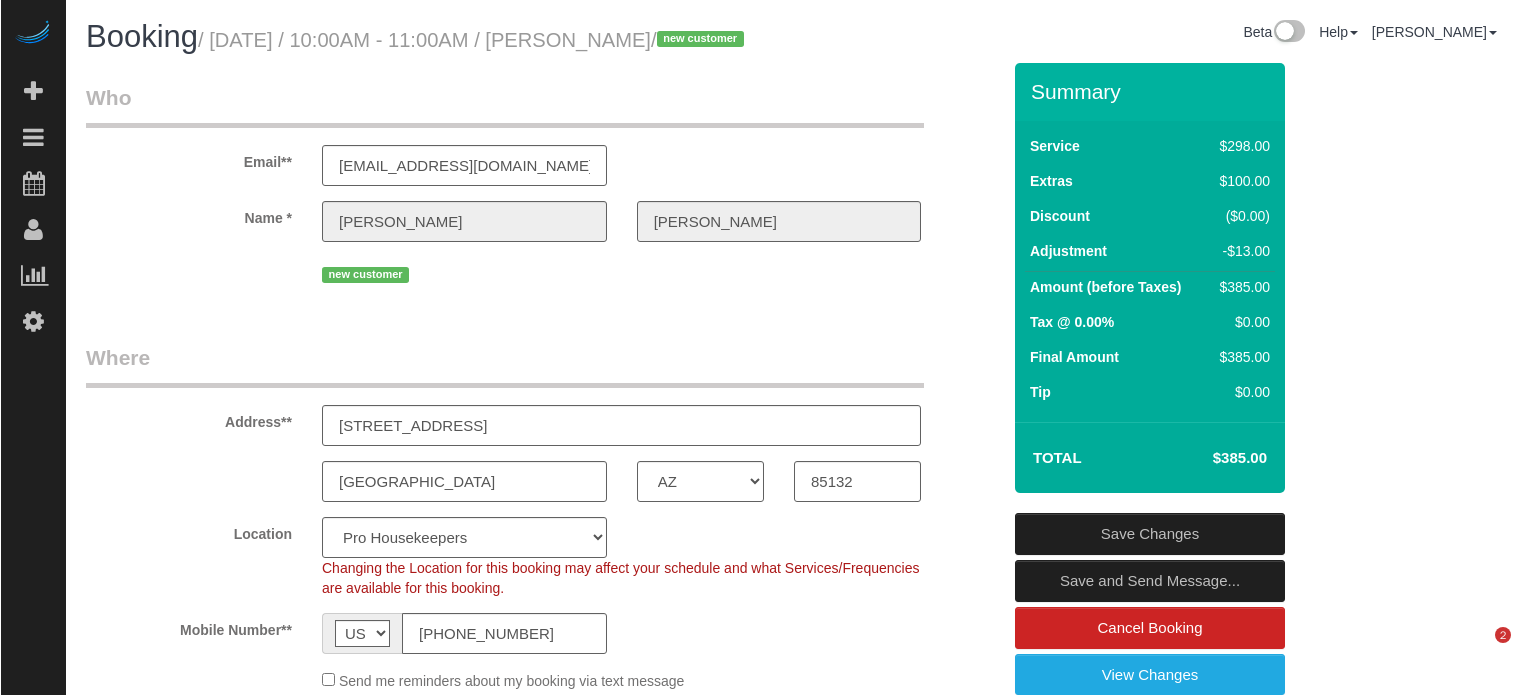 scroll, scrollTop: 0, scrollLeft: 0, axis: both 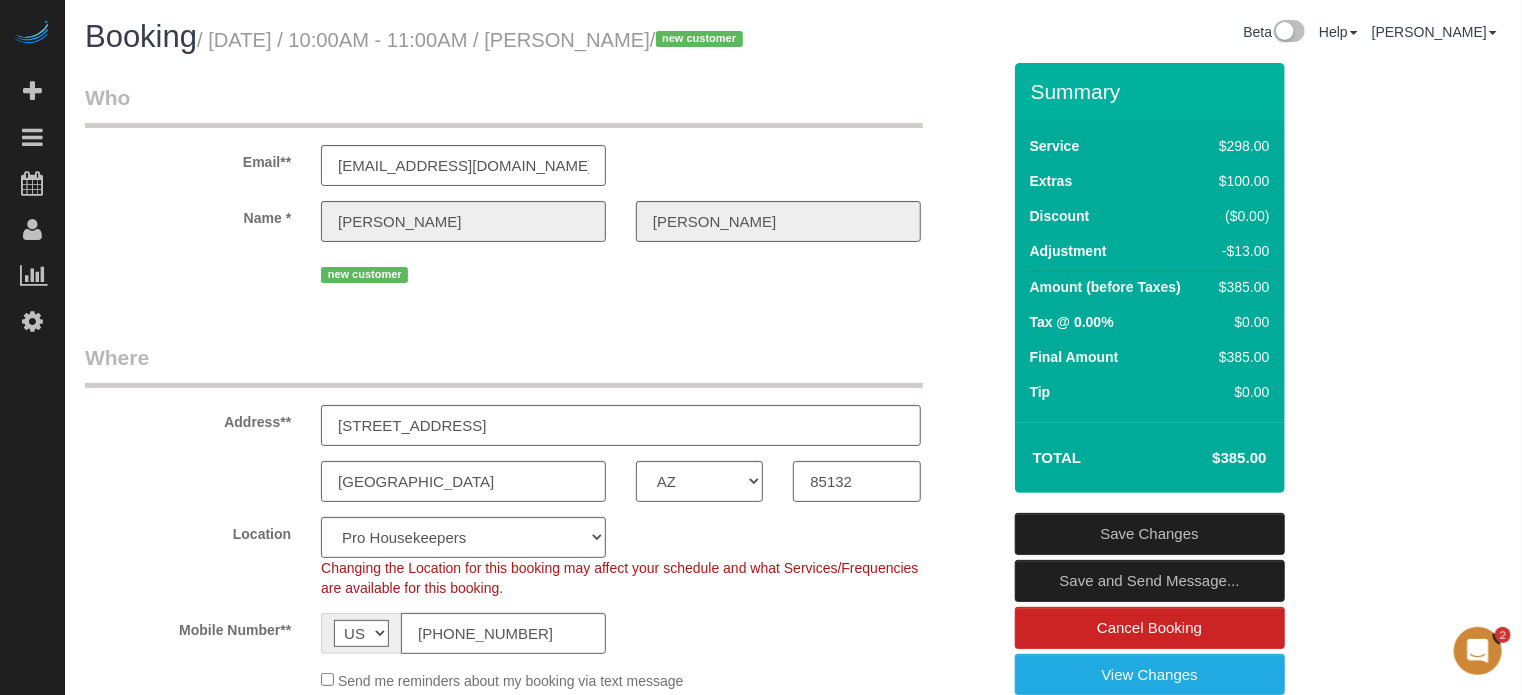 drag, startPoint x: 550, startPoint y: 47, endPoint x: 696, endPoint y: 46, distance: 146.00342 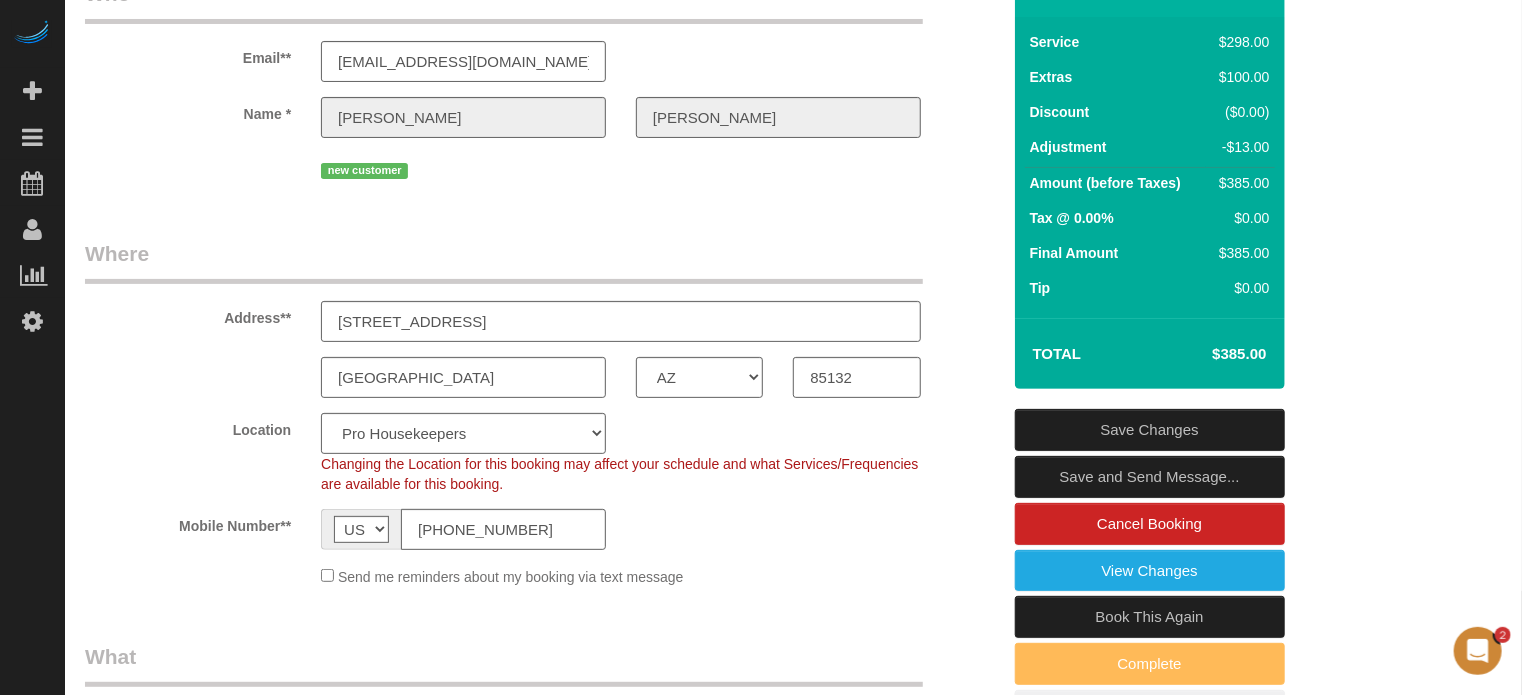scroll, scrollTop: 200, scrollLeft: 0, axis: vertical 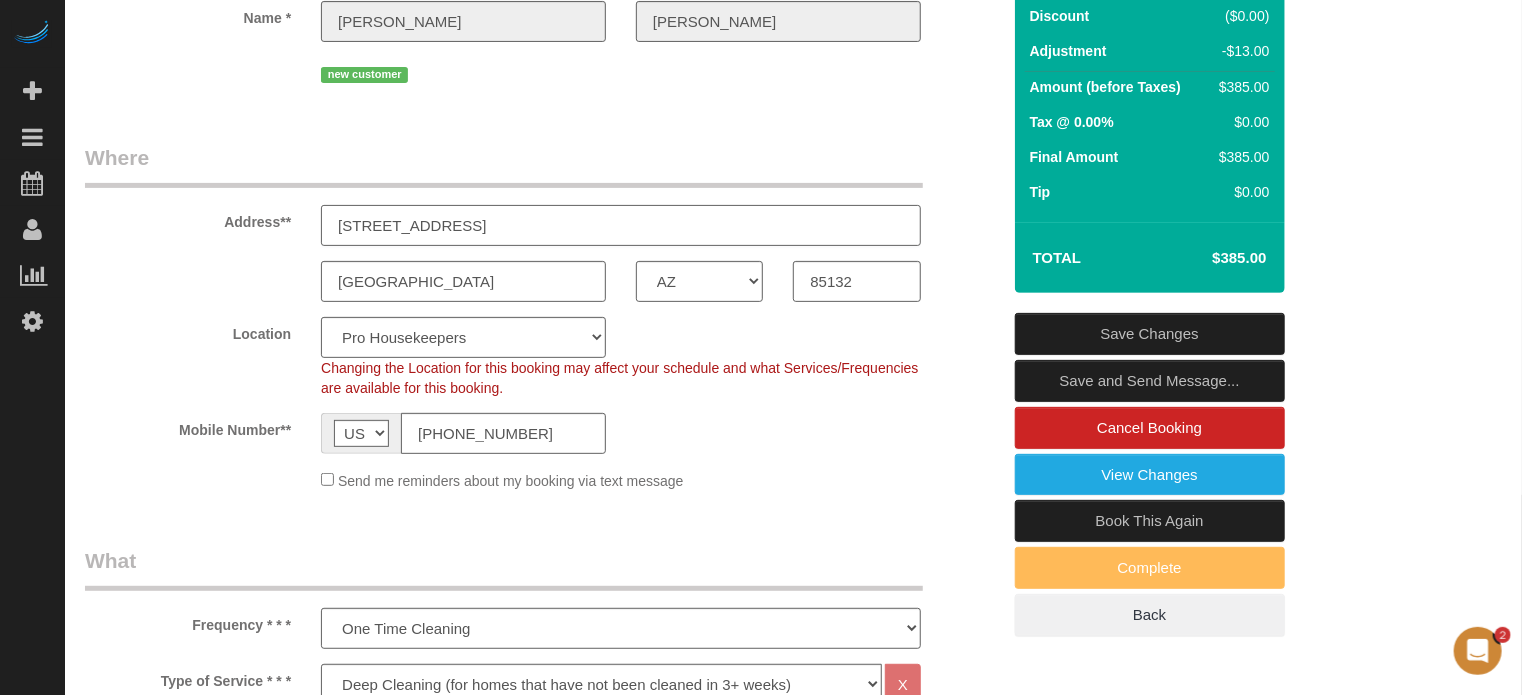 click on "8555 W Trenton Ct" at bounding box center (621, 225) 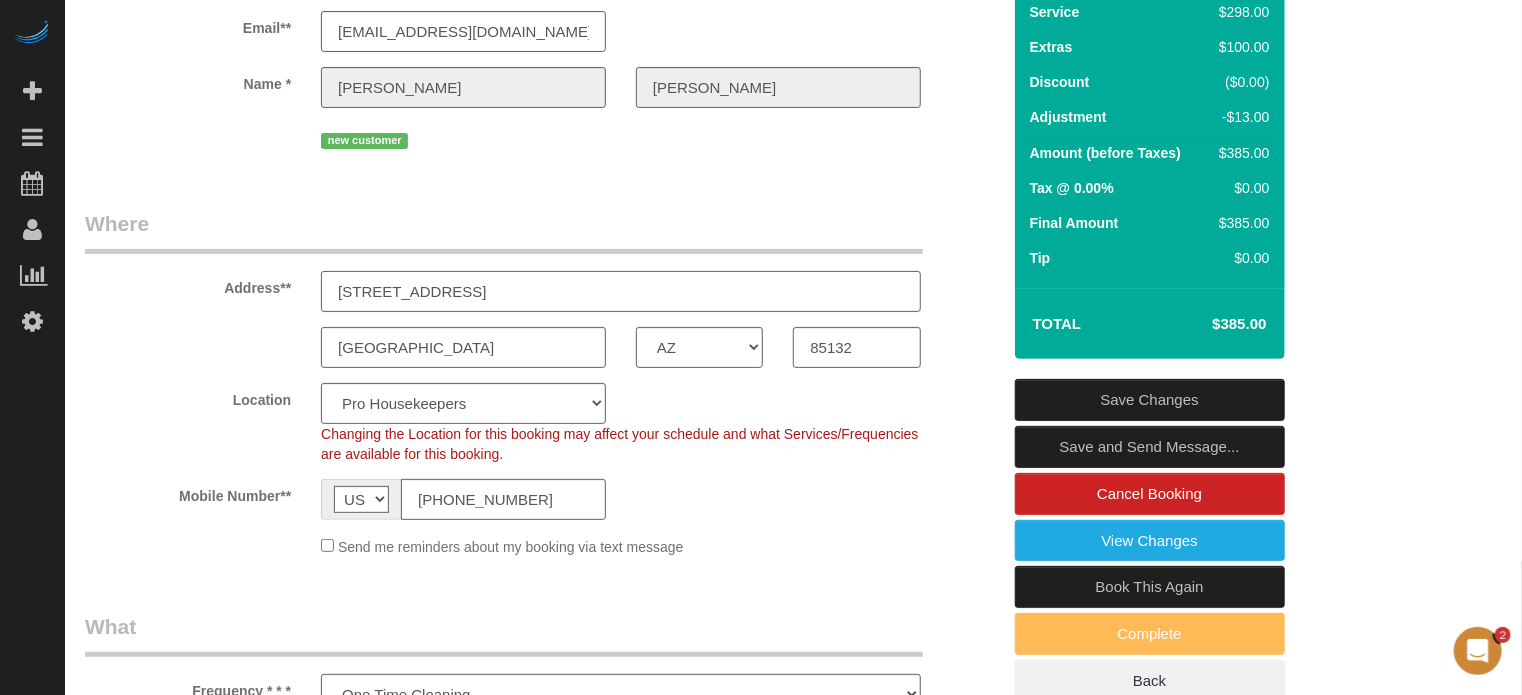 scroll, scrollTop: 100, scrollLeft: 0, axis: vertical 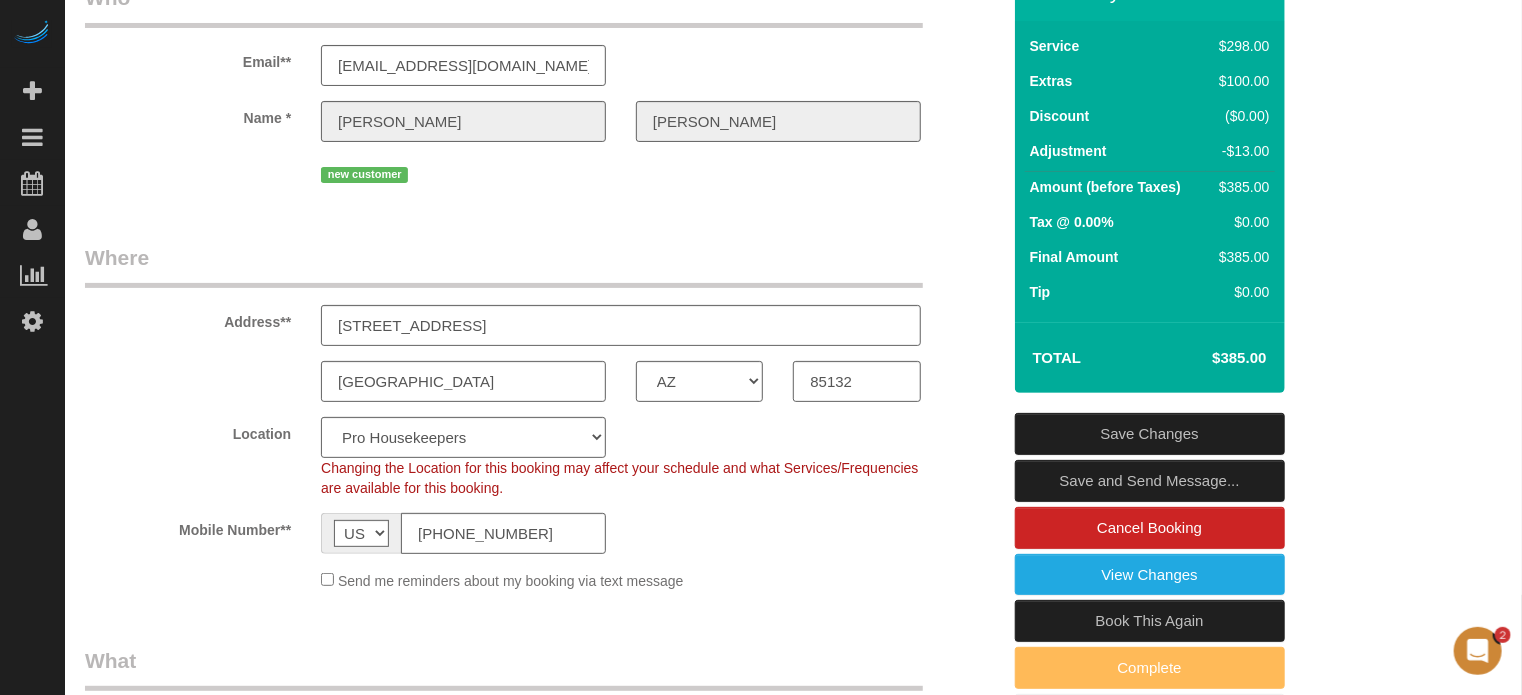 click on "new customer" at bounding box center (542, 172) 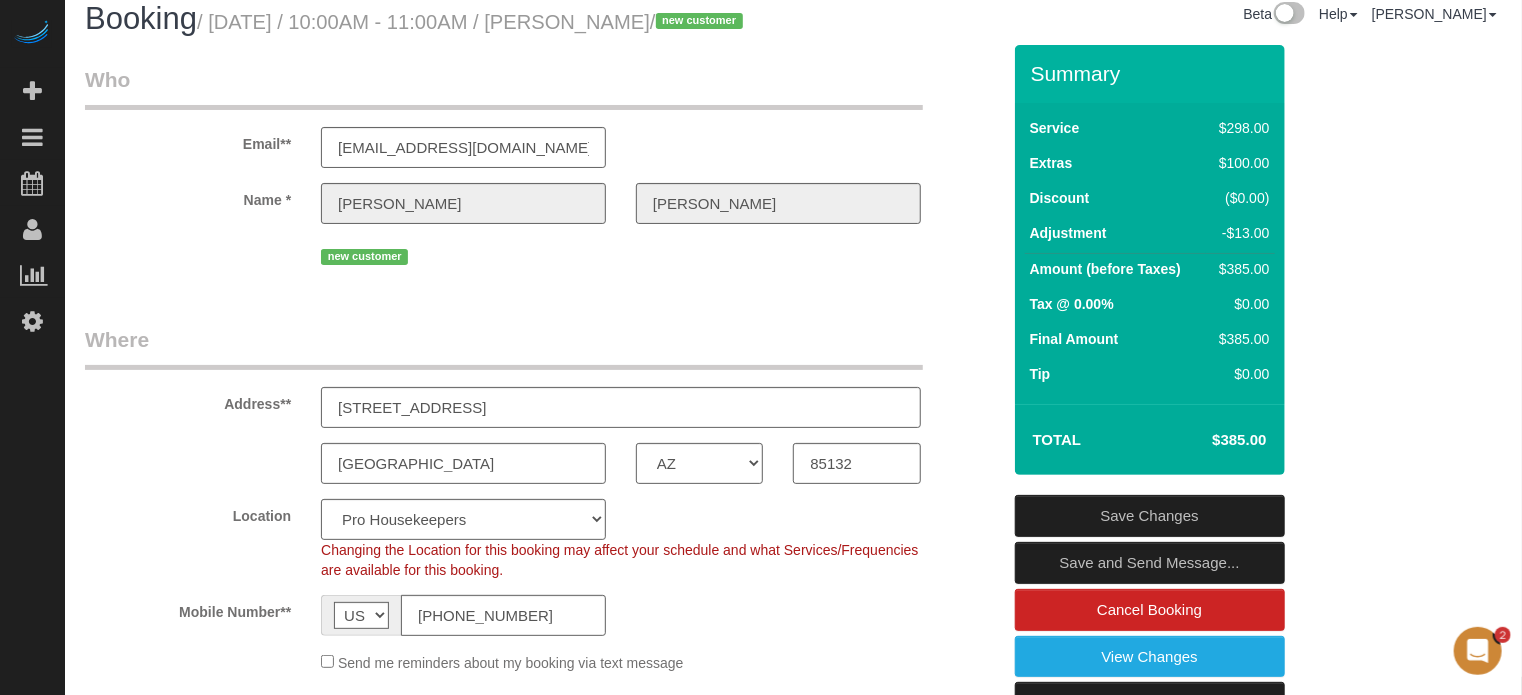 scroll, scrollTop: 0, scrollLeft: 0, axis: both 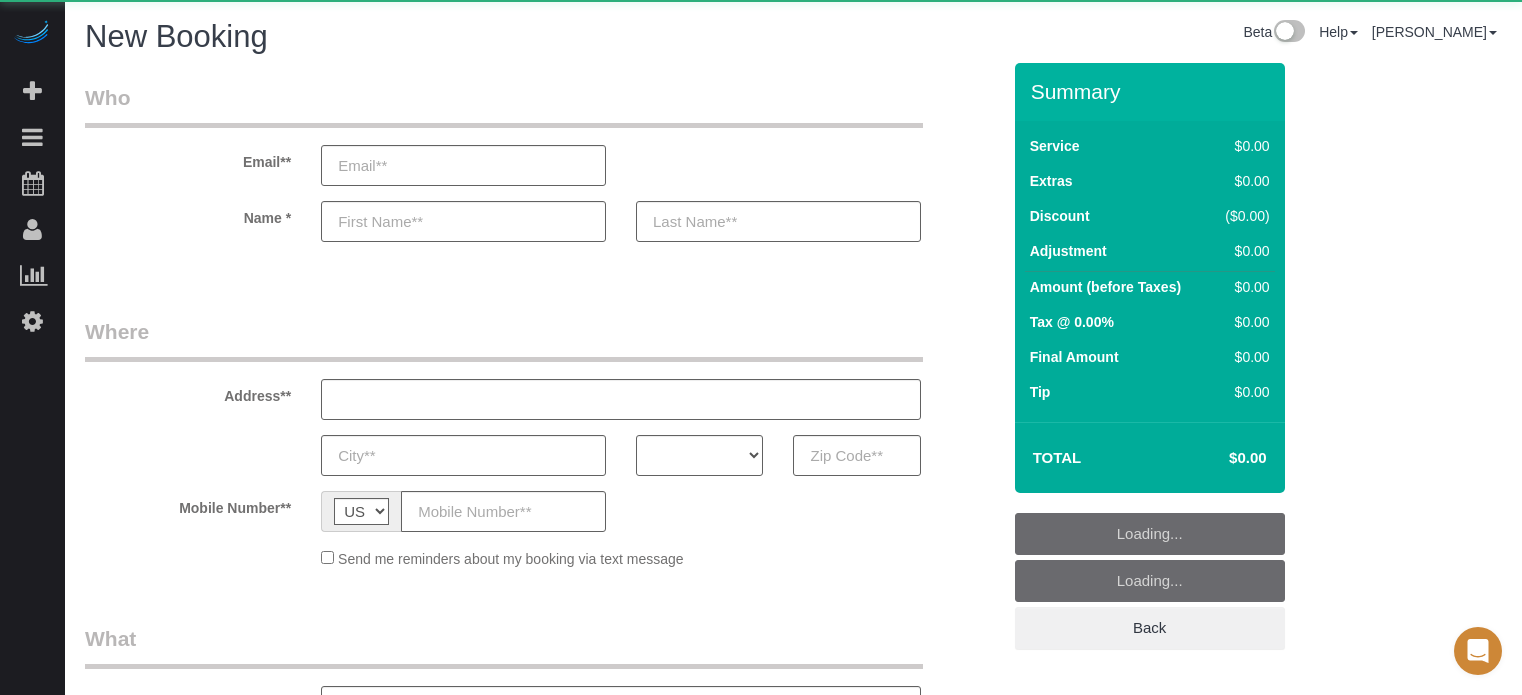 select on "number:9" 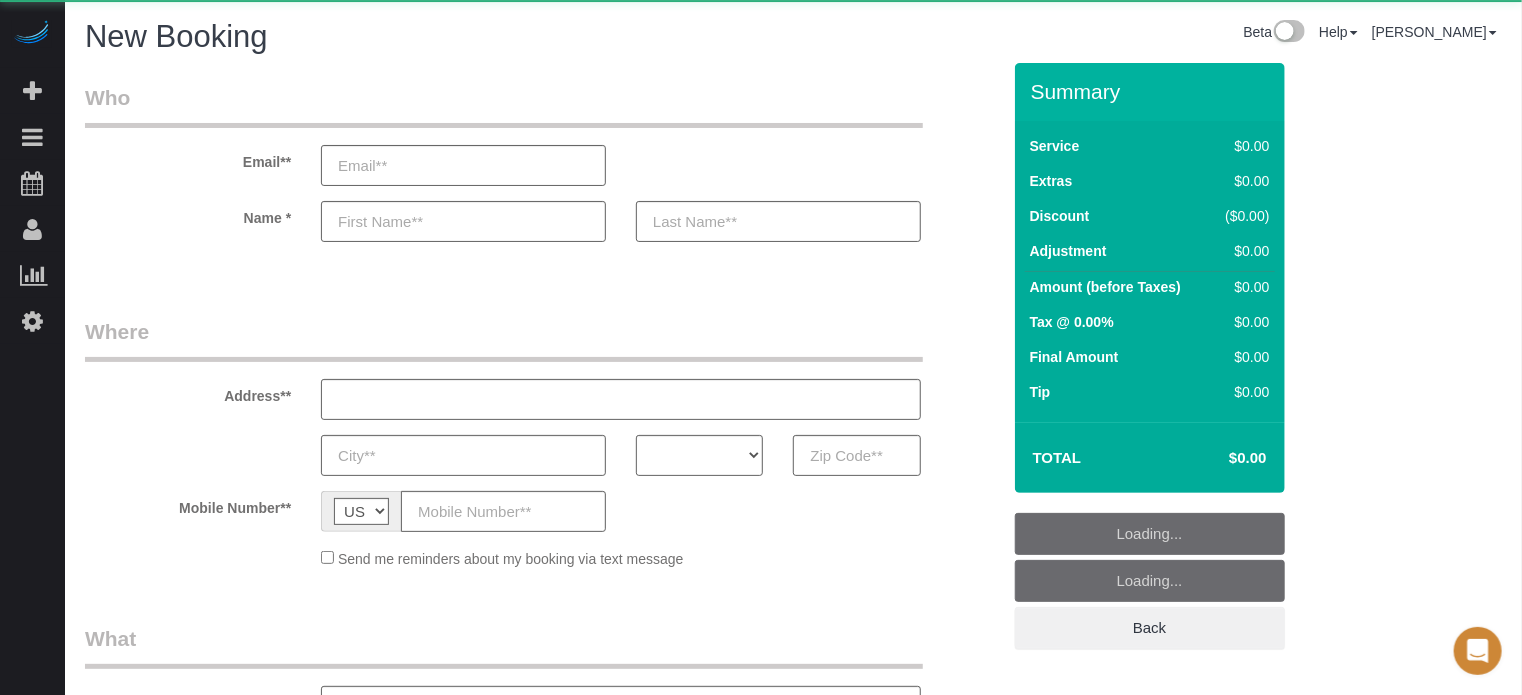 select on "object:740" 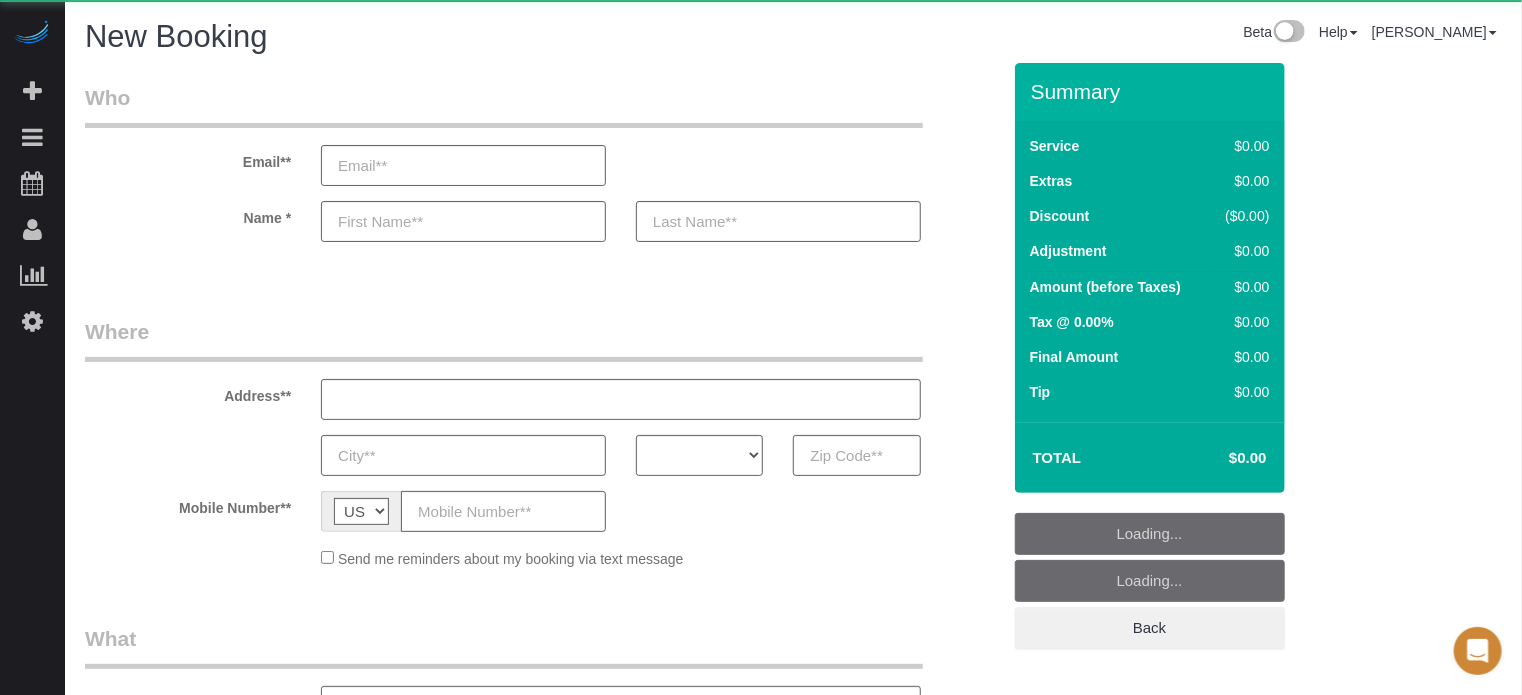 select on "4" 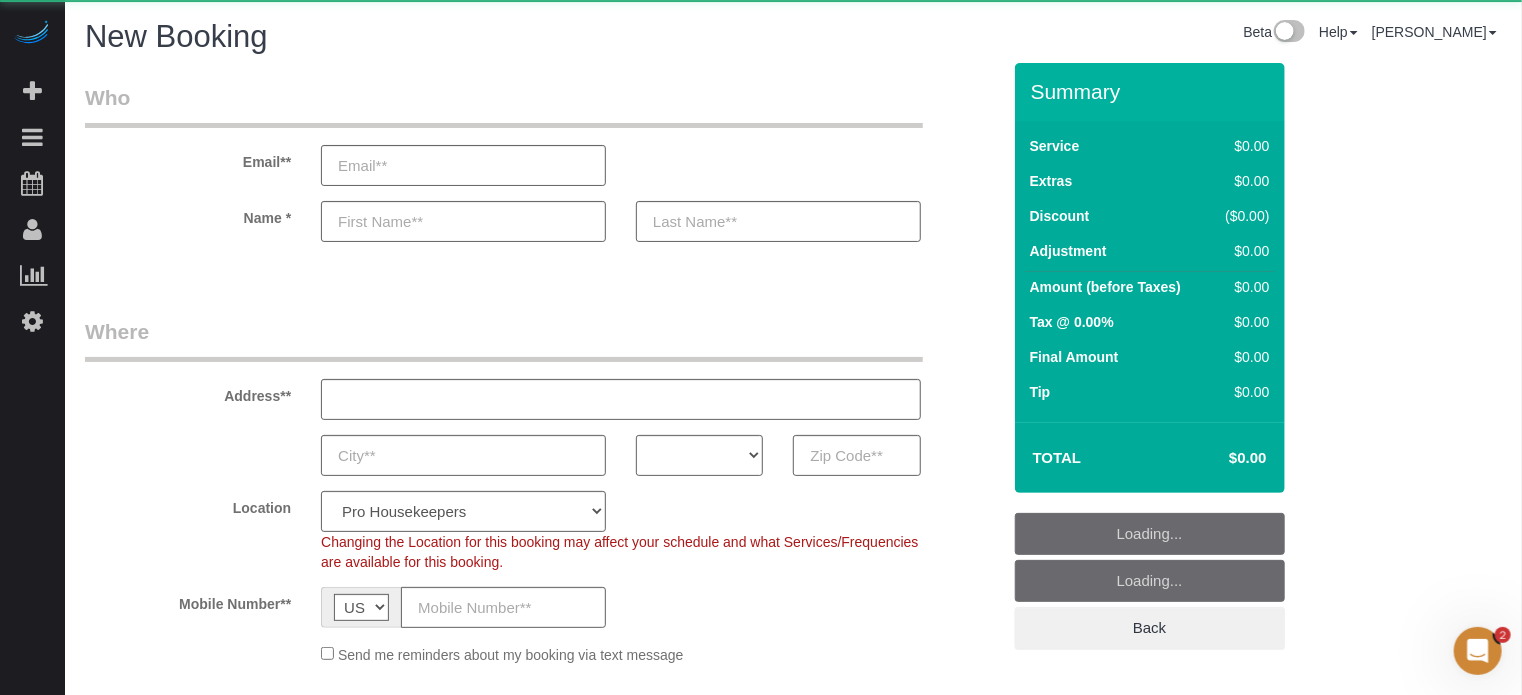 scroll, scrollTop: 0, scrollLeft: 0, axis: both 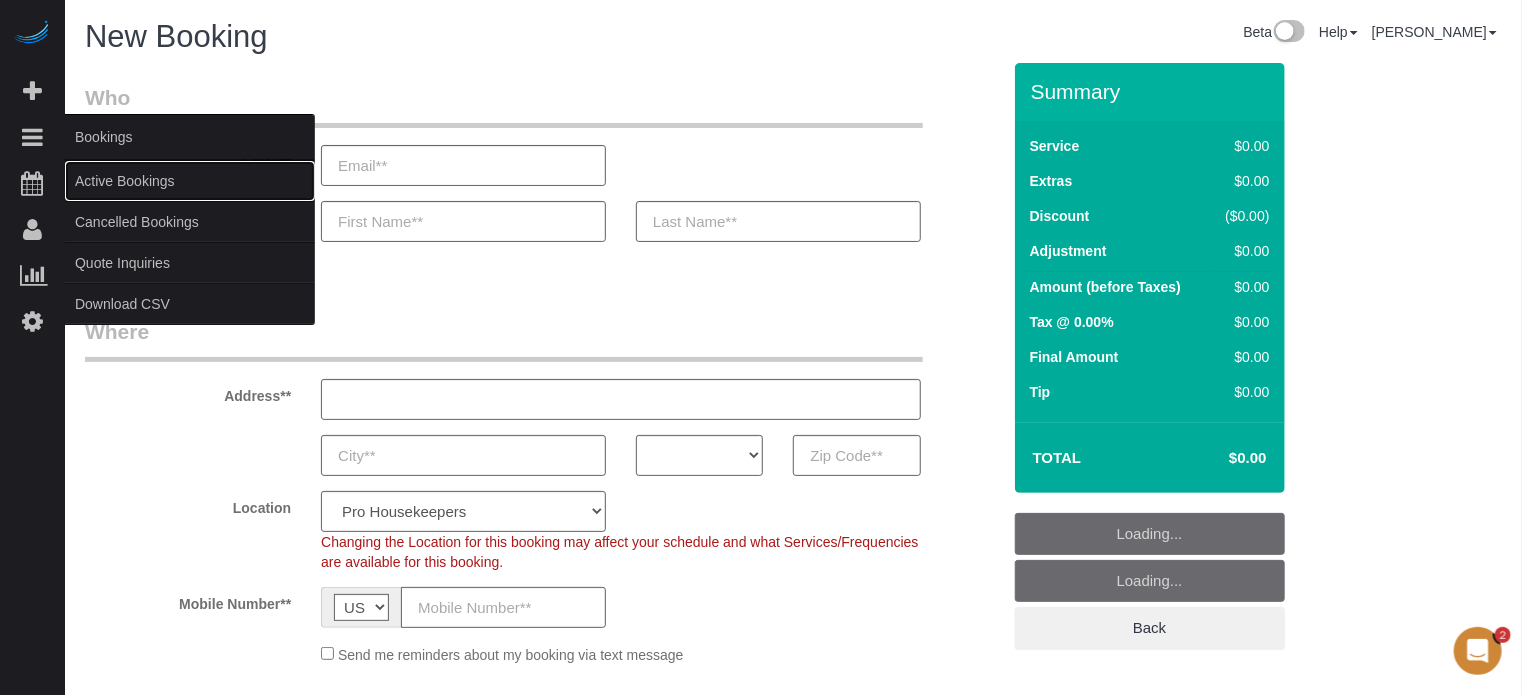 click on "Active Bookings" at bounding box center (190, 181) 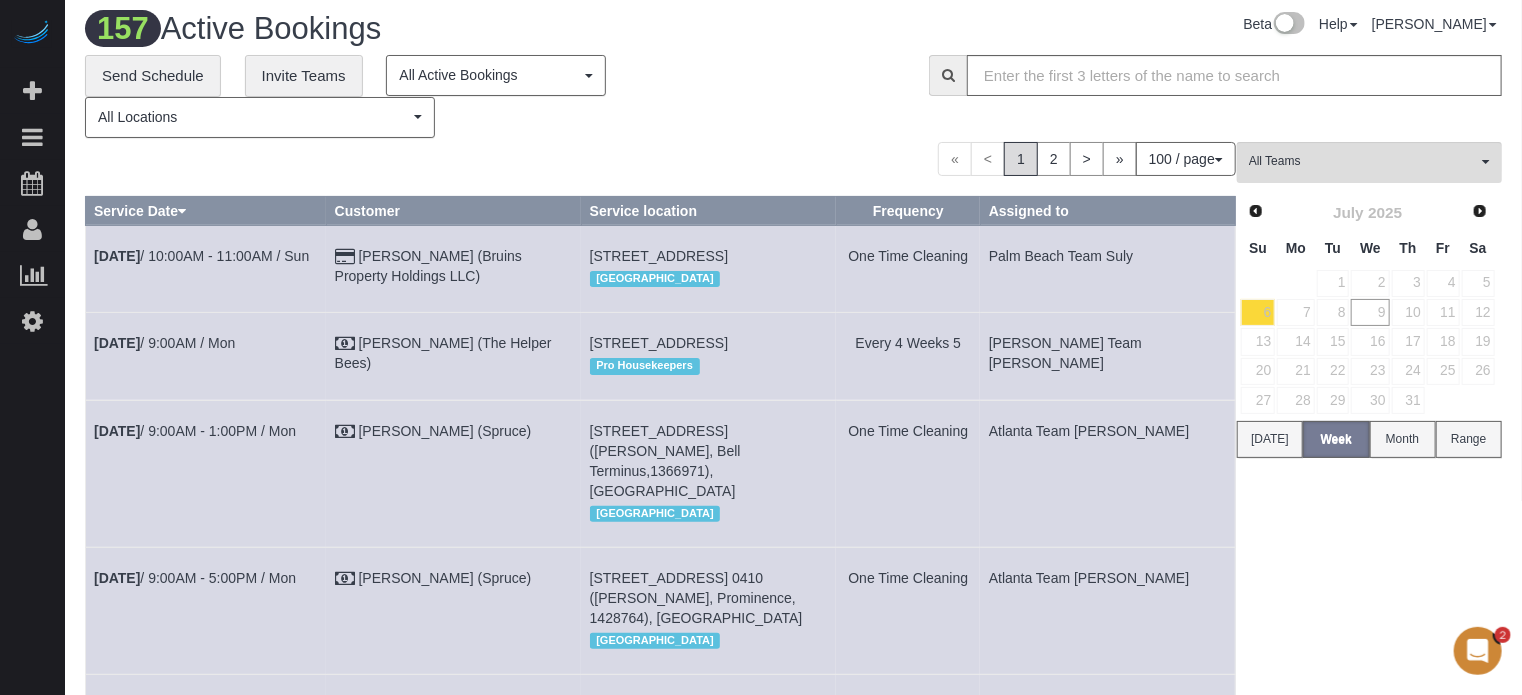 scroll, scrollTop: 0, scrollLeft: 0, axis: both 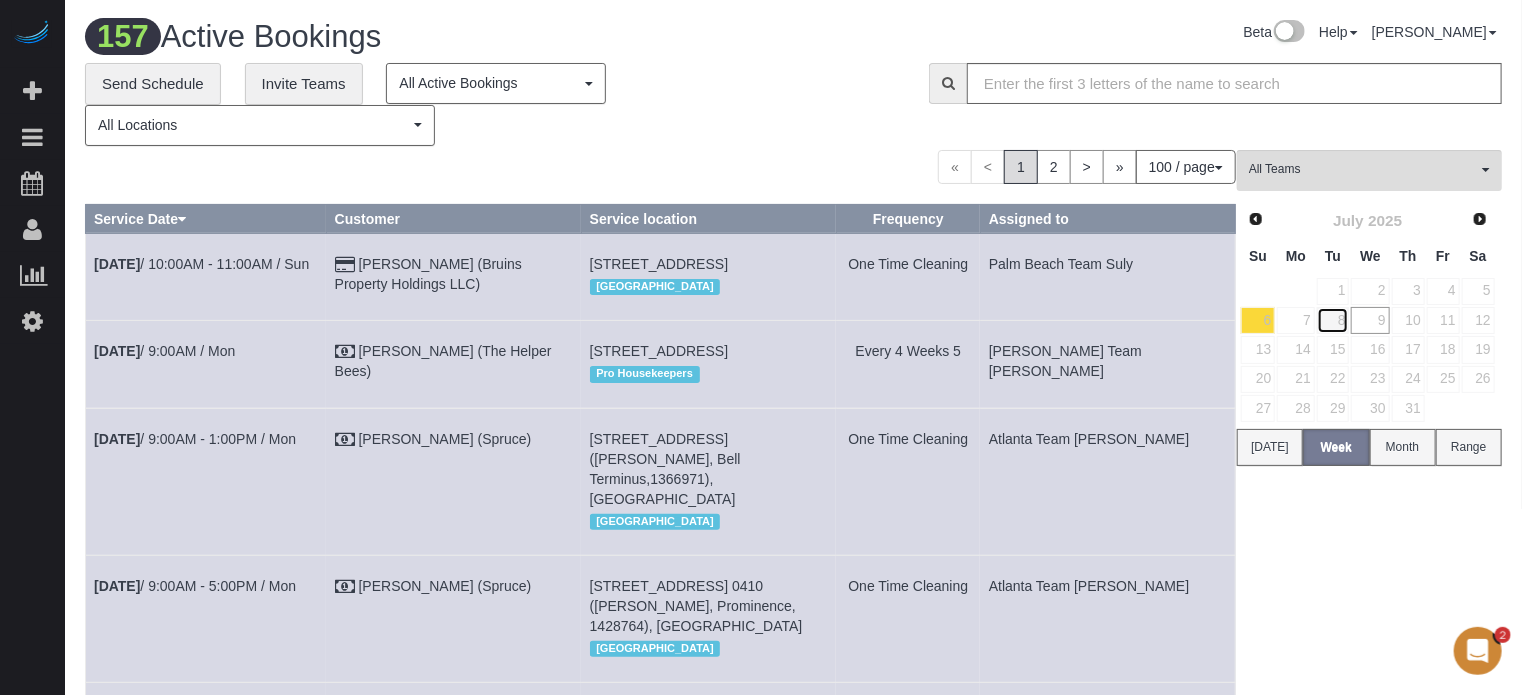 click on "8" at bounding box center (1333, 320) 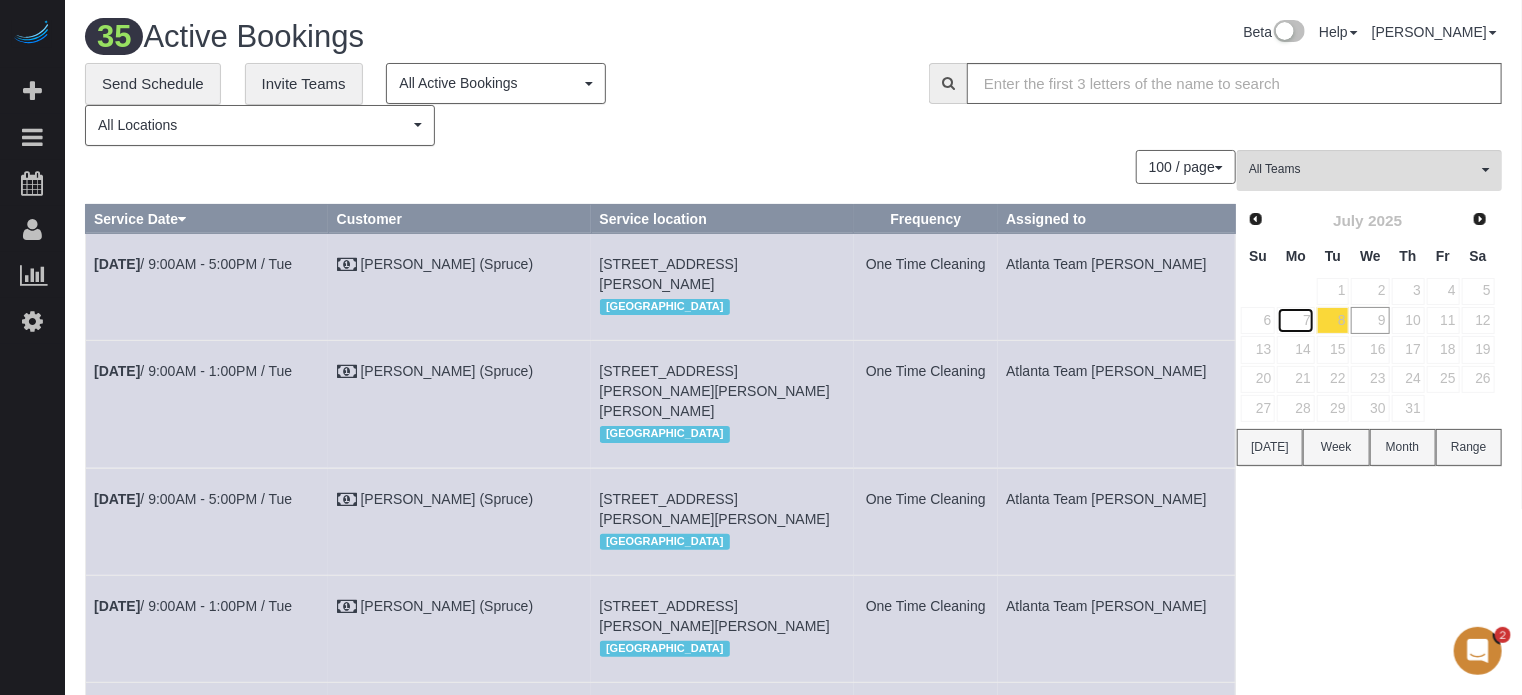 click on "7" at bounding box center [1295, 320] 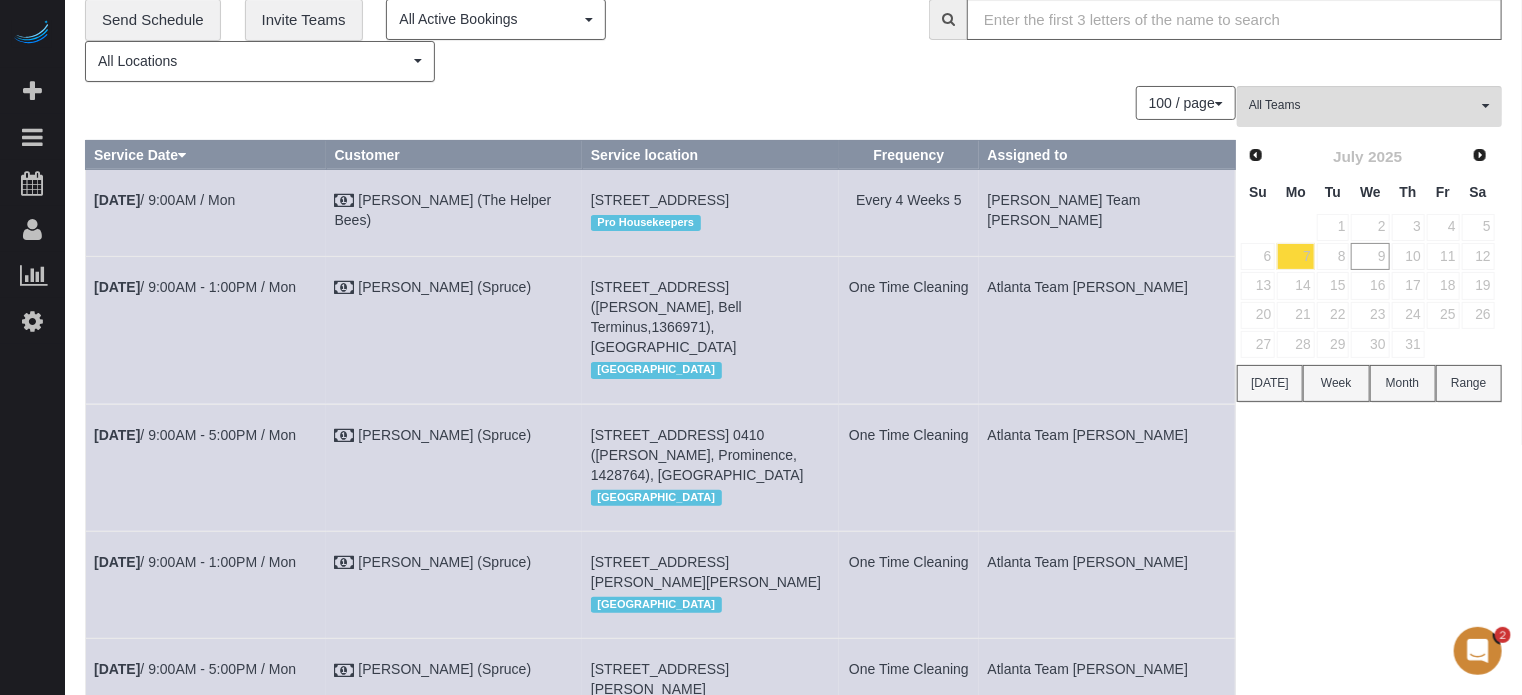 scroll, scrollTop: 0, scrollLeft: 0, axis: both 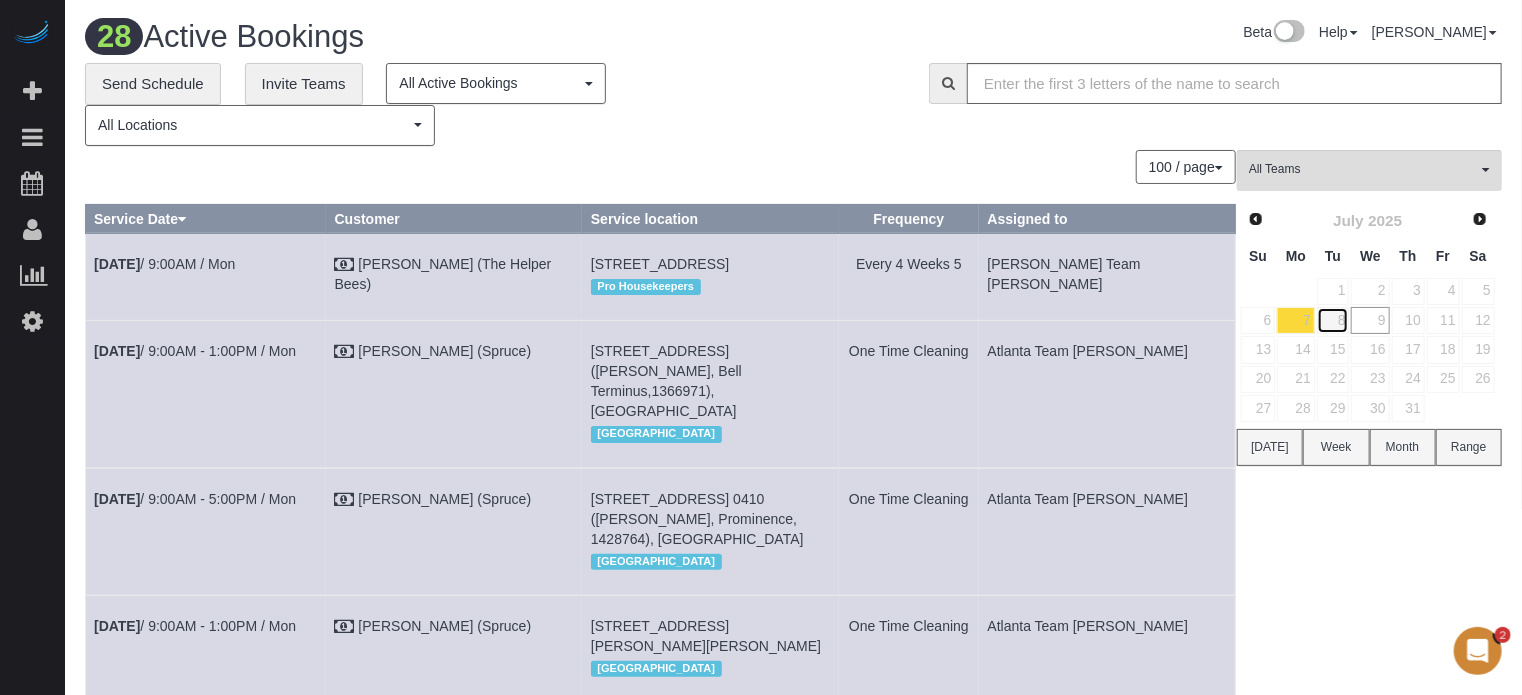 click on "8" at bounding box center [1333, 320] 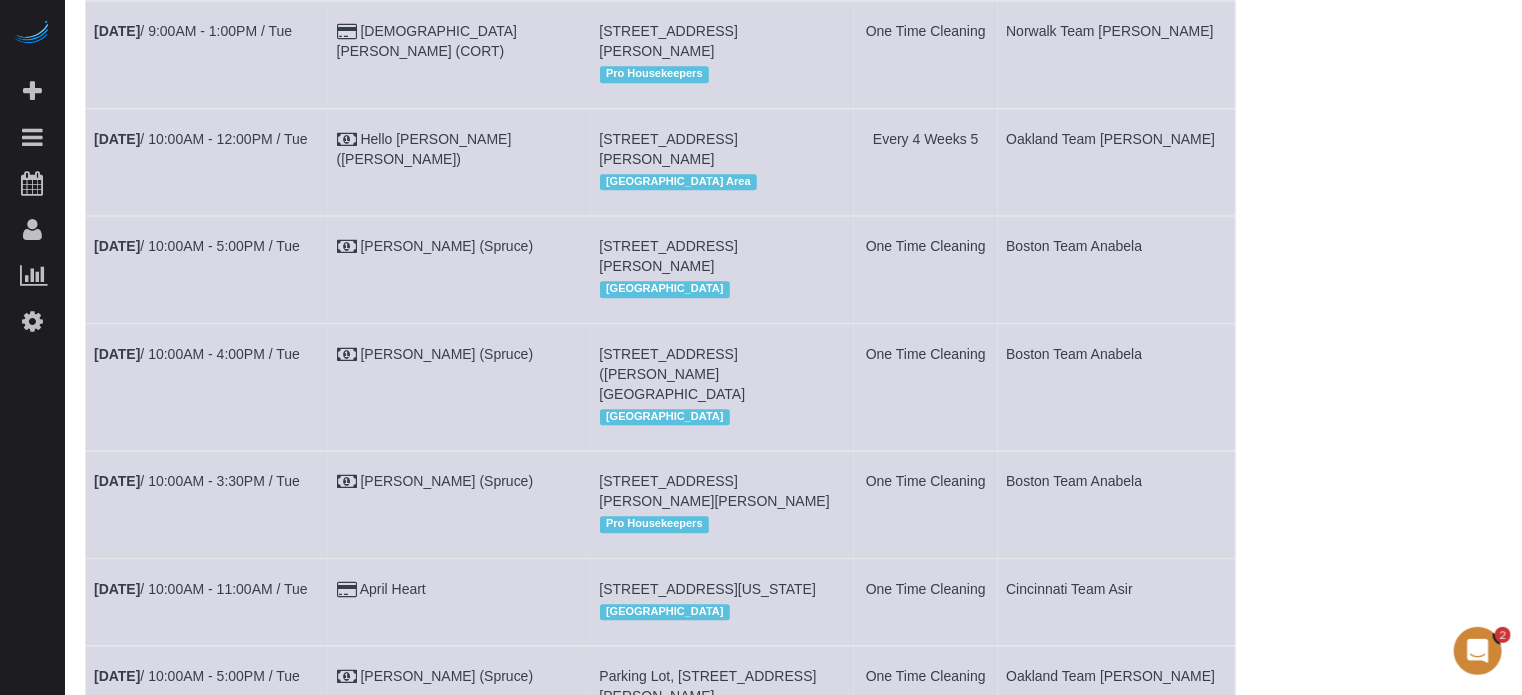 scroll, scrollTop: 0, scrollLeft: 0, axis: both 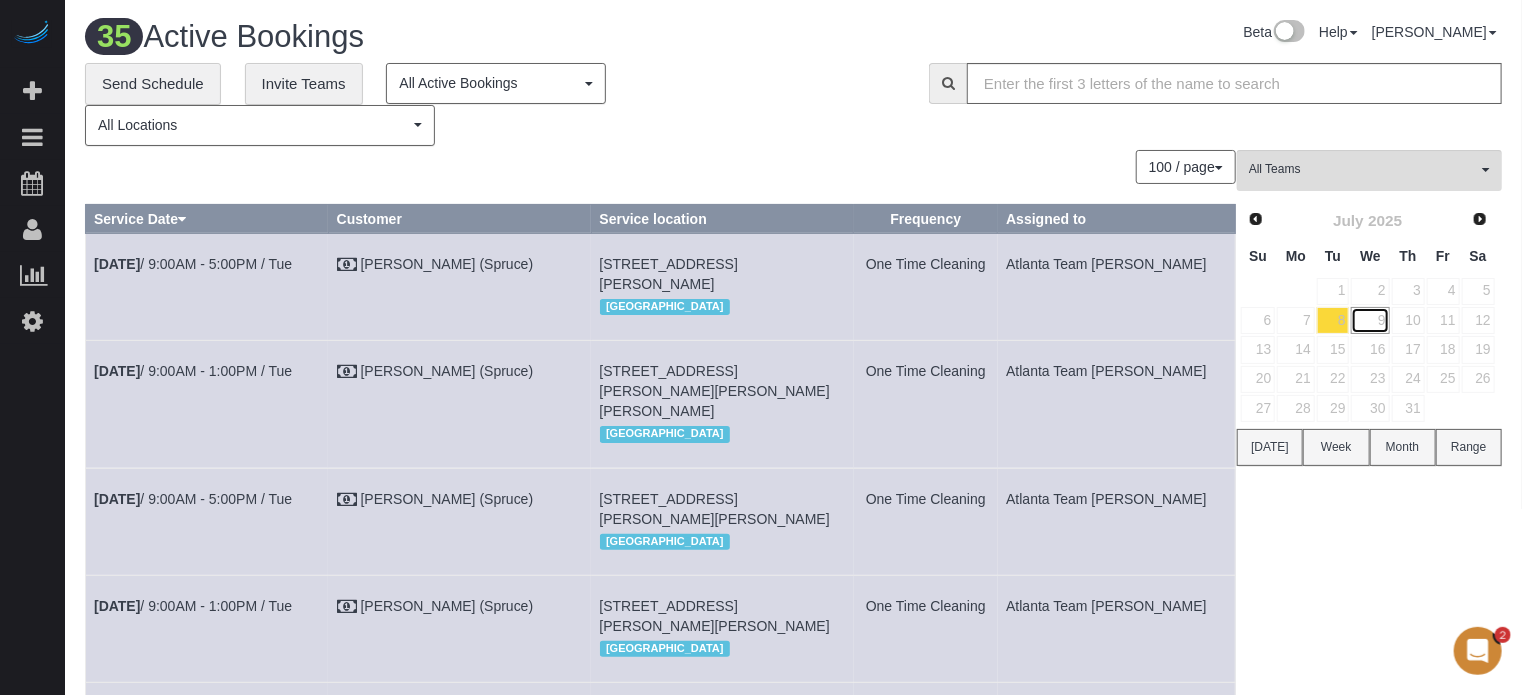 click on "9" at bounding box center [1370, 320] 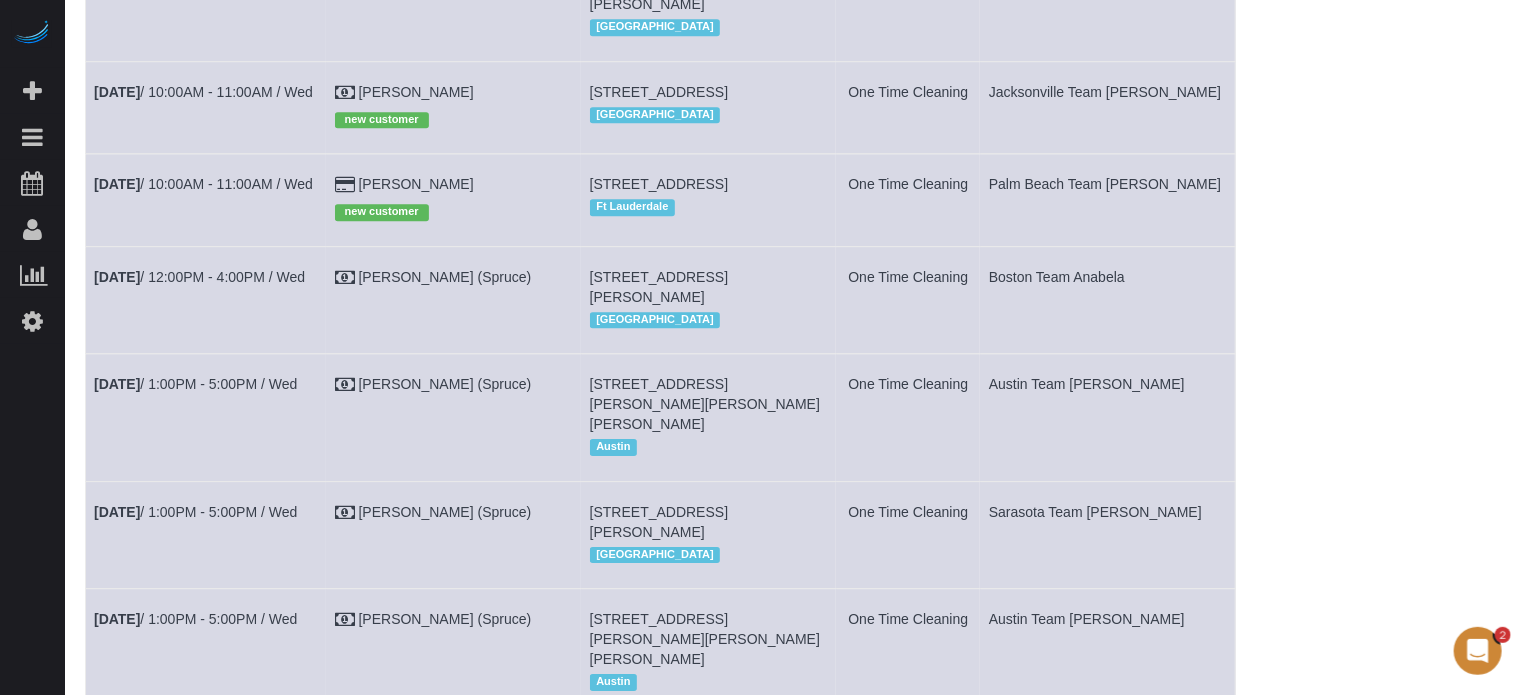 scroll, scrollTop: 2905, scrollLeft: 0, axis: vertical 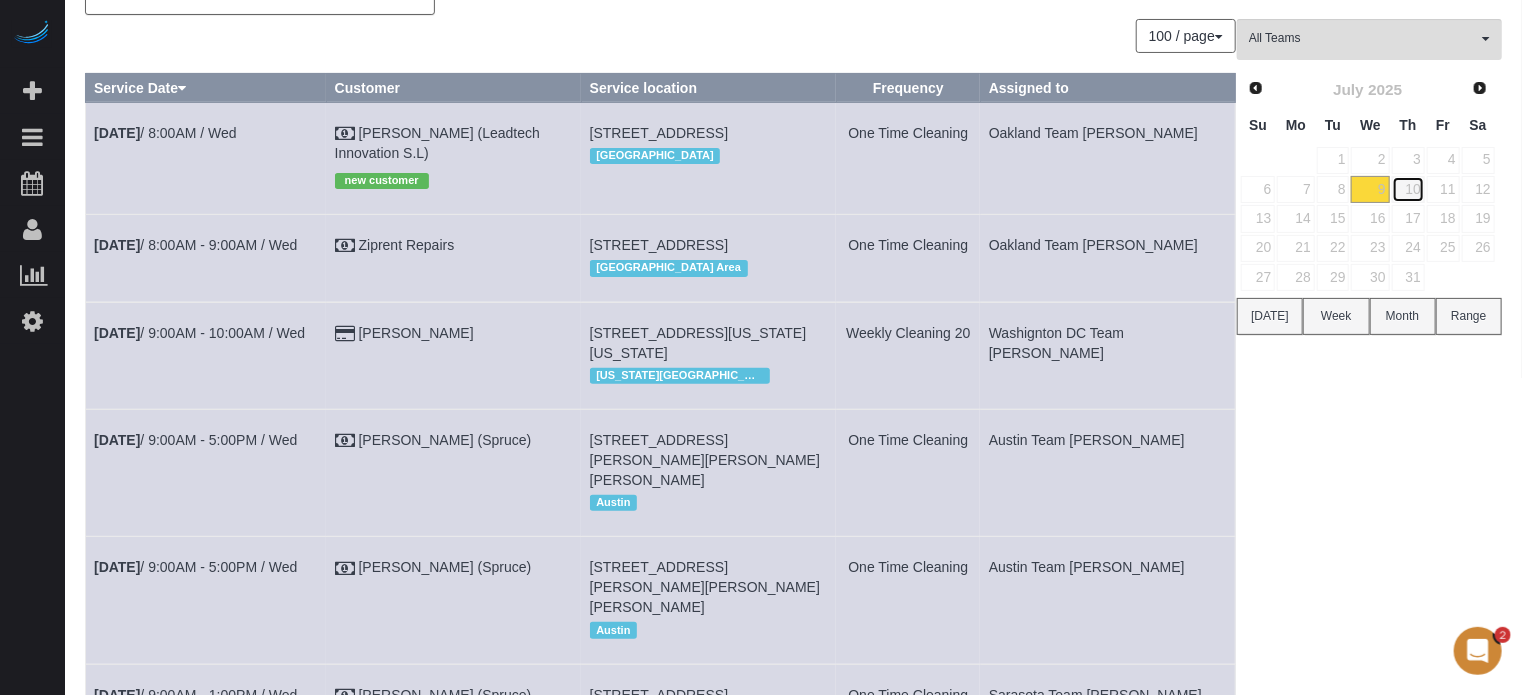 click on "10" at bounding box center [1408, 189] 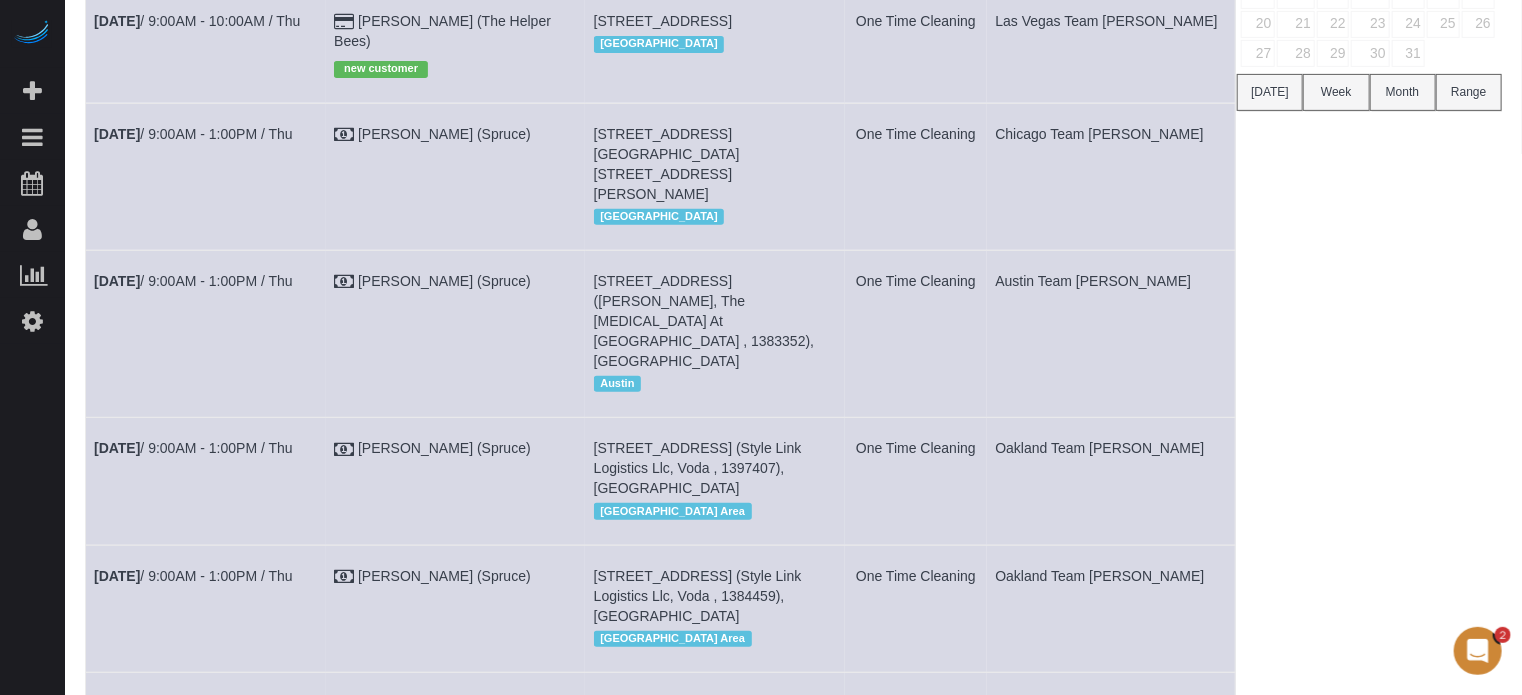 scroll, scrollTop: 0, scrollLeft: 0, axis: both 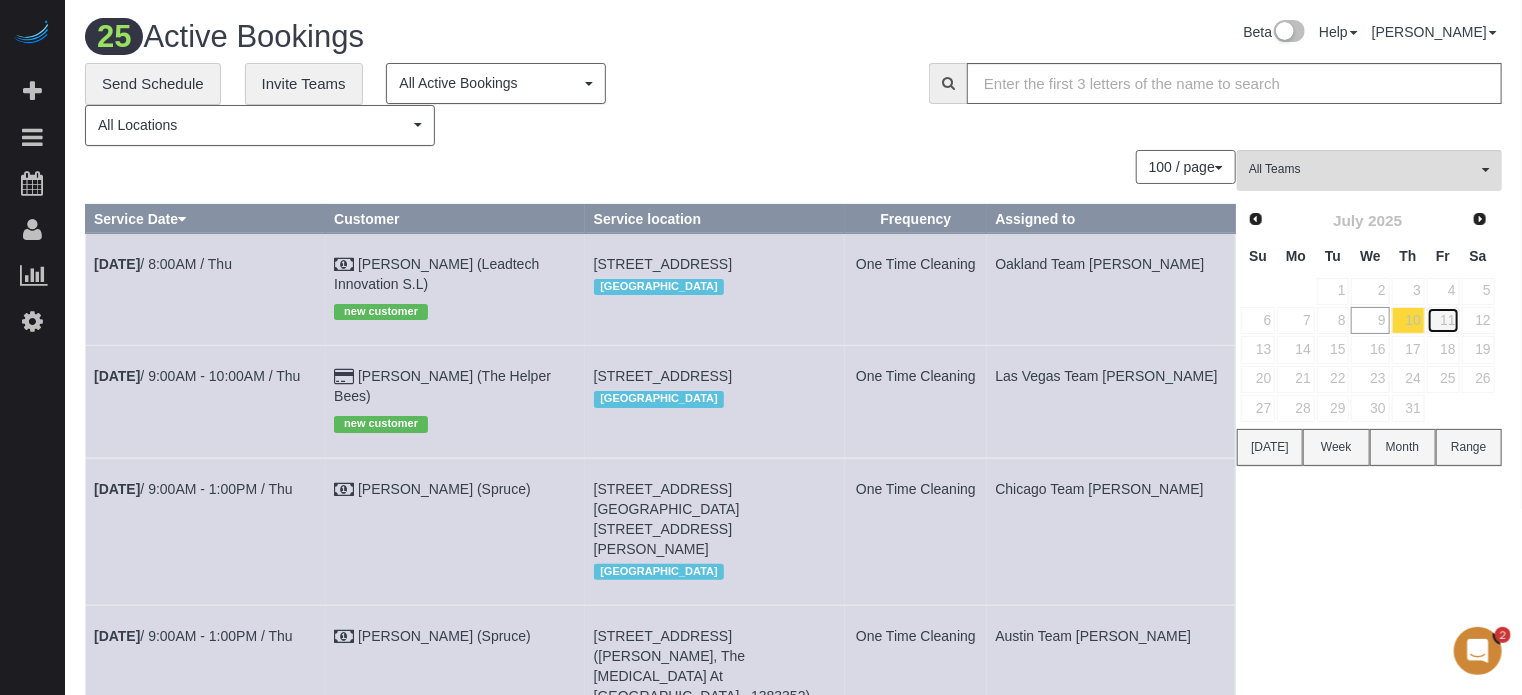 click on "11" at bounding box center (1443, 320) 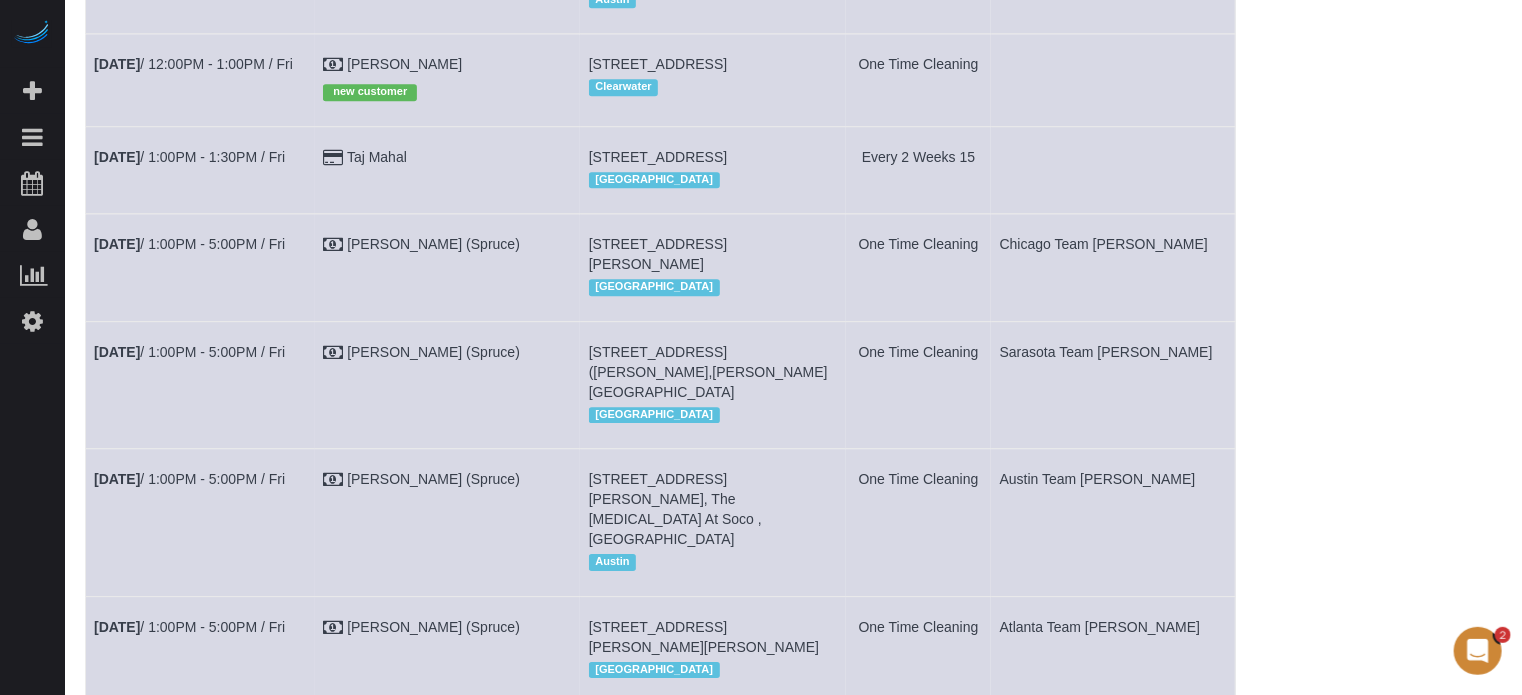 scroll, scrollTop: 2898, scrollLeft: 0, axis: vertical 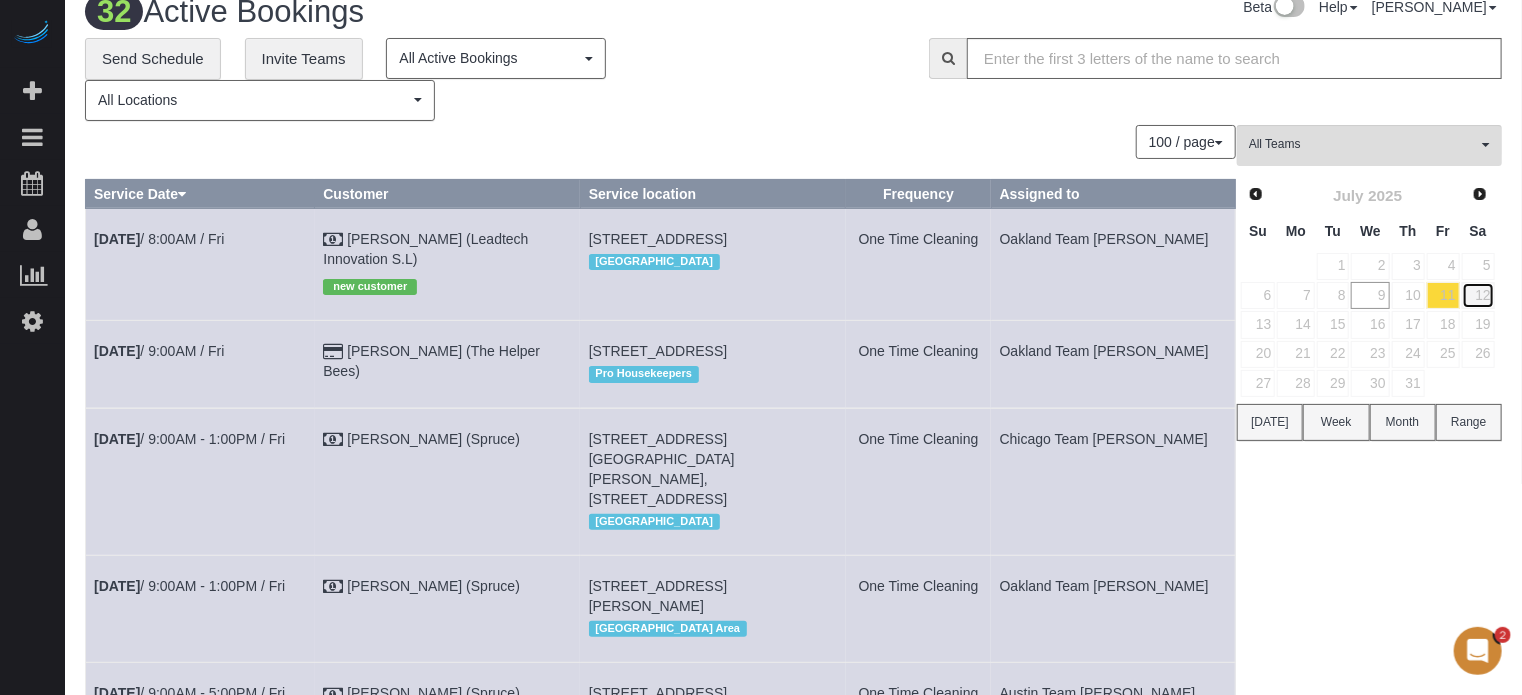 click on "12" at bounding box center (1478, 295) 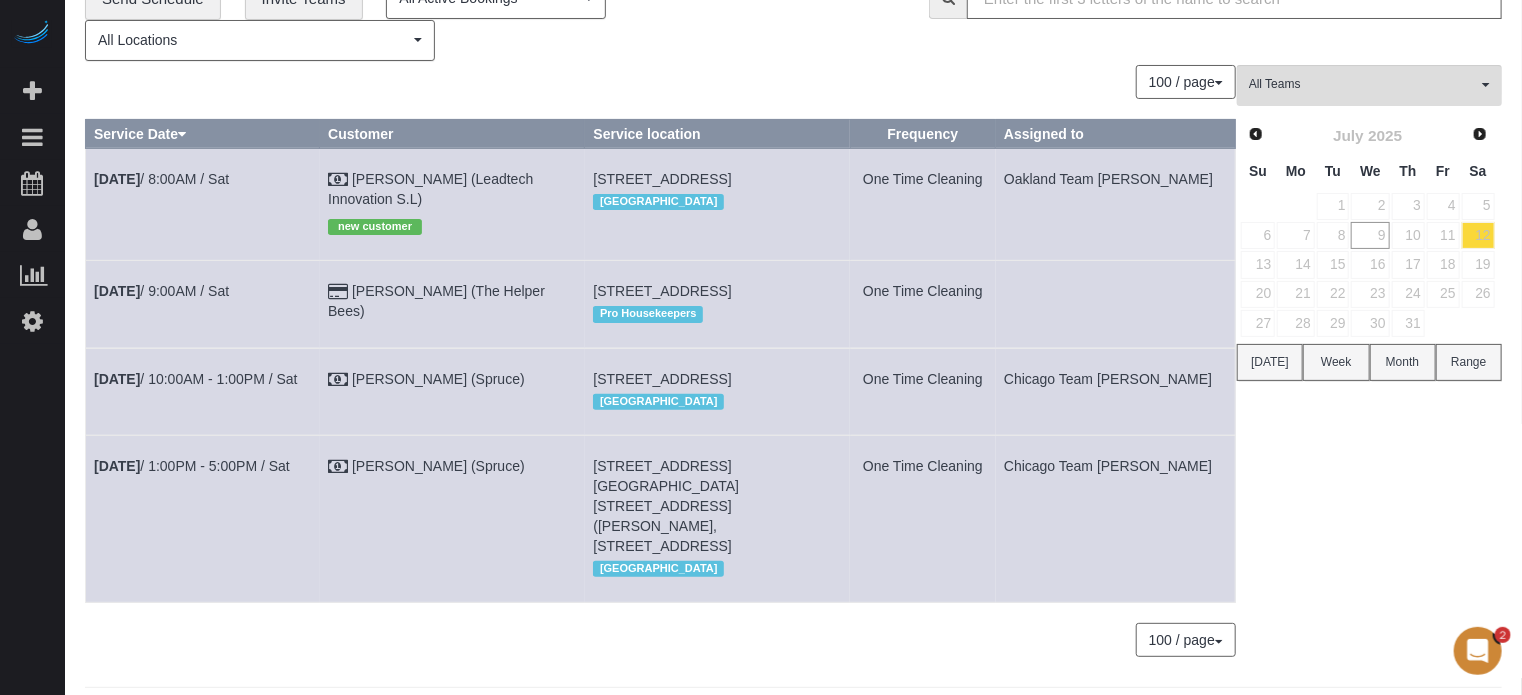 scroll, scrollTop: 158, scrollLeft: 0, axis: vertical 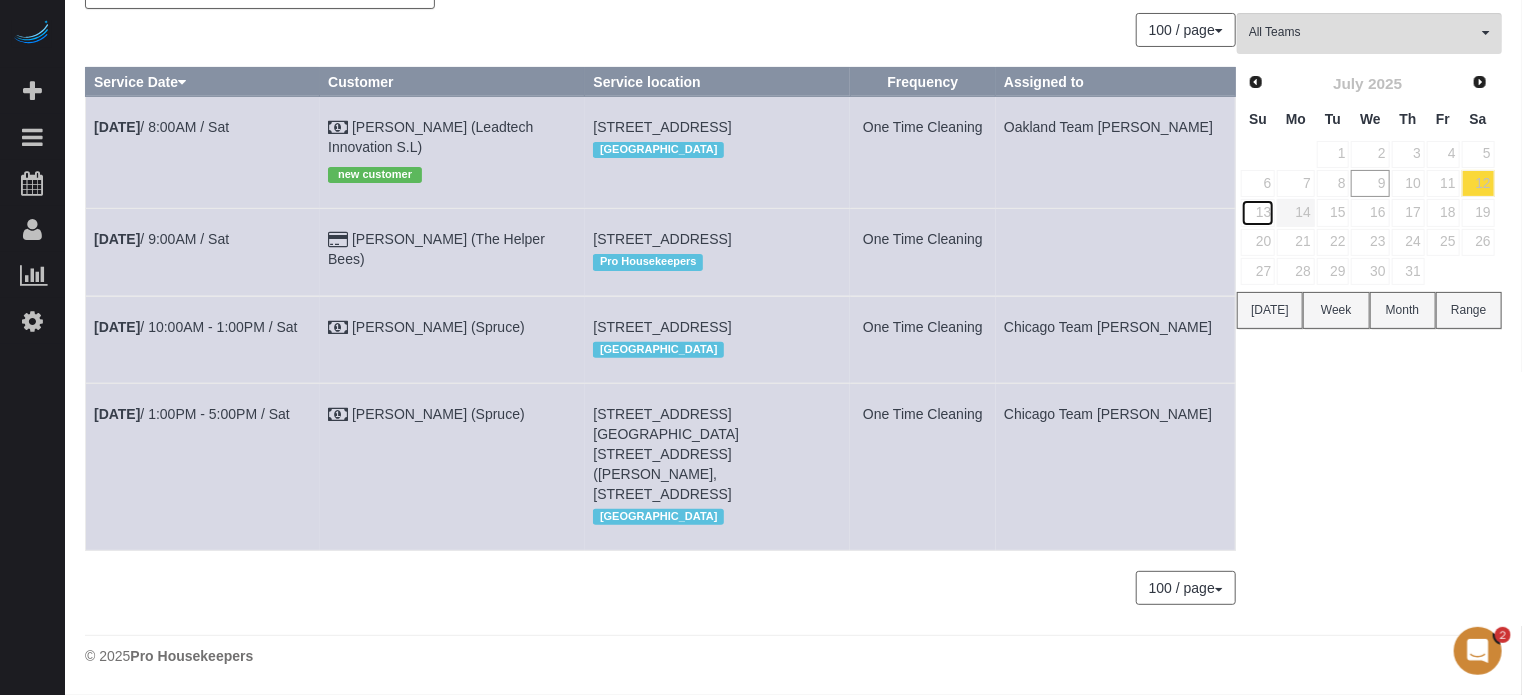 click on "13" at bounding box center (1258, 212) 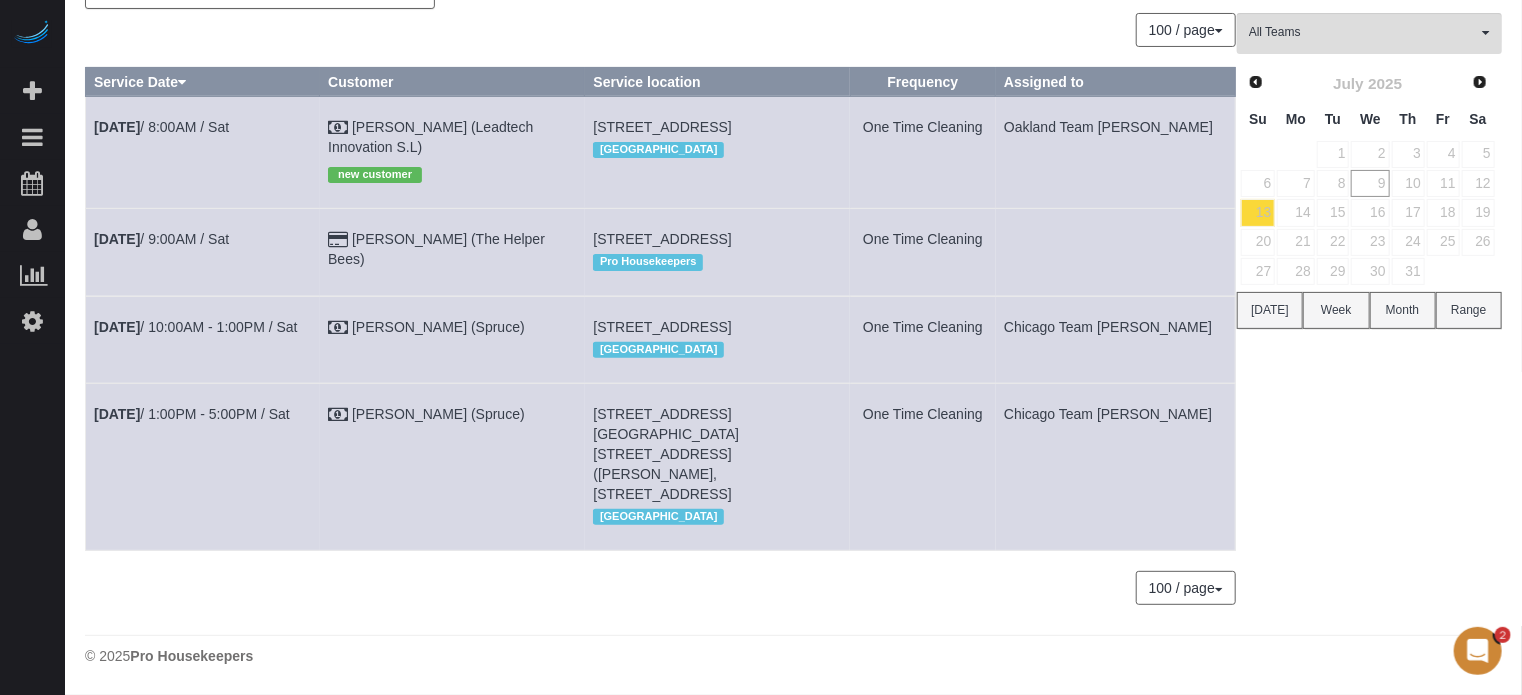 scroll, scrollTop: 0, scrollLeft: 0, axis: both 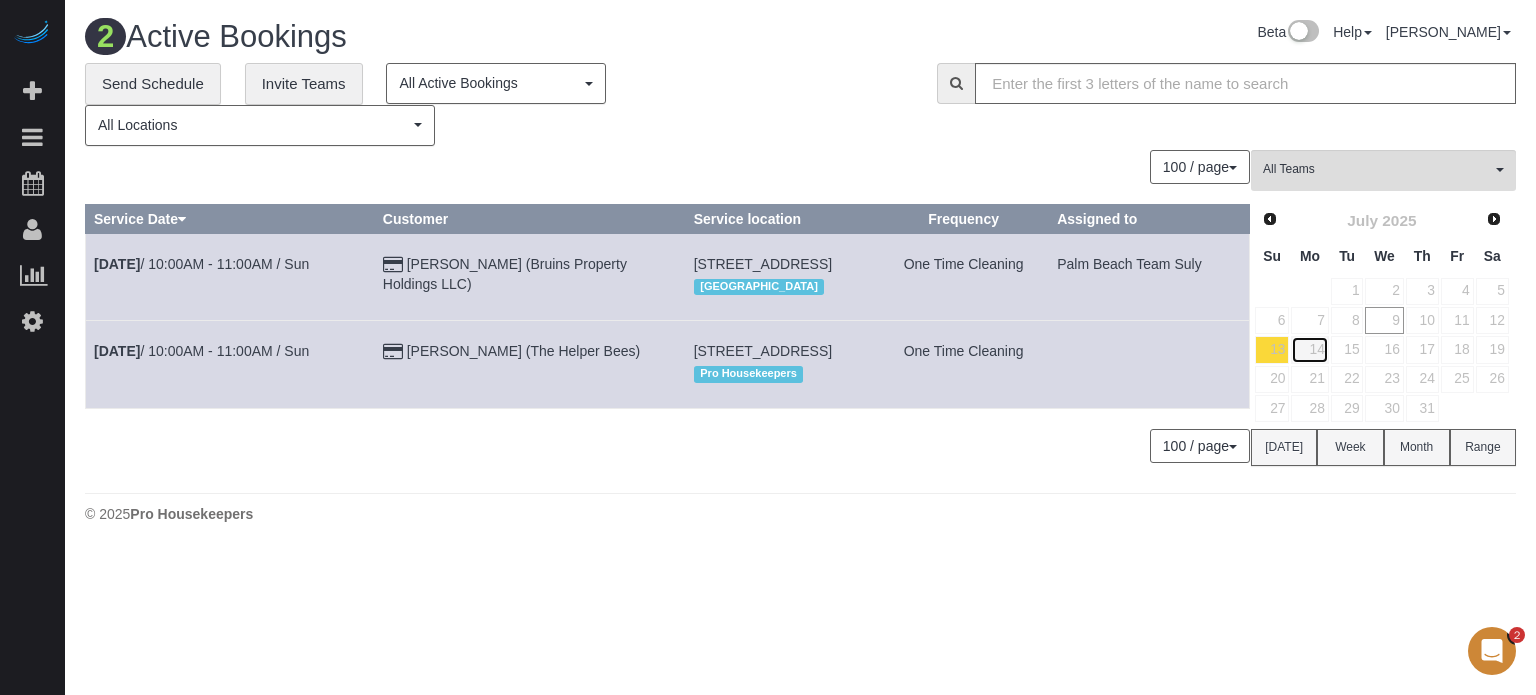 click on "14" at bounding box center [1309, 349] 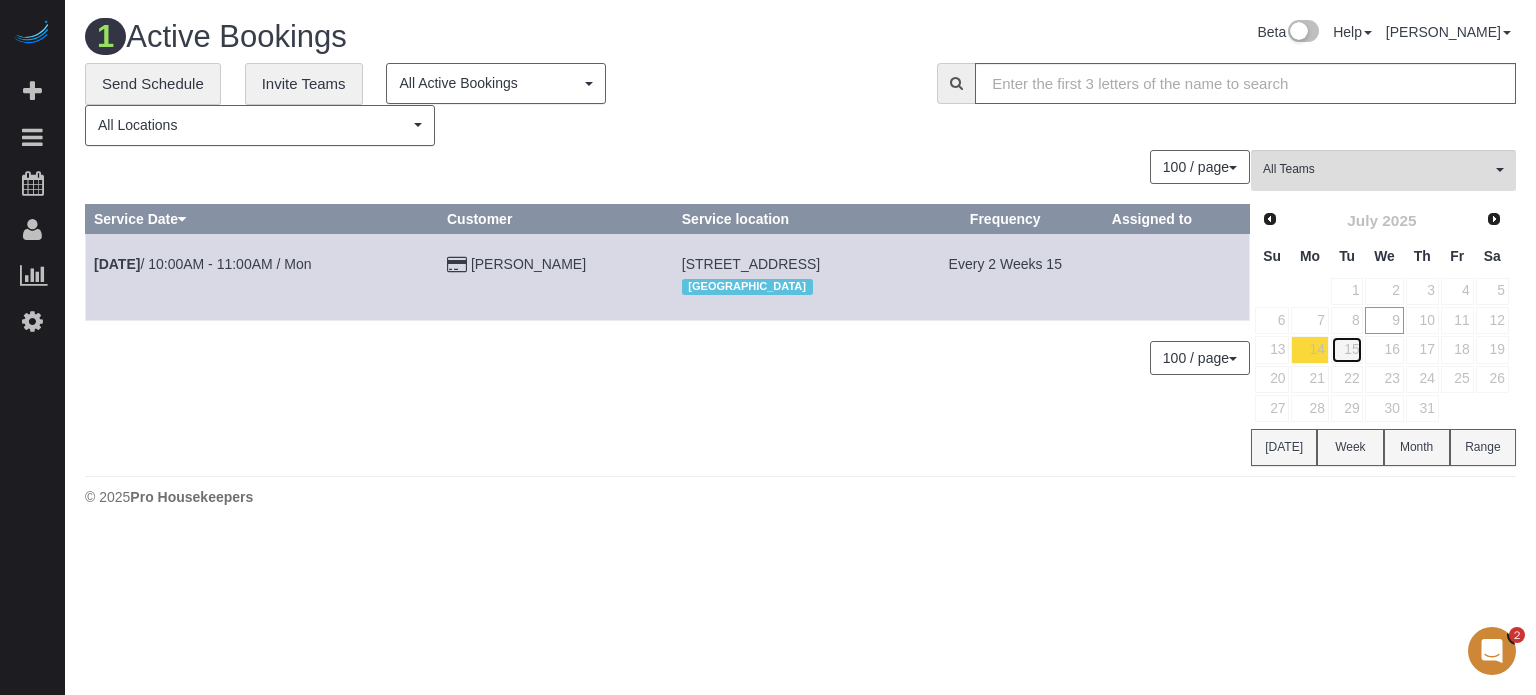 click on "15" at bounding box center [1347, 349] 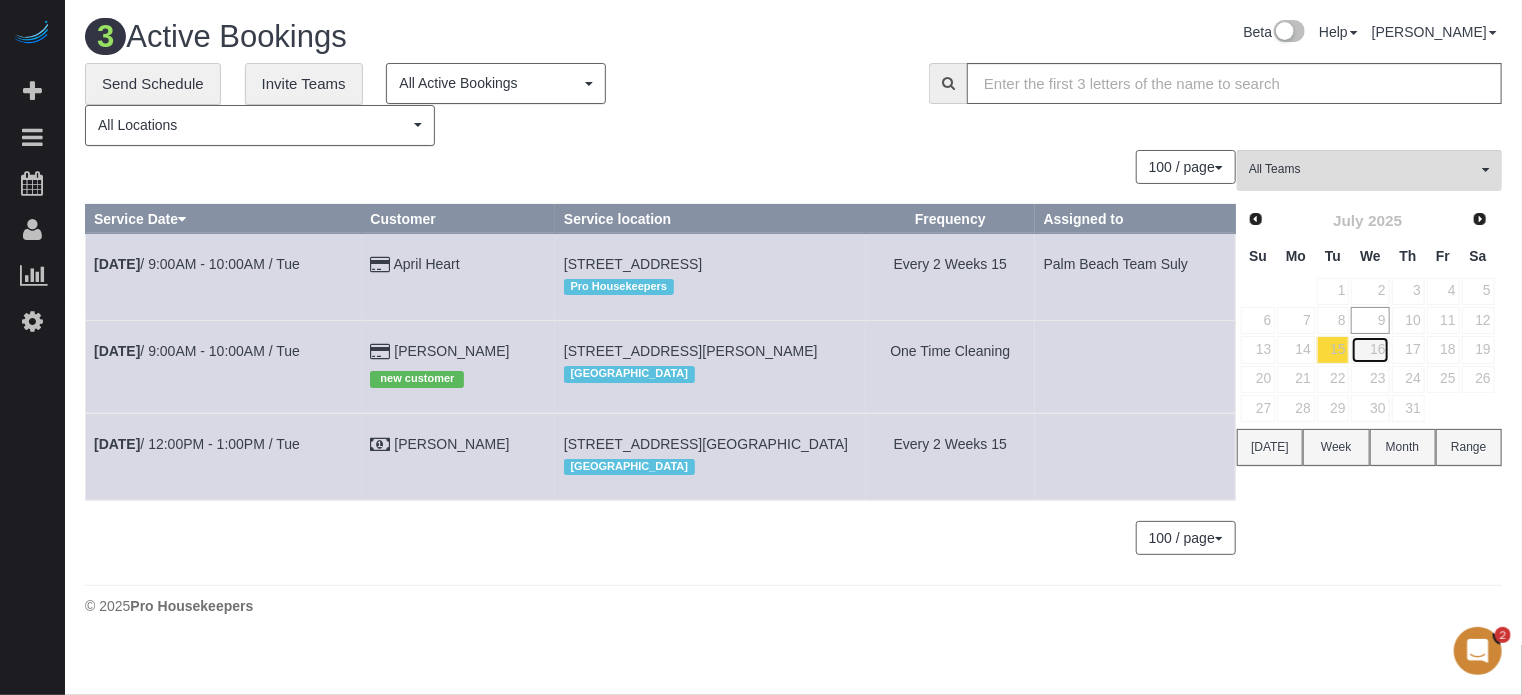 click on "16" at bounding box center (1370, 349) 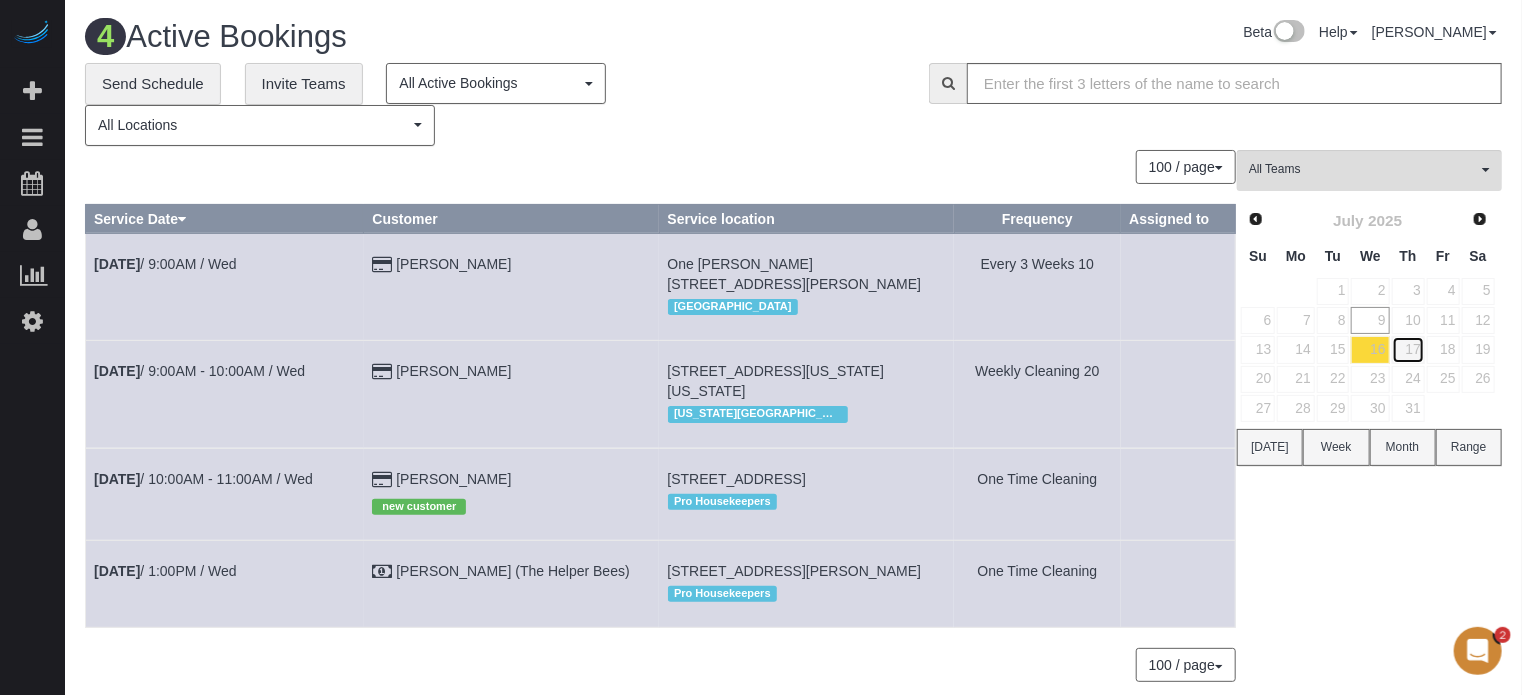 click on "17" at bounding box center (1408, 349) 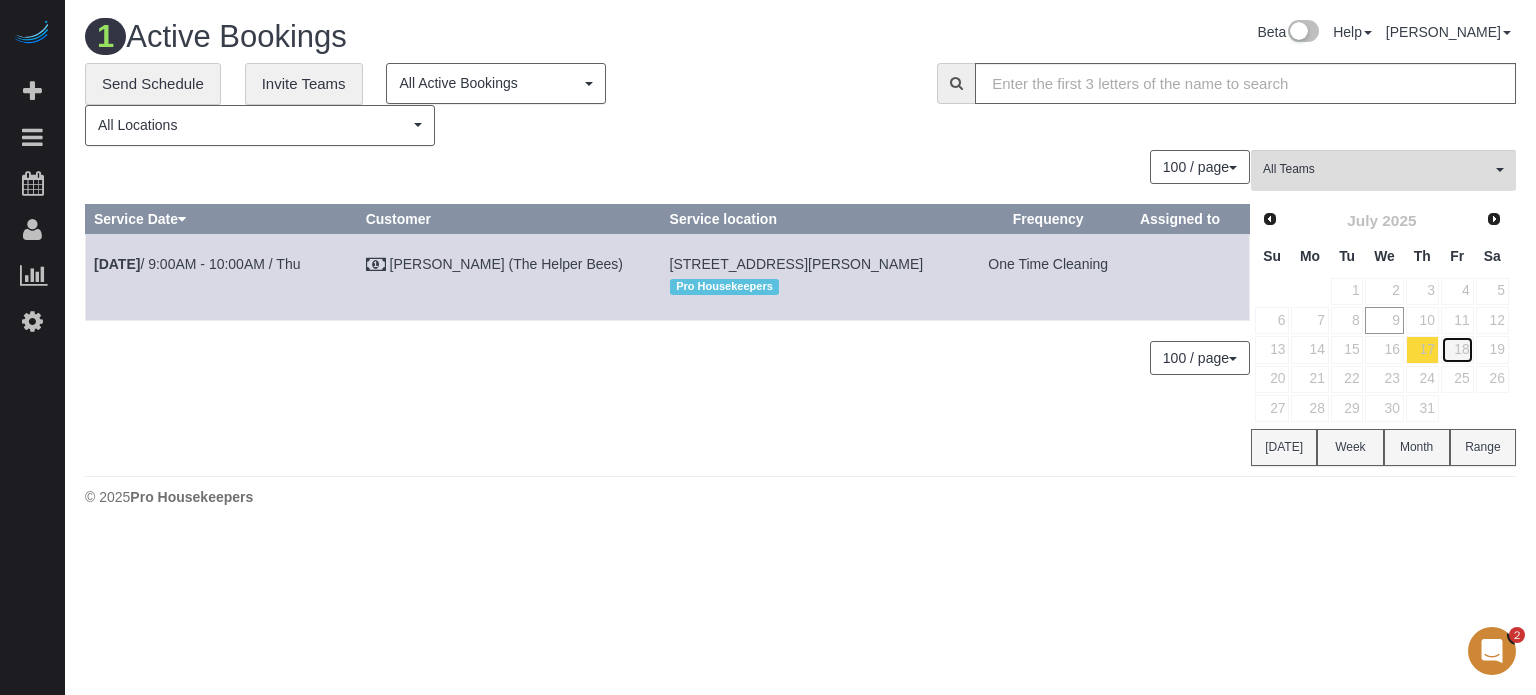 click on "18" at bounding box center (1457, 349) 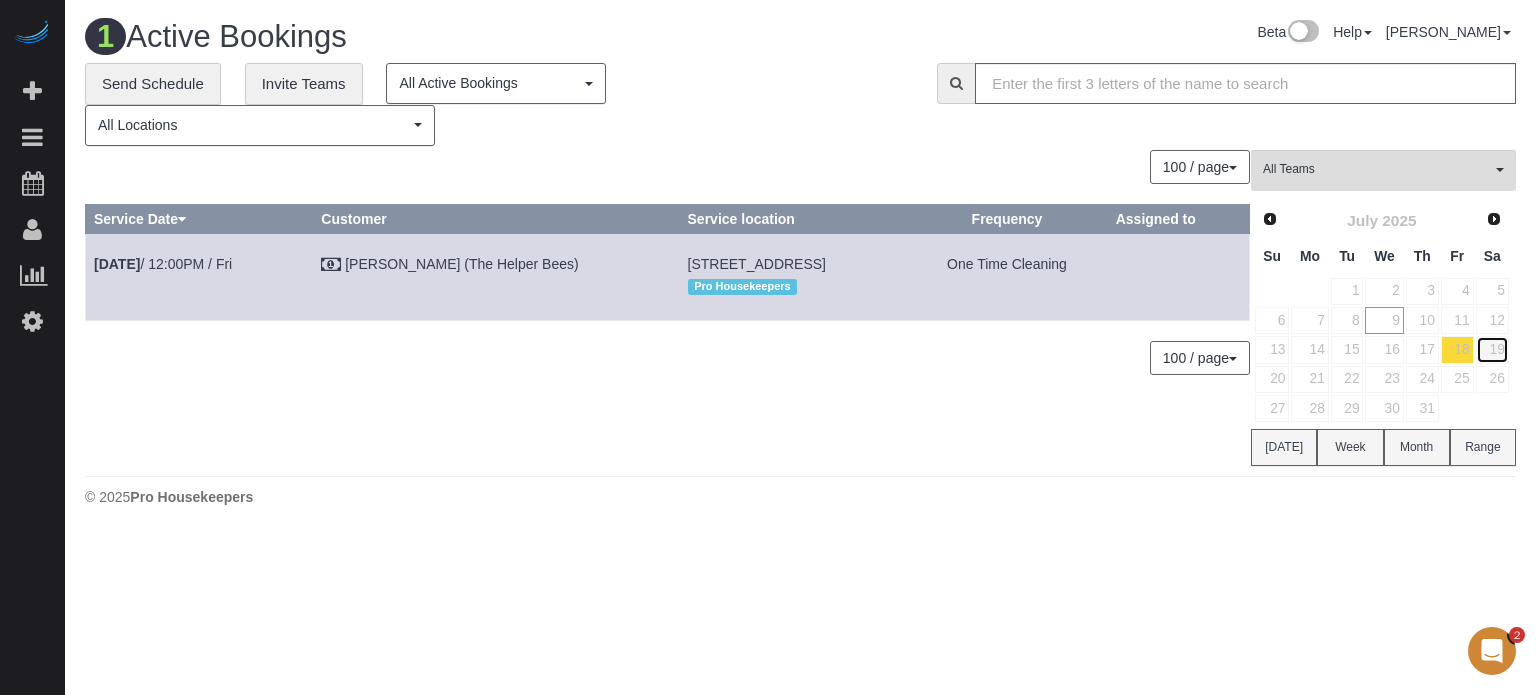 click on "19" at bounding box center [1492, 349] 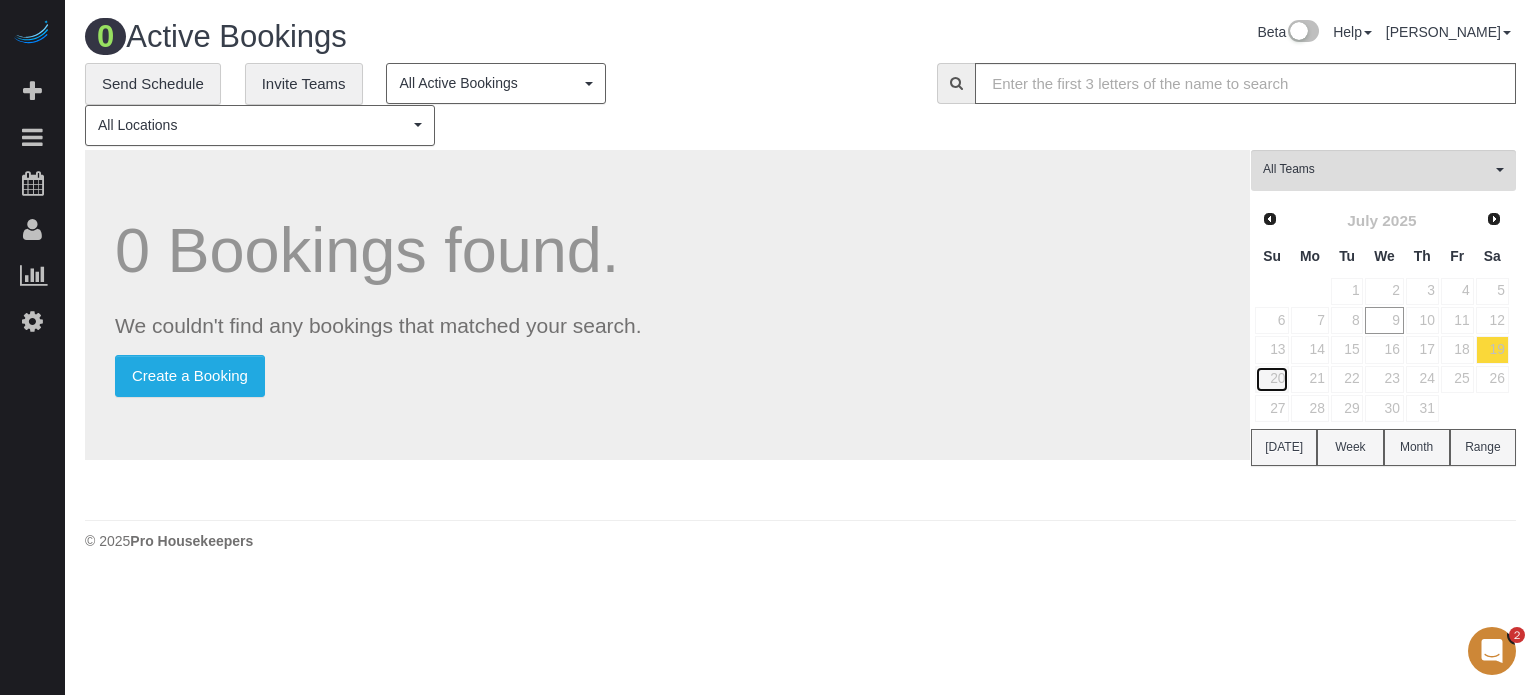 click on "20" at bounding box center [1272, 379] 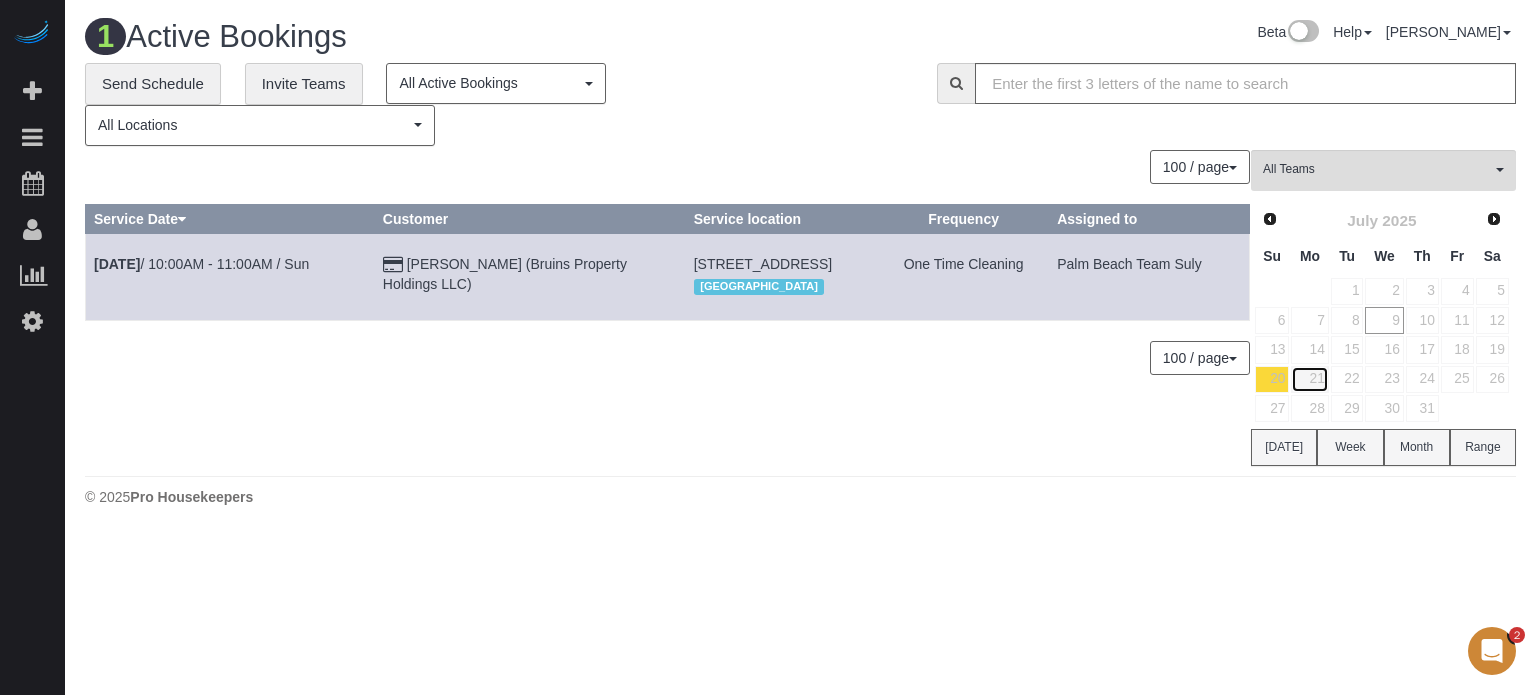 click on "21" at bounding box center [1309, 379] 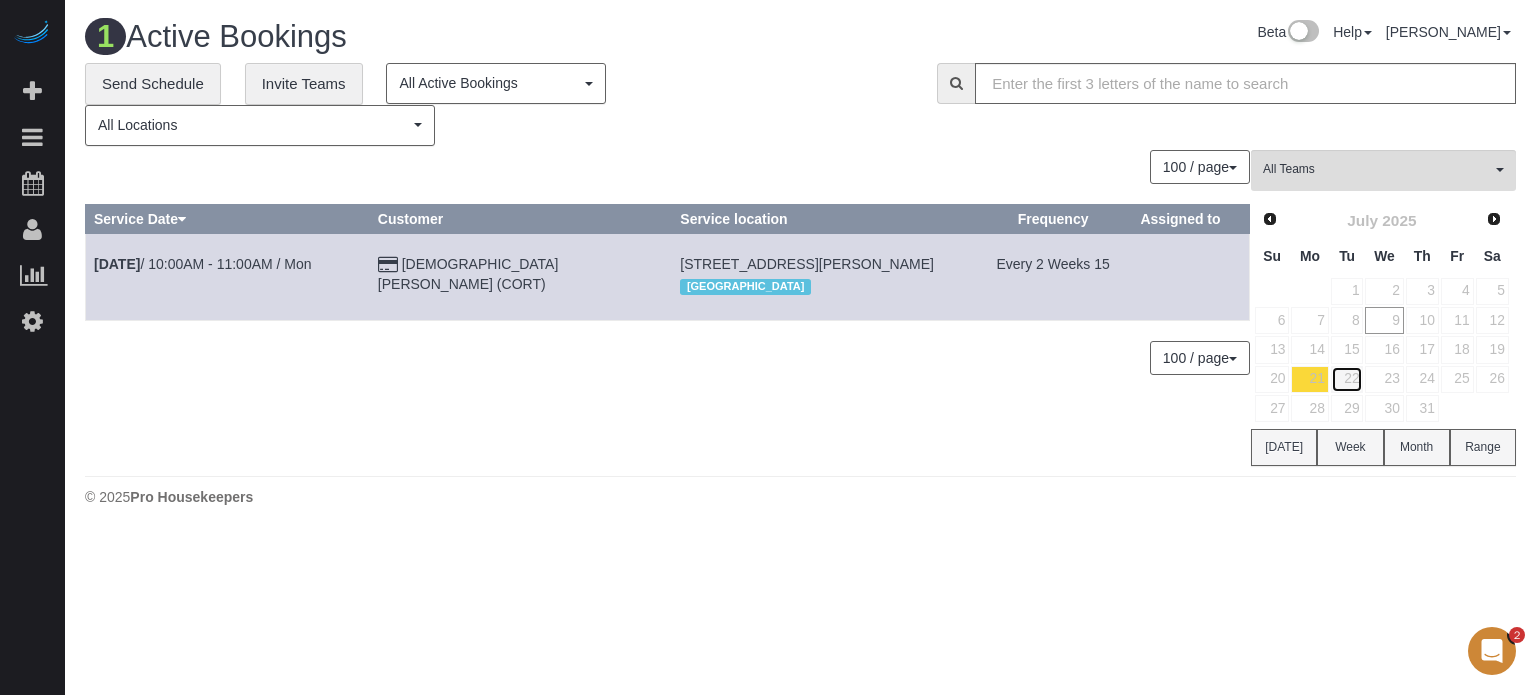 click on "22" at bounding box center [1347, 379] 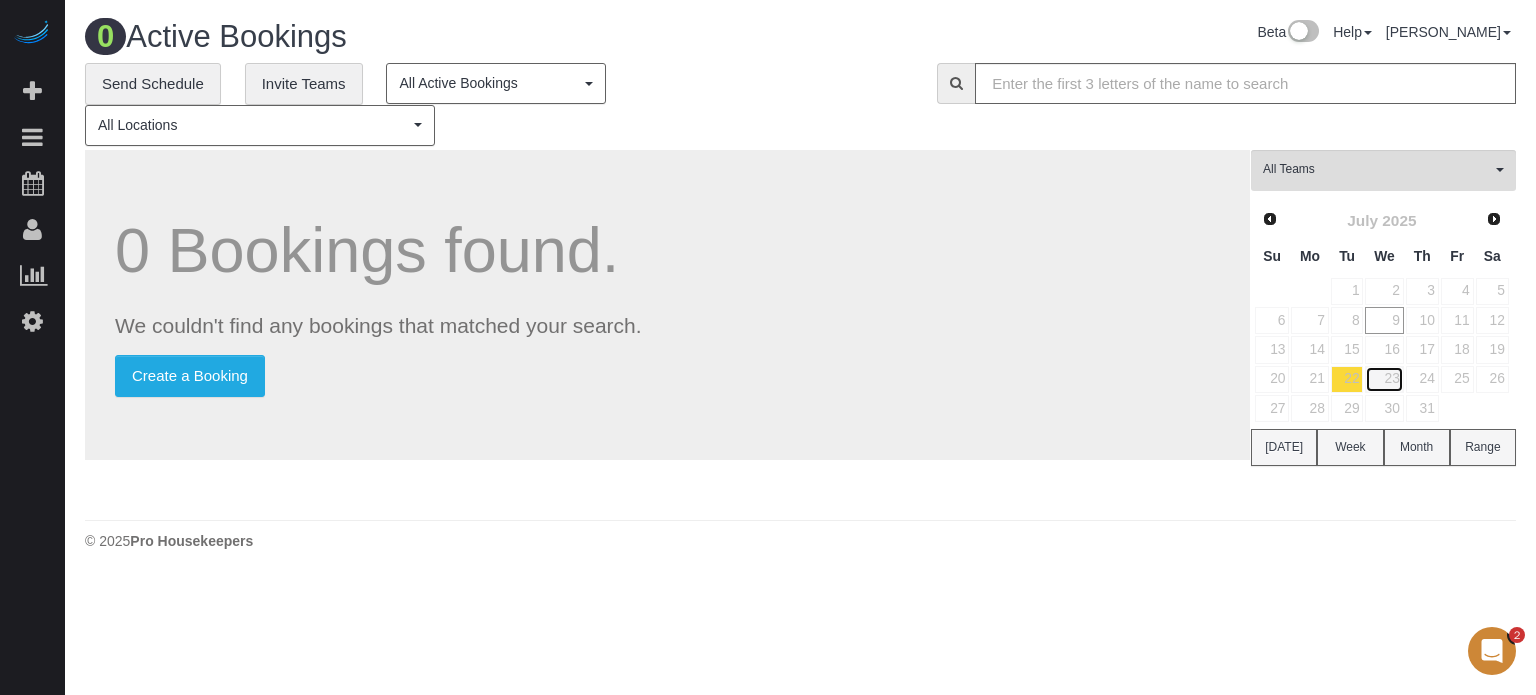 click on "23" at bounding box center (1384, 379) 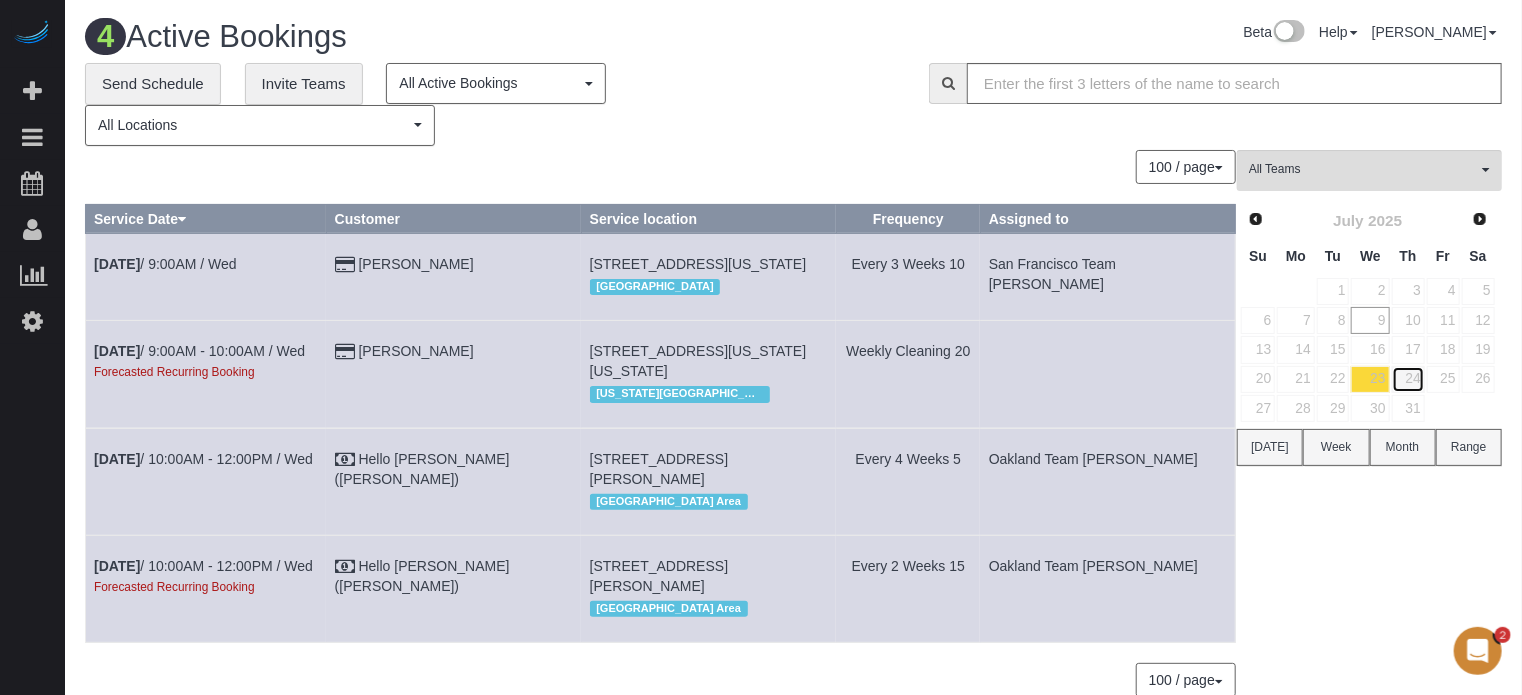 click on "24" at bounding box center (1408, 379) 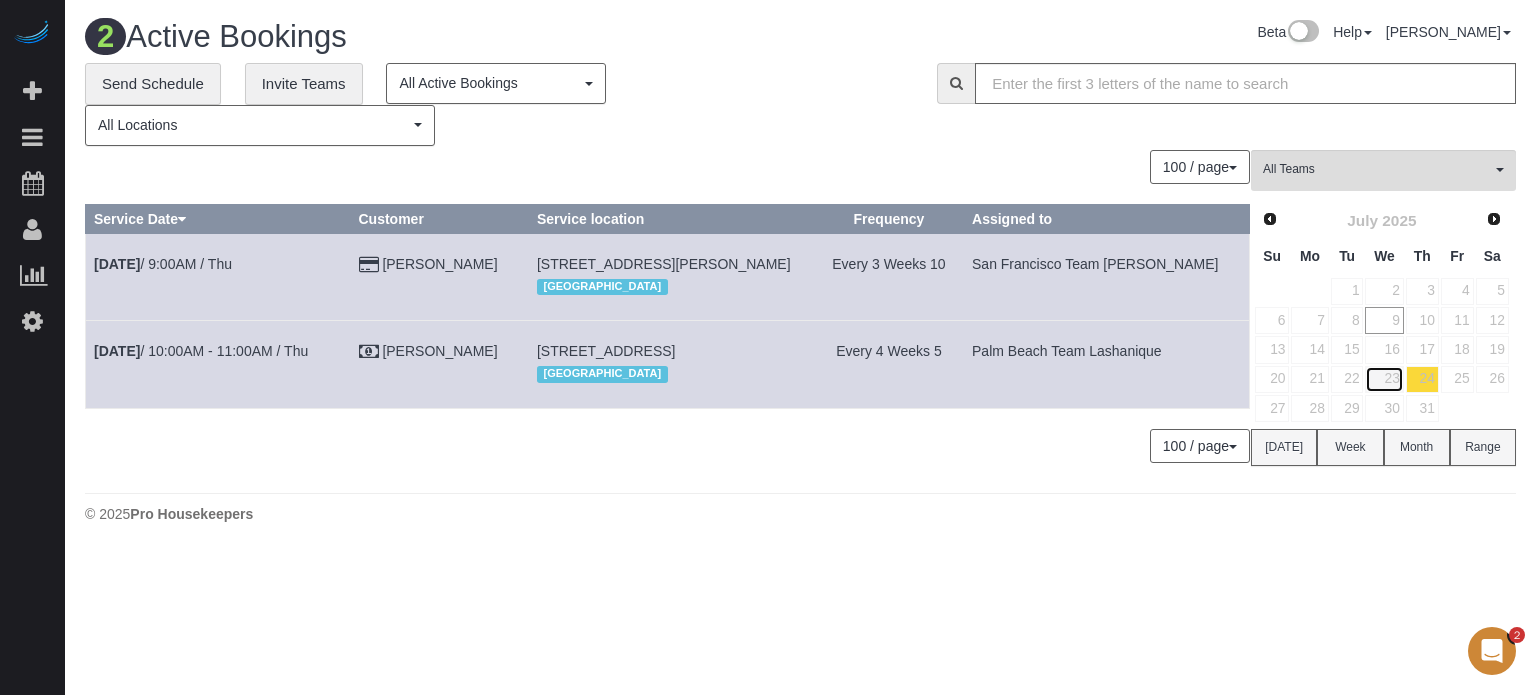 click on "23" at bounding box center (1384, 379) 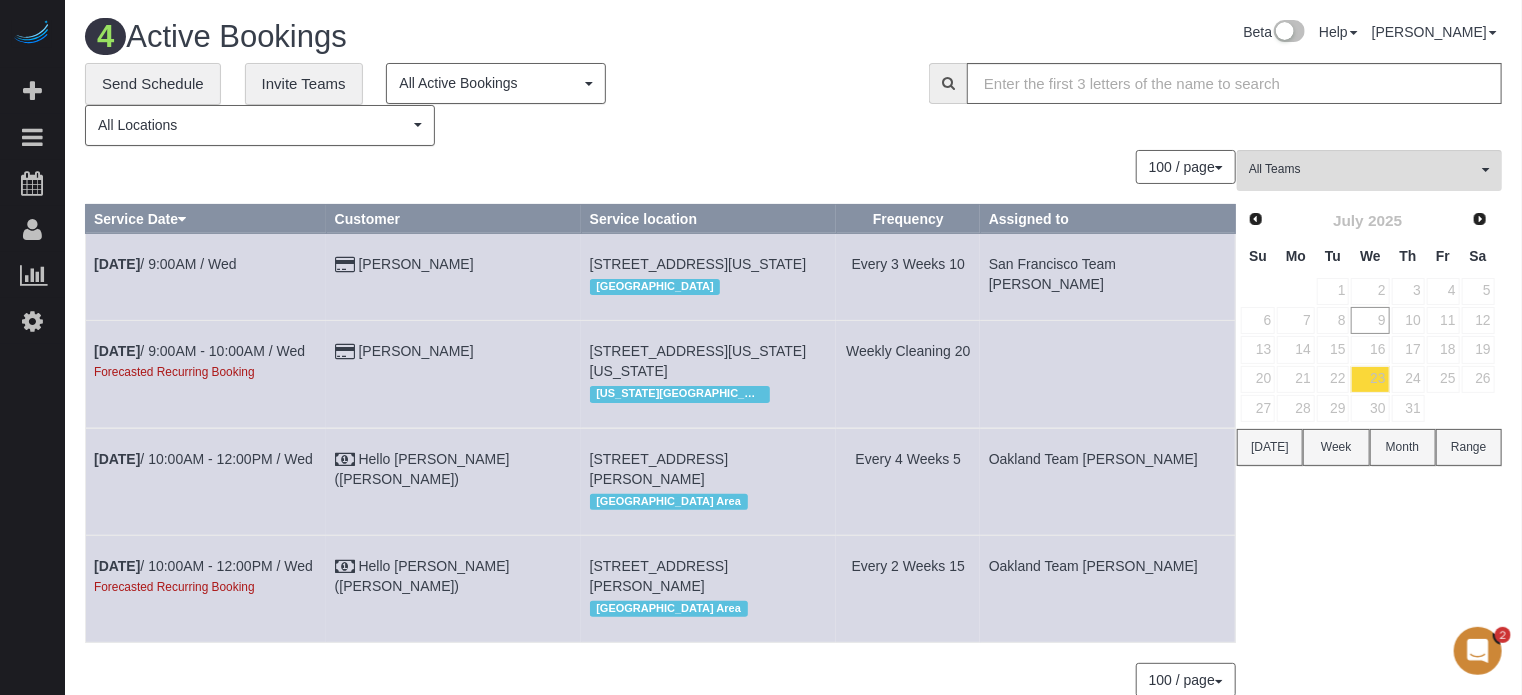 scroll, scrollTop: 112, scrollLeft: 0, axis: vertical 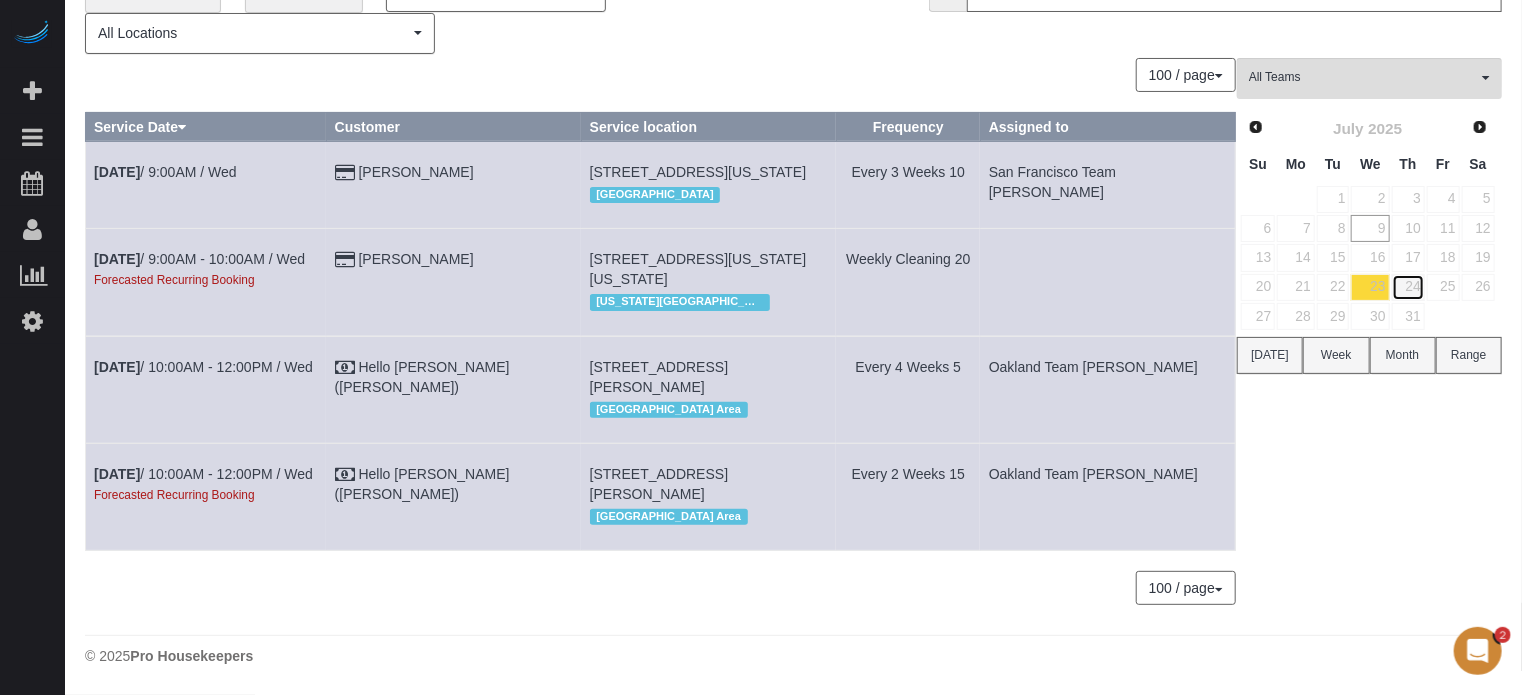 click on "24" at bounding box center [1408, 287] 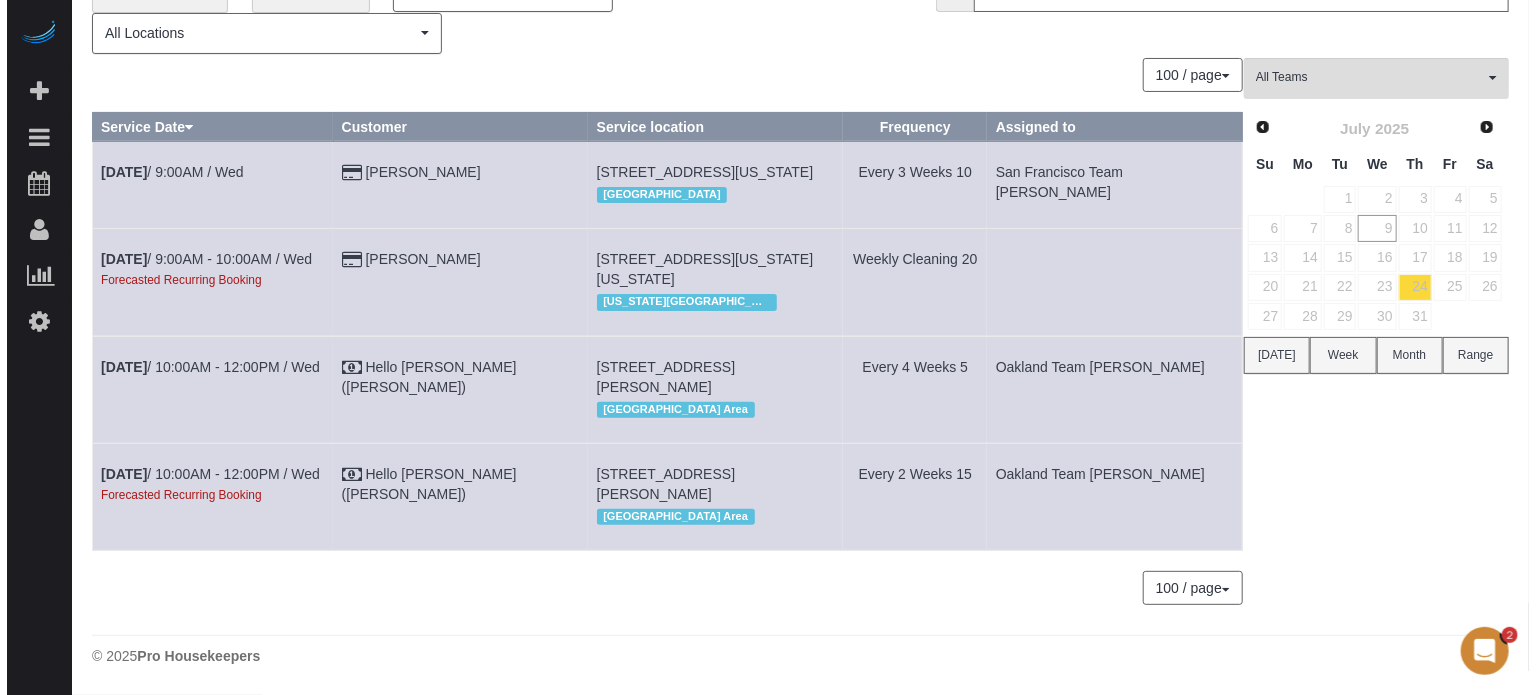 scroll, scrollTop: 0, scrollLeft: 0, axis: both 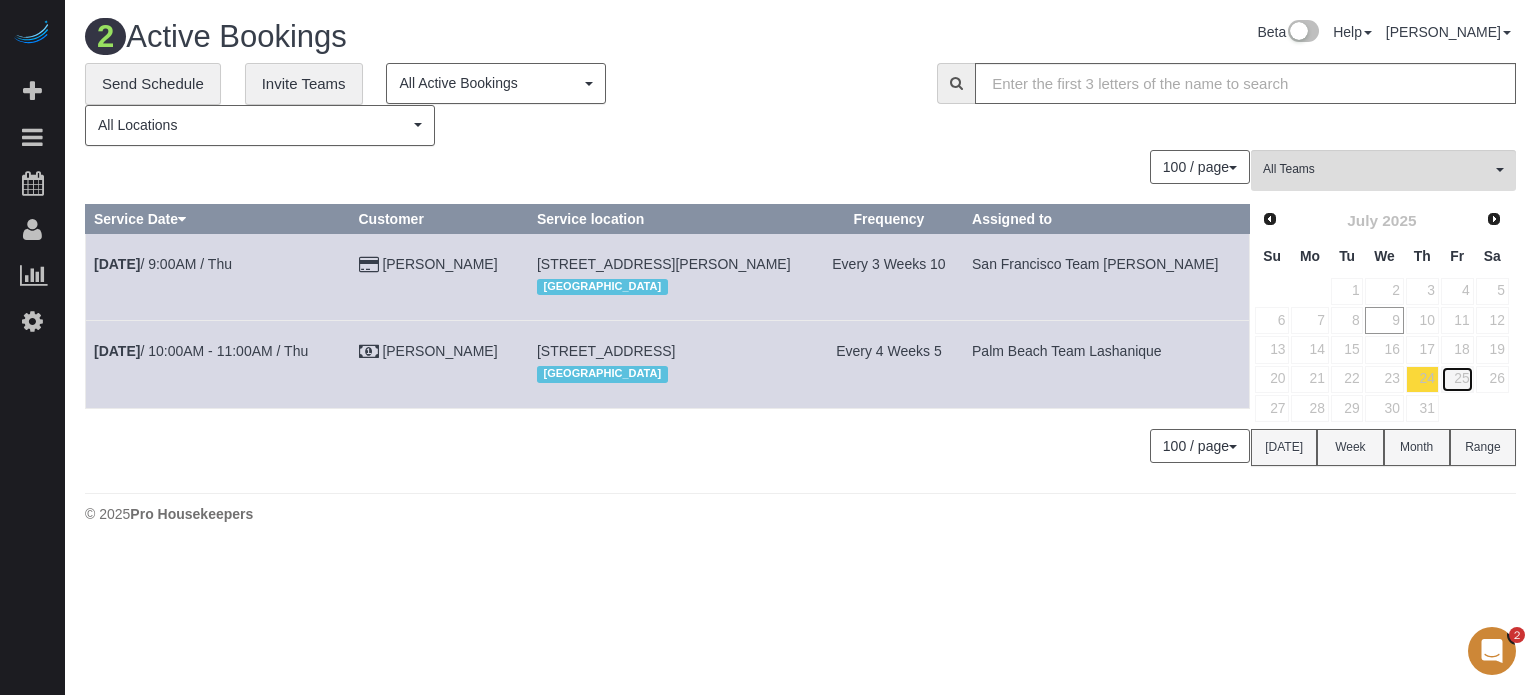 click on "25" at bounding box center [1457, 379] 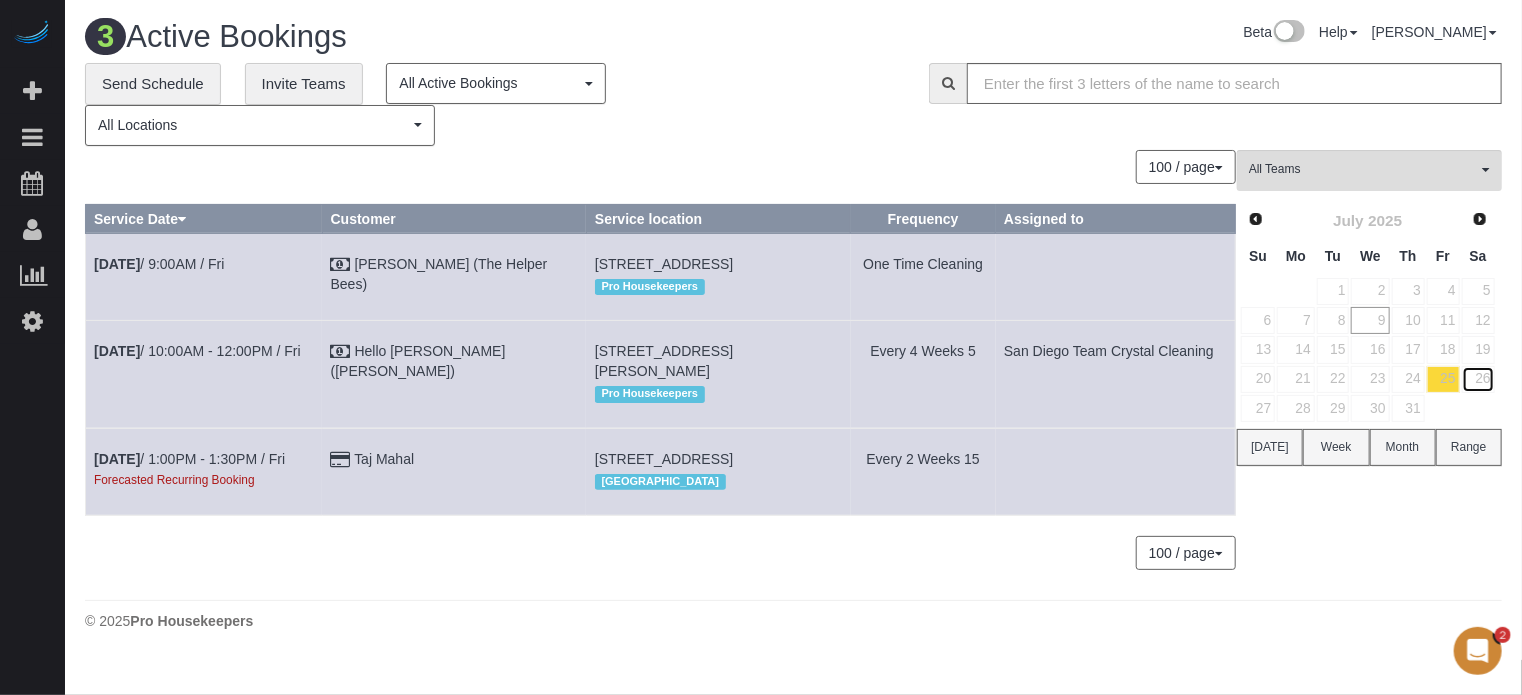 click on "26" at bounding box center (1478, 379) 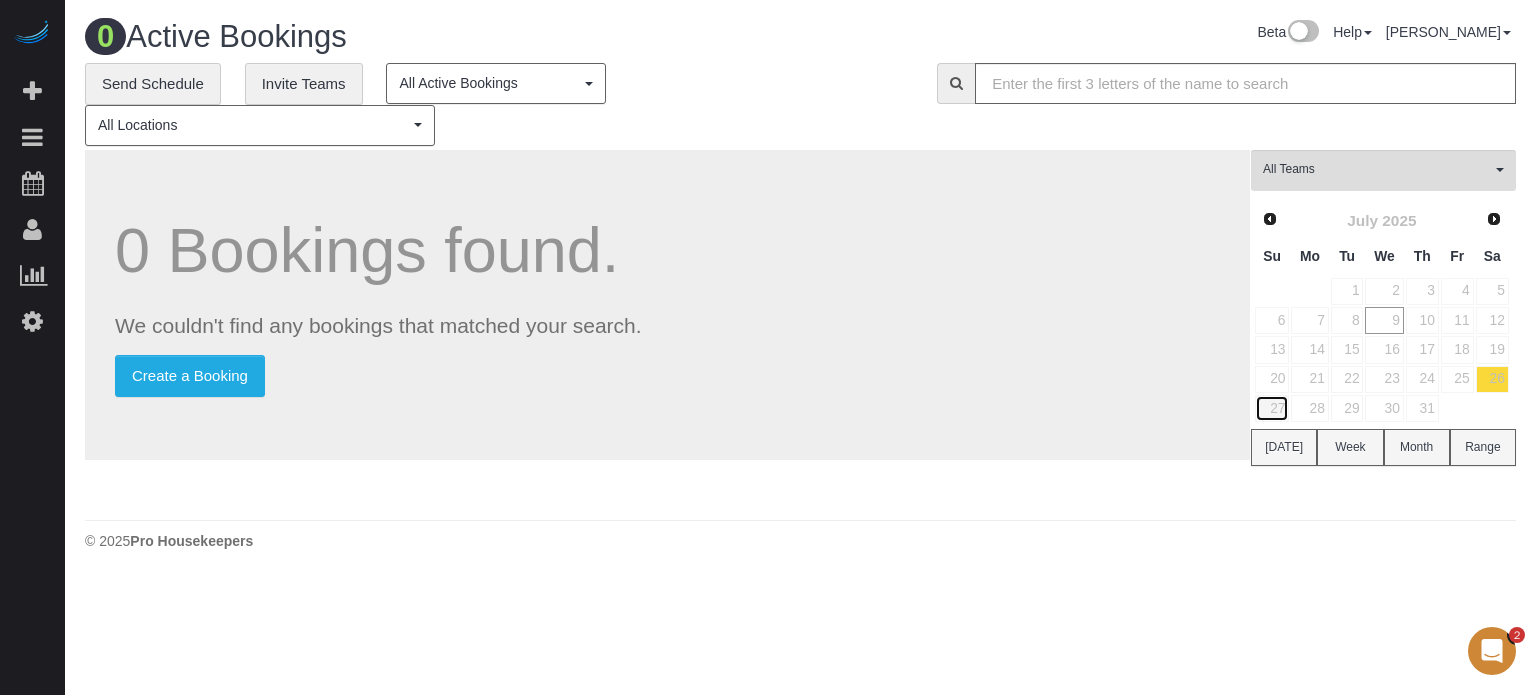 click on "27" at bounding box center [1272, 408] 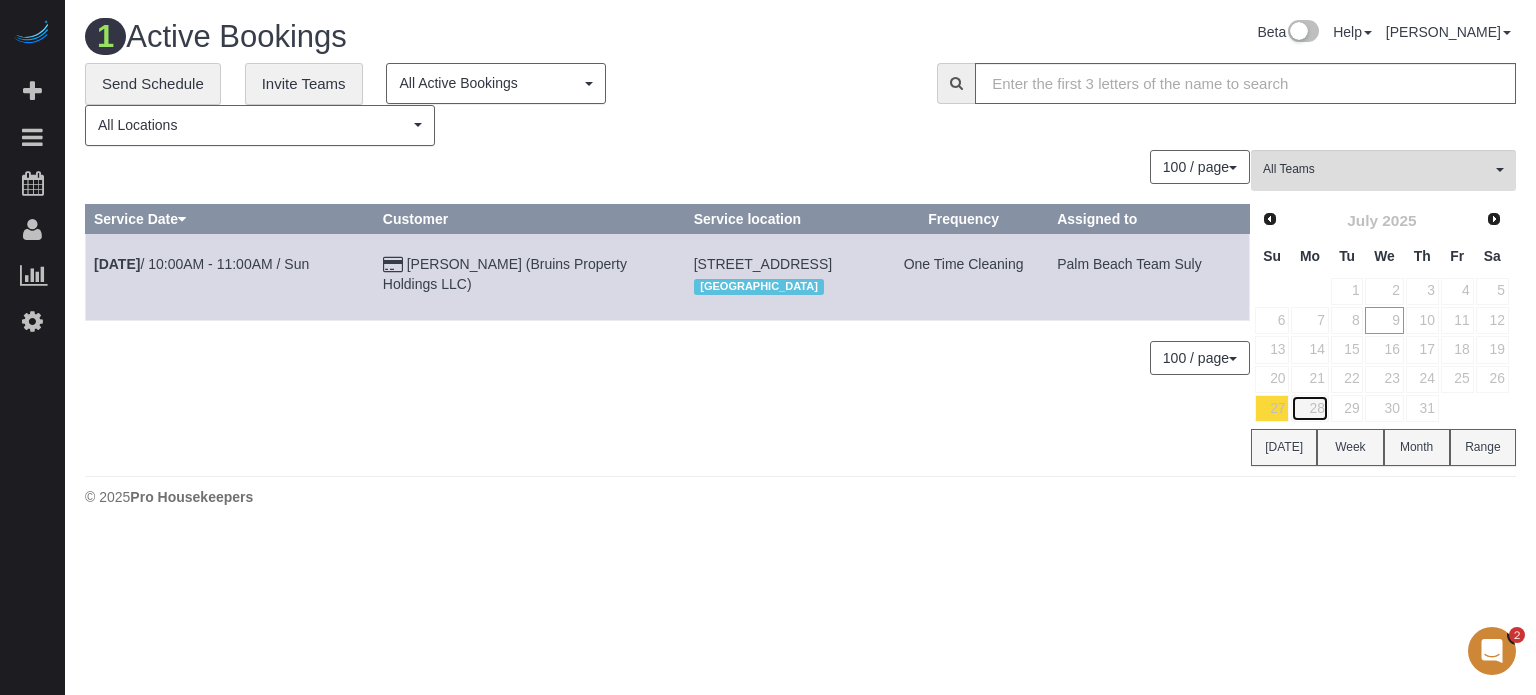 click on "28" at bounding box center [1309, 408] 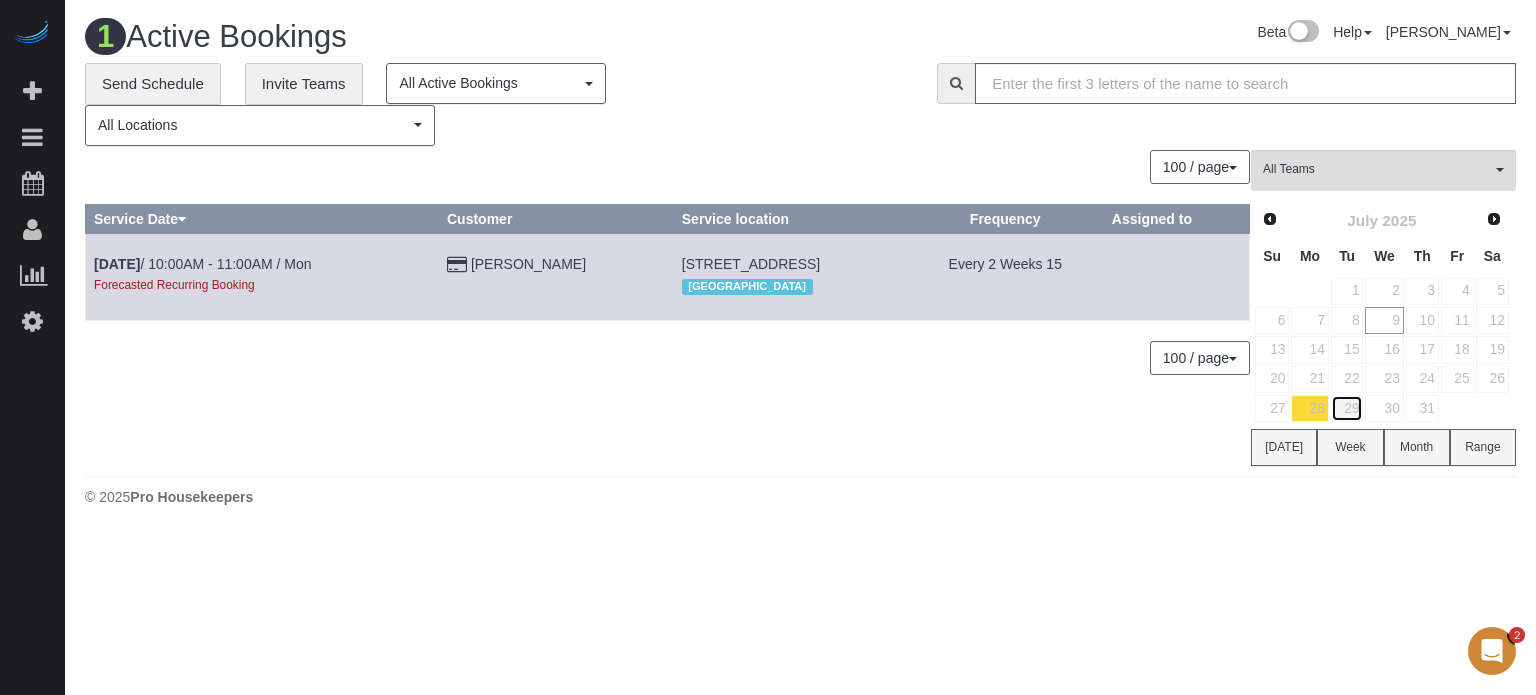 click on "29" at bounding box center (1347, 408) 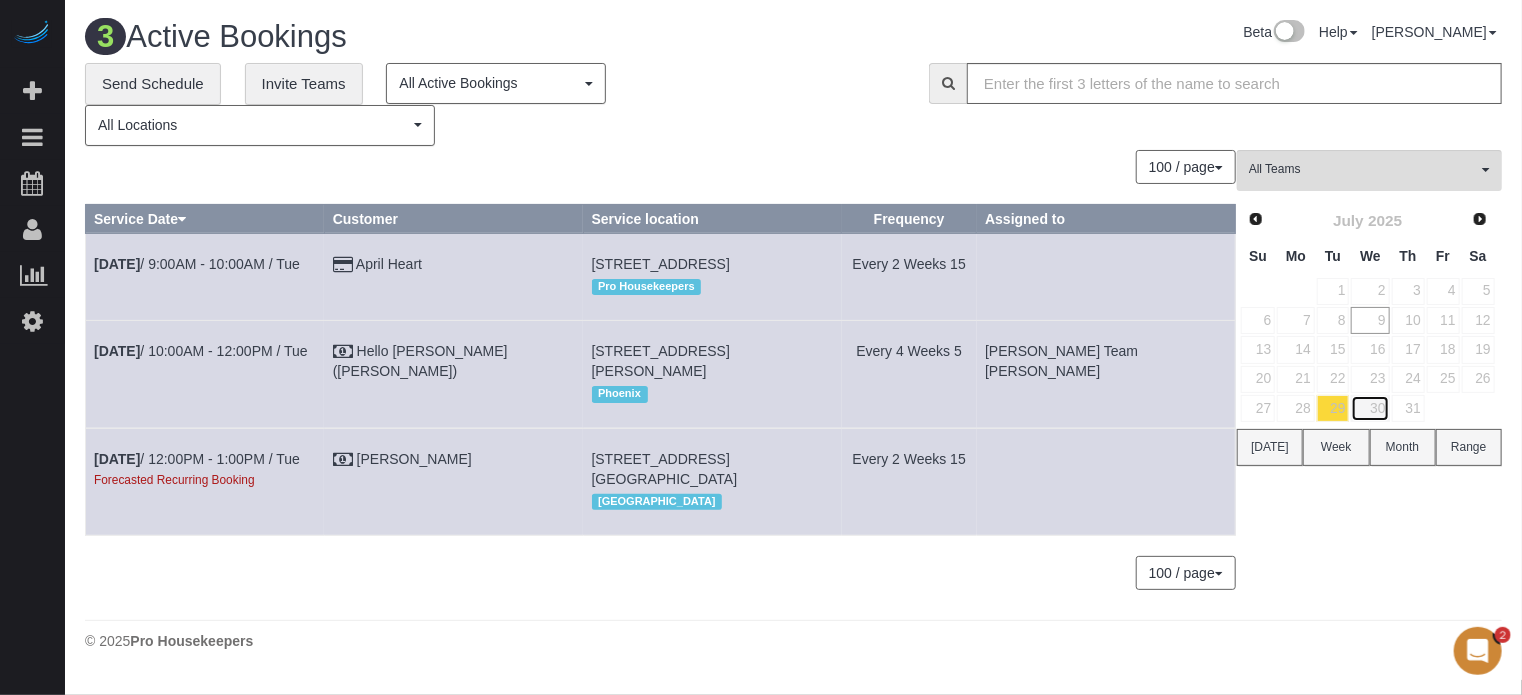 click on "30" at bounding box center (1370, 408) 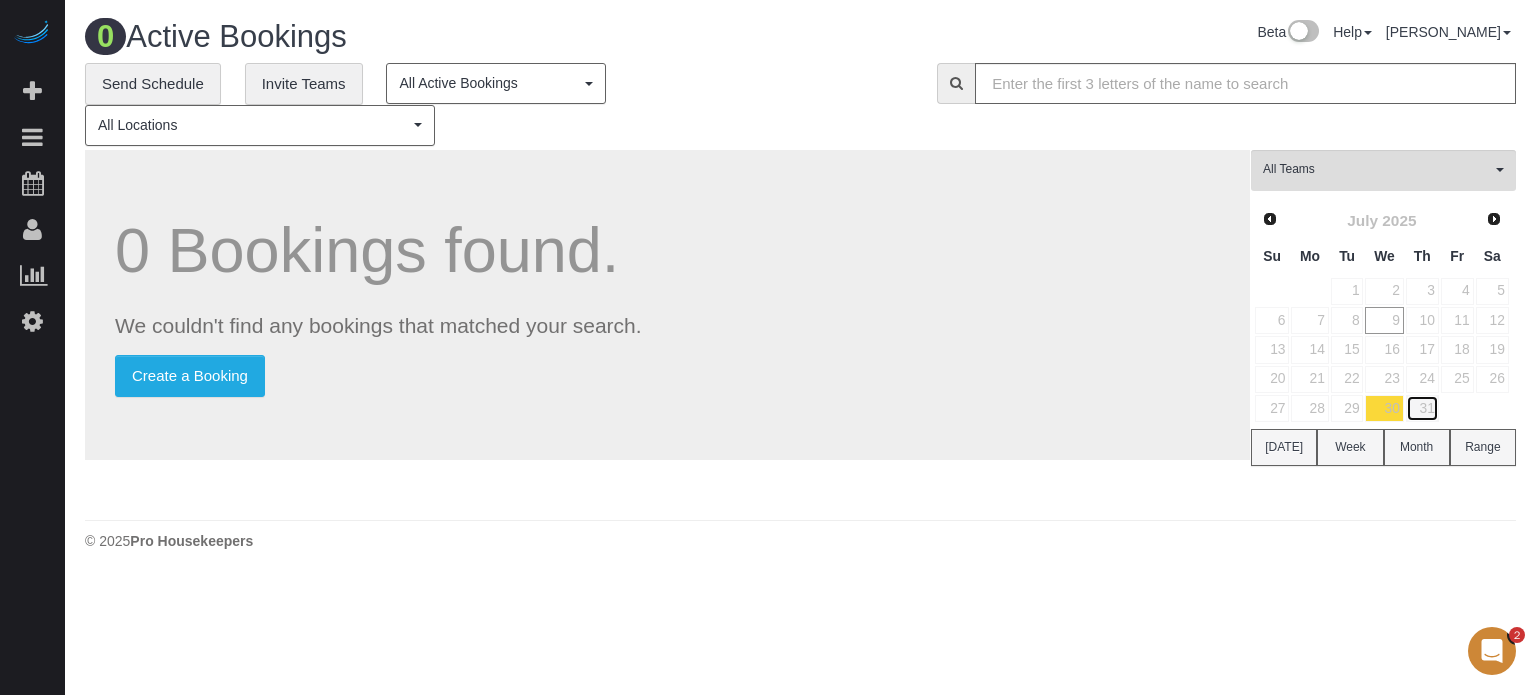 click on "31" at bounding box center (1422, 408) 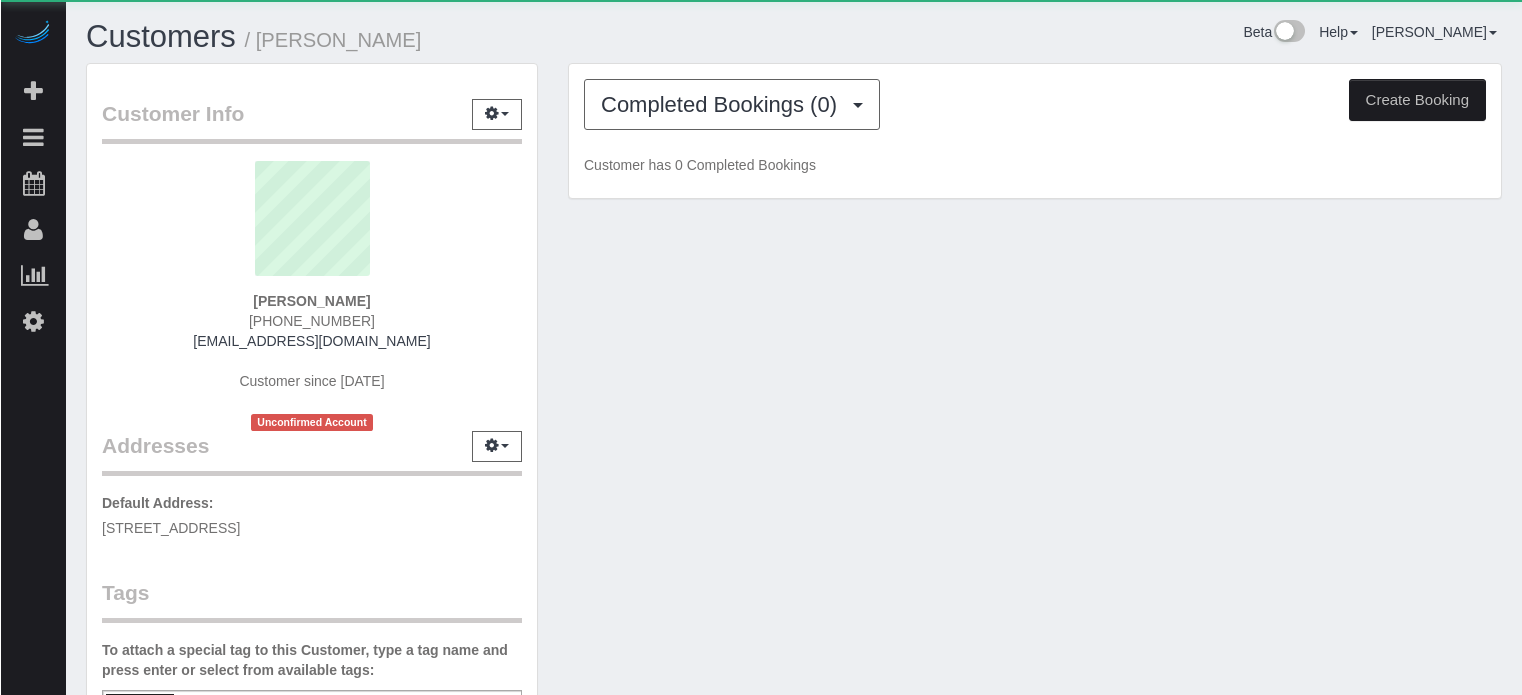 scroll, scrollTop: 0, scrollLeft: 0, axis: both 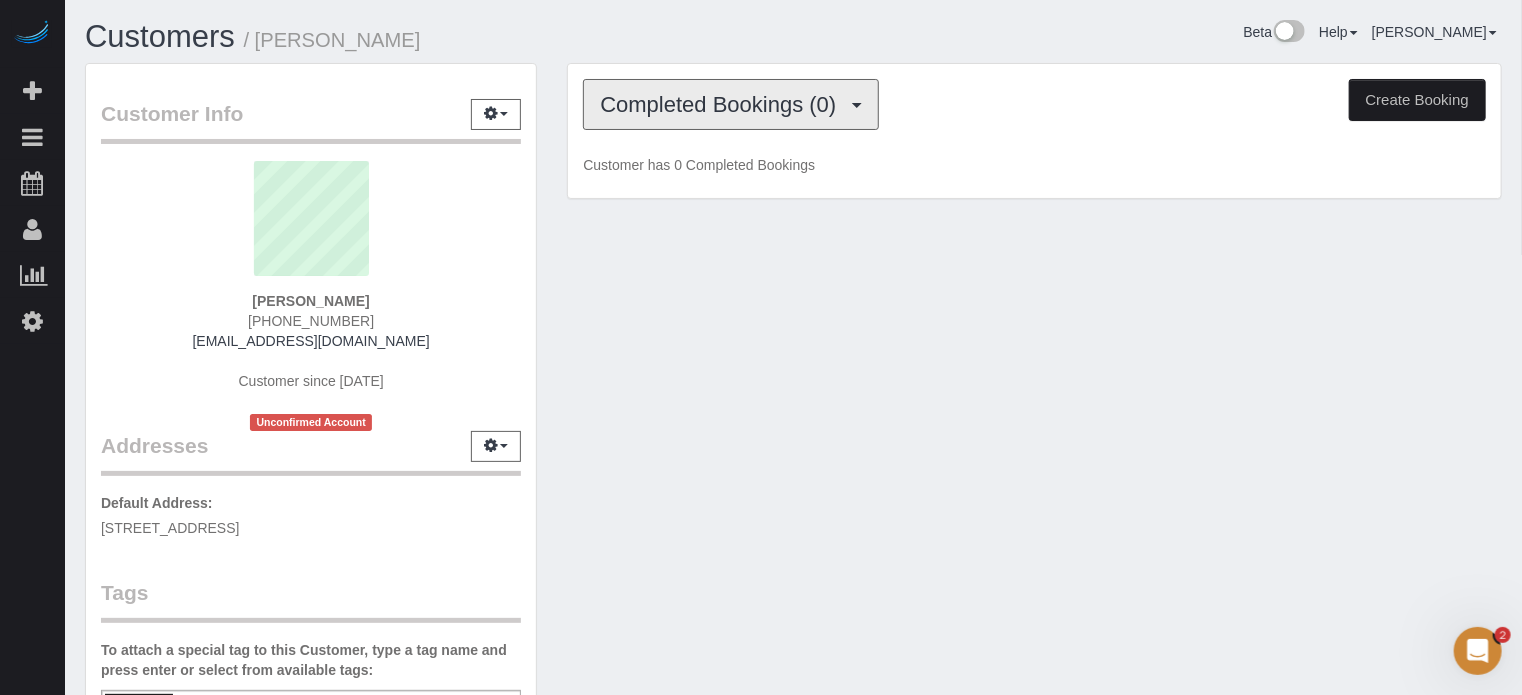 click on "Completed Bookings (0)" at bounding box center [723, 104] 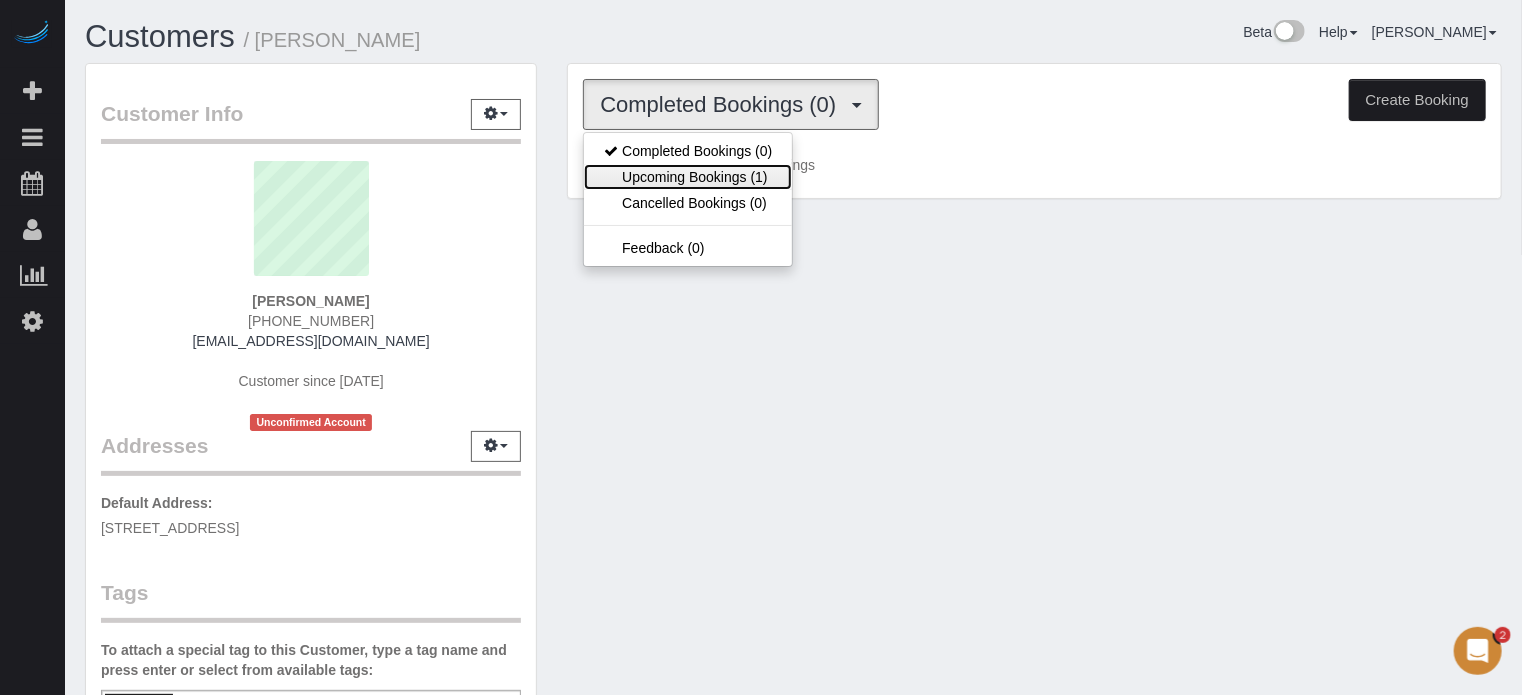 click on "Upcoming Bookings (1)" at bounding box center (688, 177) 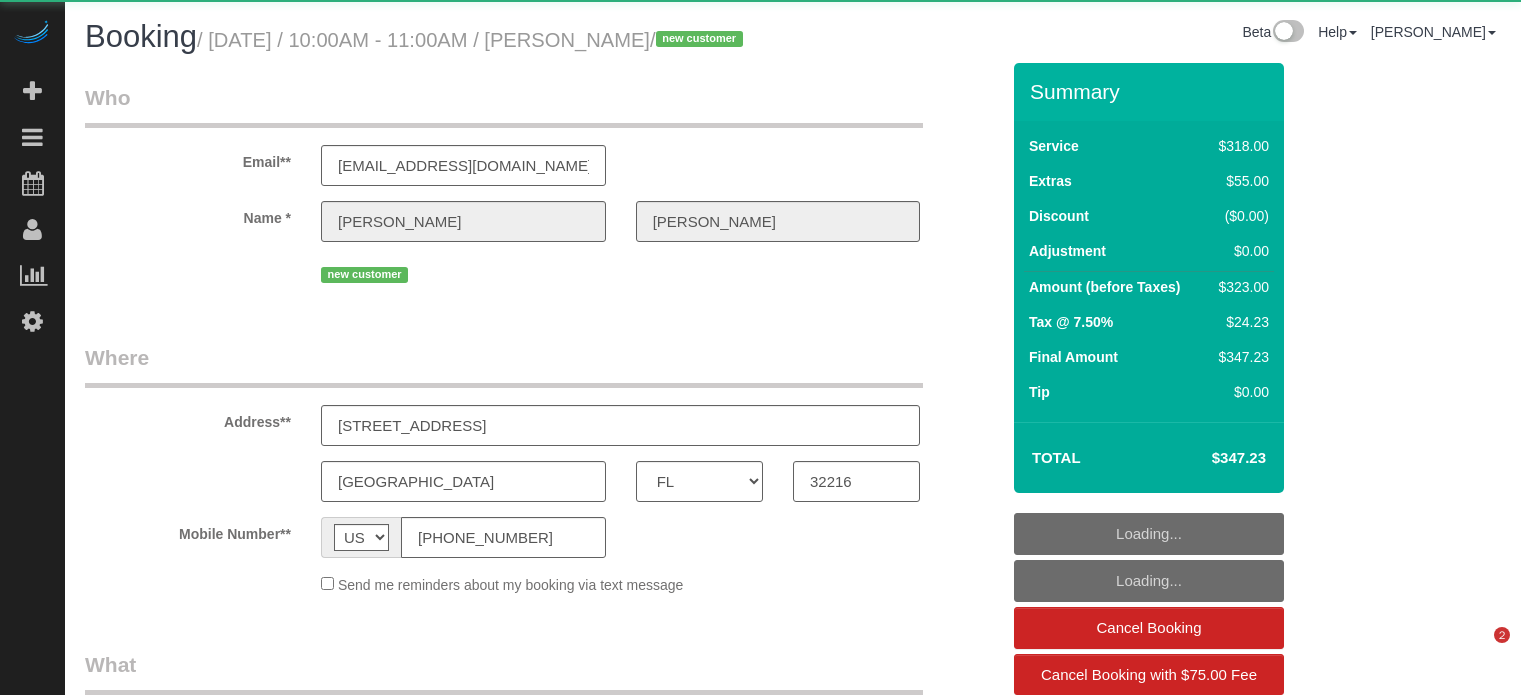 select on "FL" 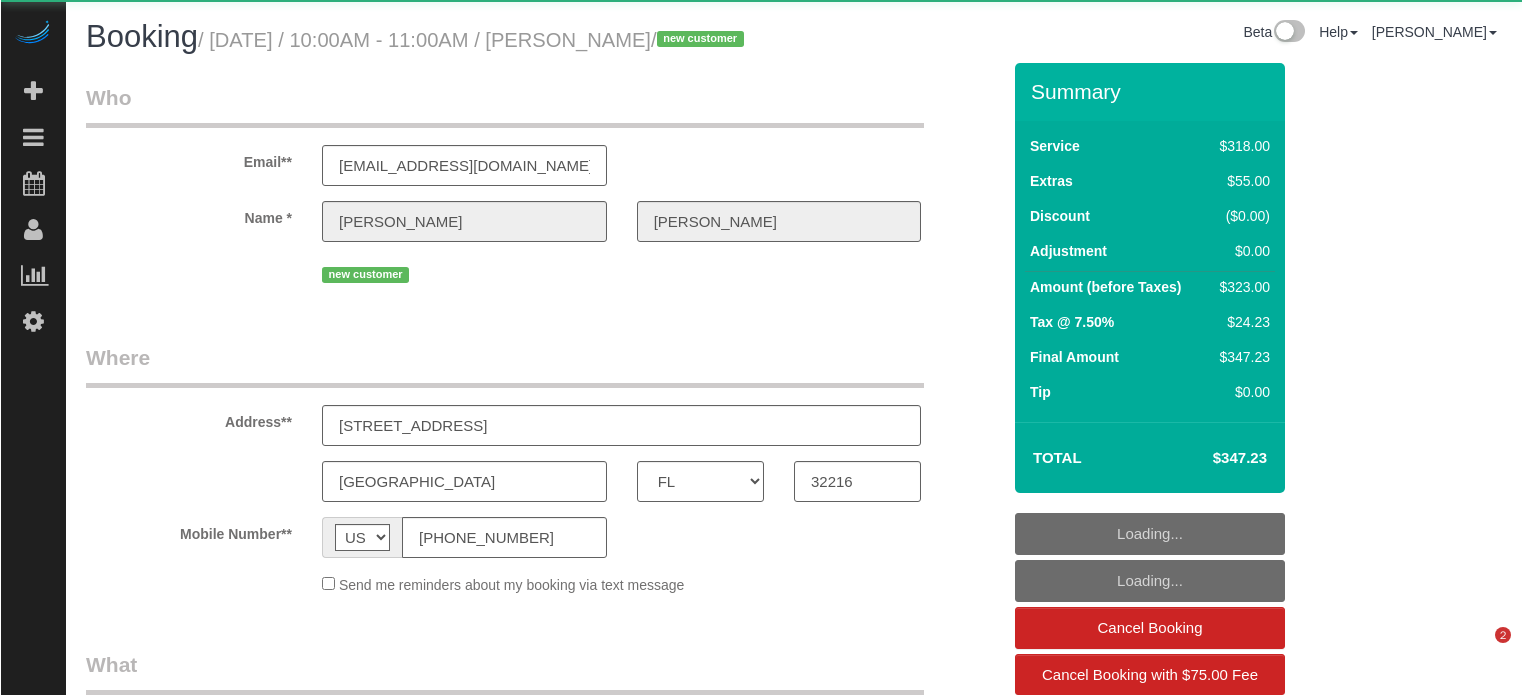 scroll, scrollTop: 0, scrollLeft: 0, axis: both 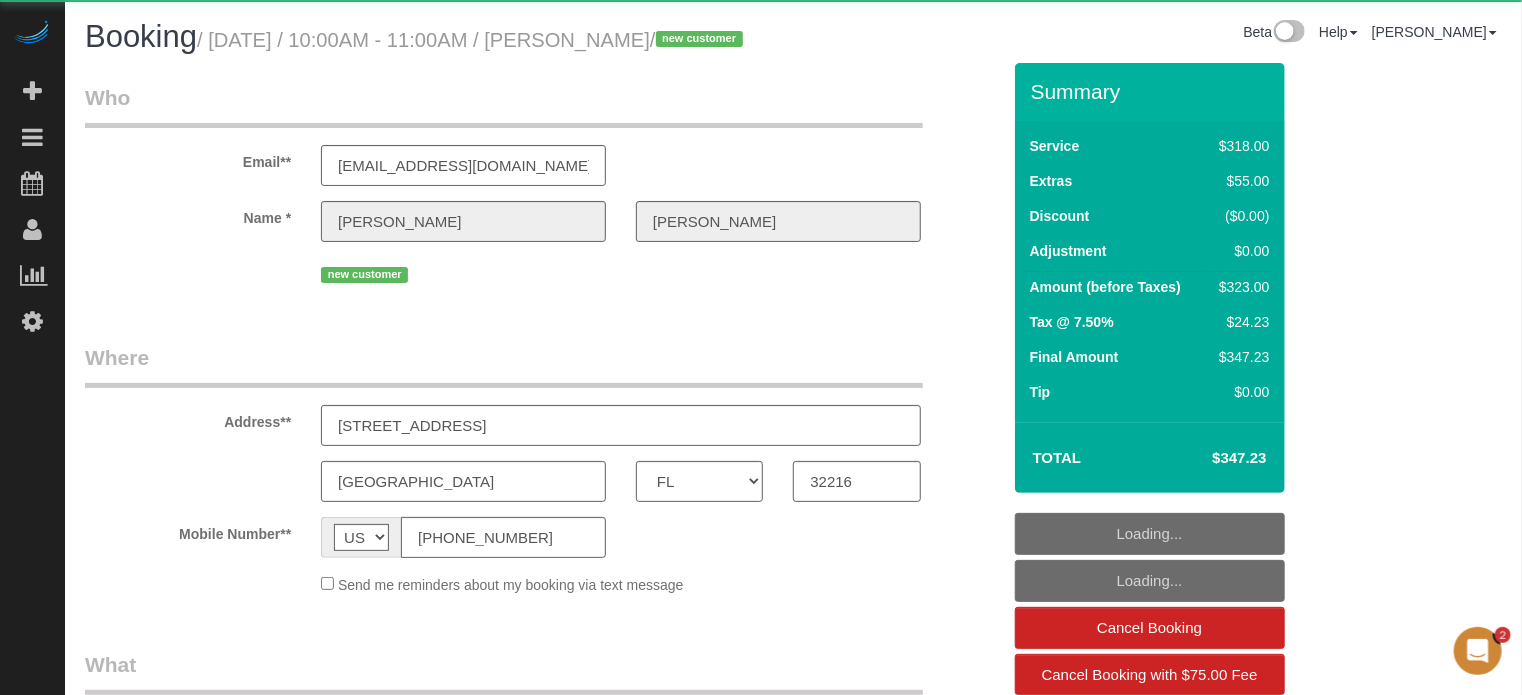 select on "object:802" 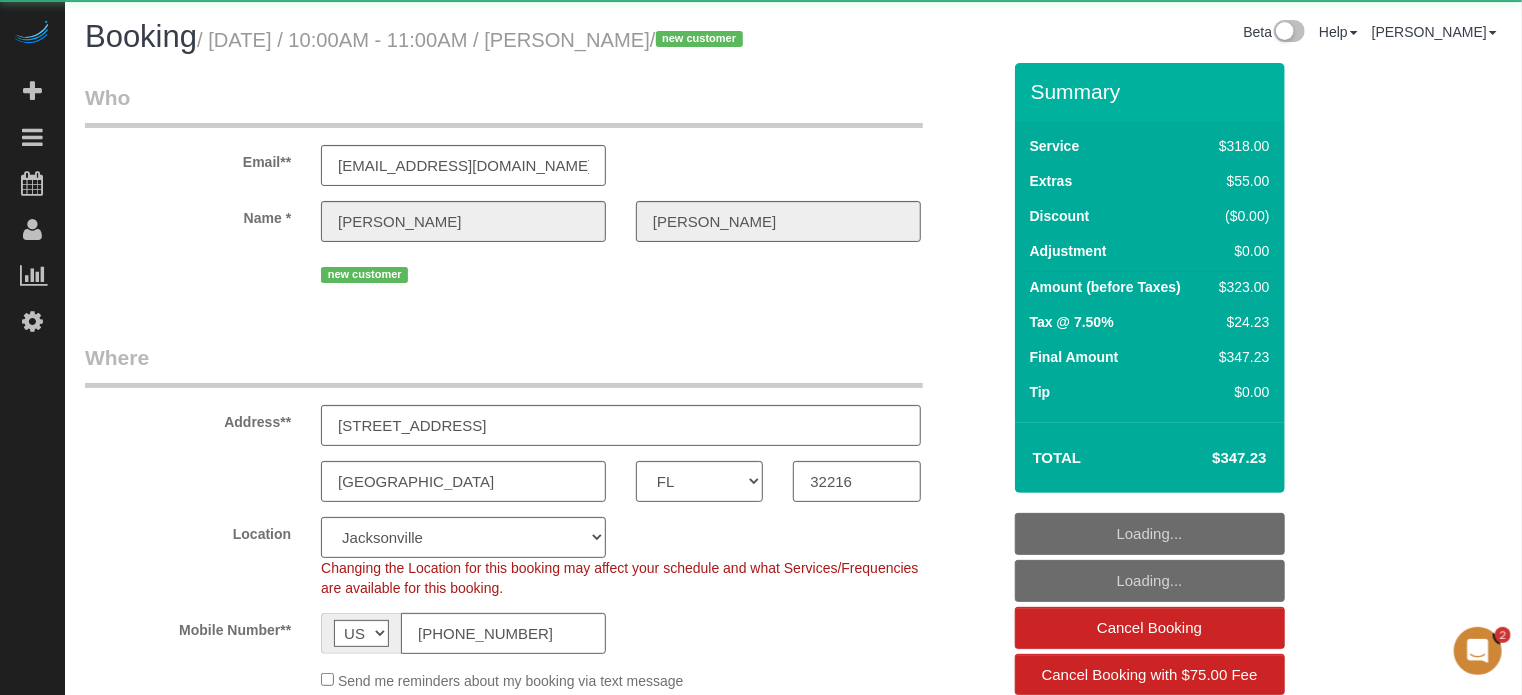 select on "spot17" 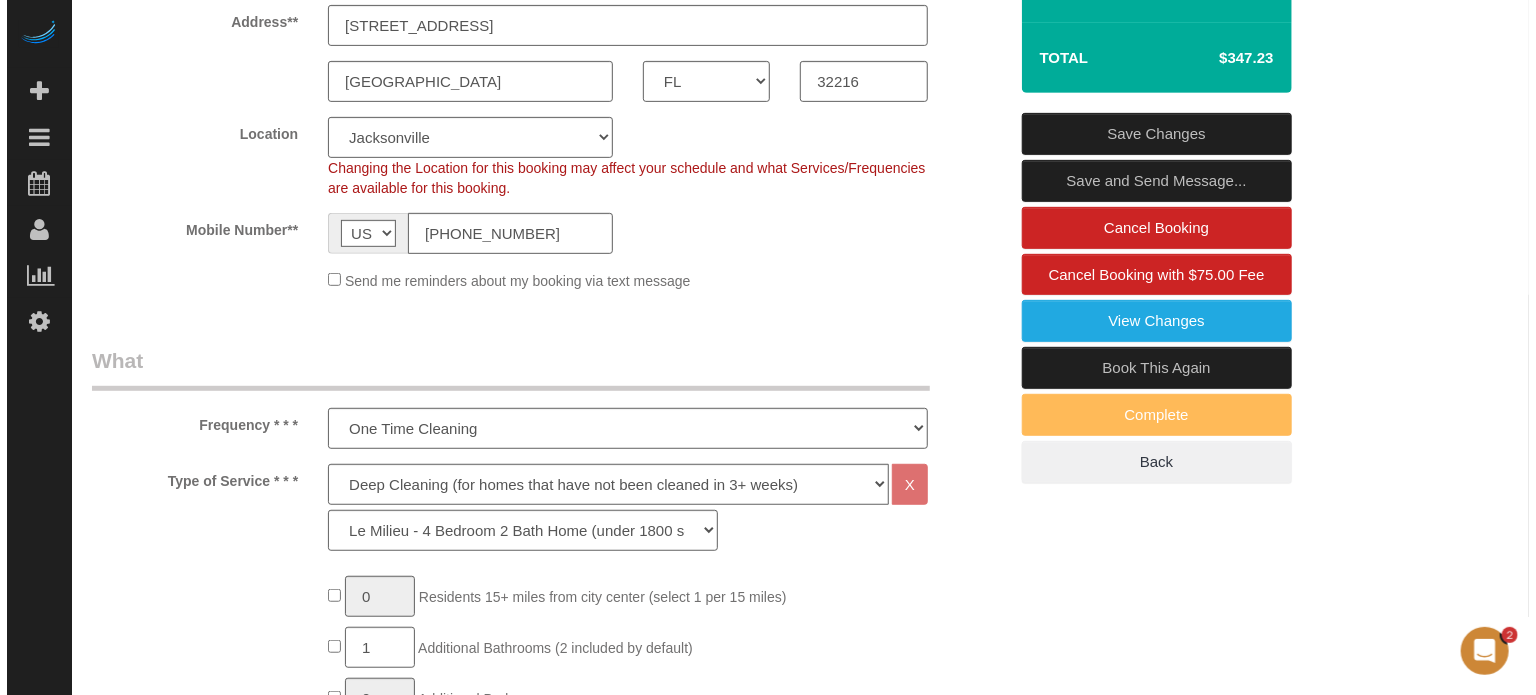 scroll, scrollTop: 100, scrollLeft: 0, axis: vertical 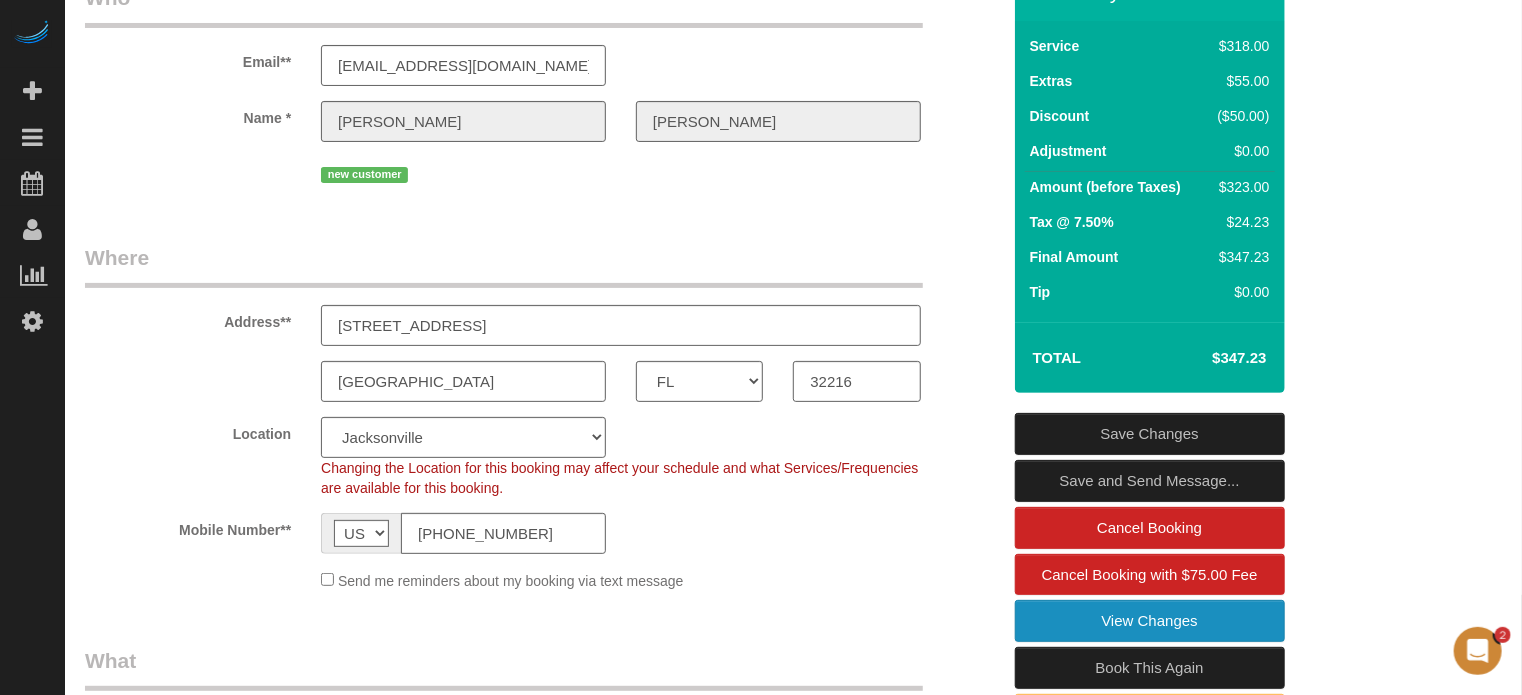 click on "View Changes" at bounding box center (1150, 621) 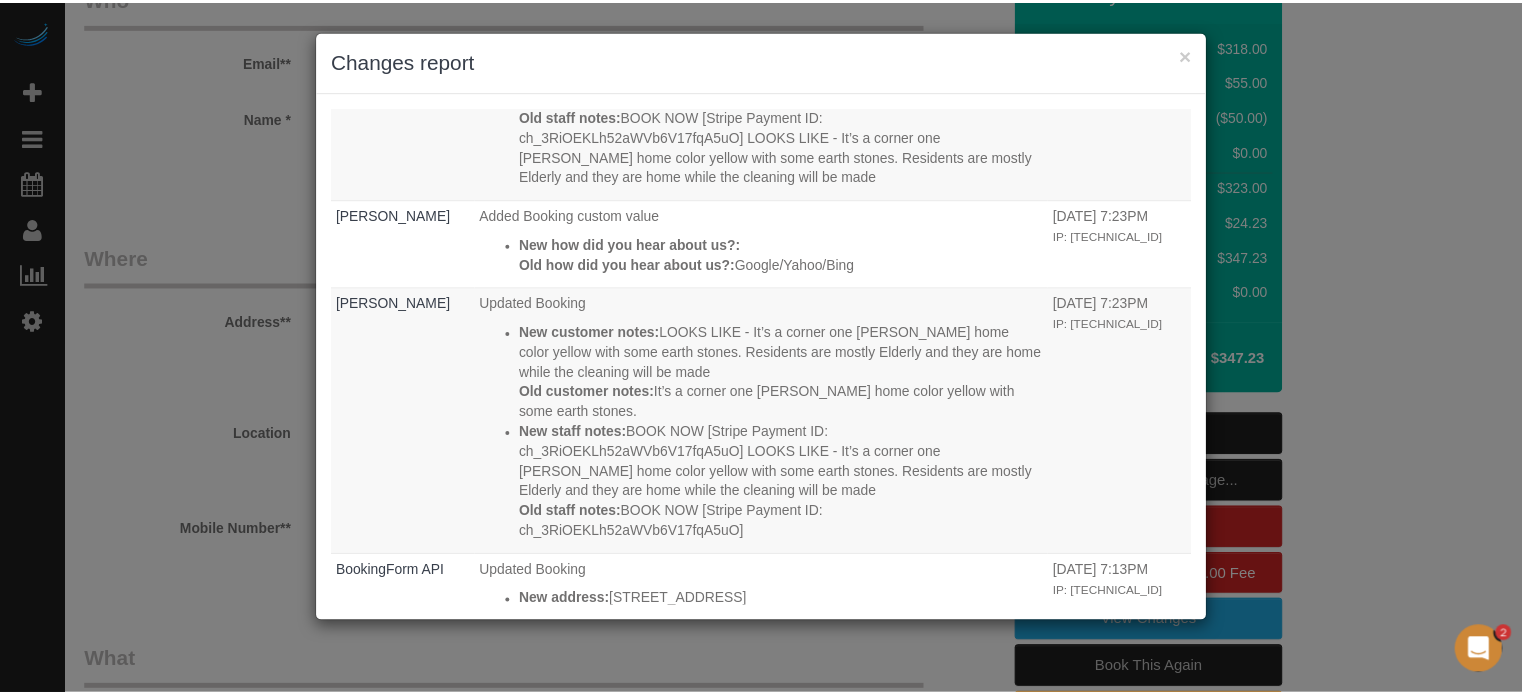 scroll, scrollTop: 1321, scrollLeft: 0, axis: vertical 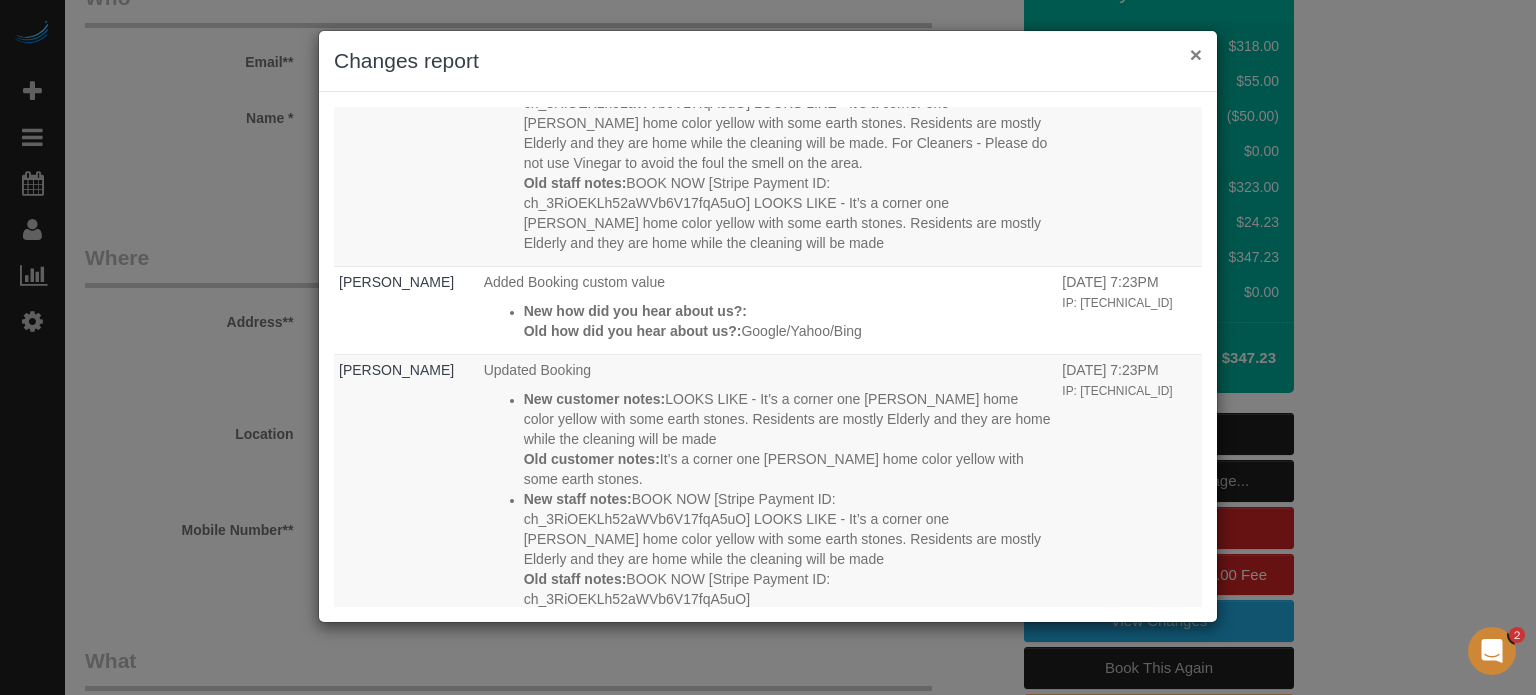 click on "×" at bounding box center (1196, 54) 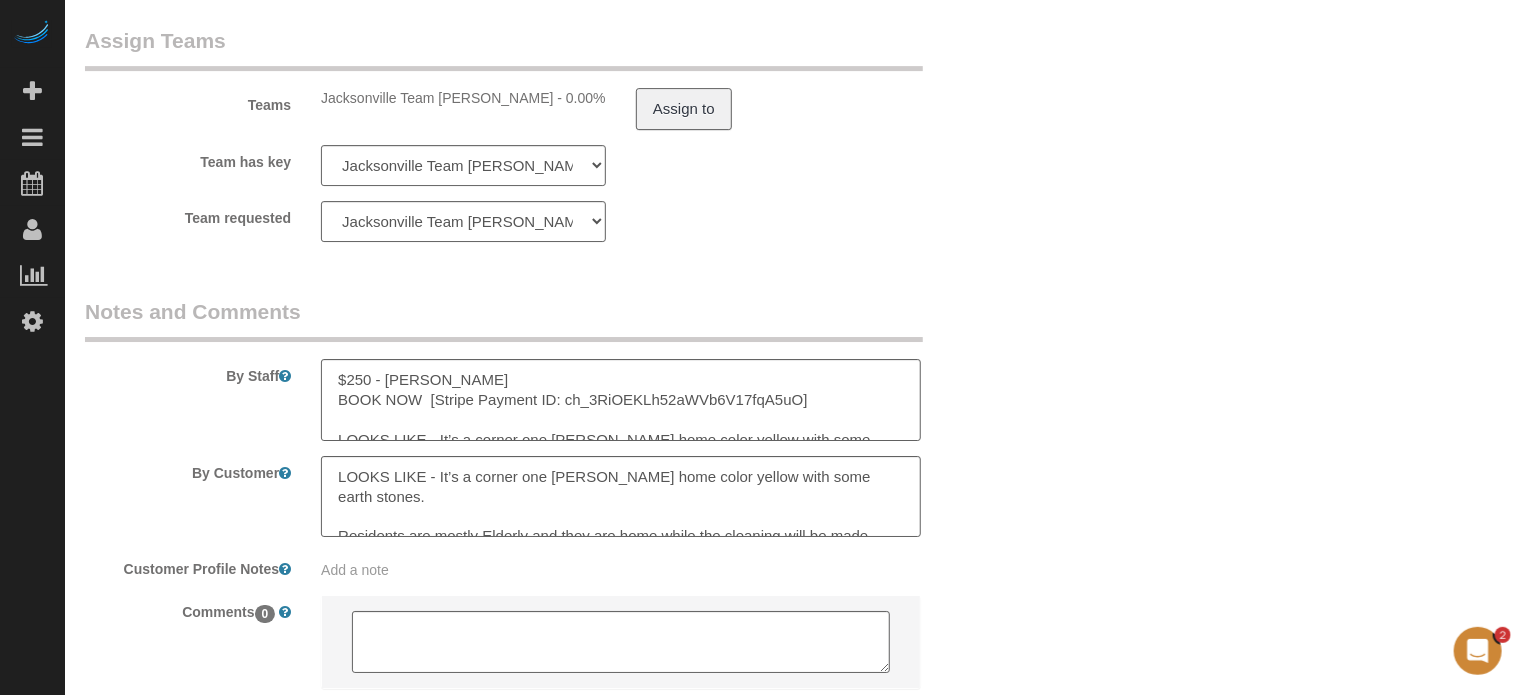 scroll, scrollTop: 0, scrollLeft: 0, axis: both 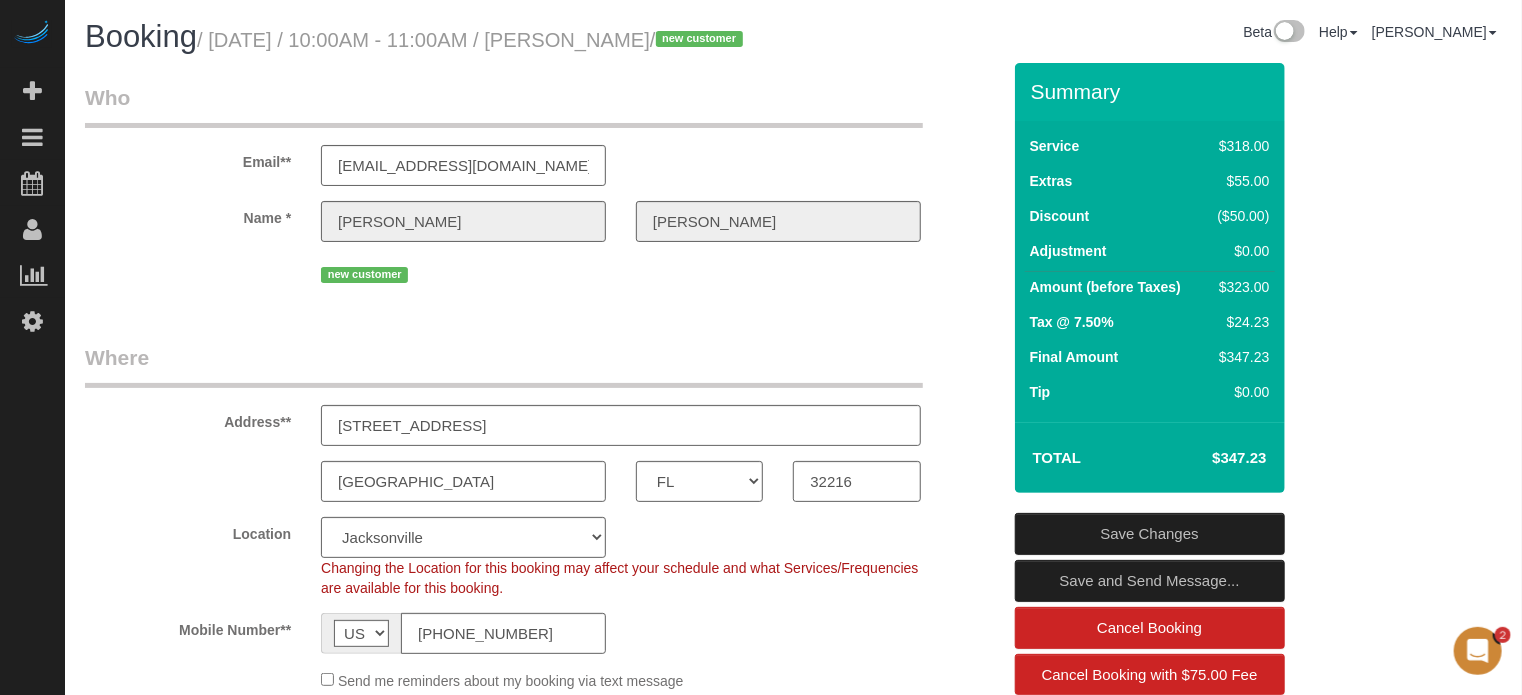 drag, startPoint x: 550, startPoint y: 39, endPoint x: 648, endPoint y: 50, distance: 98.61542 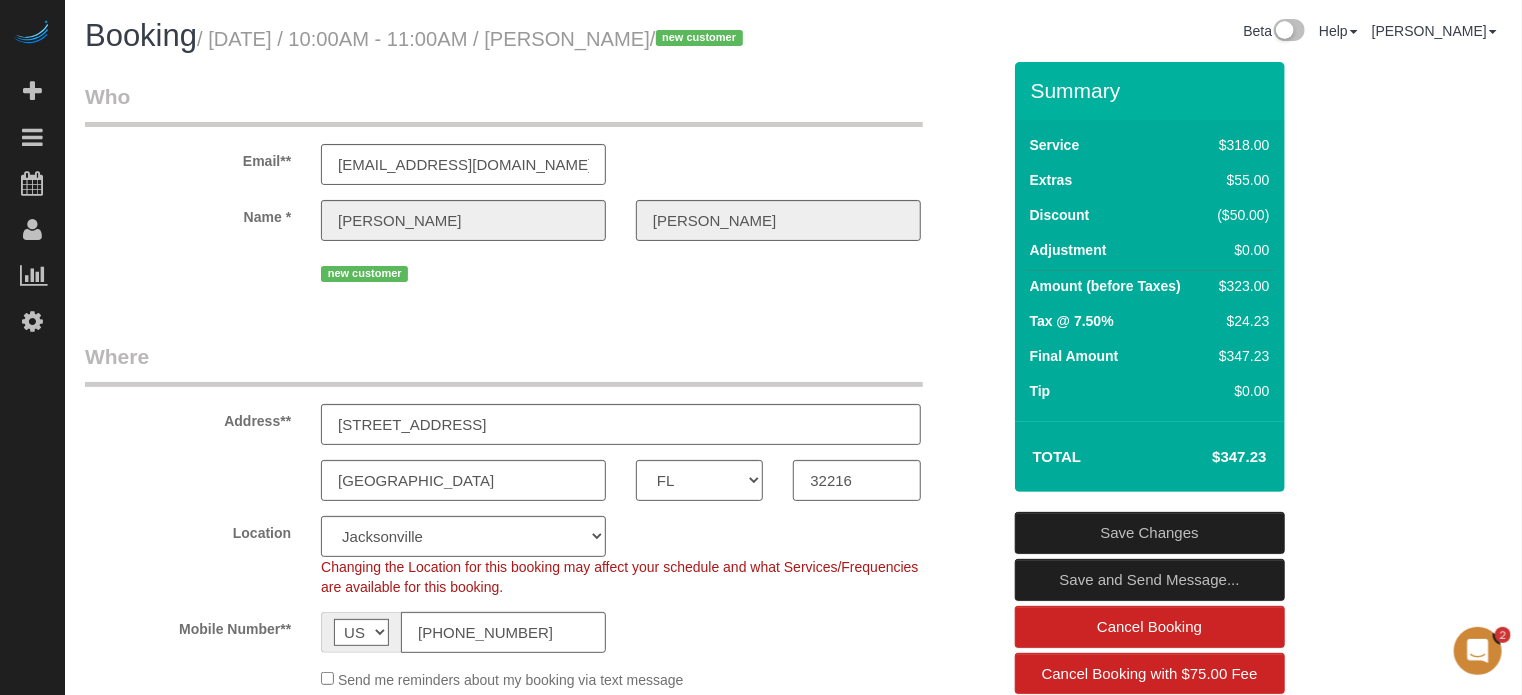 scroll, scrollTop: 0, scrollLeft: 0, axis: both 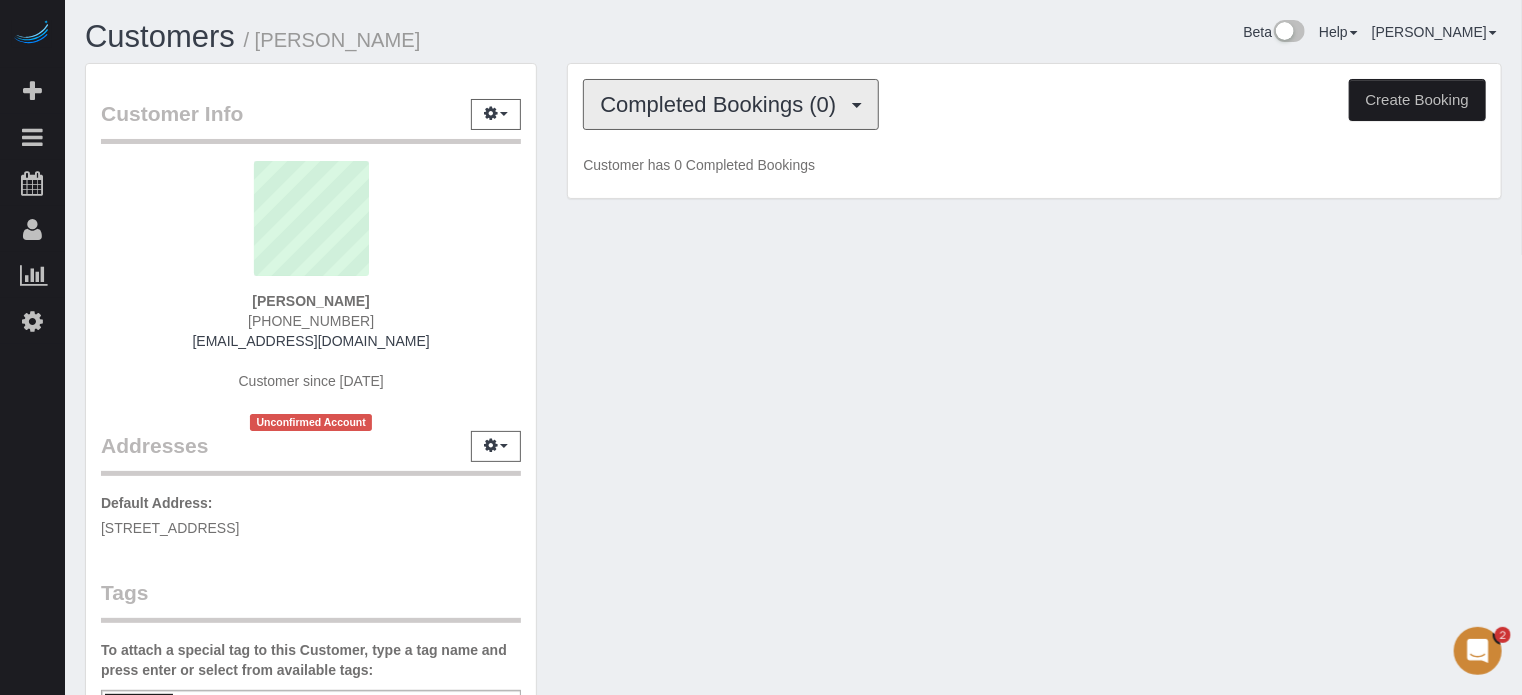click on "Completed Bookings (0)" at bounding box center [723, 104] 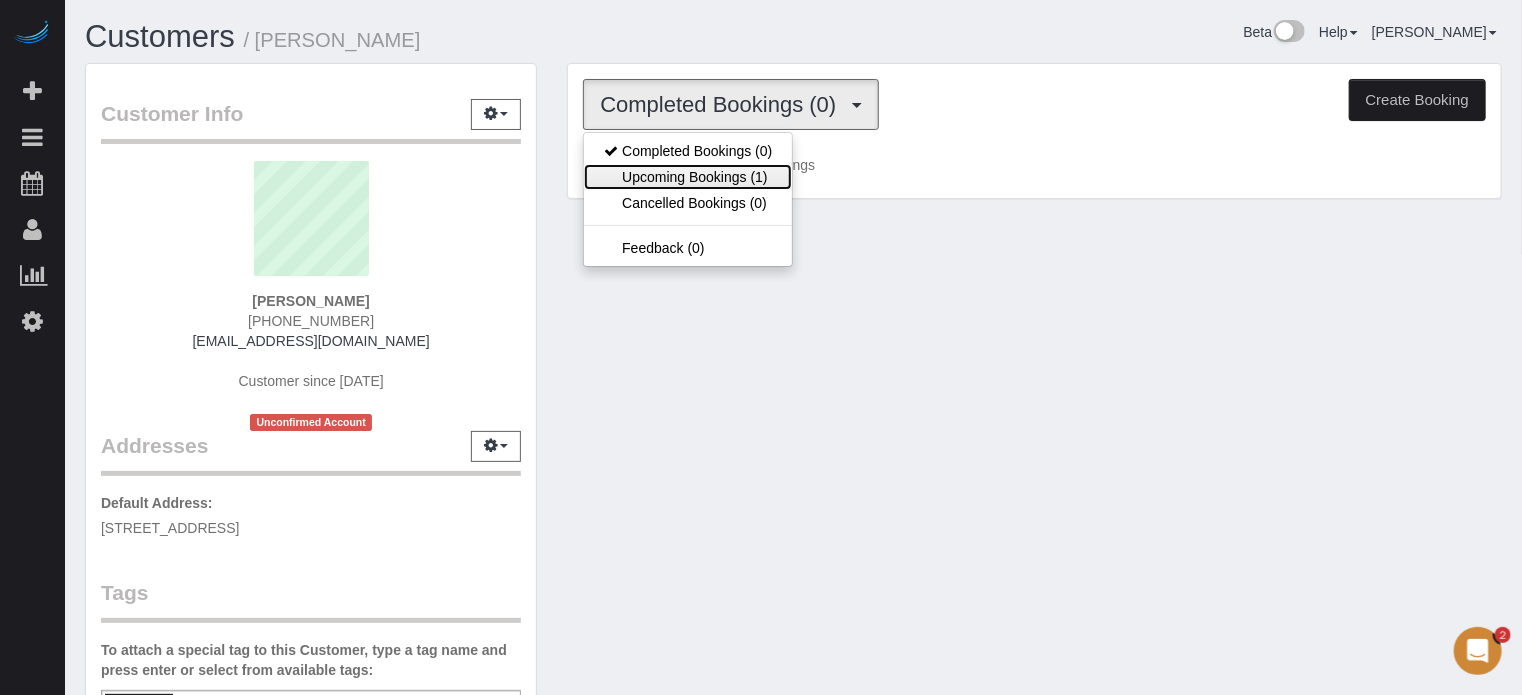 click on "Upcoming Bookings (1)" at bounding box center [688, 177] 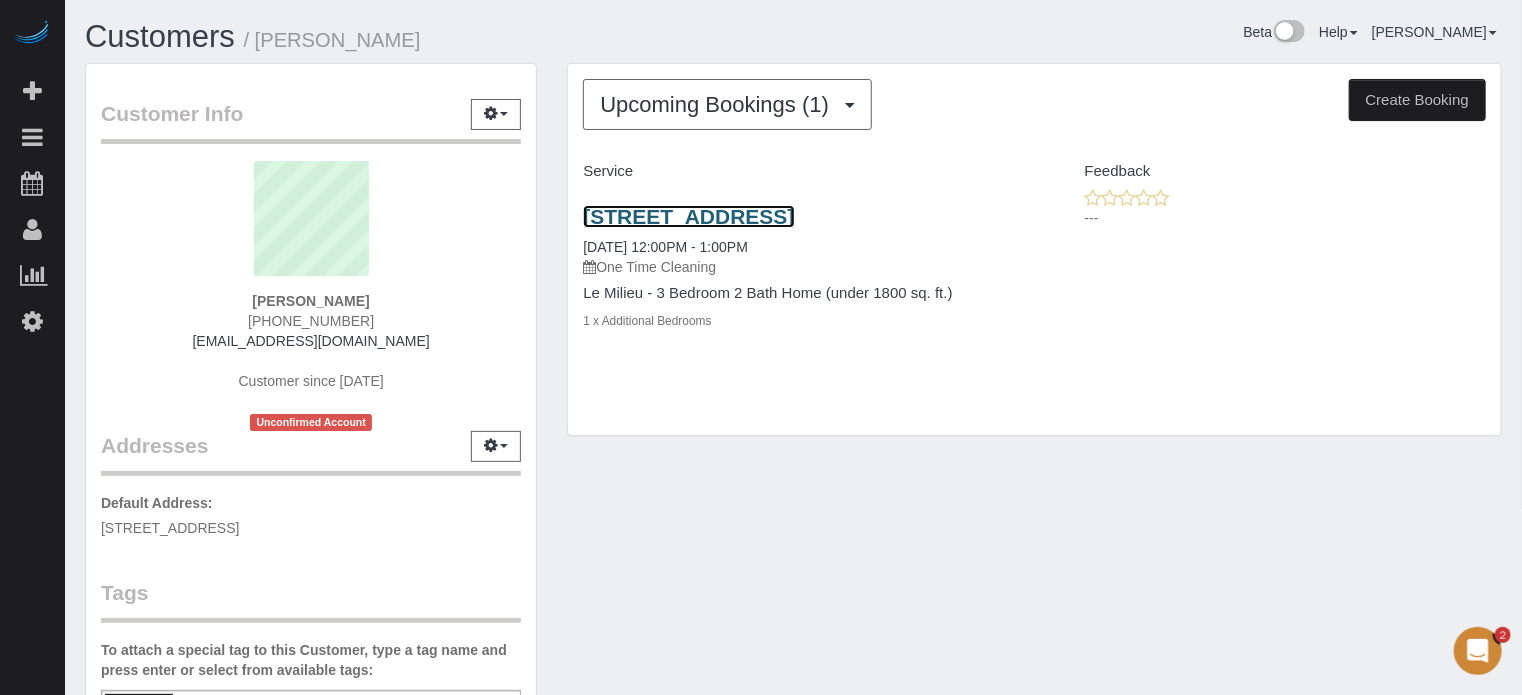 click on "[STREET_ADDRESS]" at bounding box center [688, 216] 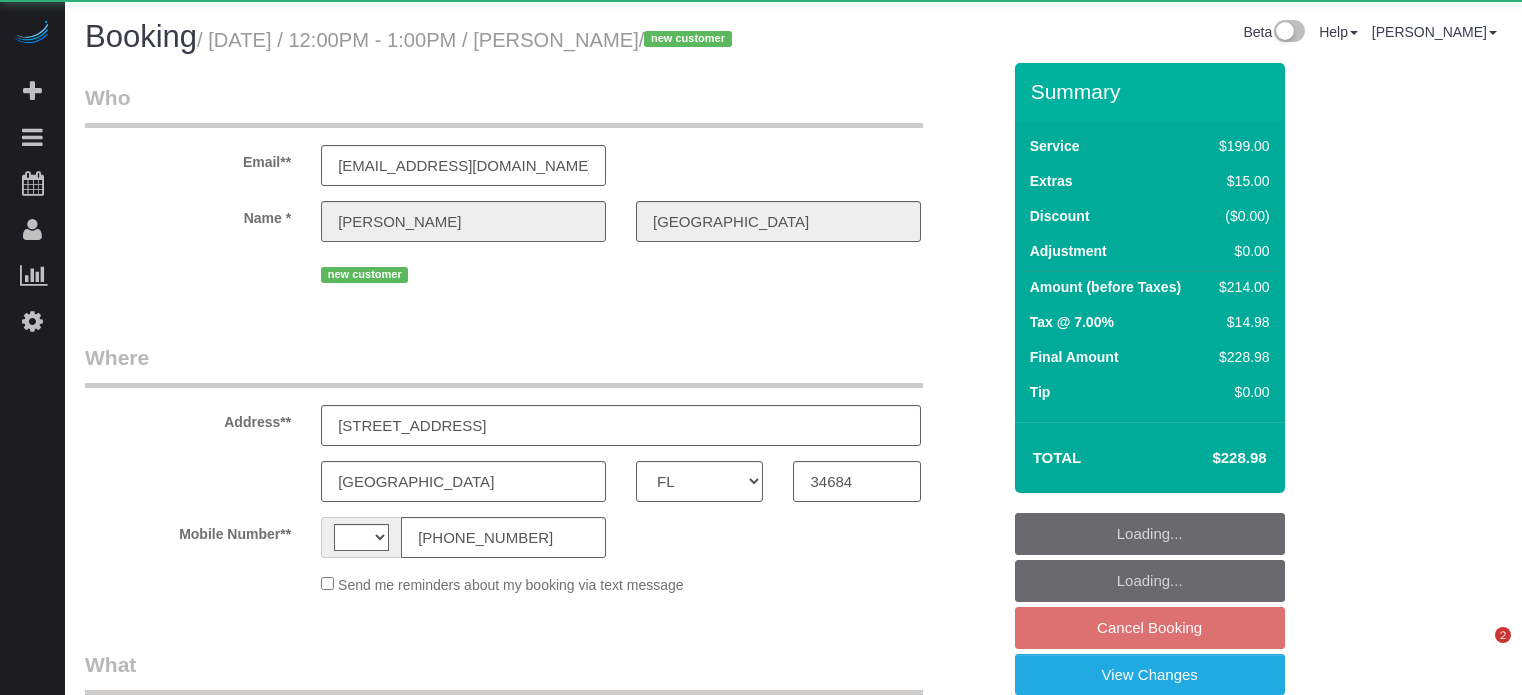 select on "FL" 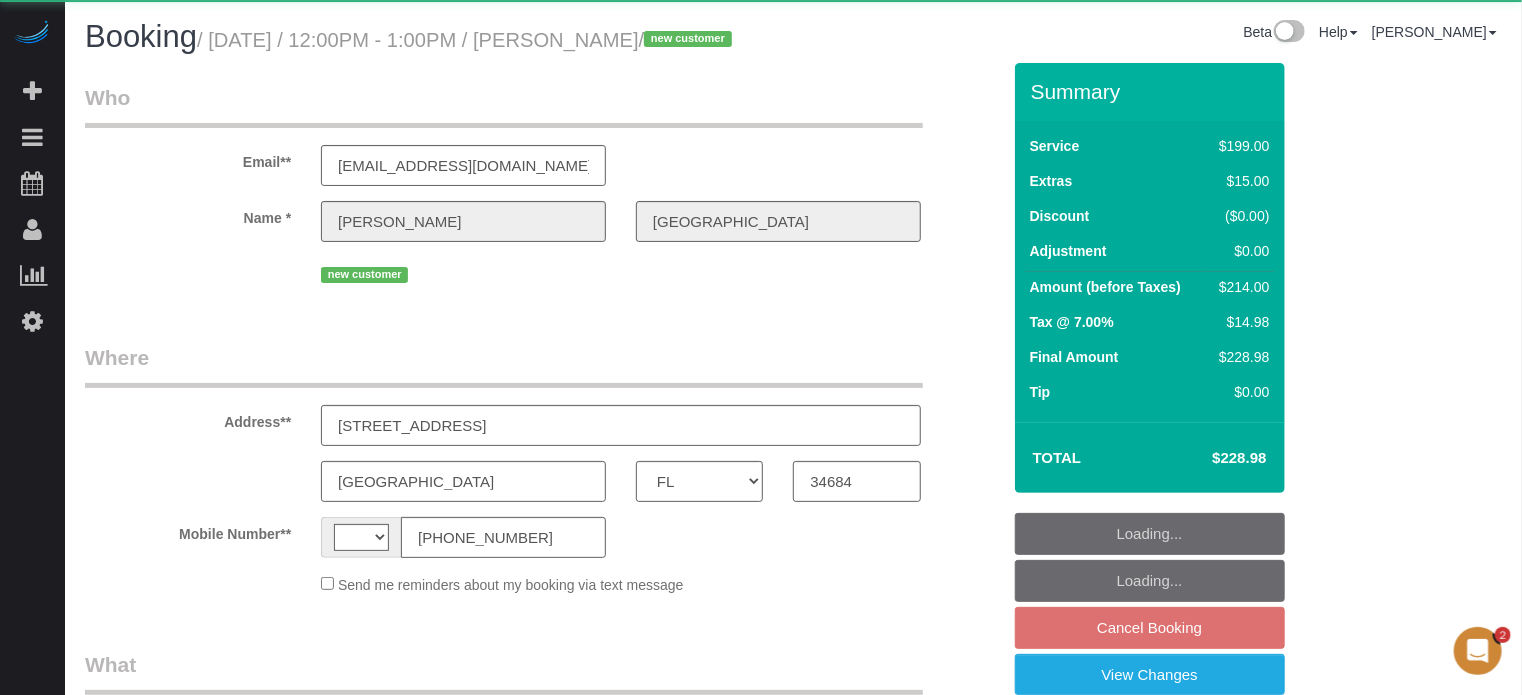 scroll, scrollTop: 0, scrollLeft: 0, axis: both 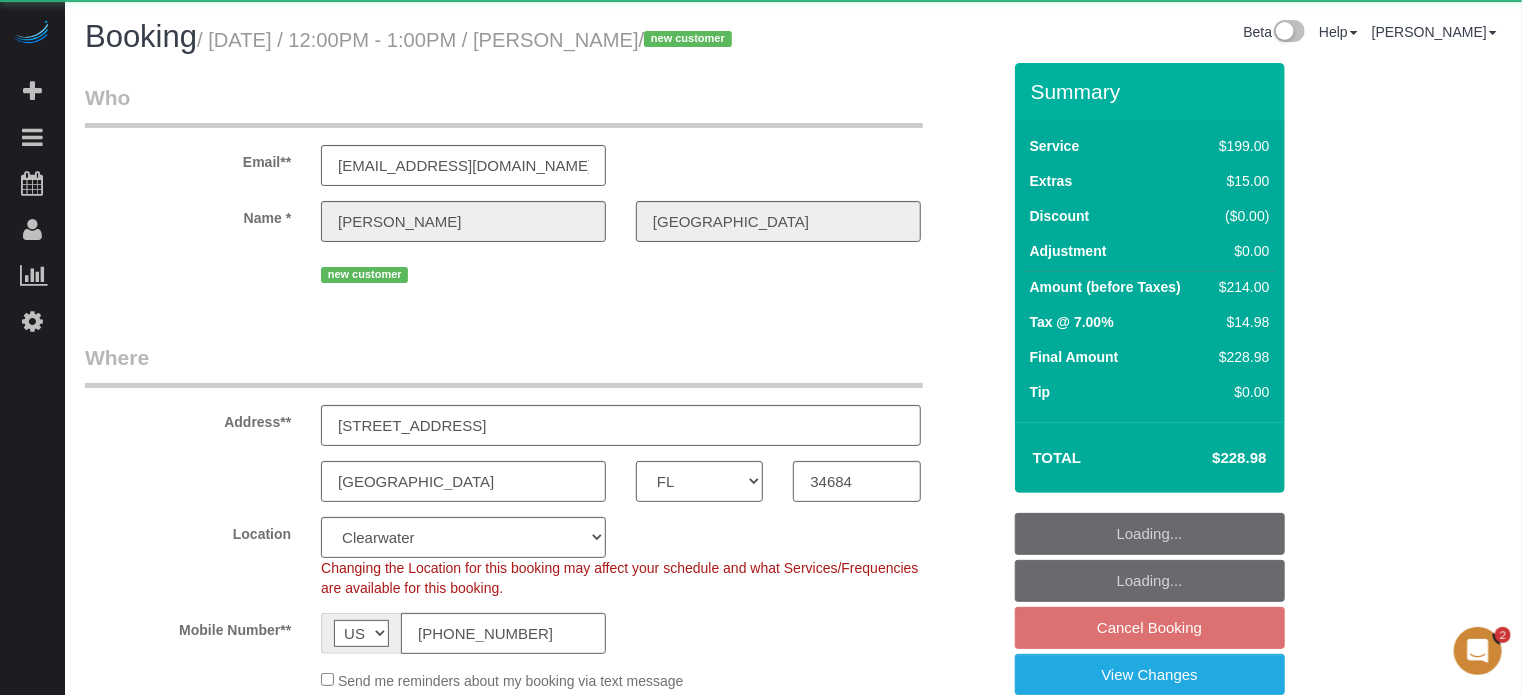 select on "object:802" 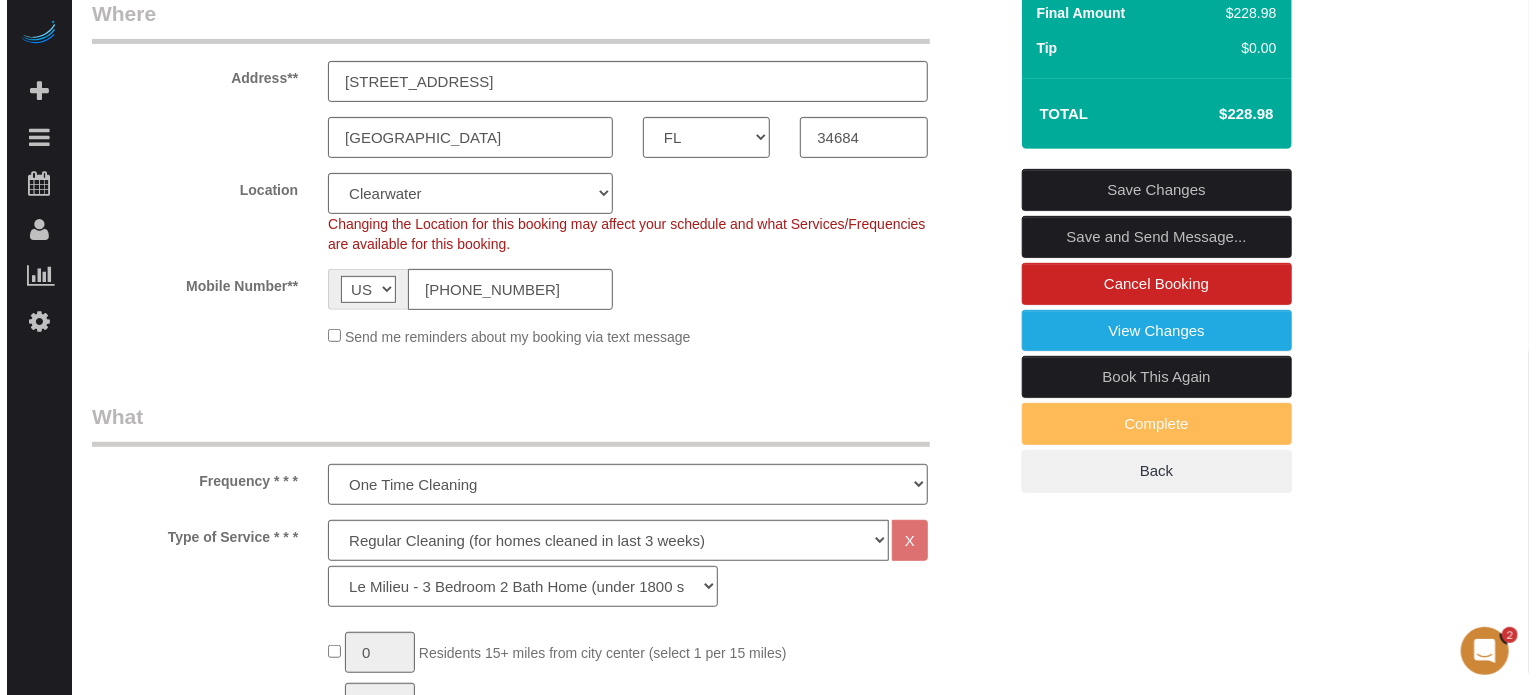 scroll, scrollTop: 500, scrollLeft: 0, axis: vertical 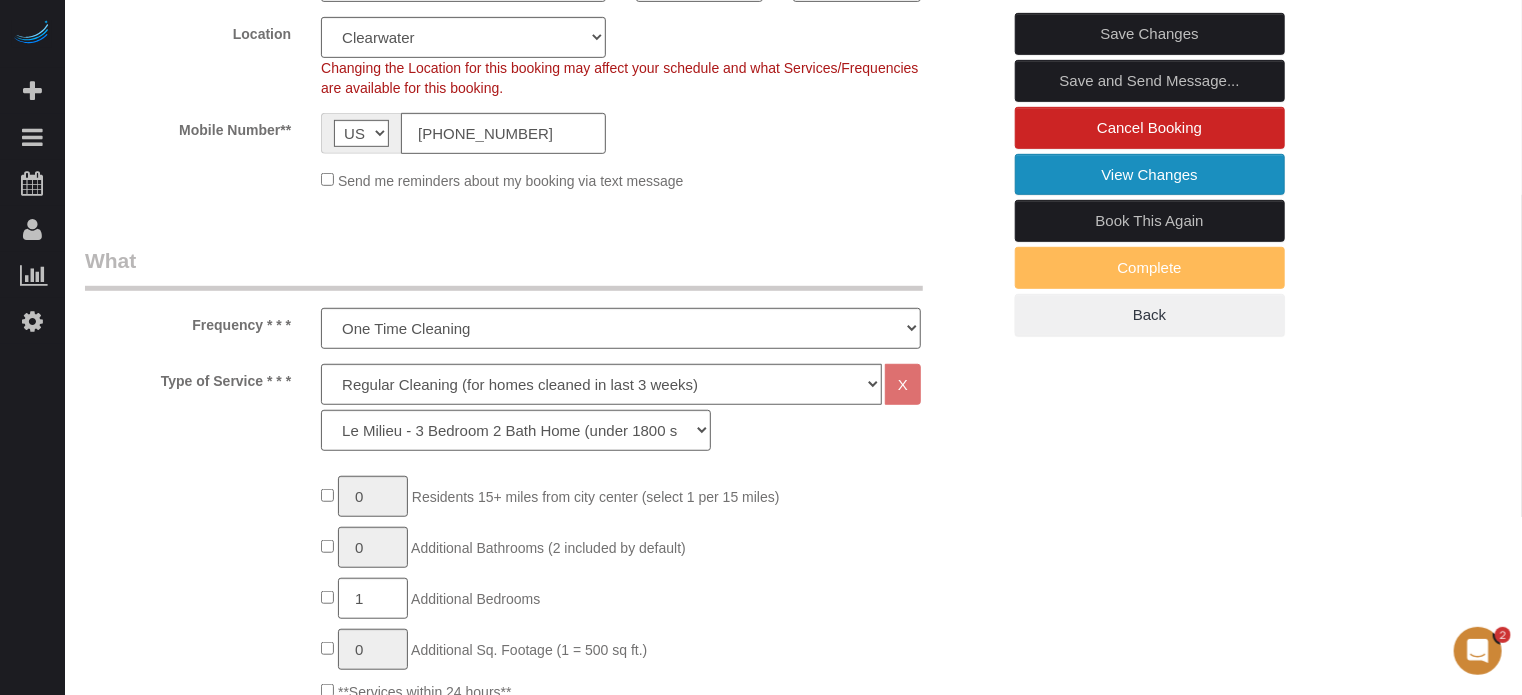 click on "View Changes" at bounding box center [1150, 175] 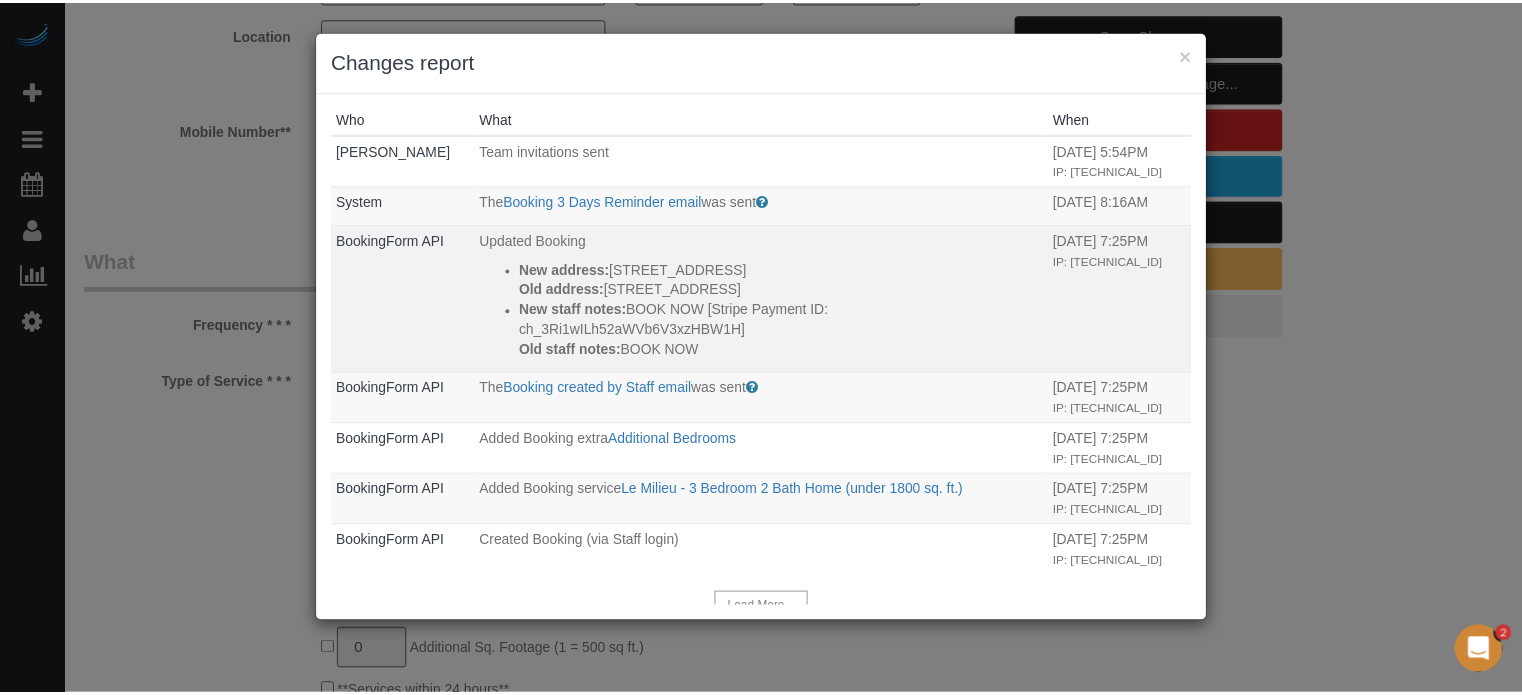 scroll, scrollTop: 0, scrollLeft: 0, axis: both 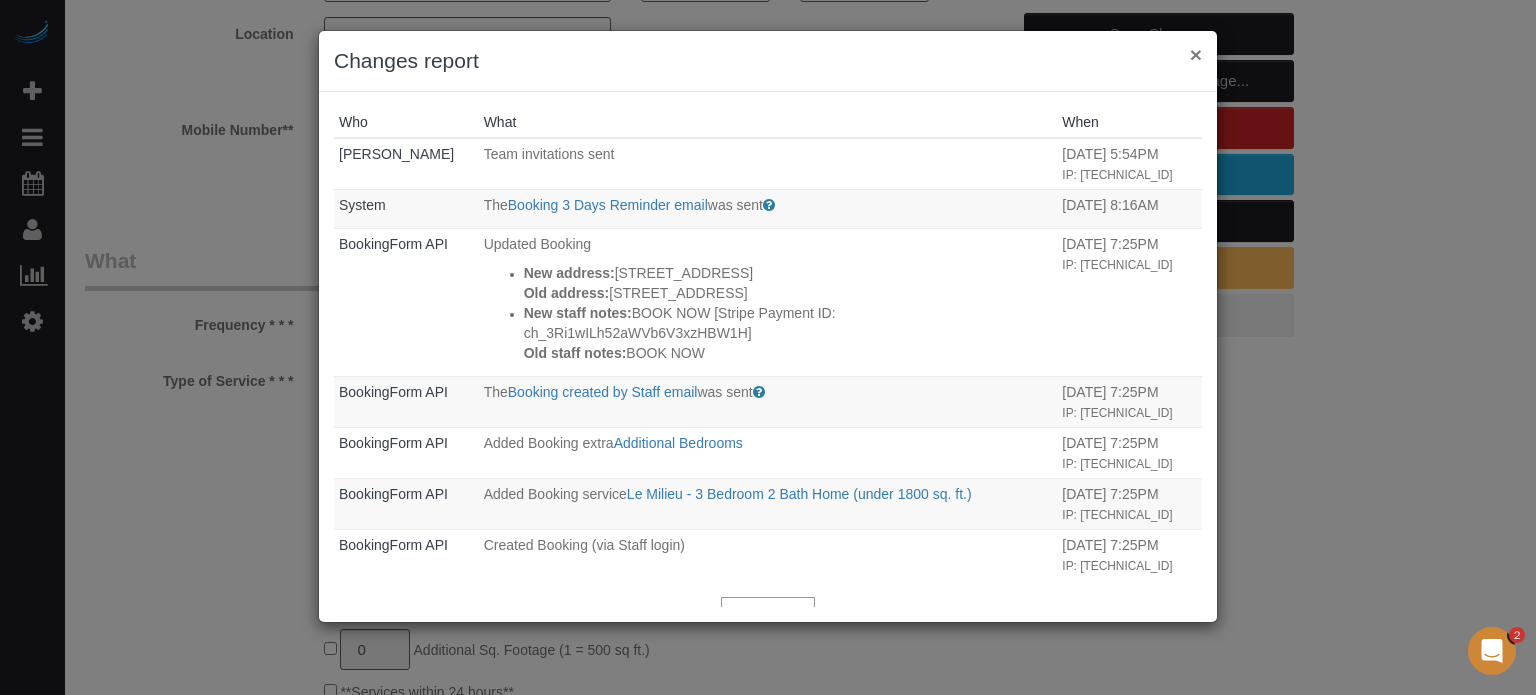 click on "×" at bounding box center (1196, 54) 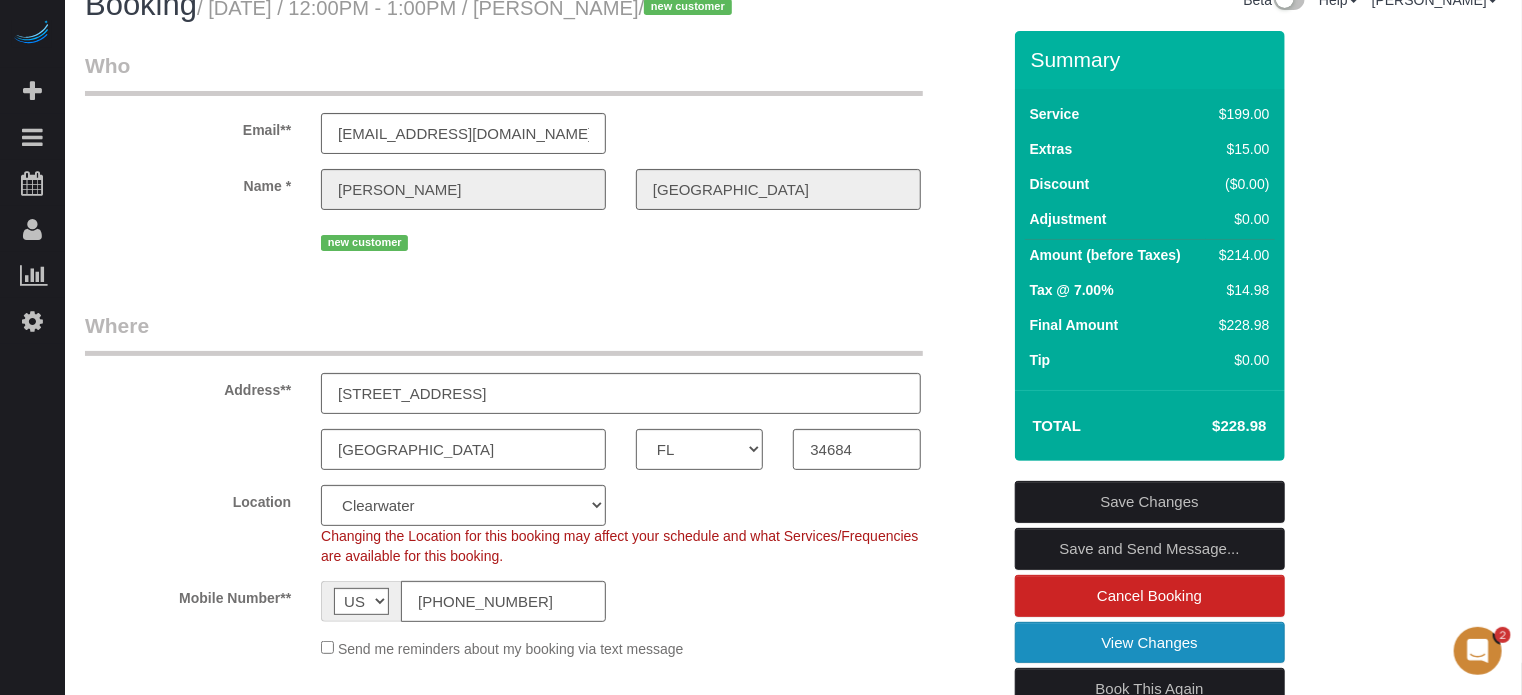 scroll, scrollTop: 0, scrollLeft: 0, axis: both 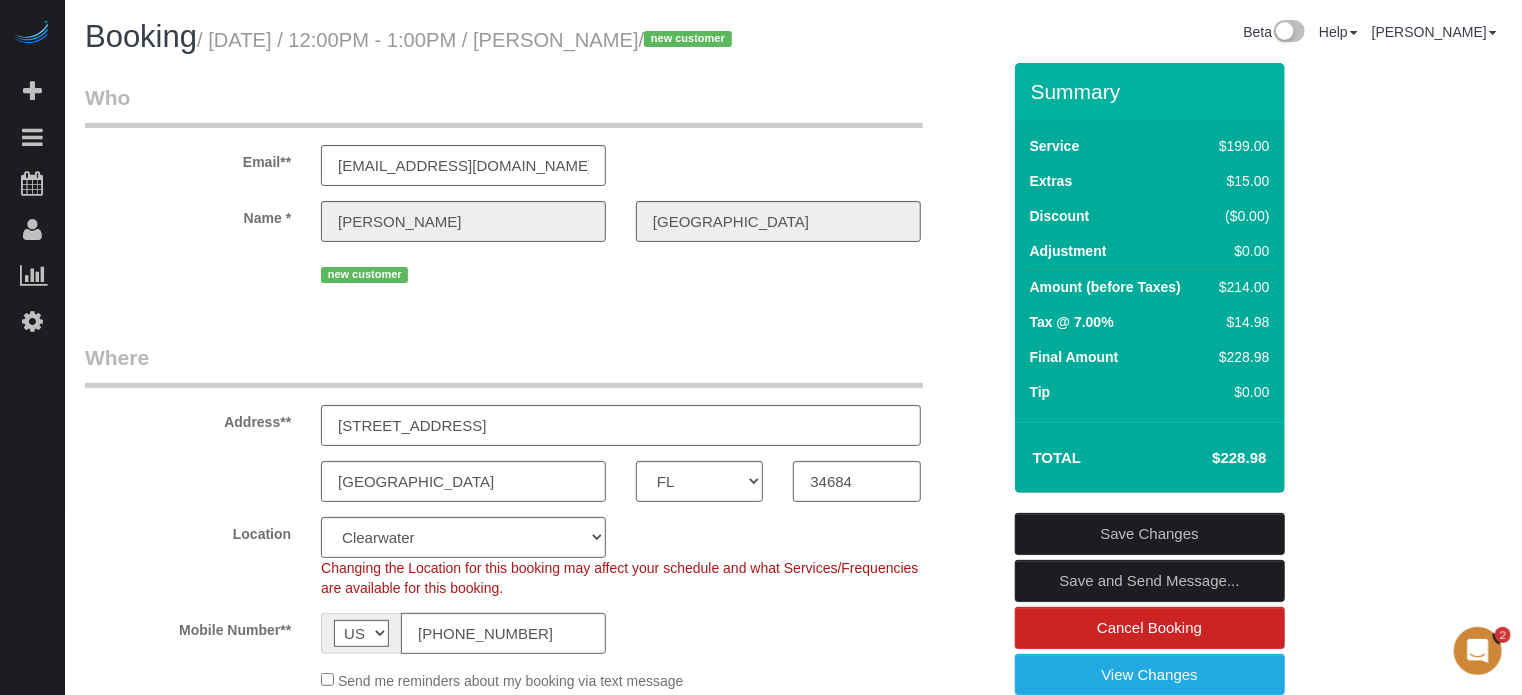click on "Email**
[EMAIL_ADDRESS][DOMAIN_NAME]
Name *
[PERSON_NAME][GEOGRAPHIC_DATA]
new customer" at bounding box center (542, 185) 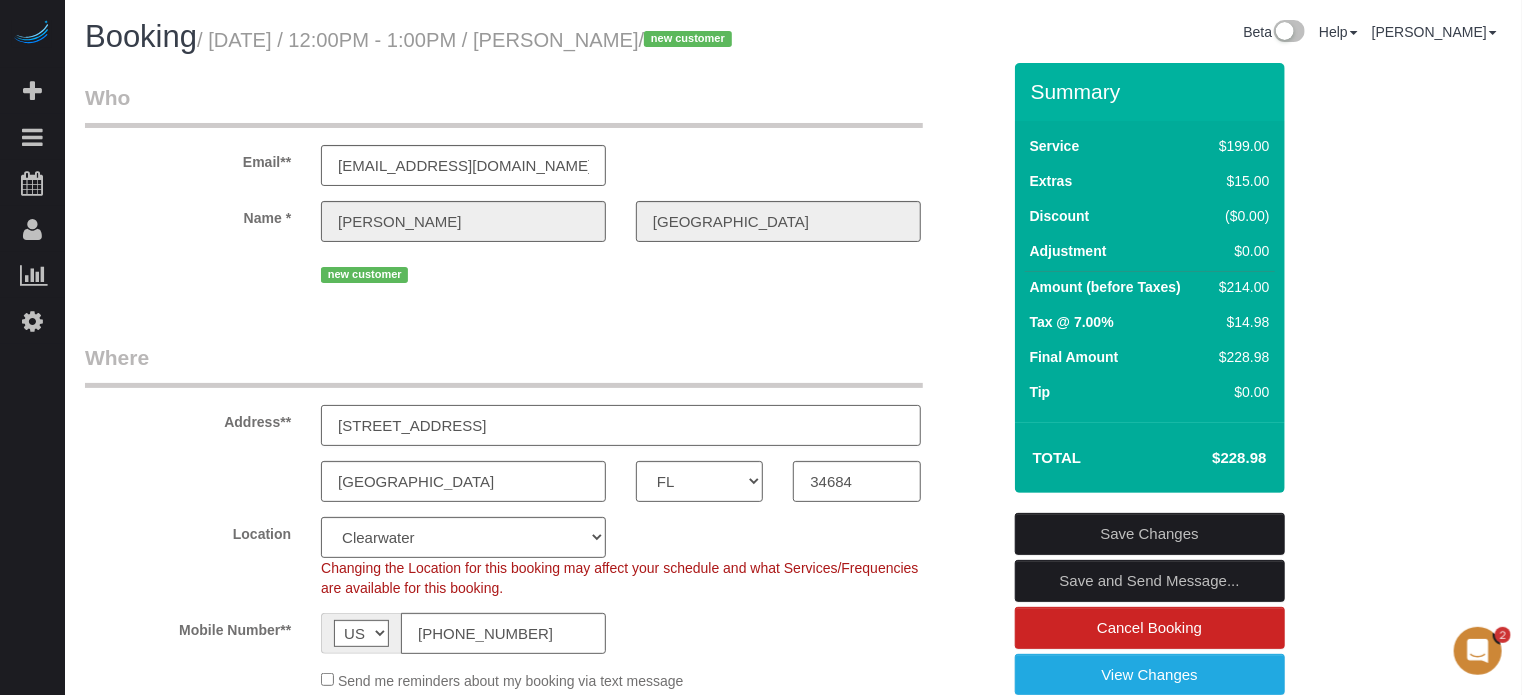 click on "3637 Sapphire Lane, Apt/Suite, Palm Harbor, FL 34684" at bounding box center [621, 425] 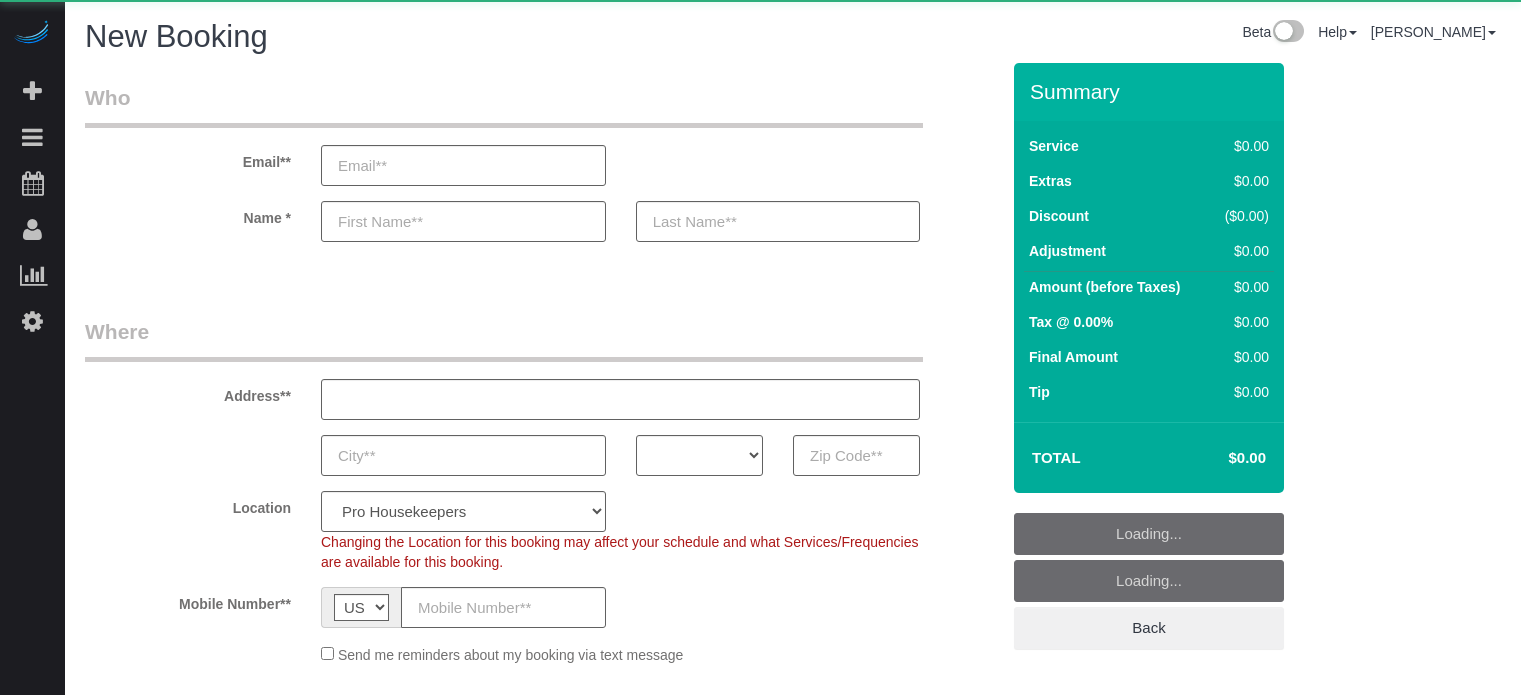 select on "number:9" 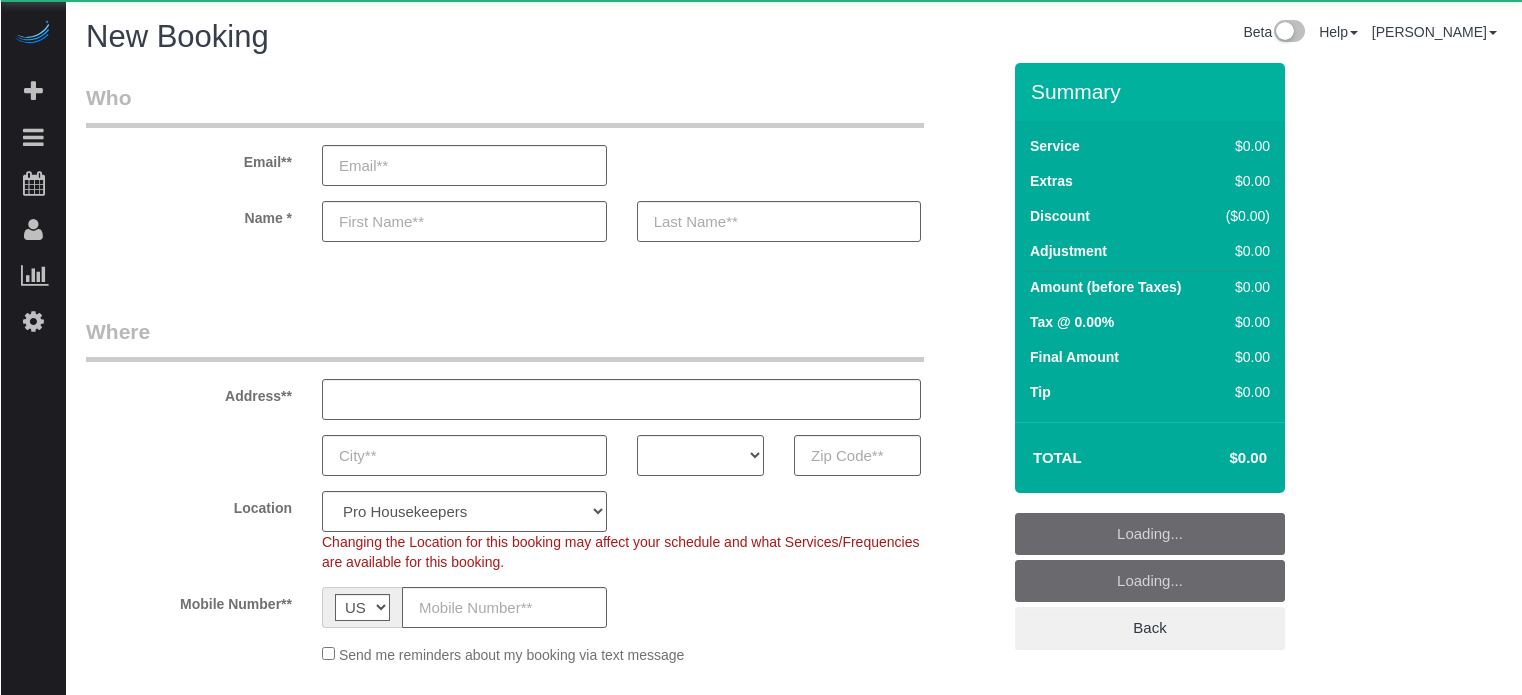 scroll, scrollTop: 0, scrollLeft: 0, axis: both 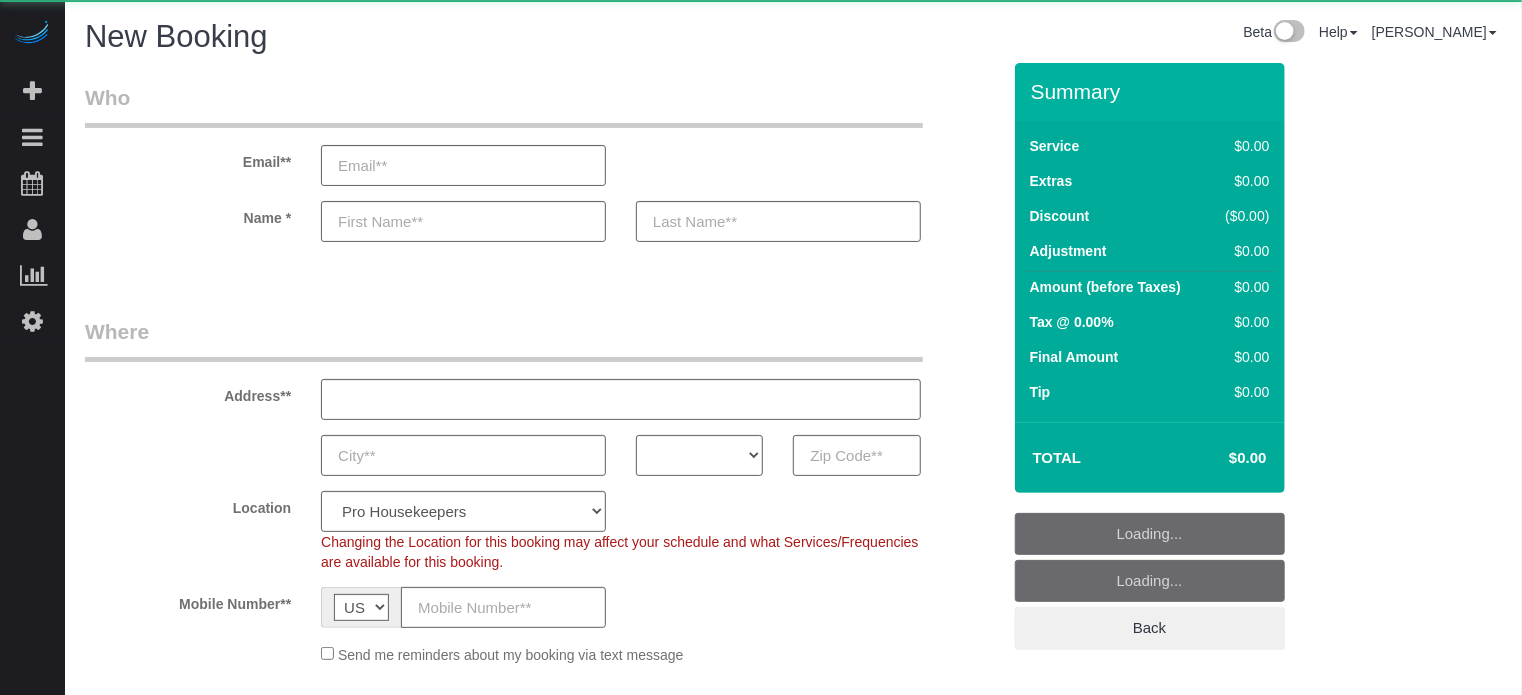 select on "4" 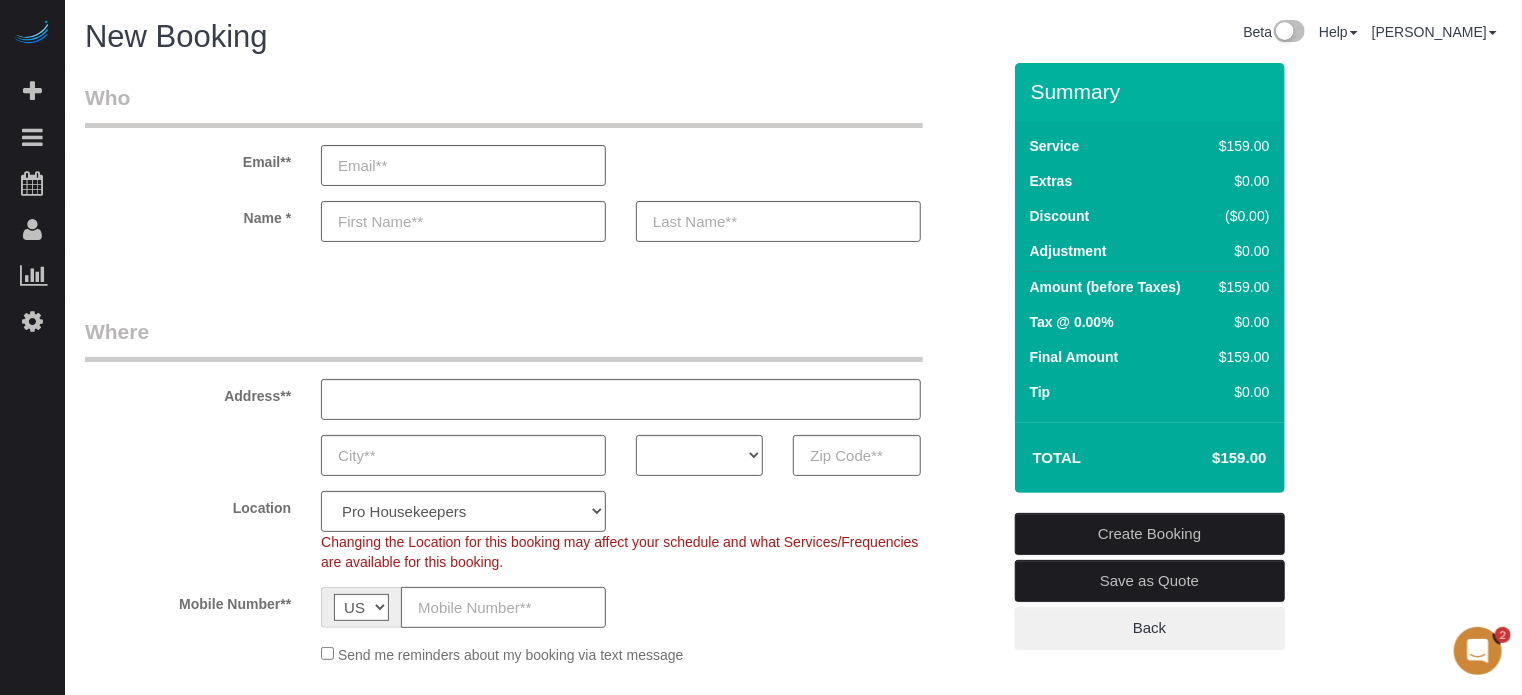 scroll, scrollTop: 0, scrollLeft: 0, axis: both 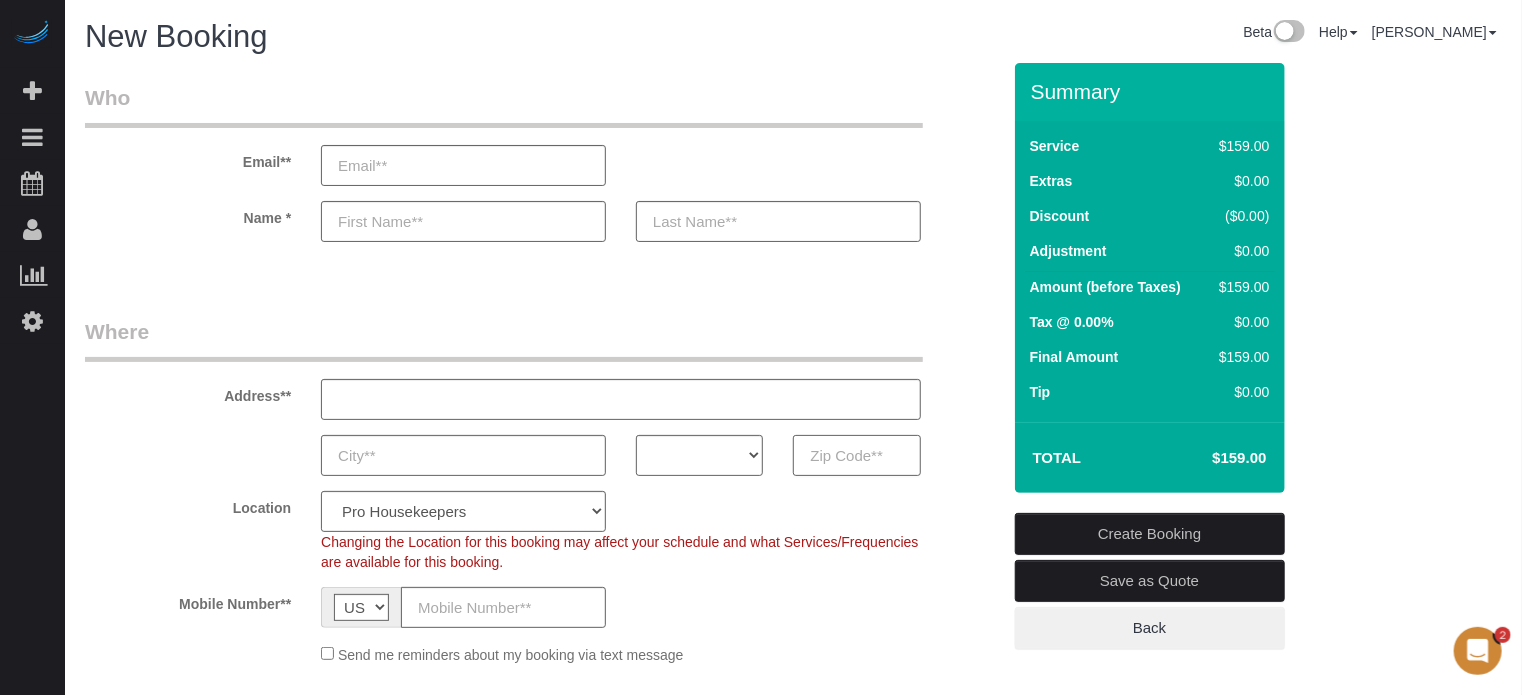 paste on "32720" 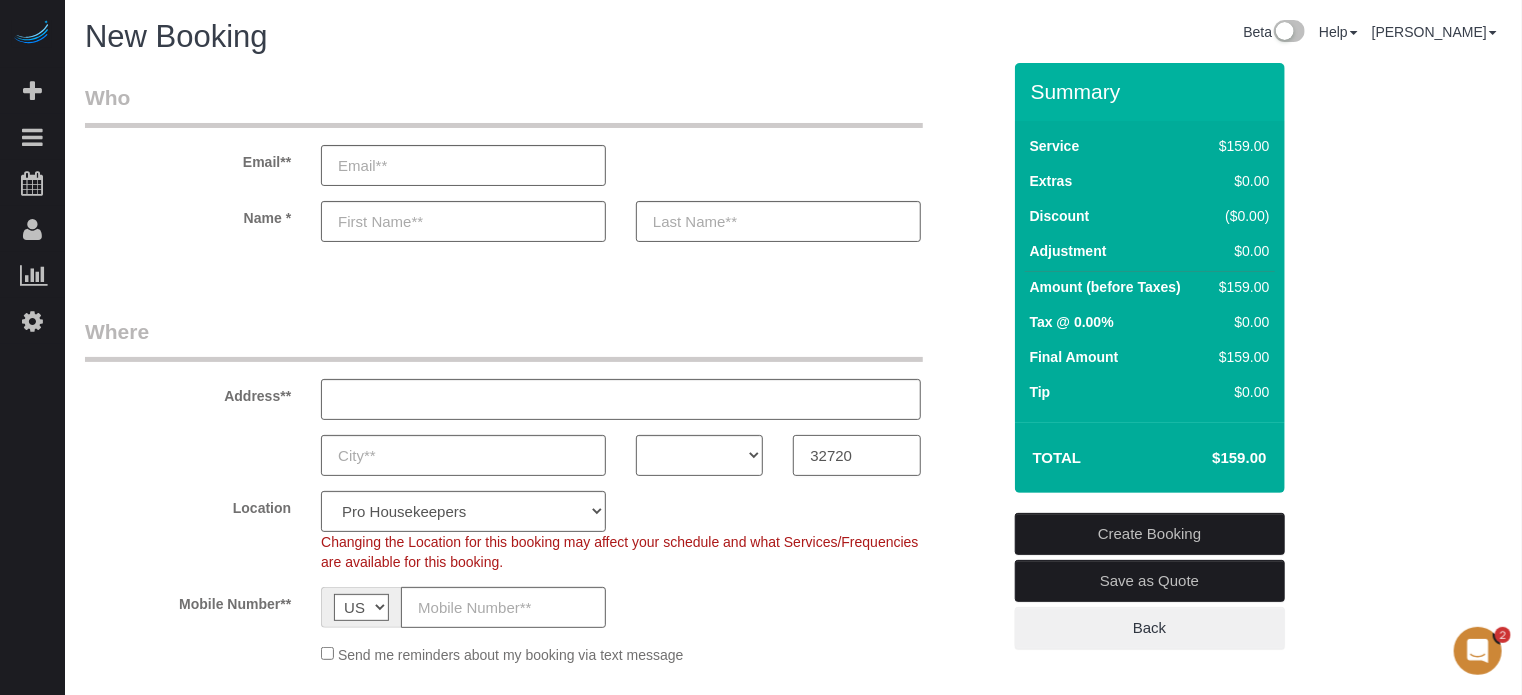 type on "32720" 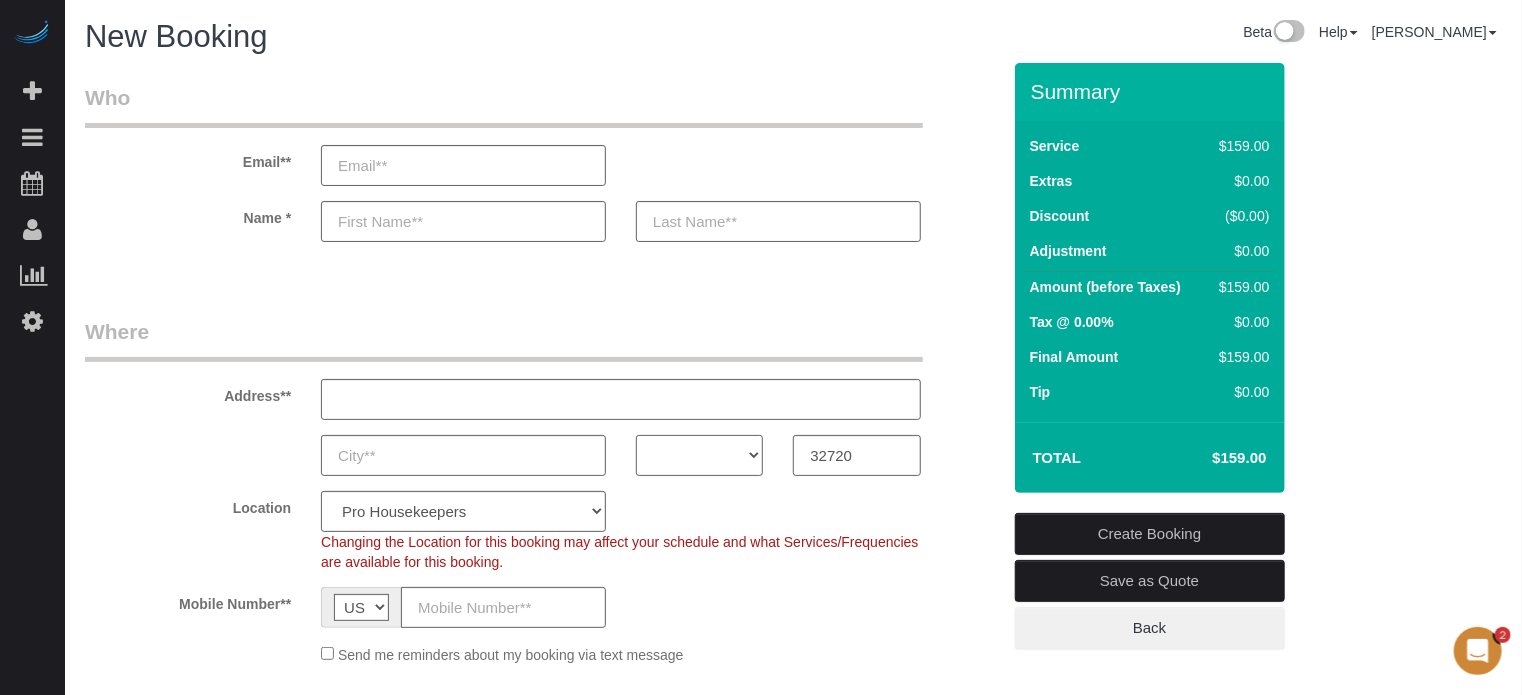 click on "AK
AL
AR
AZ
CA
CO
CT
DC
DE
[GEOGRAPHIC_DATA]
[GEOGRAPHIC_DATA]
HI
IA
ID
IL
IN
KS
[GEOGRAPHIC_DATA]
LA
MA
MD
ME
MI
[GEOGRAPHIC_DATA]
[GEOGRAPHIC_DATA]
MS
MT
[GEOGRAPHIC_DATA]
ND
NE
NH
[GEOGRAPHIC_DATA]
NM
NV
[GEOGRAPHIC_DATA]
[GEOGRAPHIC_DATA]
OK
OR
[GEOGRAPHIC_DATA]
[GEOGRAPHIC_DATA]
SC
SD
[GEOGRAPHIC_DATA]
[GEOGRAPHIC_DATA]
UT
VA
VT
[GEOGRAPHIC_DATA]
WI
WV
WY" at bounding box center (699, 455) 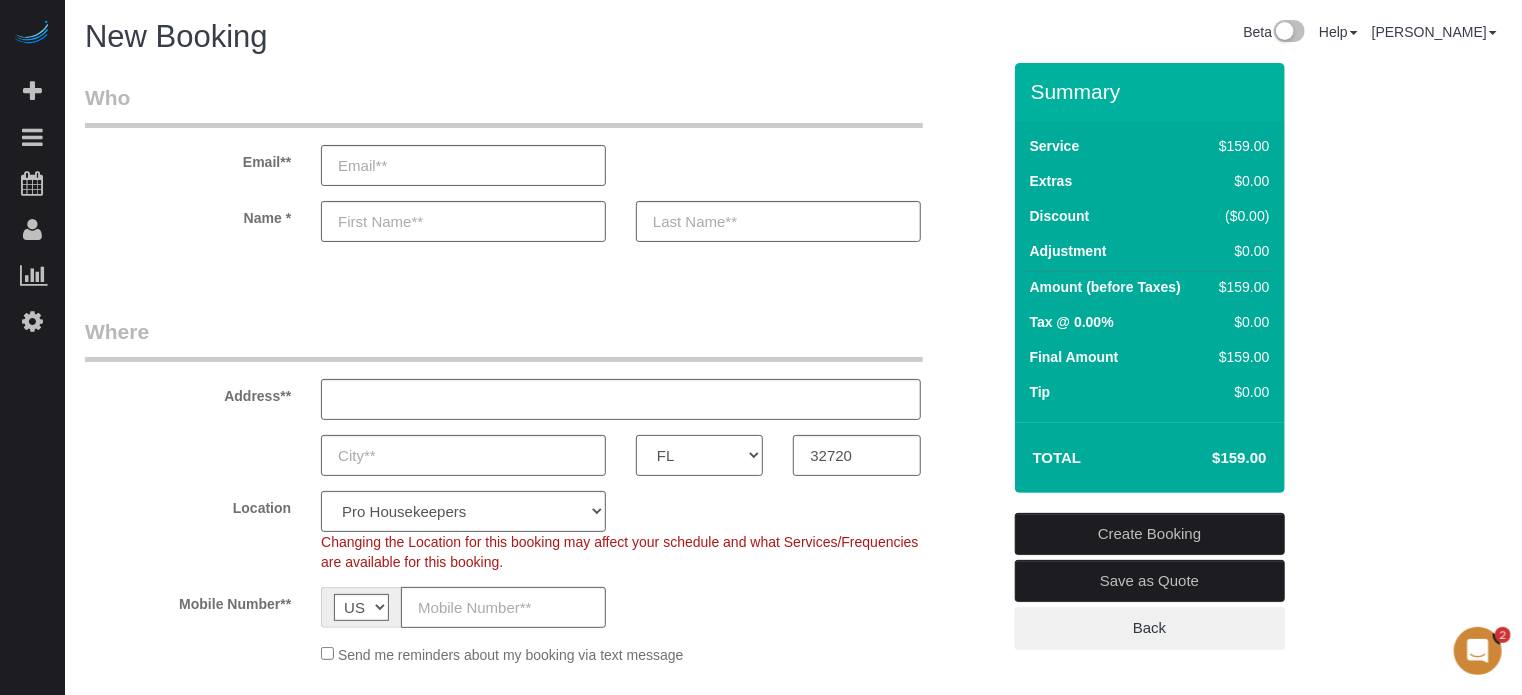 click on "AK
AL
AR
AZ
CA
CO
CT
DC
DE
[GEOGRAPHIC_DATA]
[GEOGRAPHIC_DATA]
HI
IA
ID
IL
IN
KS
[GEOGRAPHIC_DATA]
LA
MA
MD
ME
MI
[GEOGRAPHIC_DATA]
[GEOGRAPHIC_DATA]
MS
MT
[GEOGRAPHIC_DATA]
ND
NE
NH
[GEOGRAPHIC_DATA]
NM
NV
[GEOGRAPHIC_DATA]
[GEOGRAPHIC_DATA]
OK
OR
[GEOGRAPHIC_DATA]
[GEOGRAPHIC_DATA]
SC
SD
[GEOGRAPHIC_DATA]
[GEOGRAPHIC_DATA]
UT
VA
VT
[GEOGRAPHIC_DATA]
WI
WV
WY" at bounding box center (699, 455) 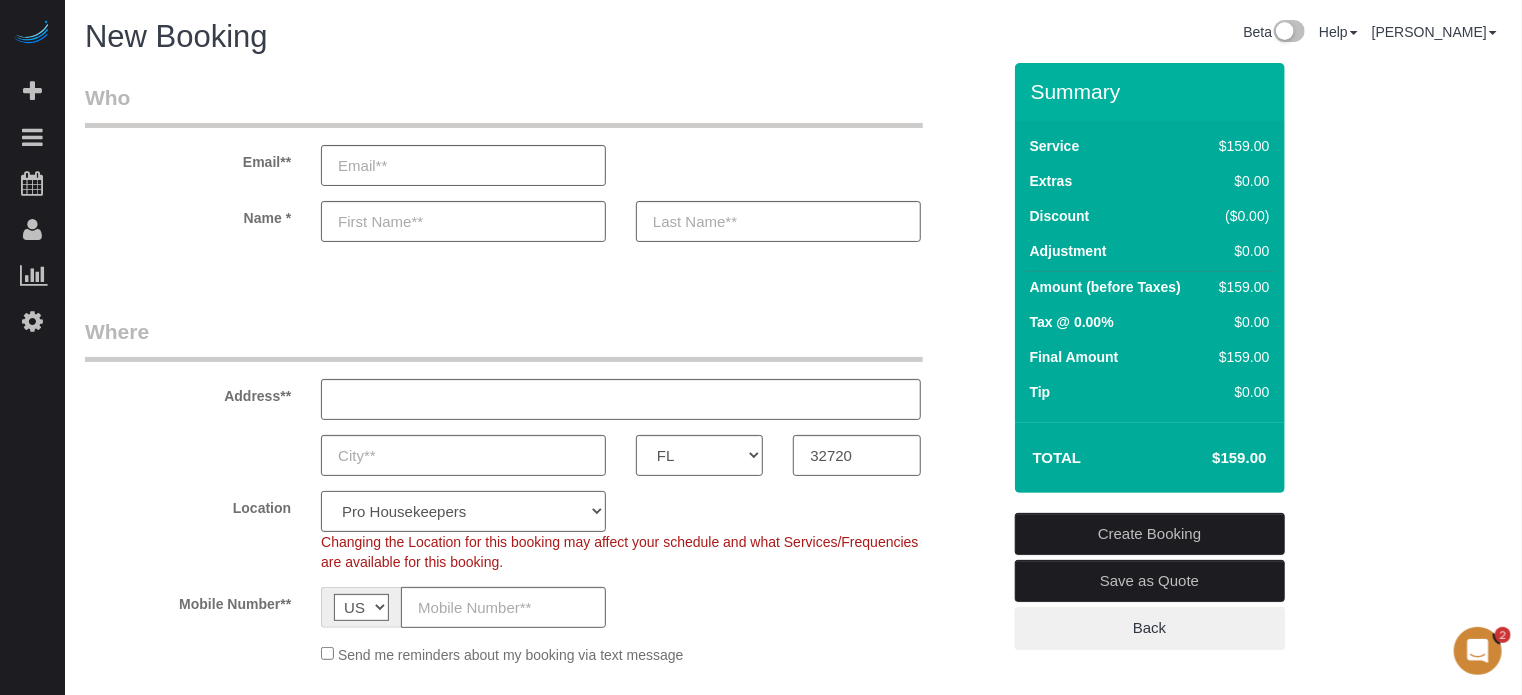 click on "Pro Housekeepers [GEOGRAPHIC_DATA] [GEOGRAPHIC_DATA] [GEOGRAPHIC_DATA] [GEOGRAPHIC_DATA] [GEOGRAPHIC_DATA] [GEOGRAPHIC_DATA] [GEOGRAPHIC_DATA] [GEOGRAPHIC_DATA] [GEOGRAPHIC_DATA] [GEOGRAPHIC_DATA] [GEOGRAPHIC_DATA] [US_STATE] [GEOGRAPHIC_DATA] [GEOGRAPHIC_DATA] Area [GEOGRAPHIC_DATA] Area [GEOGRAPHIC_DATA] [GEOGRAPHIC_DATA] Area [GEOGRAPHIC_DATA] [GEOGRAPHIC_DATA] [GEOGRAPHIC_DATA] [GEOGRAPHIC_DATA] Area [GEOGRAPHIC_DATA] [GEOGRAPHIC_DATA] [GEOGRAPHIC_DATA] Area [GEOGRAPHIC_DATA] [GEOGRAPHIC_DATA] [US_STATE] [GEOGRAPHIC_DATA]" 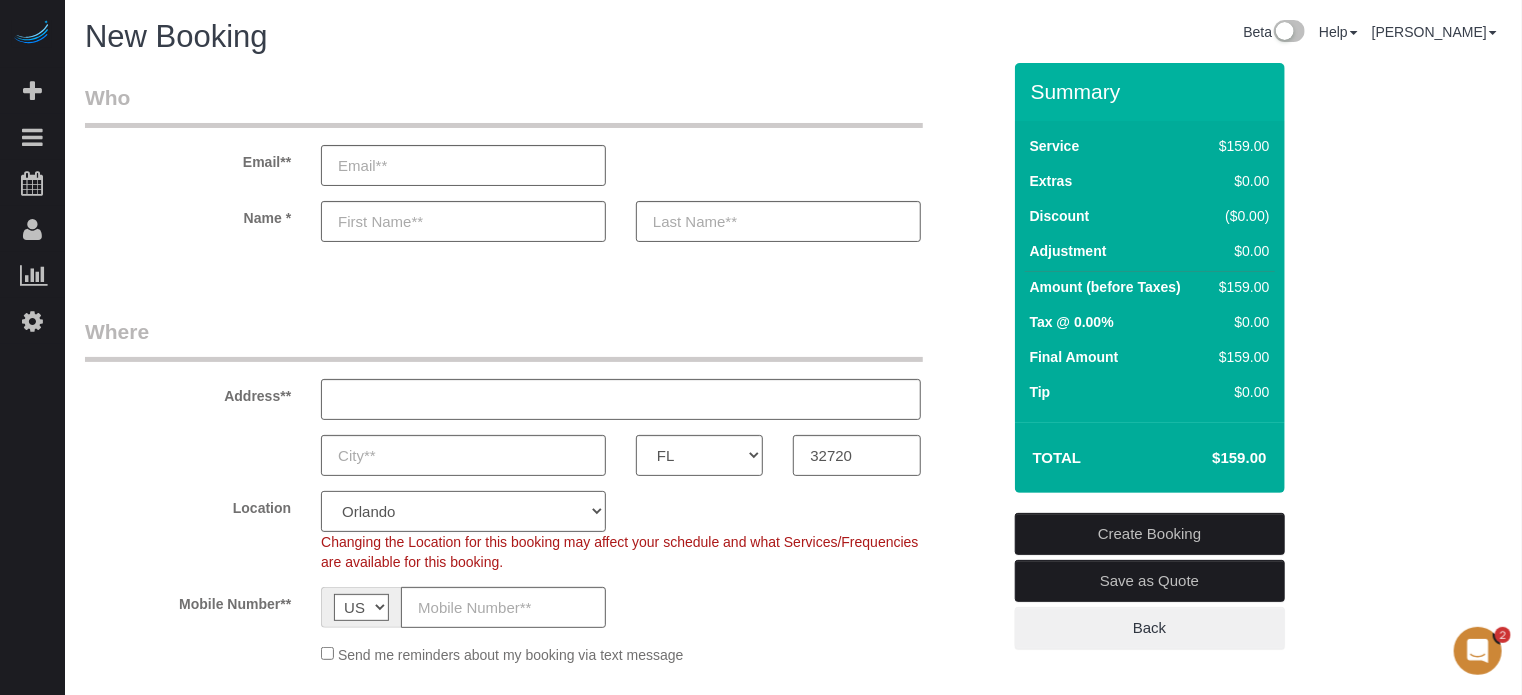 click on "Pro Housekeepers [GEOGRAPHIC_DATA] [GEOGRAPHIC_DATA] [GEOGRAPHIC_DATA] [GEOGRAPHIC_DATA] [GEOGRAPHIC_DATA] [GEOGRAPHIC_DATA] [GEOGRAPHIC_DATA] [GEOGRAPHIC_DATA] [GEOGRAPHIC_DATA] [GEOGRAPHIC_DATA] [GEOGRAPHIC_DATA] [US_STATE] [GEOGRAPHIC_DATA] [GEOGRAPHIC_DATA] Area [GEOGRAPHIC_DATA] Area [GEOGRAPHIC_DATA] [GEOGRAPHIC_DATA] Area [GEOGRAPHIC_DATA] [GEOGRAPHIC_DATA] [GEOGRAPHIC_DATA] [GEOGRAPHIC_DATA] Area [GEOGRAPHIC_DATA] [GEOGRAPHIC_DATA] [GEOGRAPHIC_DATA] Area [GEOGRAPHIC_DATA] [GEOGRAPHIC_DATA] [US_STATE] [GEOGRAPHIC_DATA]" 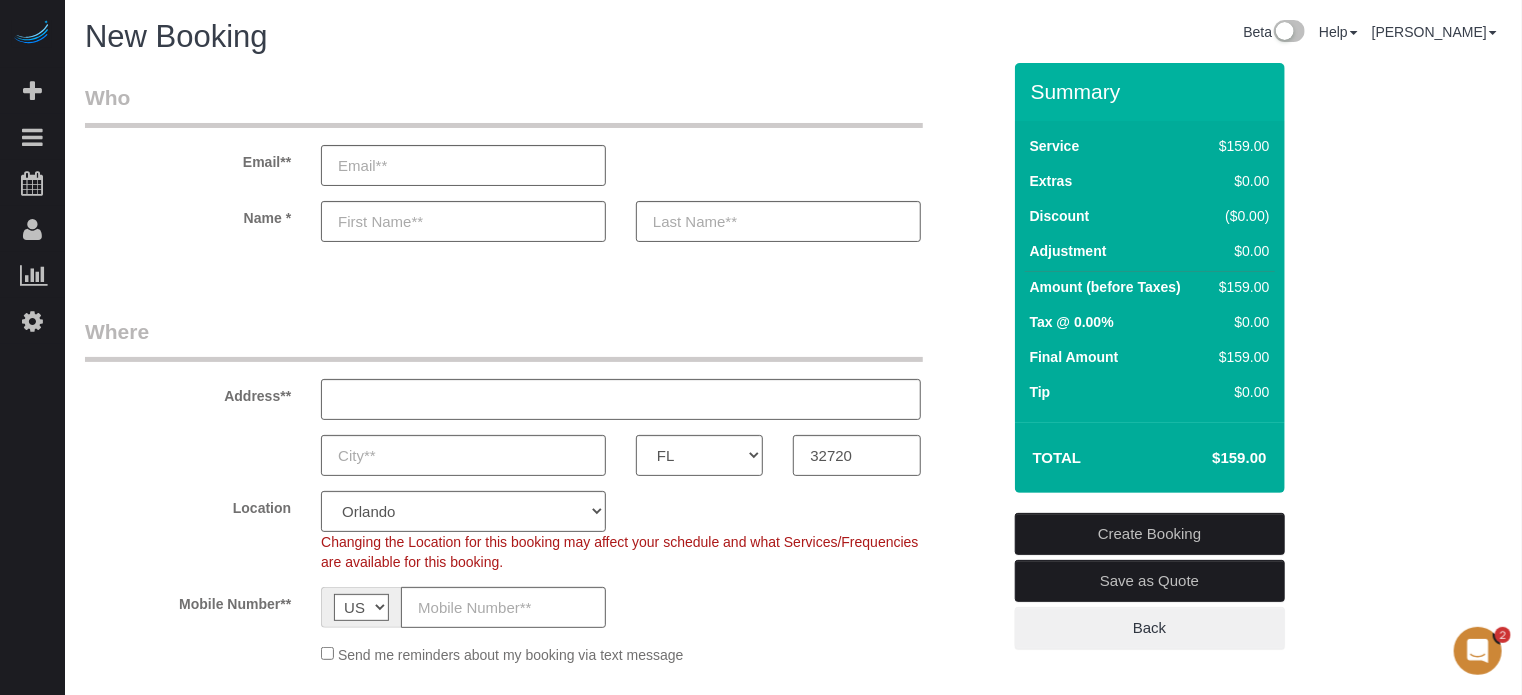 click on "Where" at bounding box center [504, 339] 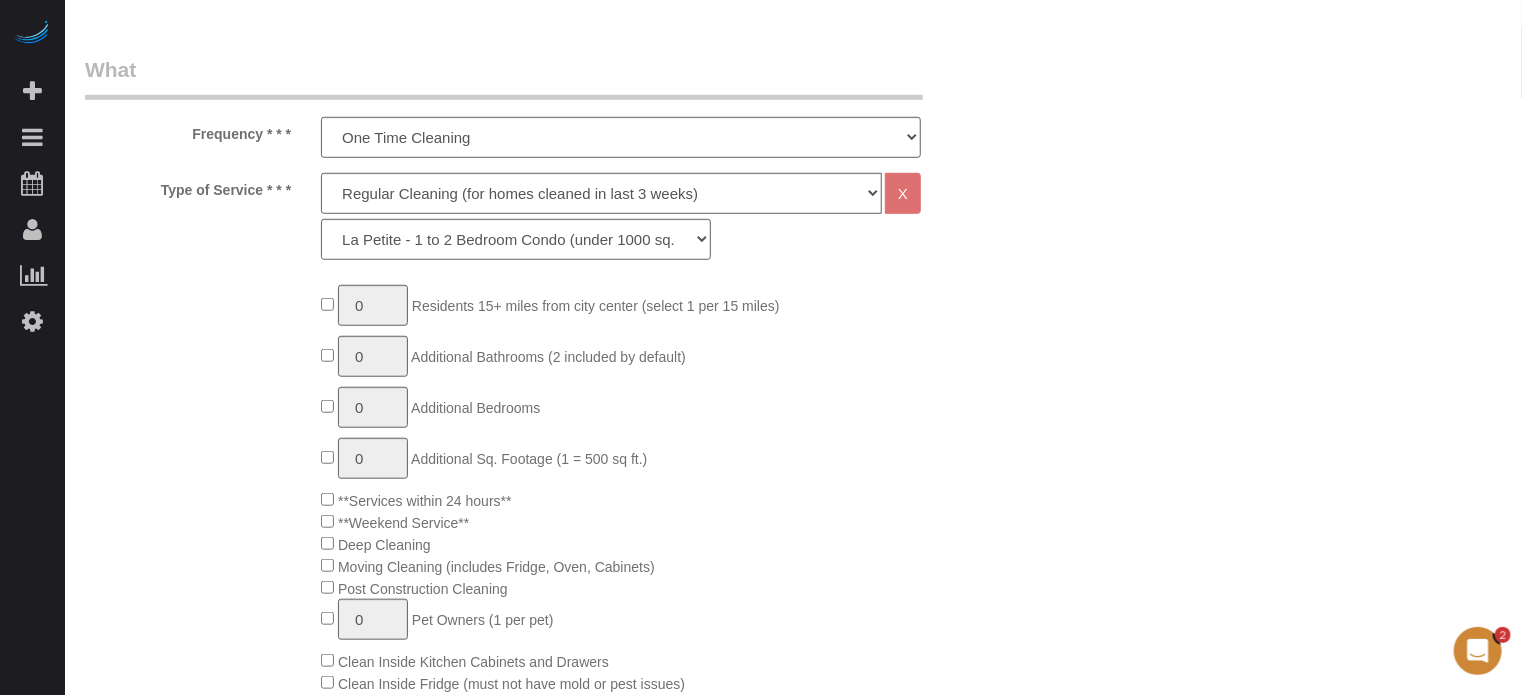 scroll, scrollTop: 700, scrollLeft: 0, axis: vertical 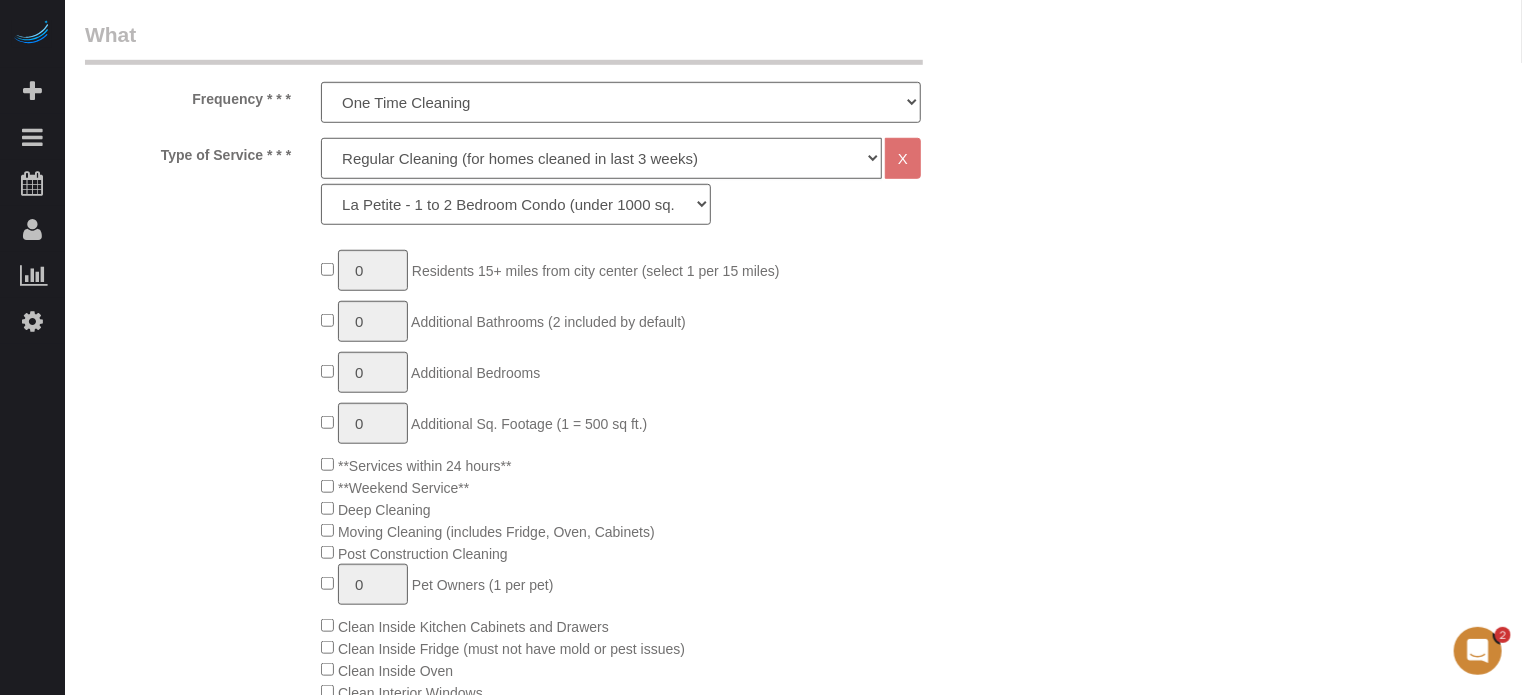 click on "Deep Cleaning (for homes that have not been cleaned in 3+ weeks) Spruce Regular Cleaning (for homes cleaned in last 3 weeks) Moving Cleanup (to clean home for new tenants) Post Construction Cleaning Vacation Rental Cleaning Hourly" 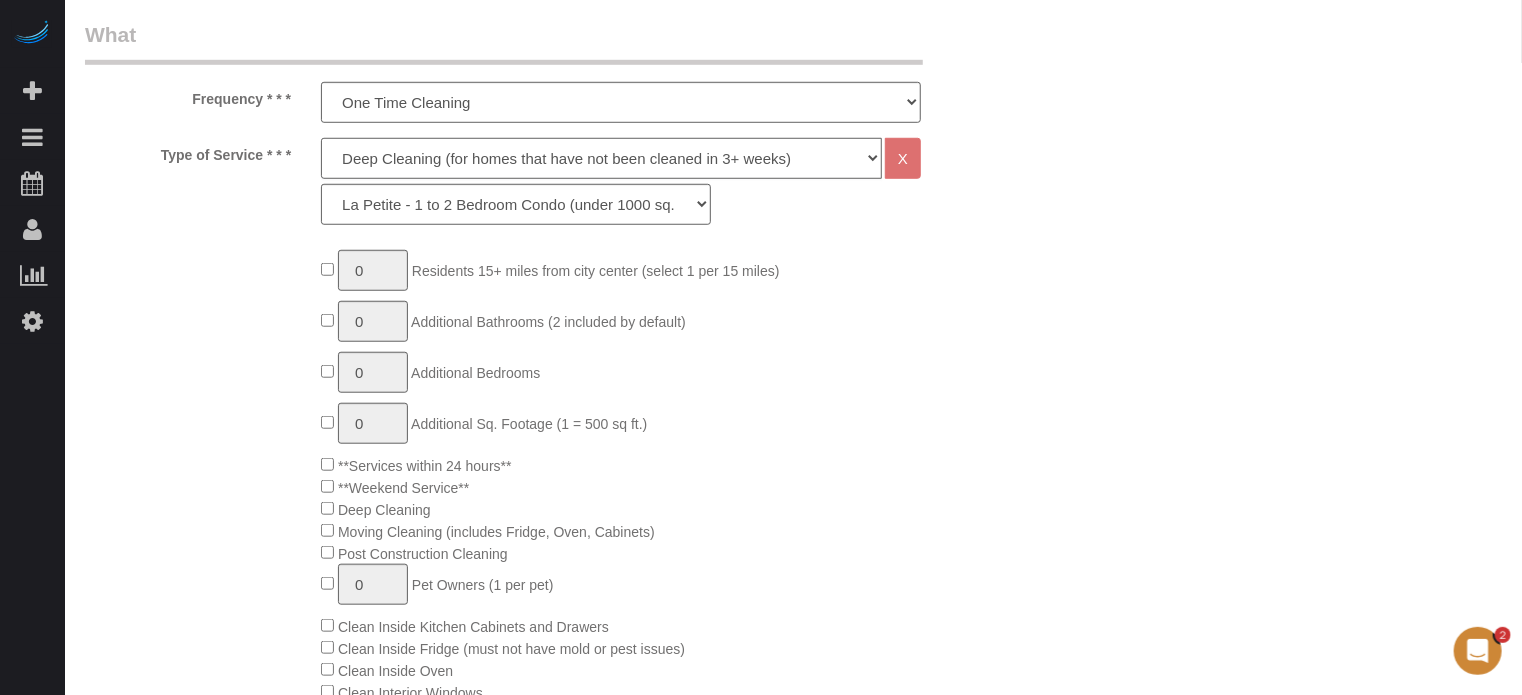 click on "Deep Cleaning (for homes that have not been cleaned in 3+ weeks) Spruce Regular Cleaning (for homes cleaned in last 3 weeks) Moving Cleanup (to clean home for new tenants) Post Construction Cleaning Vacation Rental Cleaning Hourly" 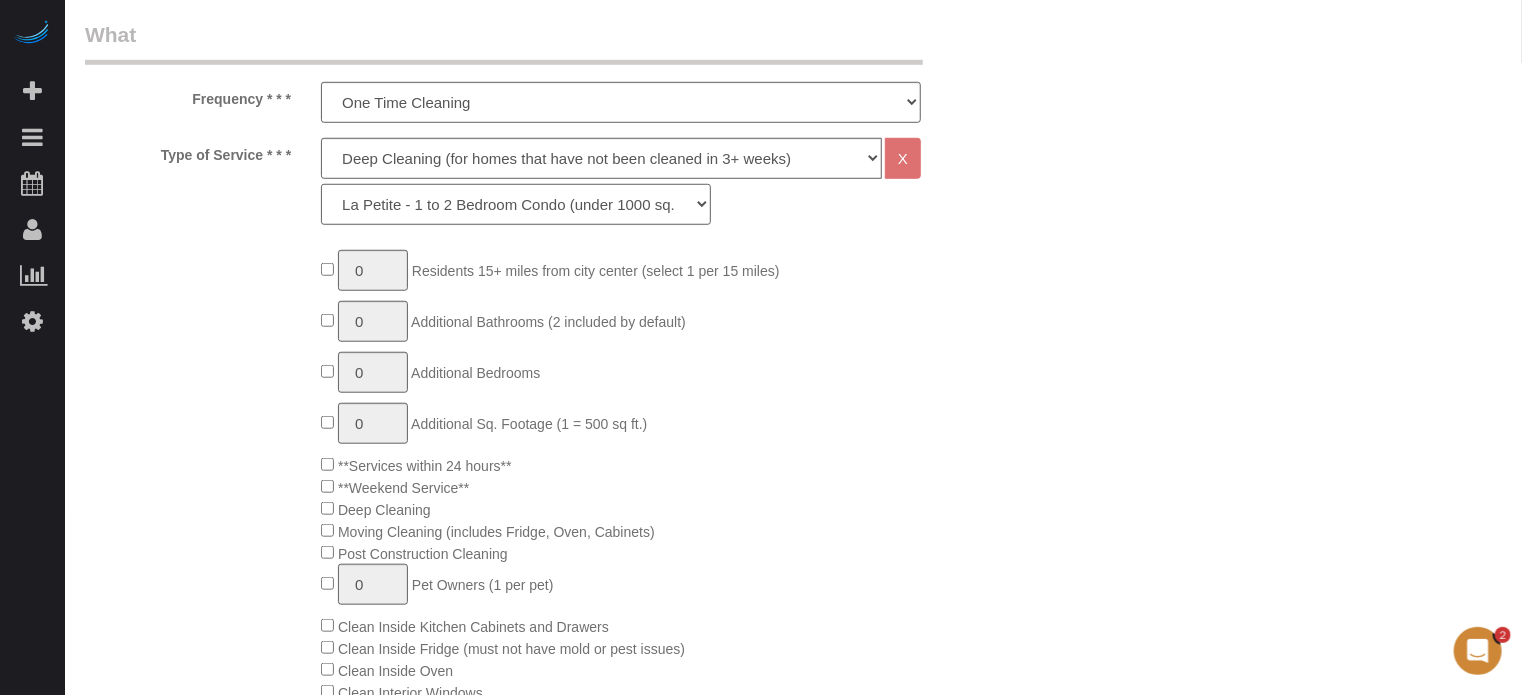 click on "La Petite - 1 to 2 Bedroom Condo (under 1000 sq. ft.) La Petite II - 2 Bedroom 2 Bath Home/Condo ([DATE]-[DATE] sq. ft.) Le Milieu - 3 Bedroom 2 Bath Home (under 1800 sq. ft.) Le Milieu - 4 Bedroom 2 Bath Home (under 1800 sq. ft.) Grand - 5 Bedroom 2 Bath Home (under 2250 sq. ft.) Très Grand - 6 Bedroom 2 Bath Home (under 3000 sq. ft.)" 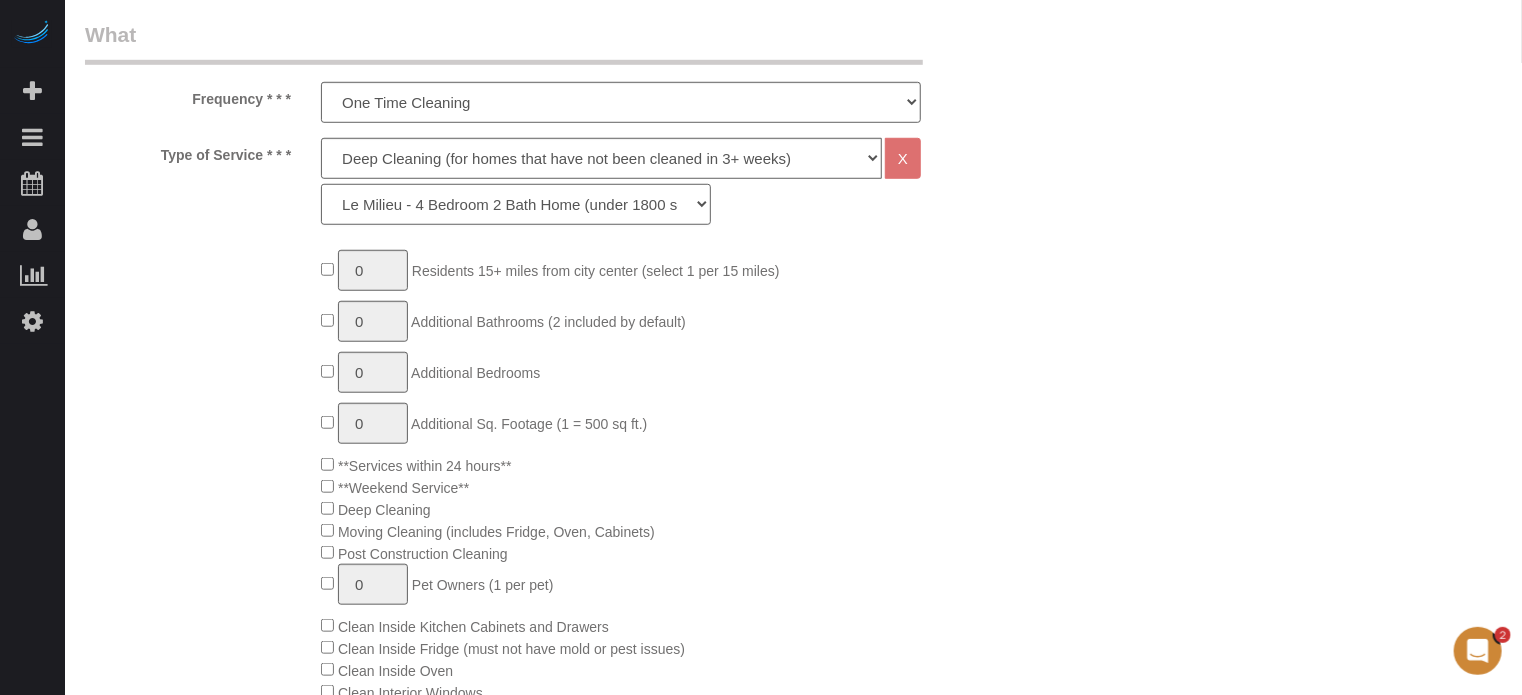 click on "La Petite - 1 to 2 Bedroom Condo (under 1000 sq. ft.) La Petite II - 2 Bedroom 2 Bath Home/Condo ([DATE]-[DATE] sq. ft.) Le Milieu - 3 Bedroom 2 Bath Home (under 1800 sq. ft.) Le Milieu - 4 Bedroom 2 Bath Home (under 1800 sq. ft.) Grand - 5 Bedroom 2 Bath Home (under 2250 sq. ft.) Très Grand - 6 Bedroom 2 Bath Home (under 3000 sq. ft.)" 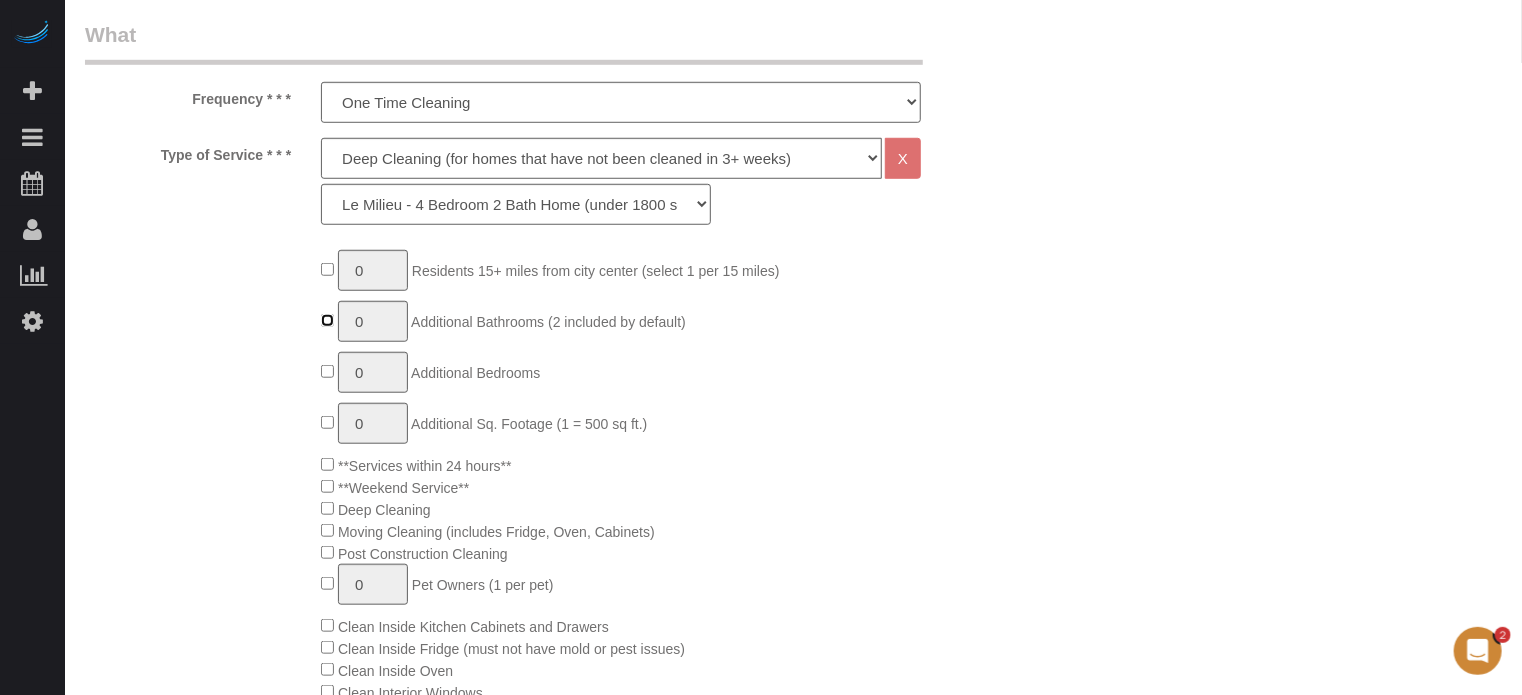 type on "1" 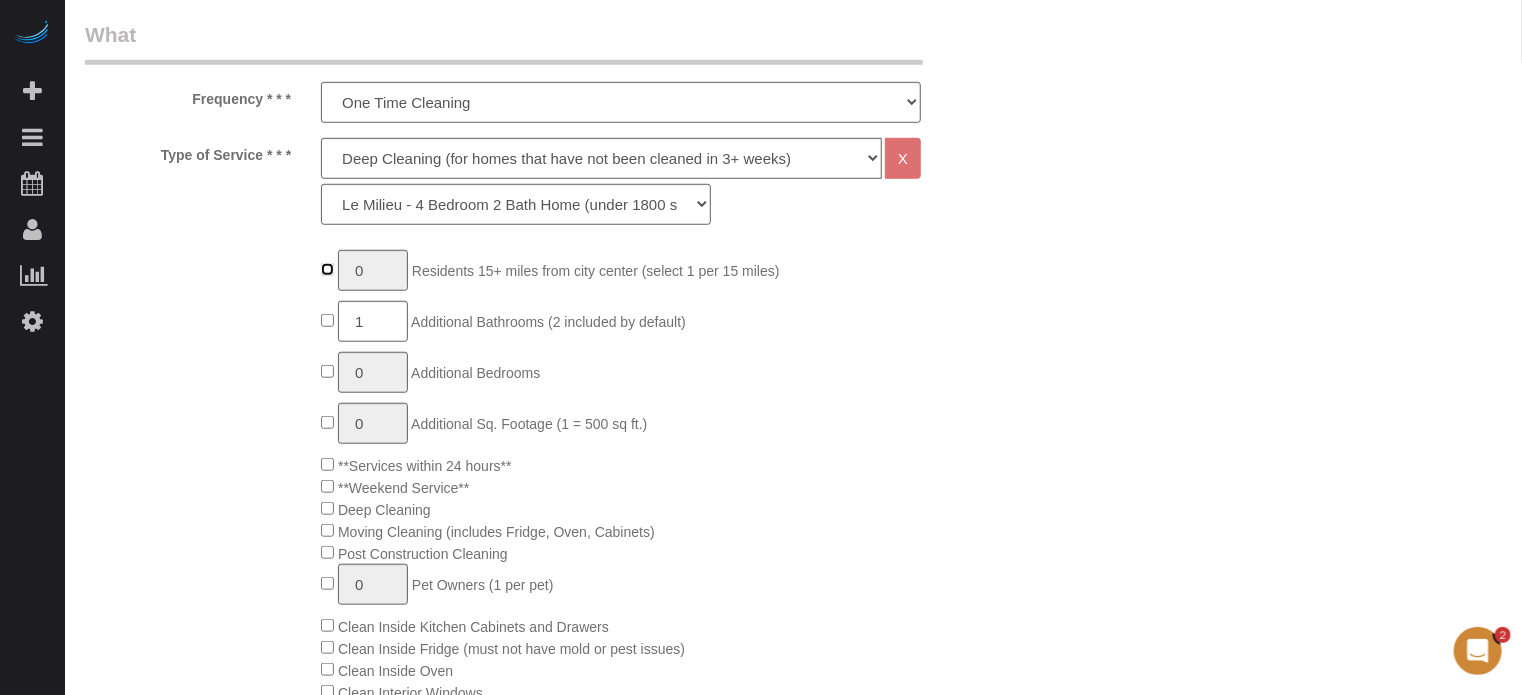 type on "1" 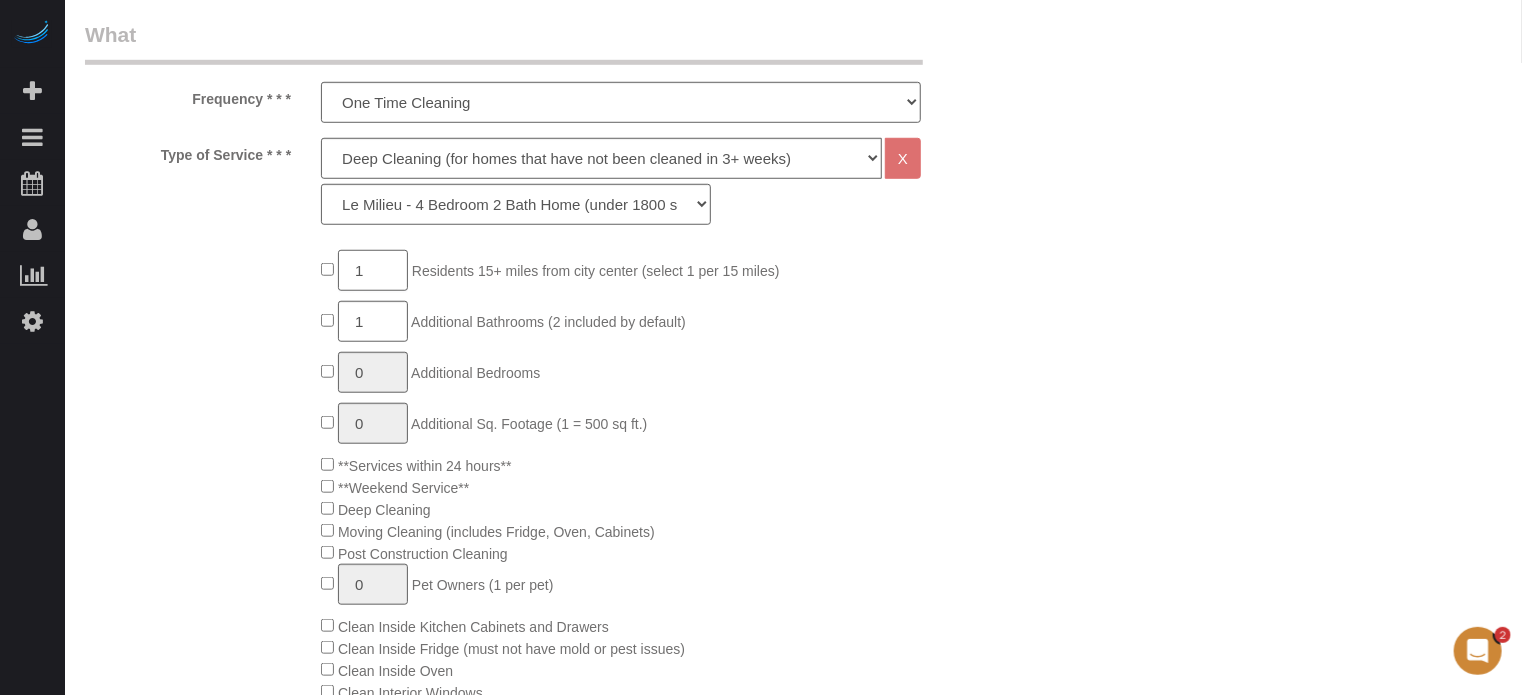 click on "1" 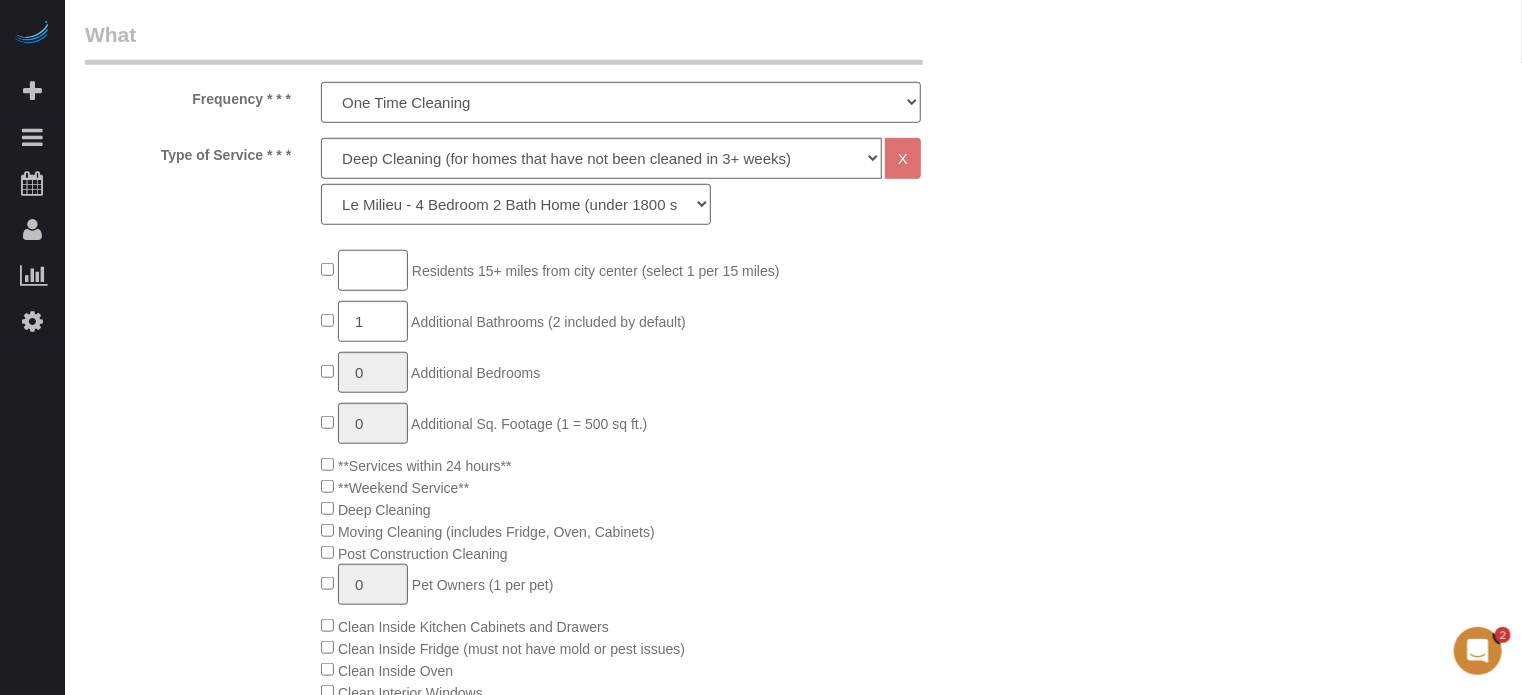 type on "4" 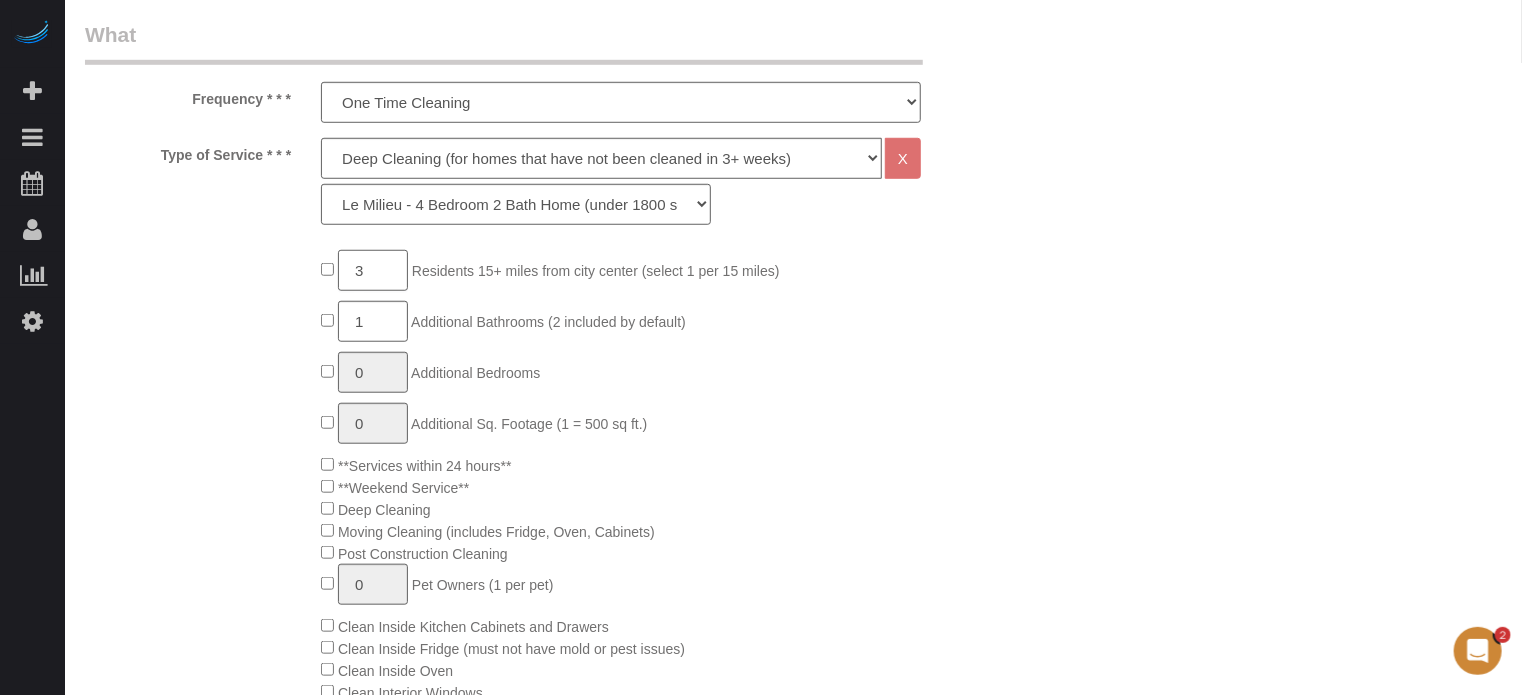 type on "3" 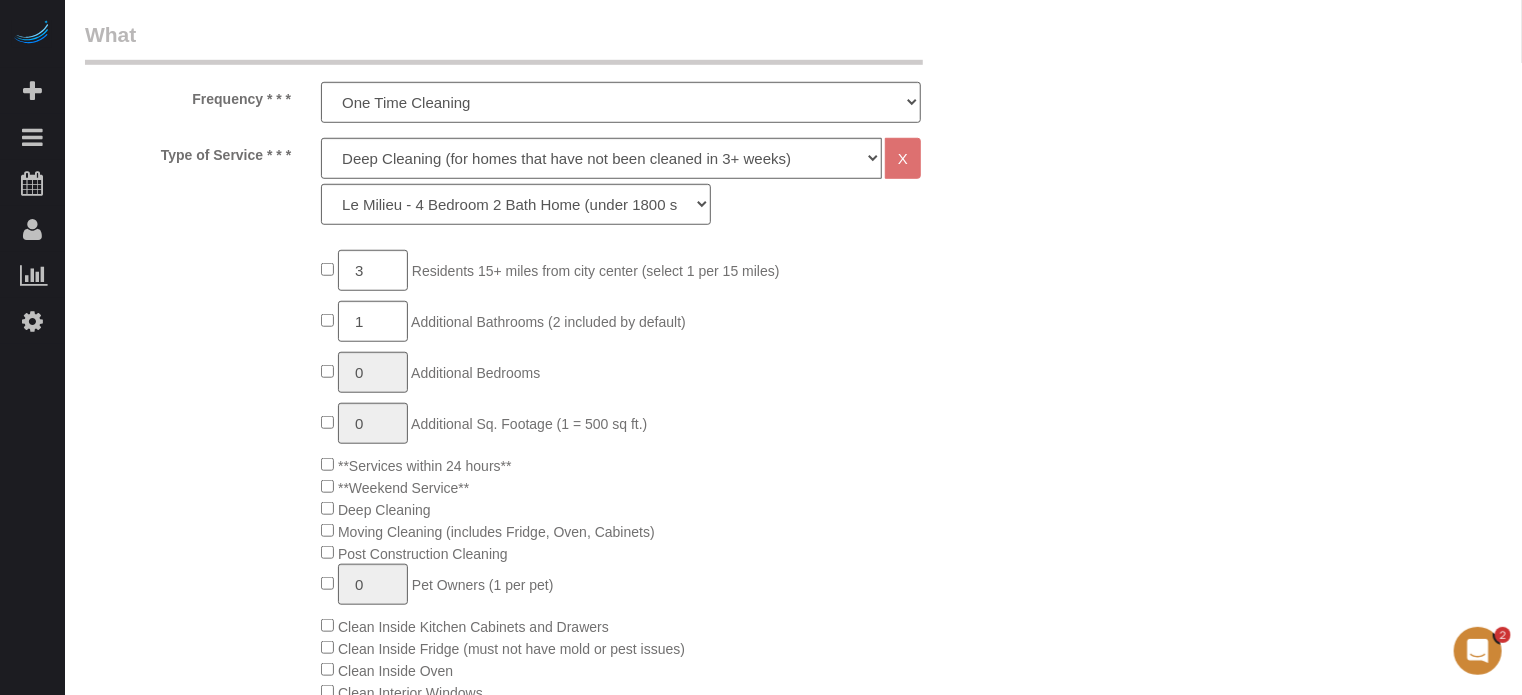 click on "3
Residents 15+ miles from city center (select 1 per 15 miles)
1
Additional Bathrooms (2 included by default)
0
Additional Bedrooms
0
Additional Sq. Footage (1 = 500 sq ft.)
**Services within 24 hours**
**Weekend Service**
Deep Cleaning
0" 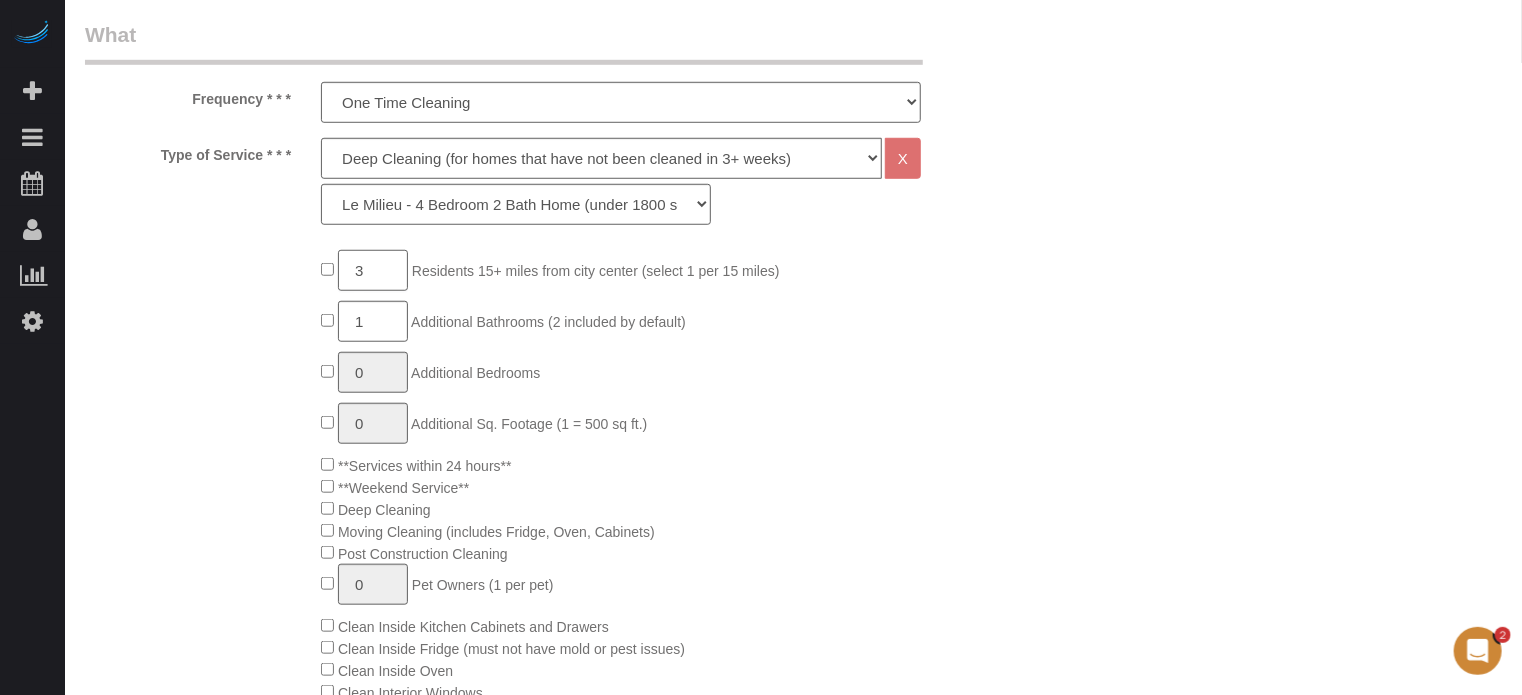 click on "3" 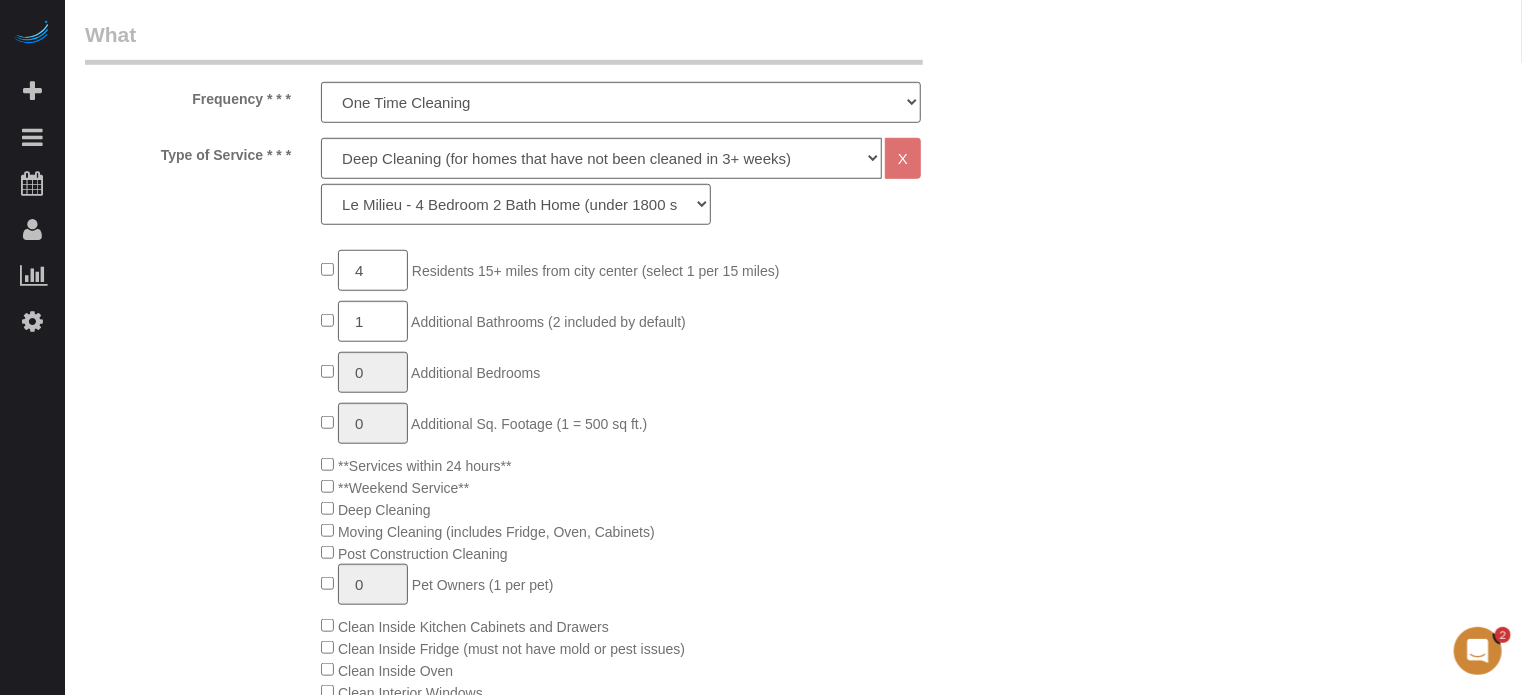 type on "4" 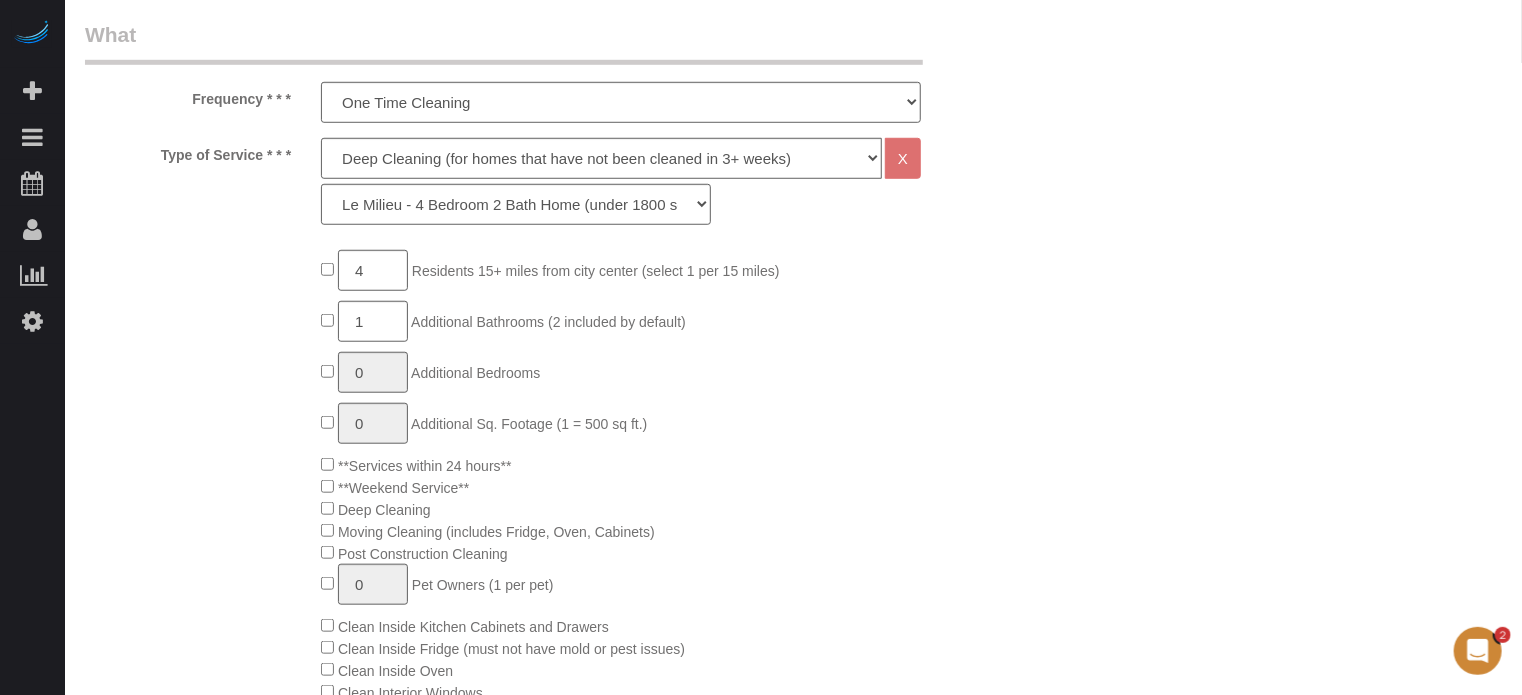 click on "4
Residents 15+ miles from city center (select 1 per 15 miles)
1
Additional Bathrooms (2 included by default)
0
Additional Bedrooms
0
Additional Sq. Footage (1 = 500 sq ft.)
**Services within 24 hours**
**Weekend Service**
Deep Cleaning
0" 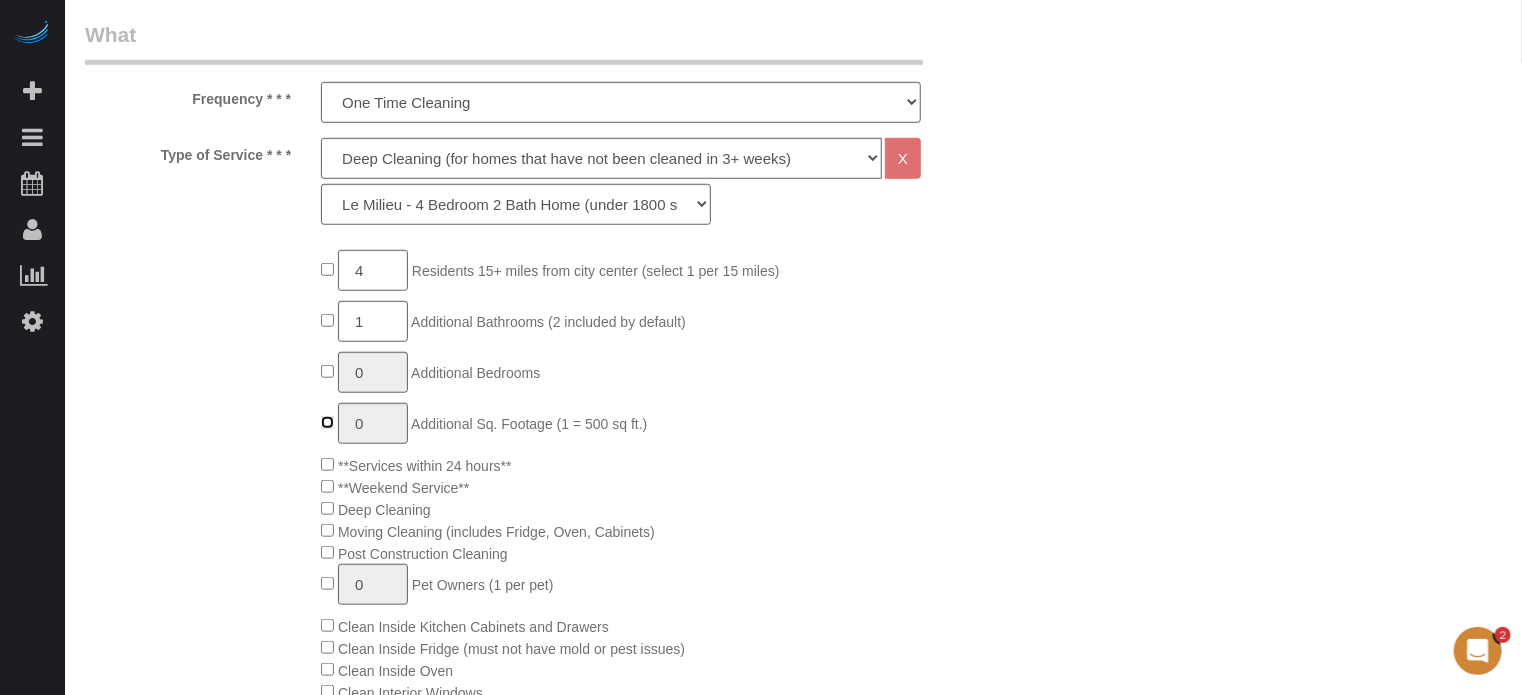 type on "1" 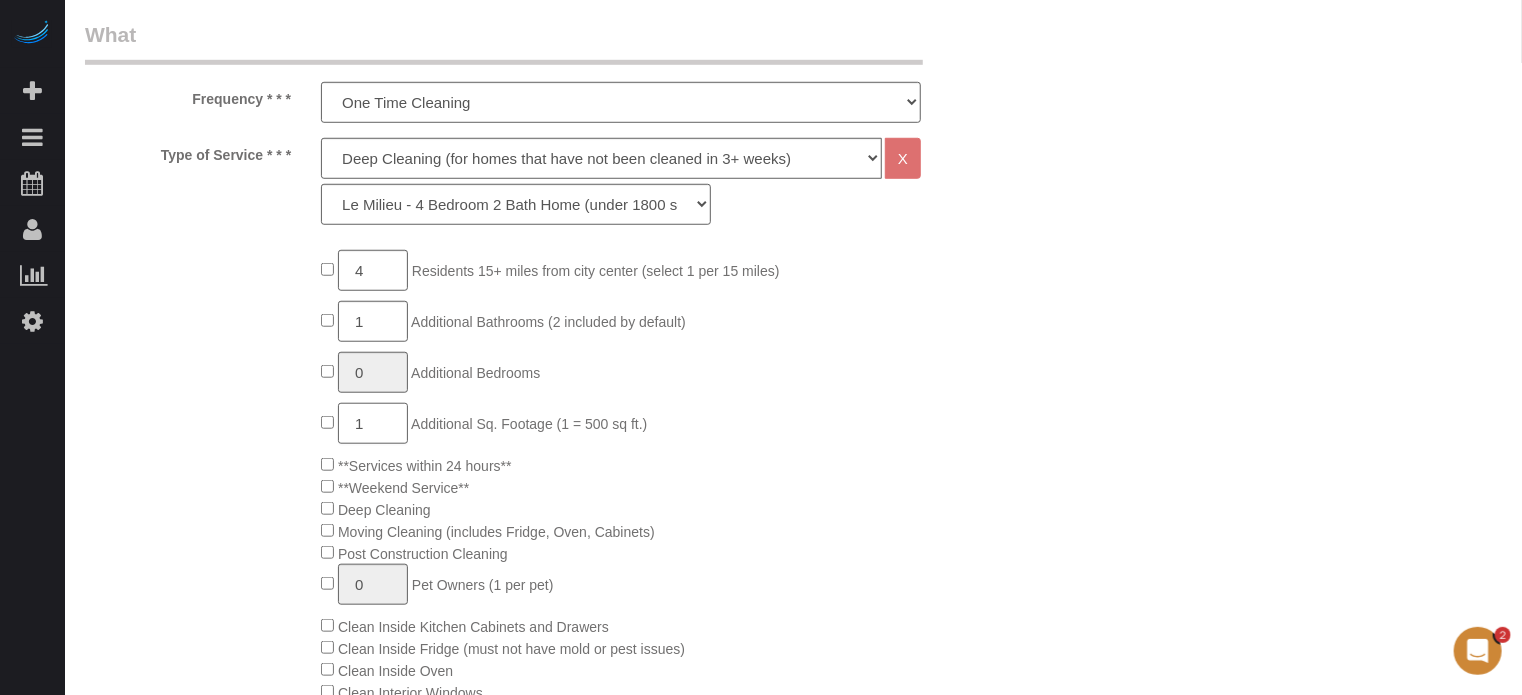 click on "1" 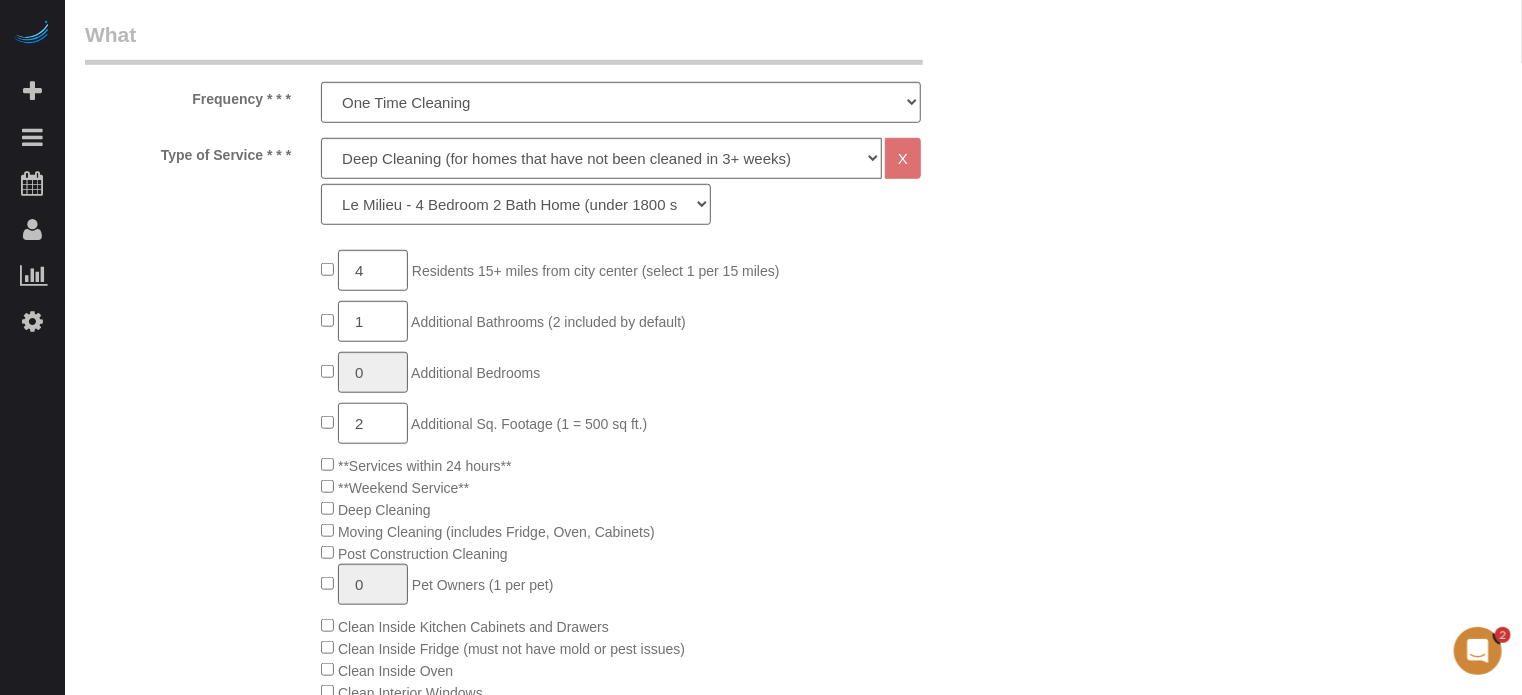 type on "2" 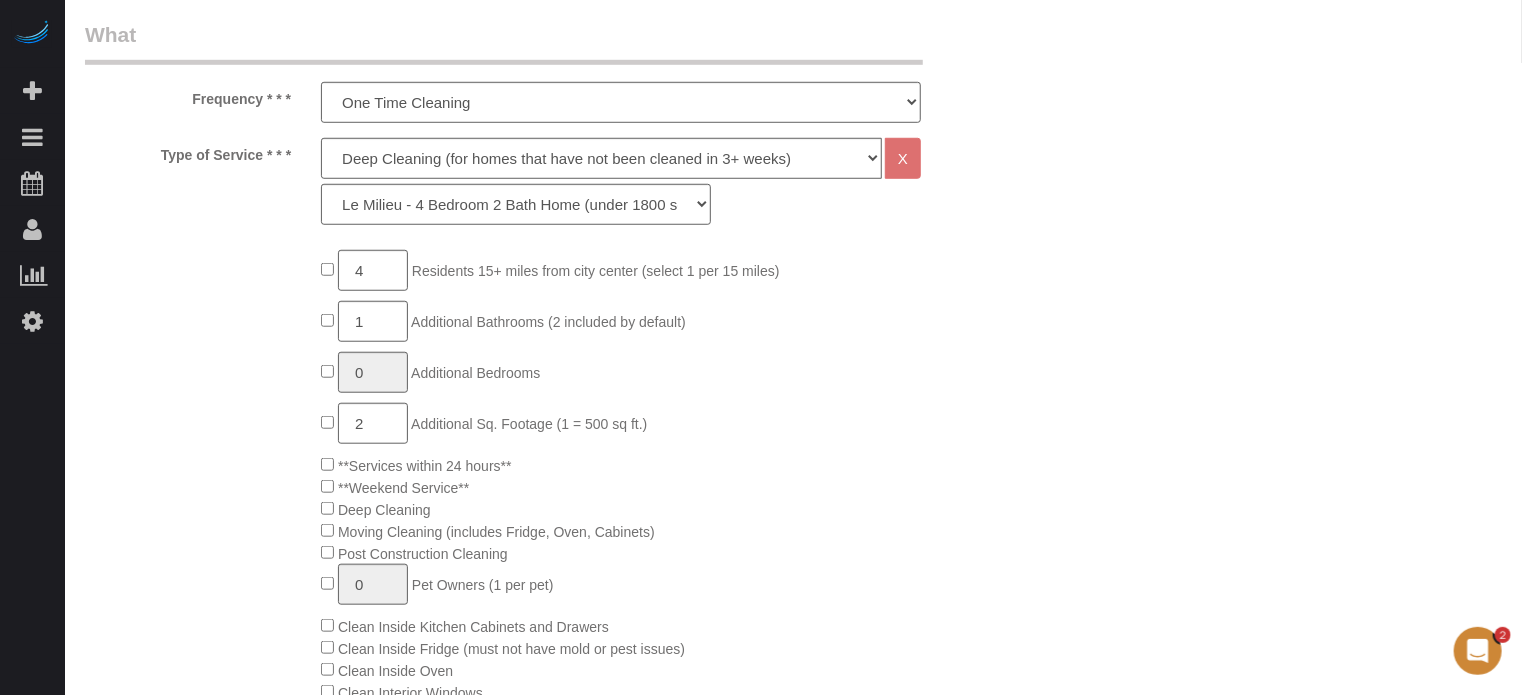 click on "4
Residents 15+ miles from city center (select 1 per 15 miles)
1
Additional Bathrooms (2 included by default)
0
Additional Bedrooms
2
Additional Sq. Footage (1 = 500 sq ft.)
**Services within 24 hours**
**Weekend Service**
Deep Cleaning
0 0" 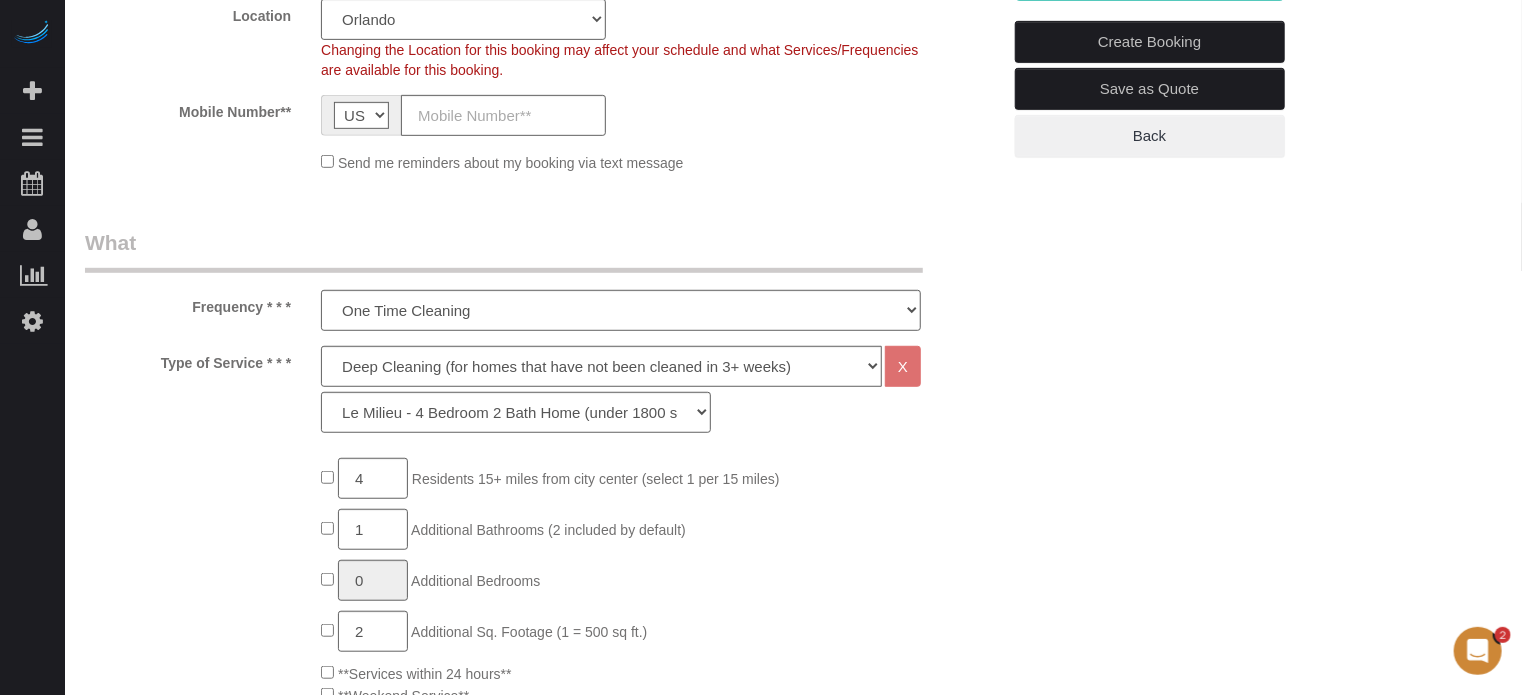 scroll, scrollTop: 600, scrollLeft: 0, axis: vertical 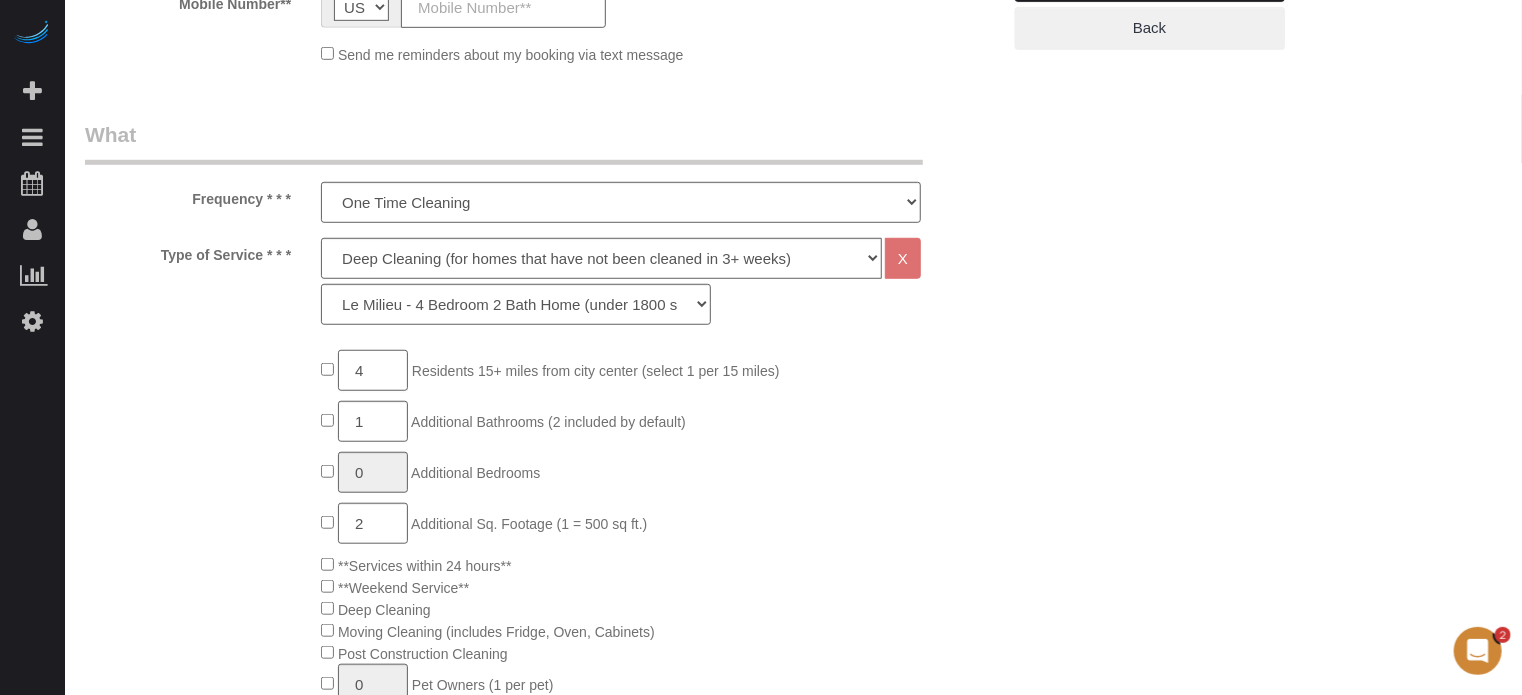 click on "4" 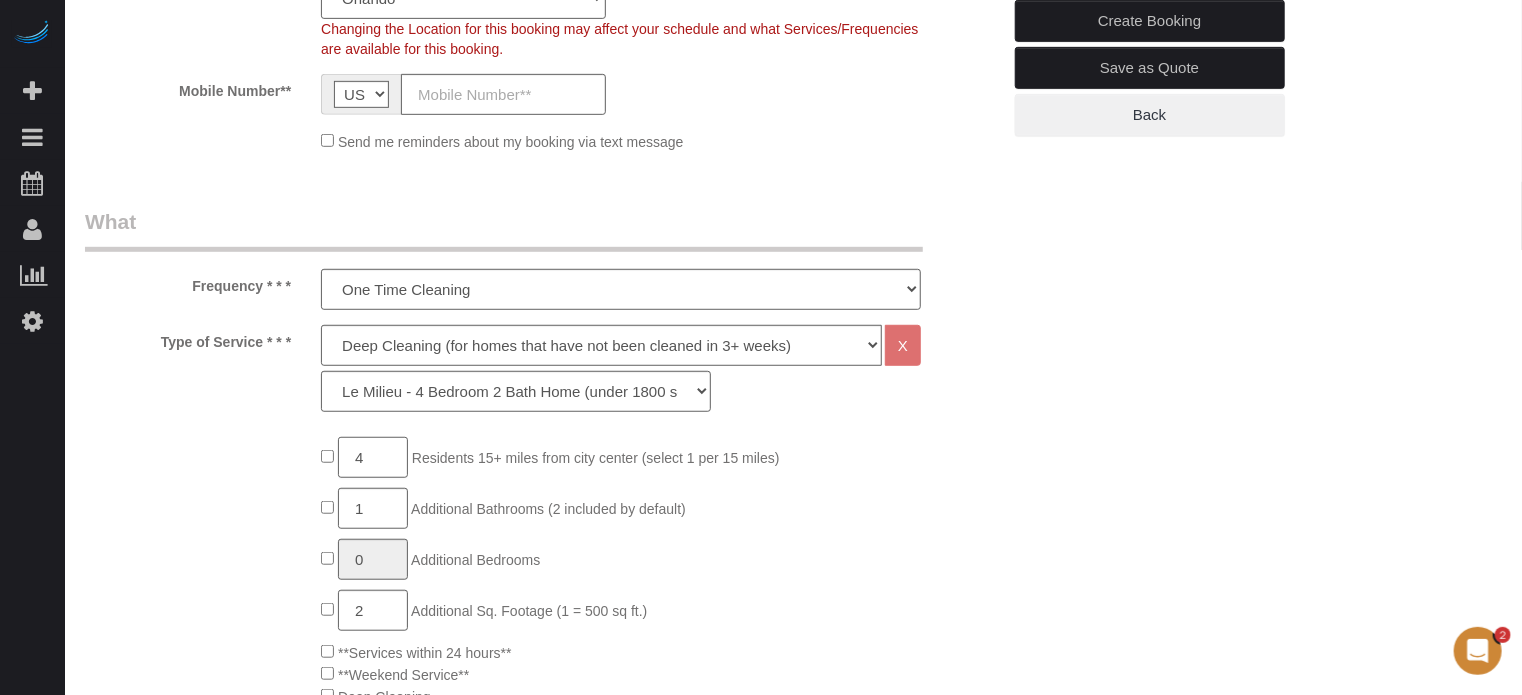 scroll, scrollTop: 400, scrollLeft: 0, axis: vertical 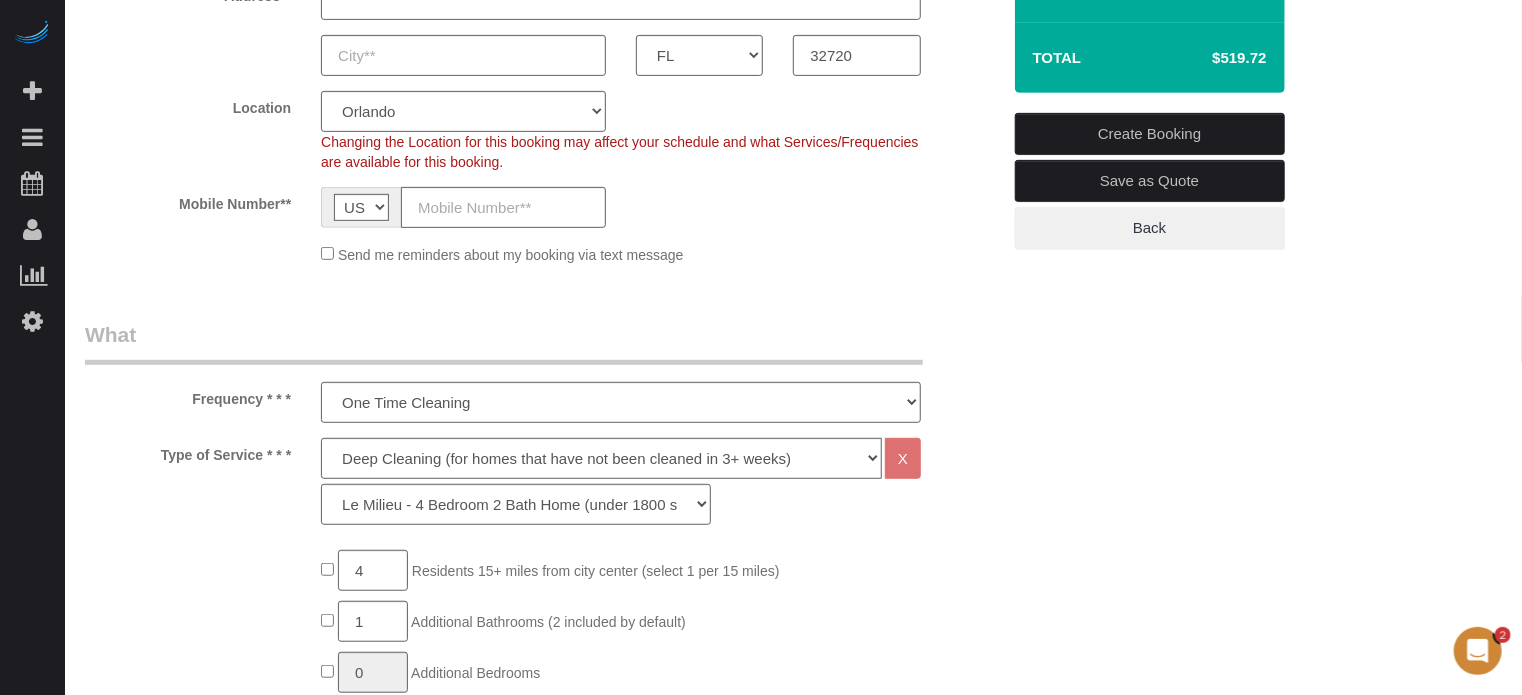 click on "Frequency * * *
One Time Cleaning Weekly Cleaning (20%) - 20.00% (0% for the First Booking) Every 2 Weeks (15%) - 15.00% (0% for the First Booking) Every 3 Weeks (10%) - 10.00% (0% for the First Booking) Every 4 Weeks (5%) - 5.00% (0% for the First Booking) Every 6 Weeks (2.5%) - 2.50% (0% for the First Booking) Every 8 Weeks ($5 off) - $5.00 (0% for the First Booking)" at bounding box center (542, 371) 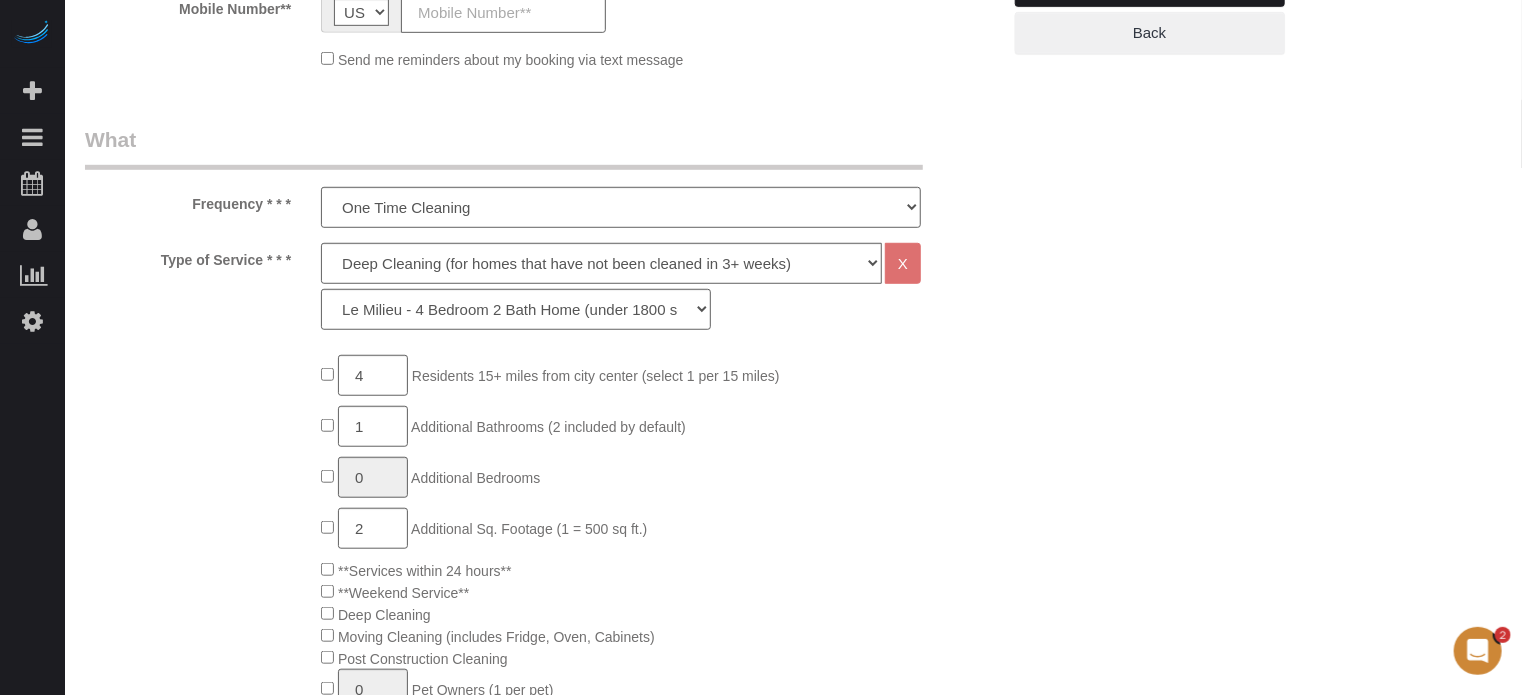 scroll, scrollTop: 700, scrollLeft: 0, axis: vertical 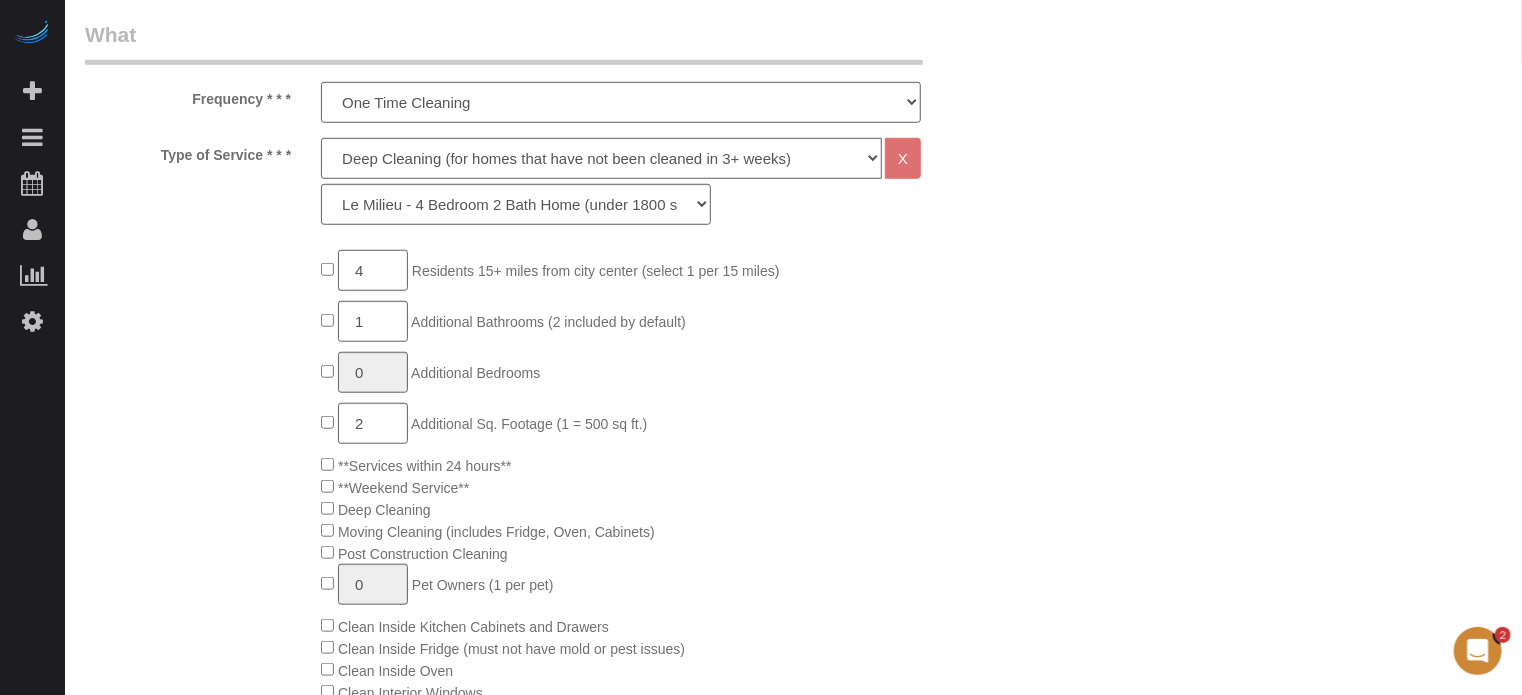 click on "4" 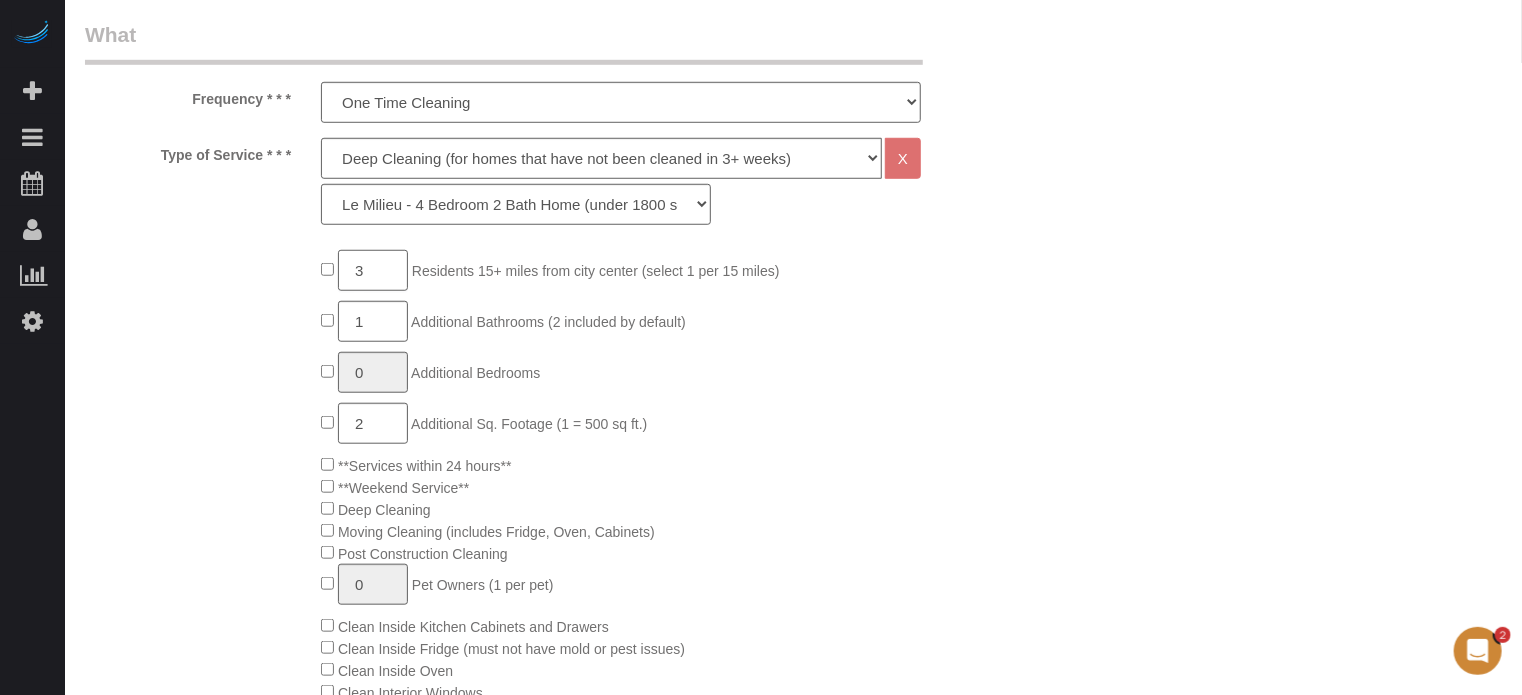type on "3" 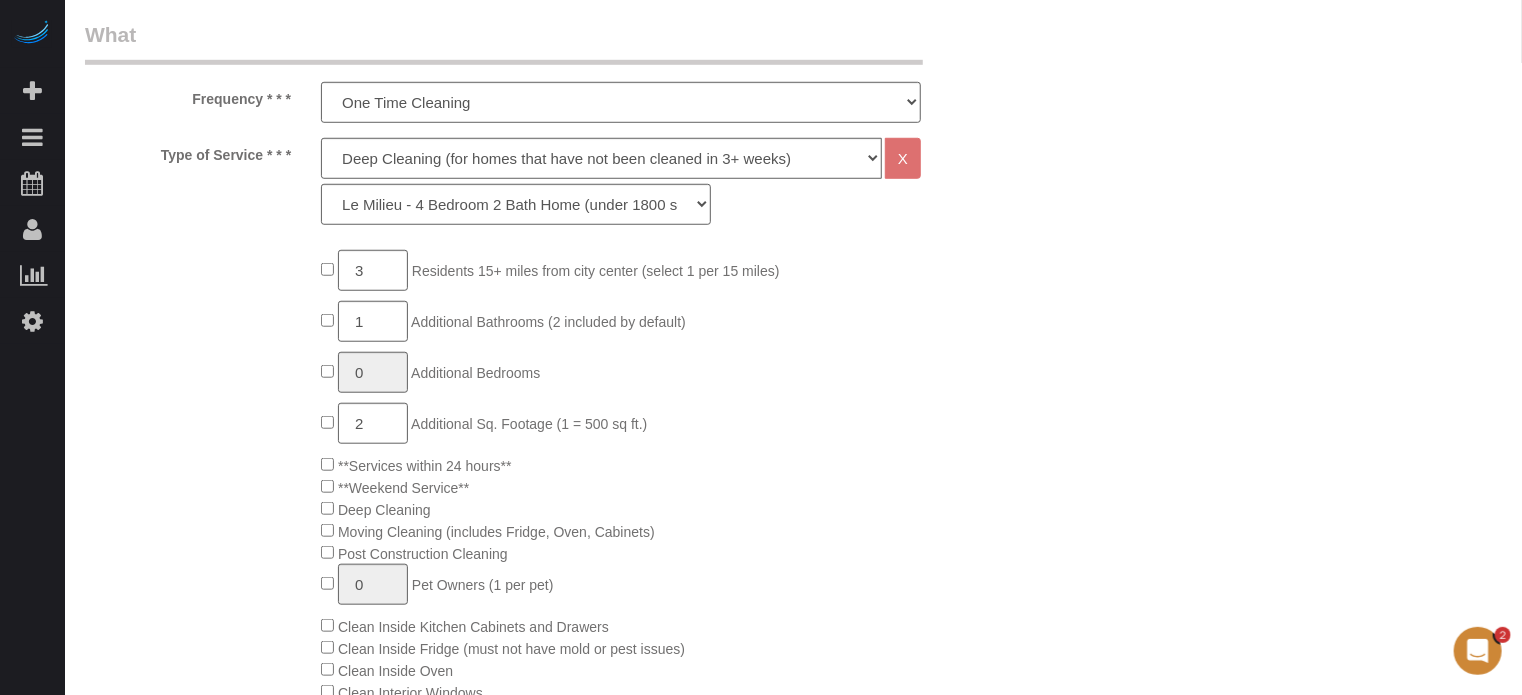 click on "Who
Email**
Name *
Where
Address**
AK
AL
AR
AZ
CA
CO
CT
DC
DE
[GEOGRAPHIC_DATA]
[GEOGRAPHIC_DATA]
HI
IA
ID
IL
IN
KS
[GEOGRAPHIC_DATA]
LA
MA
MD
ME
MI
[GEOGRAPHIC_DATA]
[GEOGRAPHIC_DATA]
MS
MT
[GEOGRAPHIC_DATA]
ND
NE
NH
[GEOGRAPHIC_DATA]
NM
NV" at bounding box center [793, 1433] 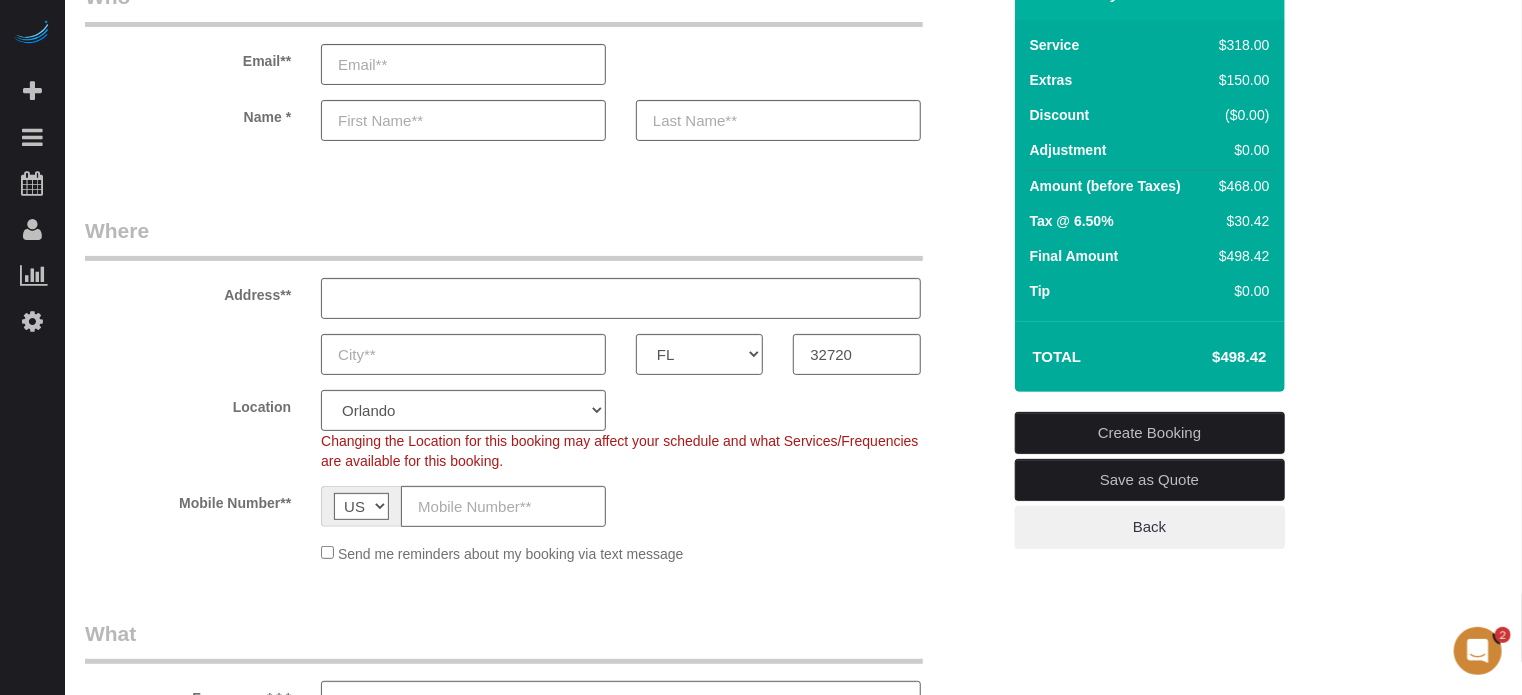 scroll, scrollTop: 100, scrollLeft: 0, axis: vertical 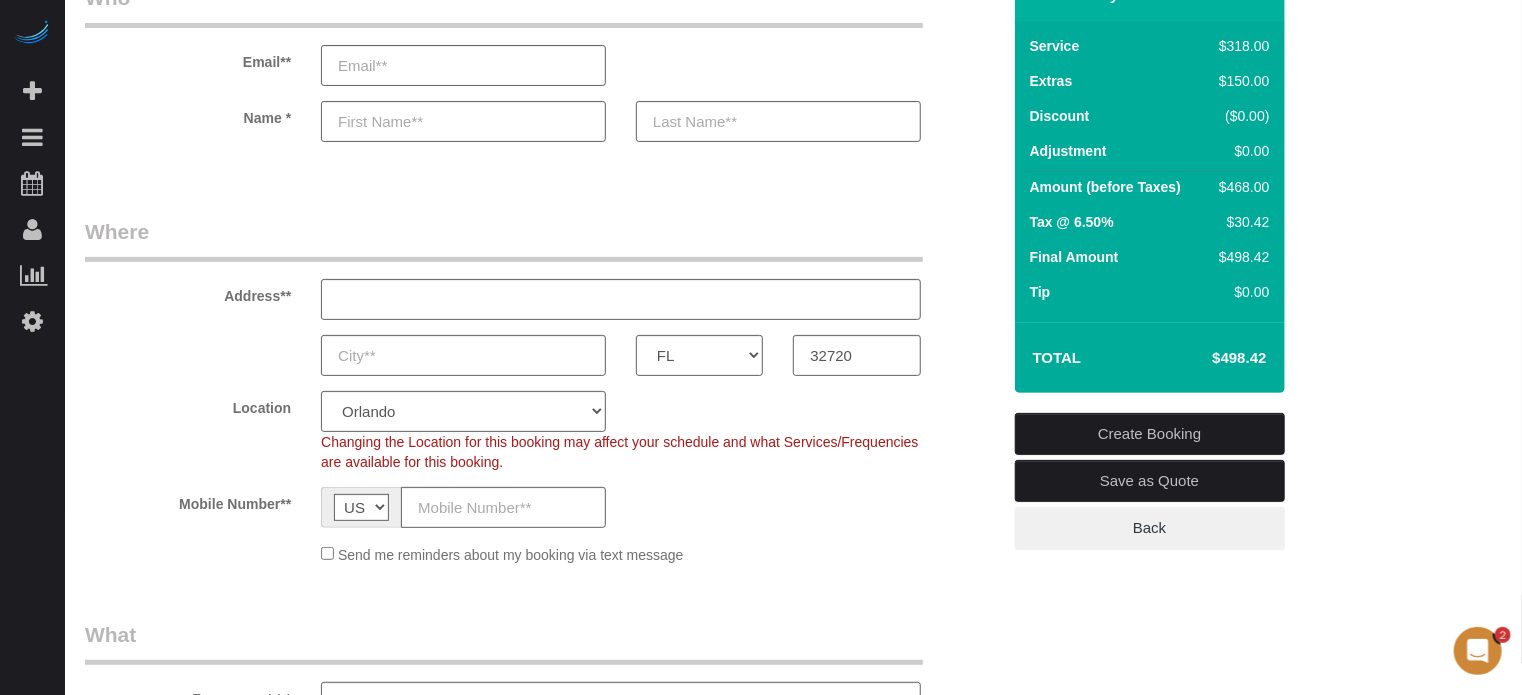 click on "Who
Email**
Name *
Where
Address**
AK
AL
AR
AZ
CA
CO
CT
DC
DE
[GEOGRAPHIC_DATA]
[GEOGRAPHIC_DATA]
HI
IA
ID
IL
IN
KS
[GEOGRAPHIC_DATA]
LA
MA
MD
ME
MI
[GEOGRAPHIC_DATA]
[GEOGRAPHIC_DATA]
MS
MT
[GEOGRAPHIC_DATA]
ND
NE
NH
[GEOGRAPHIC_DATA]
NM
NV" at bounding box center [542, 2033] 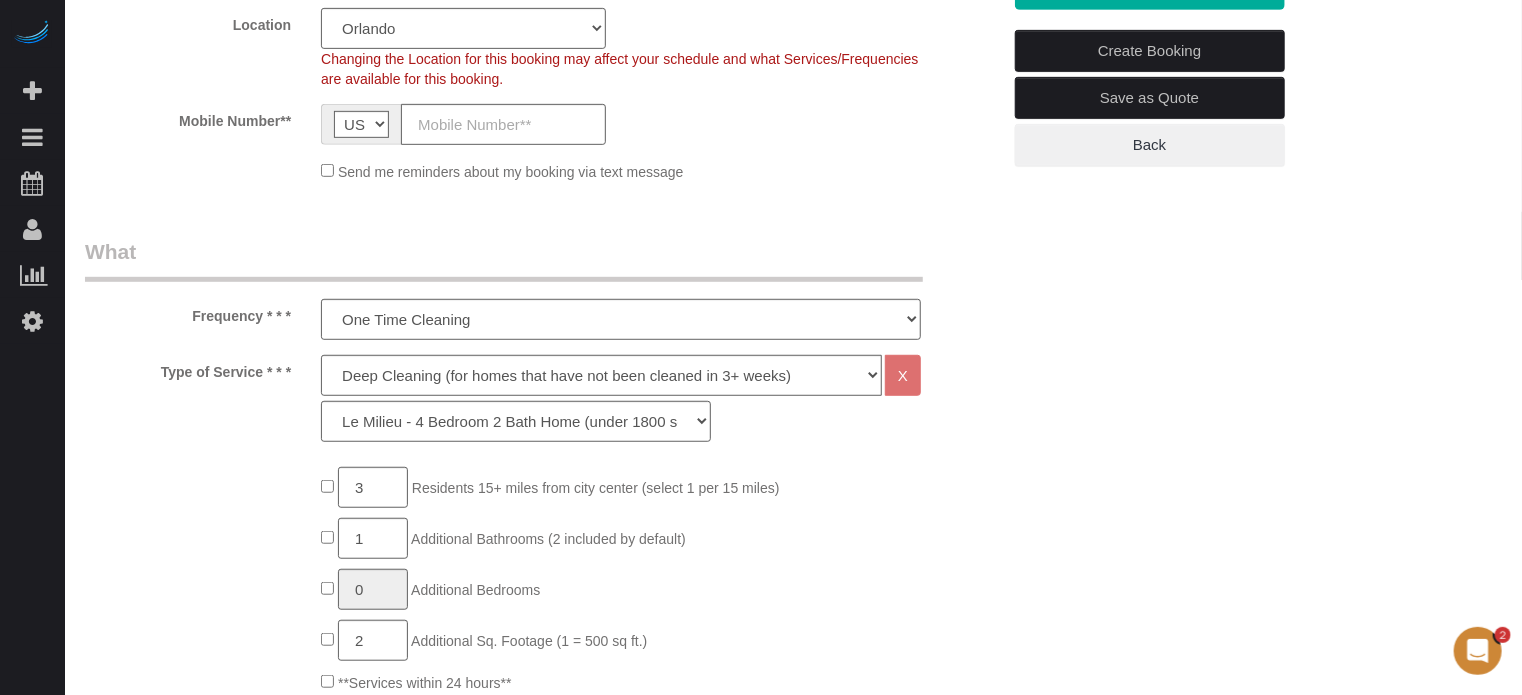 scroll, scrollTop: 600, scrollLeft: 0, axis: vertical 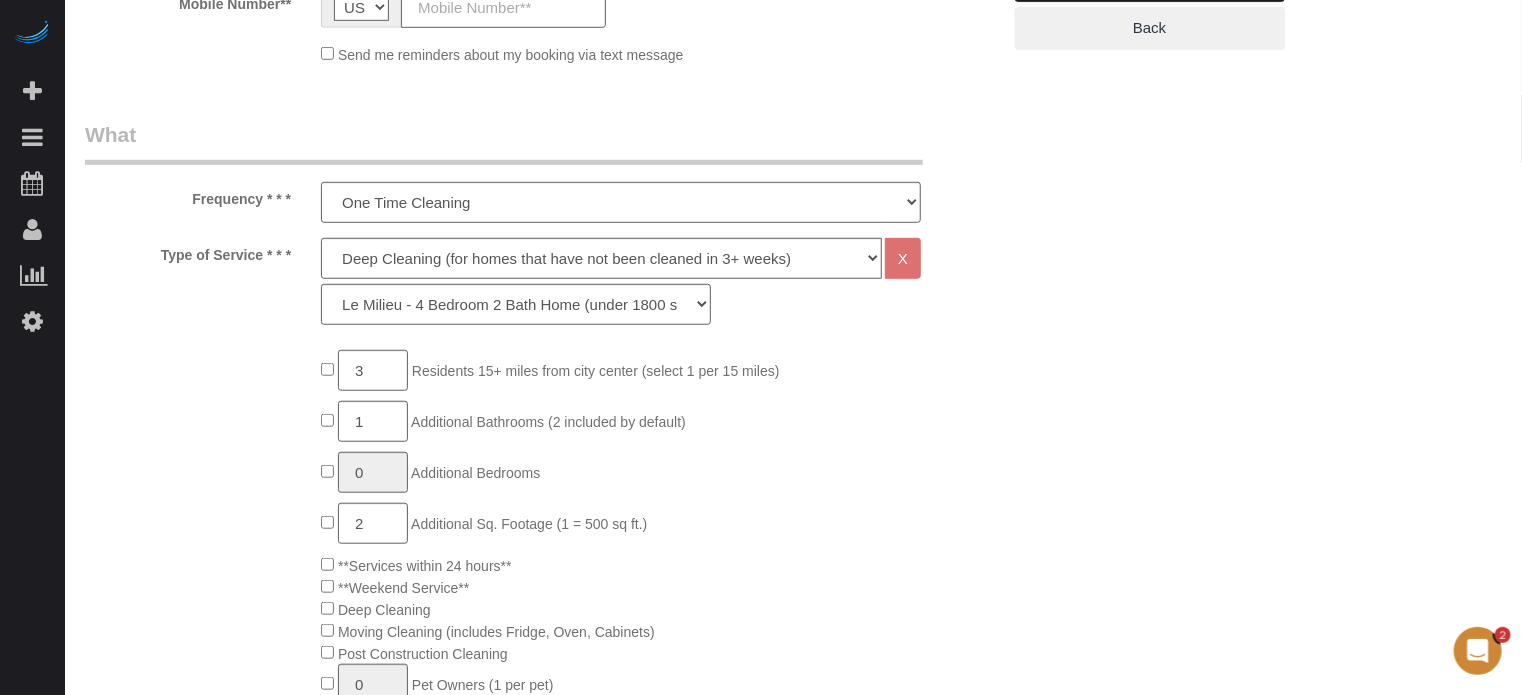 click on "Who
Email**
Name *
Where
Address**
AK
AL
AR
AZ
CA
CO
CT
DC
DE
[GEOGRAPHIC_DATA]
[GEOGRAPHIC_DATA]
HI
IA
ID
IL
IN
KS
[GEOGRAPHIC_DATA]
LA
MA
MD
ME
MI
[GEOGRAPHIC_DATA]
[GEOGRAPHIC_DATA]
MS
MT
[GEOGRAPHIC_DATA]
ND
NE
NH
[GEOGRAPHIC_DATA]
NM
NV" at bounding box center (793, 1533) 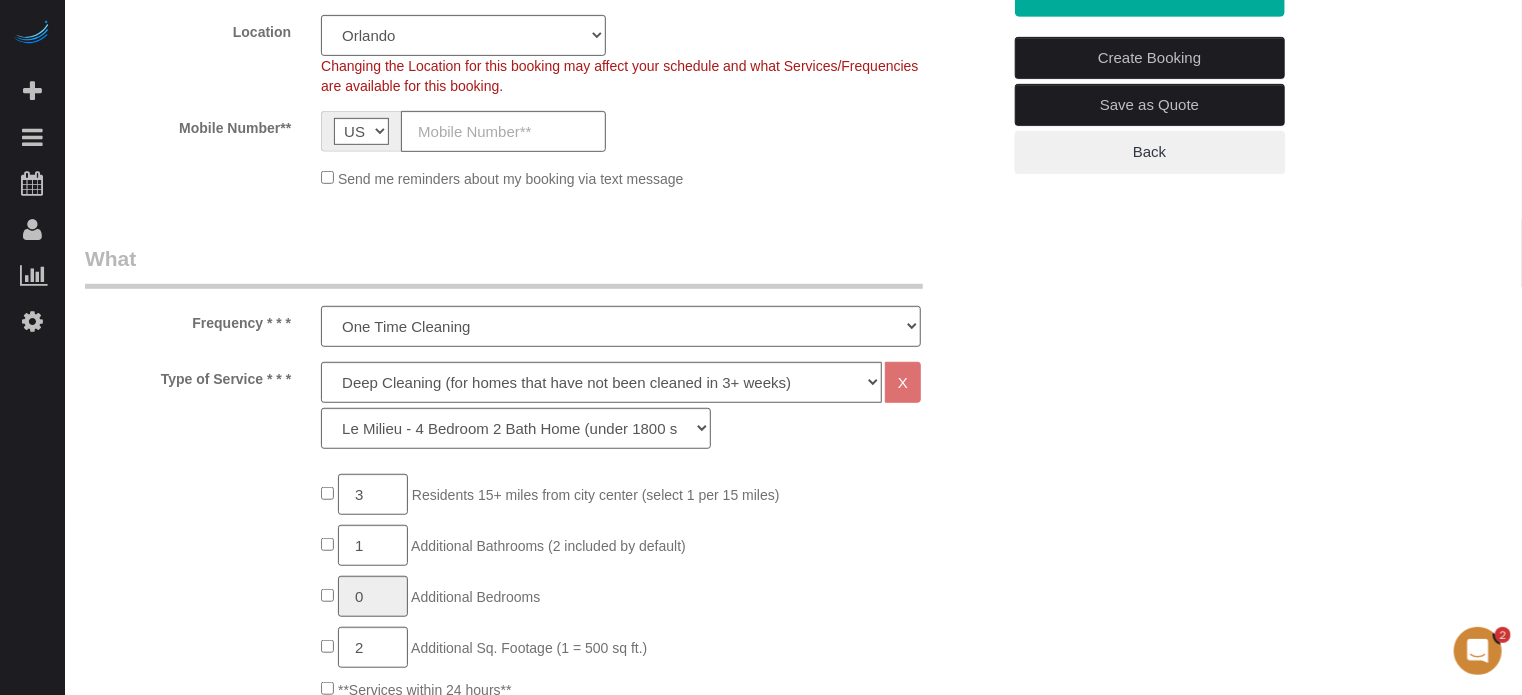 scroll, scrollTop: 600, scrollLeft: 0, axis: vertical 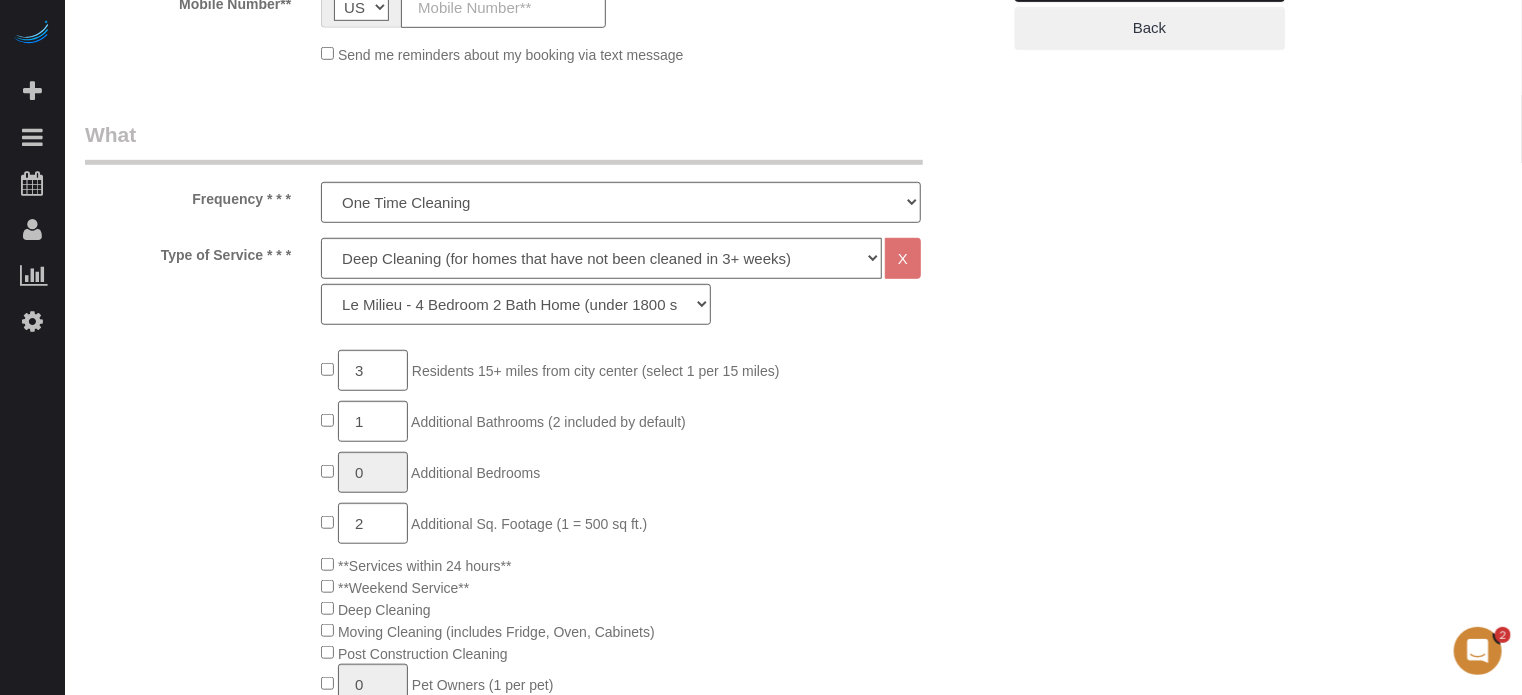 click on "Who
Email**
Name *
Where
Address**
AK
AL
AR
AZ
CA
CO
CT
DC
DE
[GEOGRAPHIC_DATA]
[GEOGRAPHIC_DATA]
HI
IA
ID
IL
IN
KS
[GEOGRAPHIC_DATA]
LA
MA
MD
ME
MI
[GEOGRAPHIC_DATA]
[GEOGRAPHIC_DATA]
MS
MT
[GEOGRAPHIC_DATA]
ND
NE
NH
[GEOGRAPHIC_DATA]
NM
NV" at bounding box center (793, 1533) 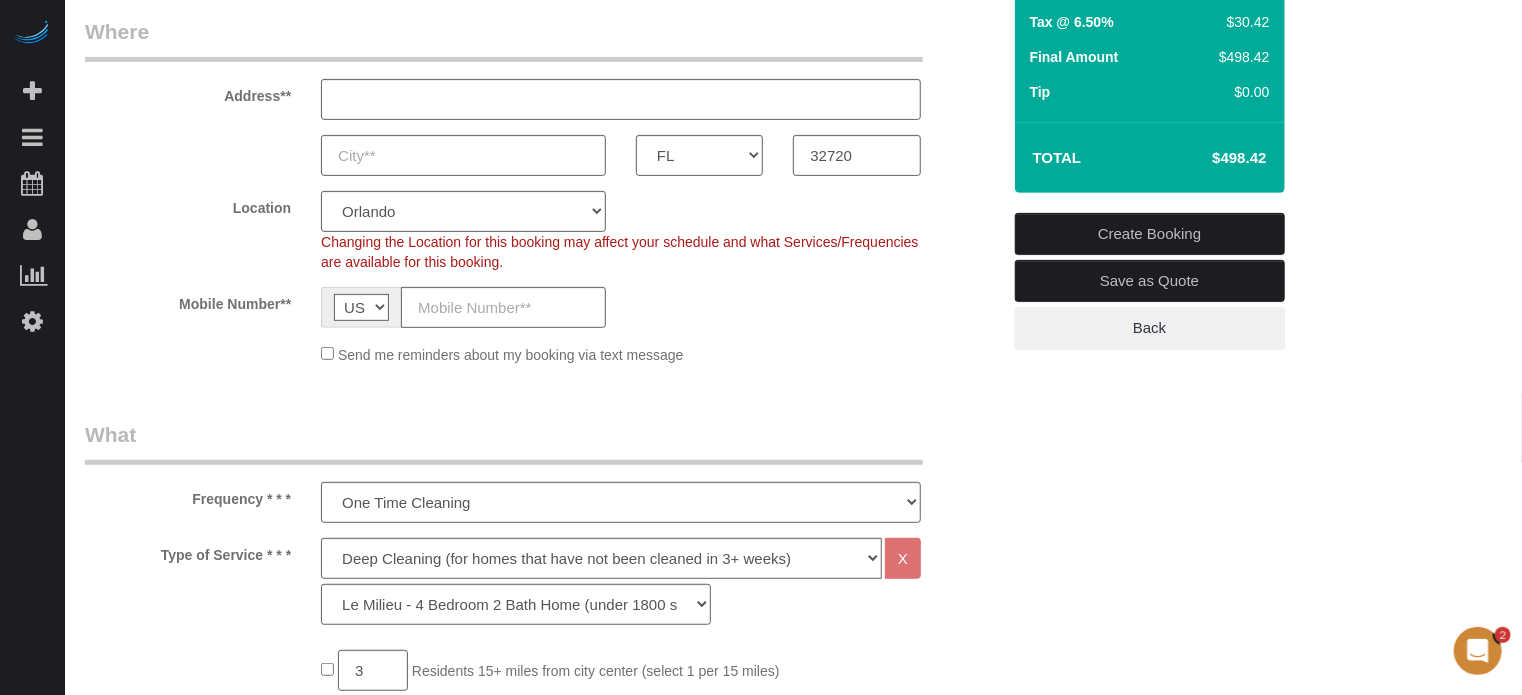 click on "Summary
Service
$318.00
Extras
$150.00
Discount
($0.00)
Adjustment
$0.00
Amount (before Taxes)
$468.00
$30.42" at bounding box center (1177, 76) 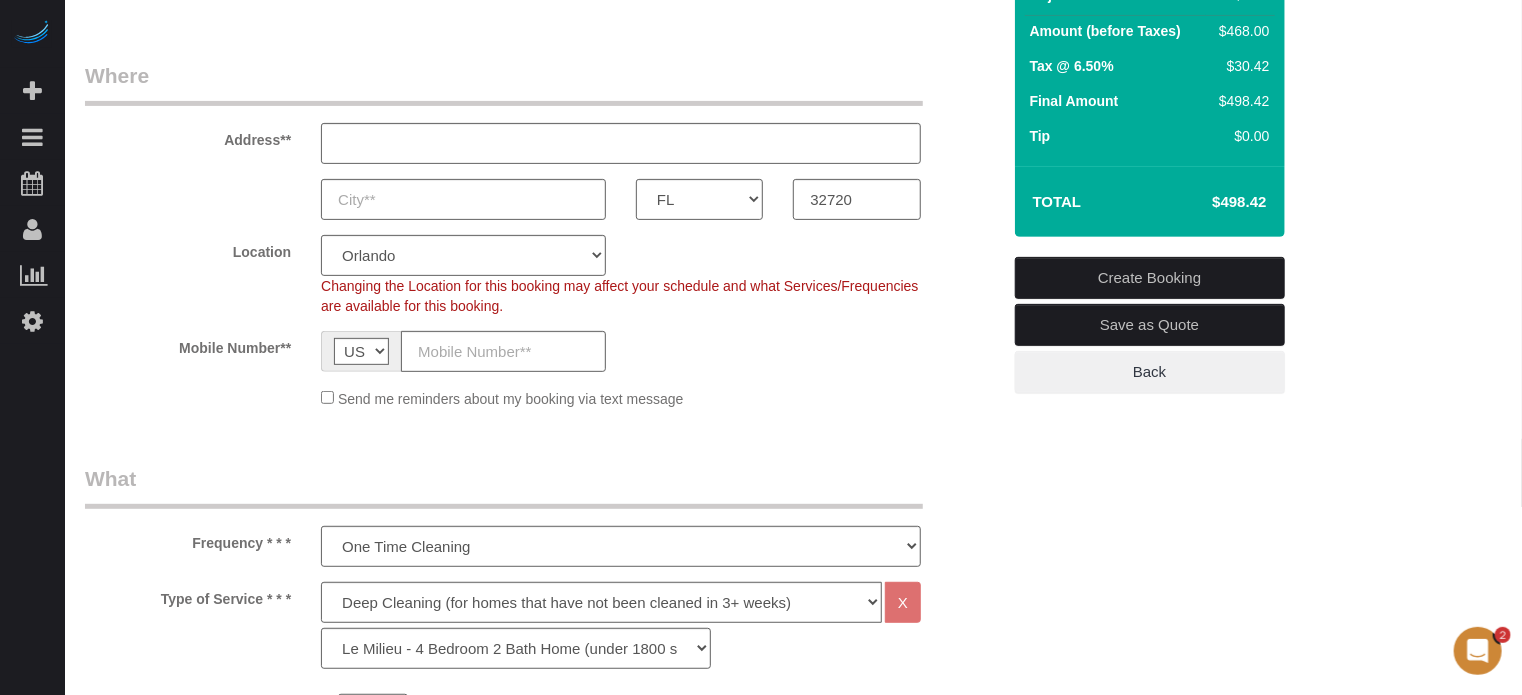 scroll, scrollTop: 0, scrollLeft: 0, axis: both 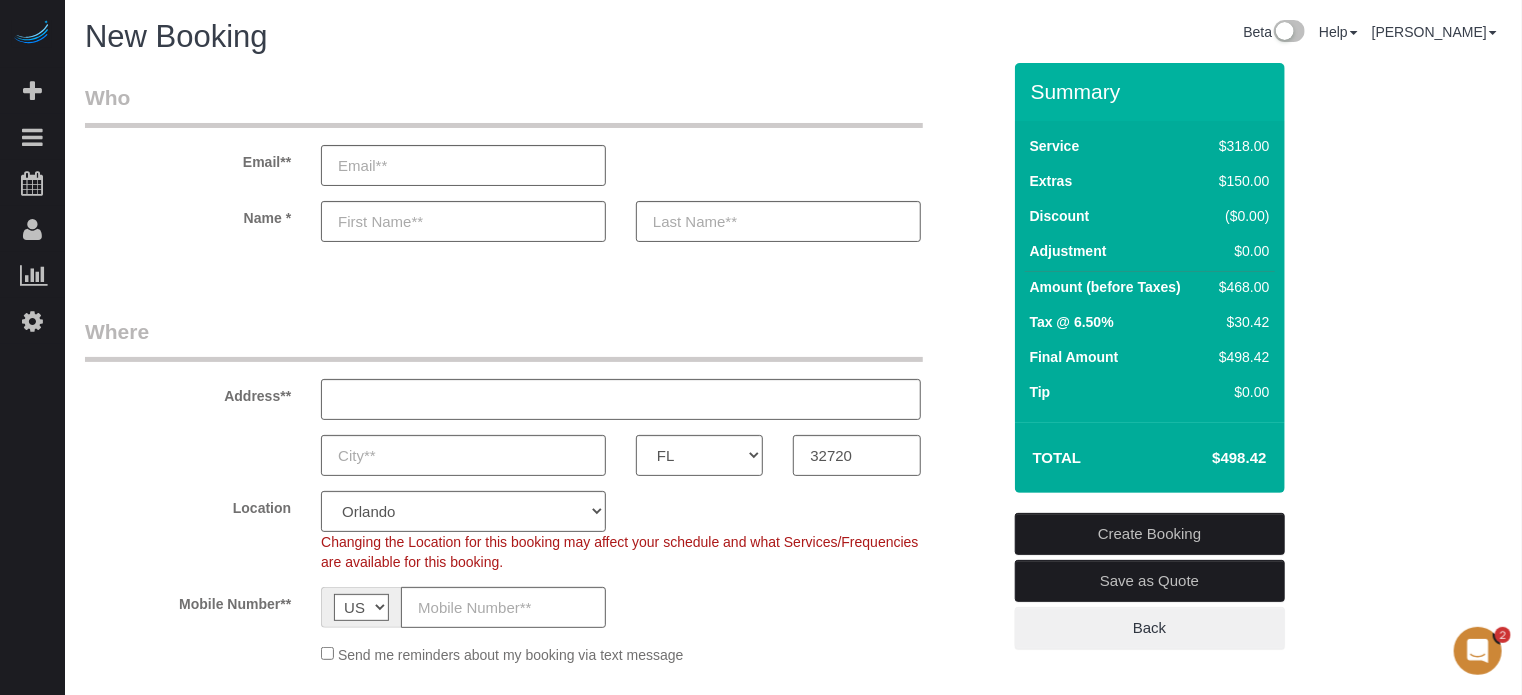 click on "Where" at bounding box center [504, 339] 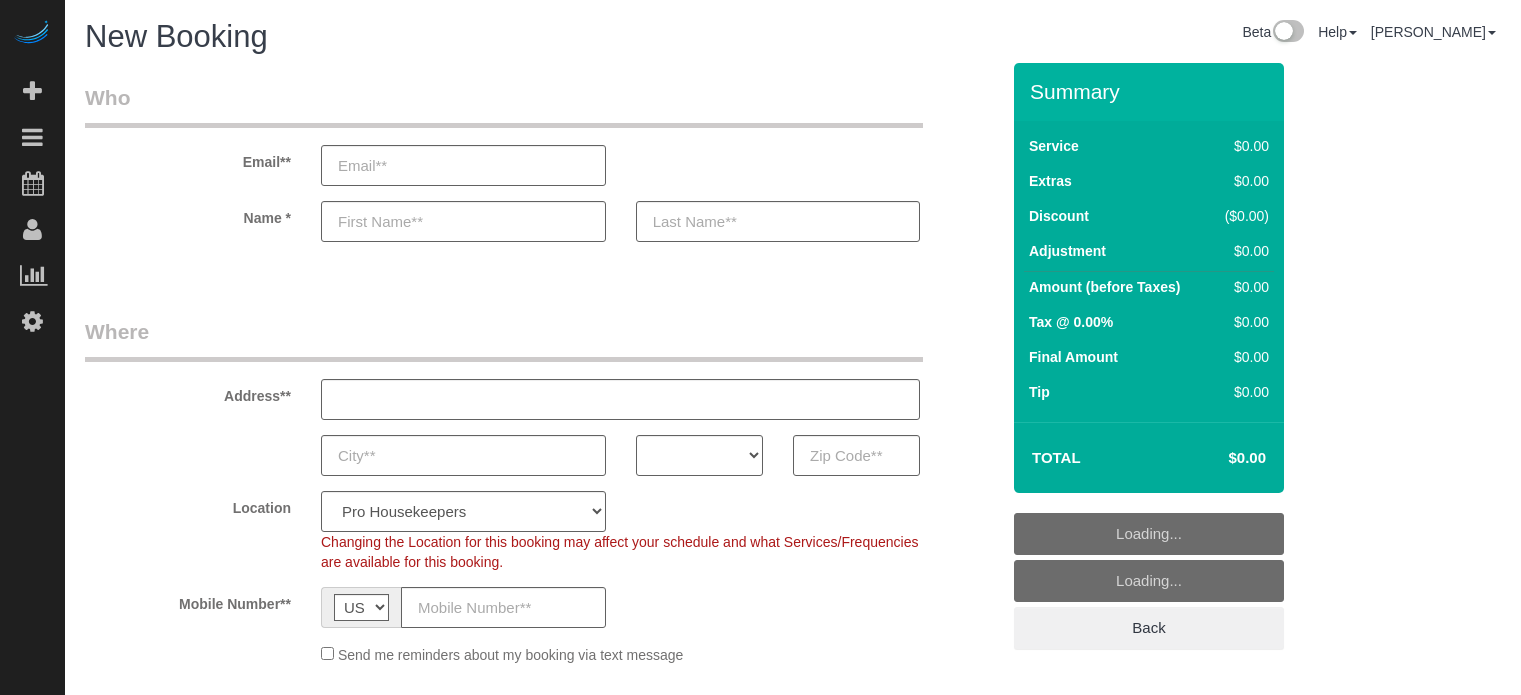 select on "4" 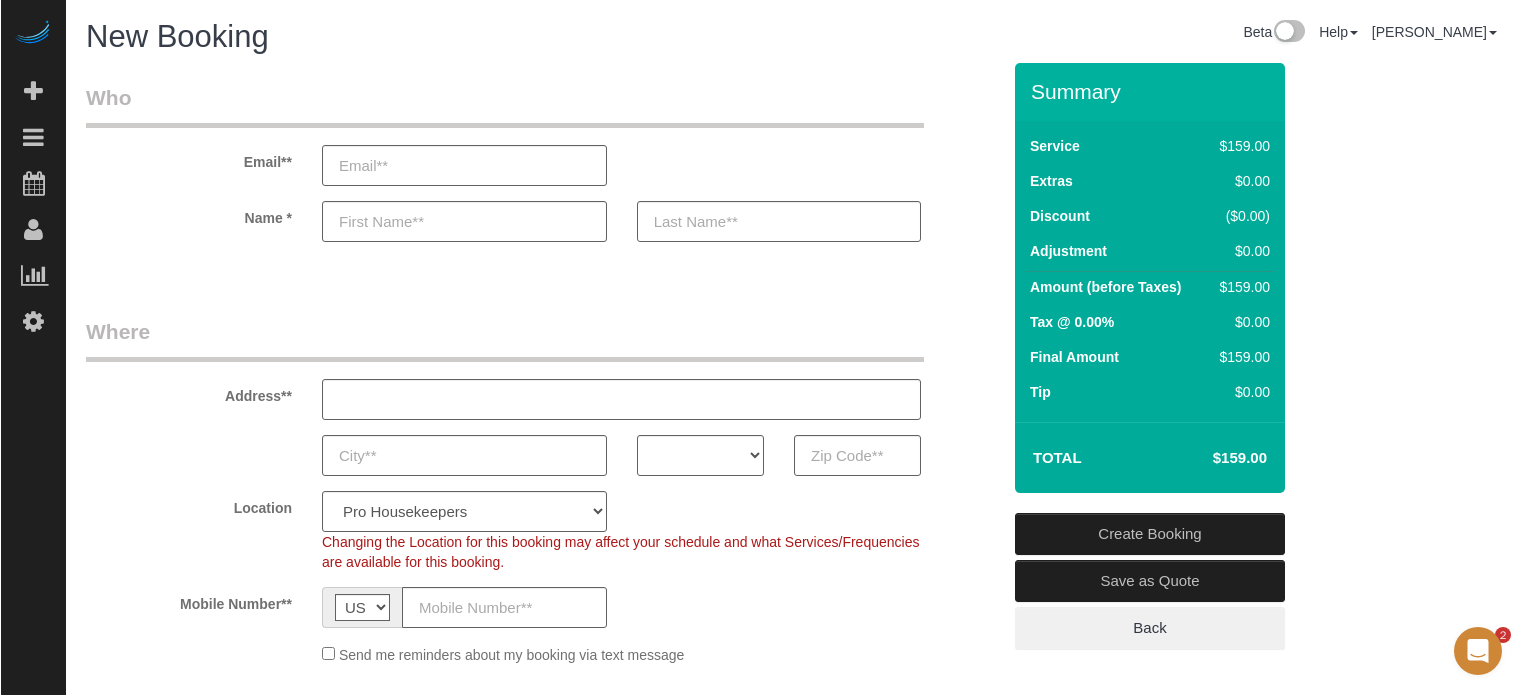 scroll, scrollTop: 0, scrollLeft: 0, axis: both 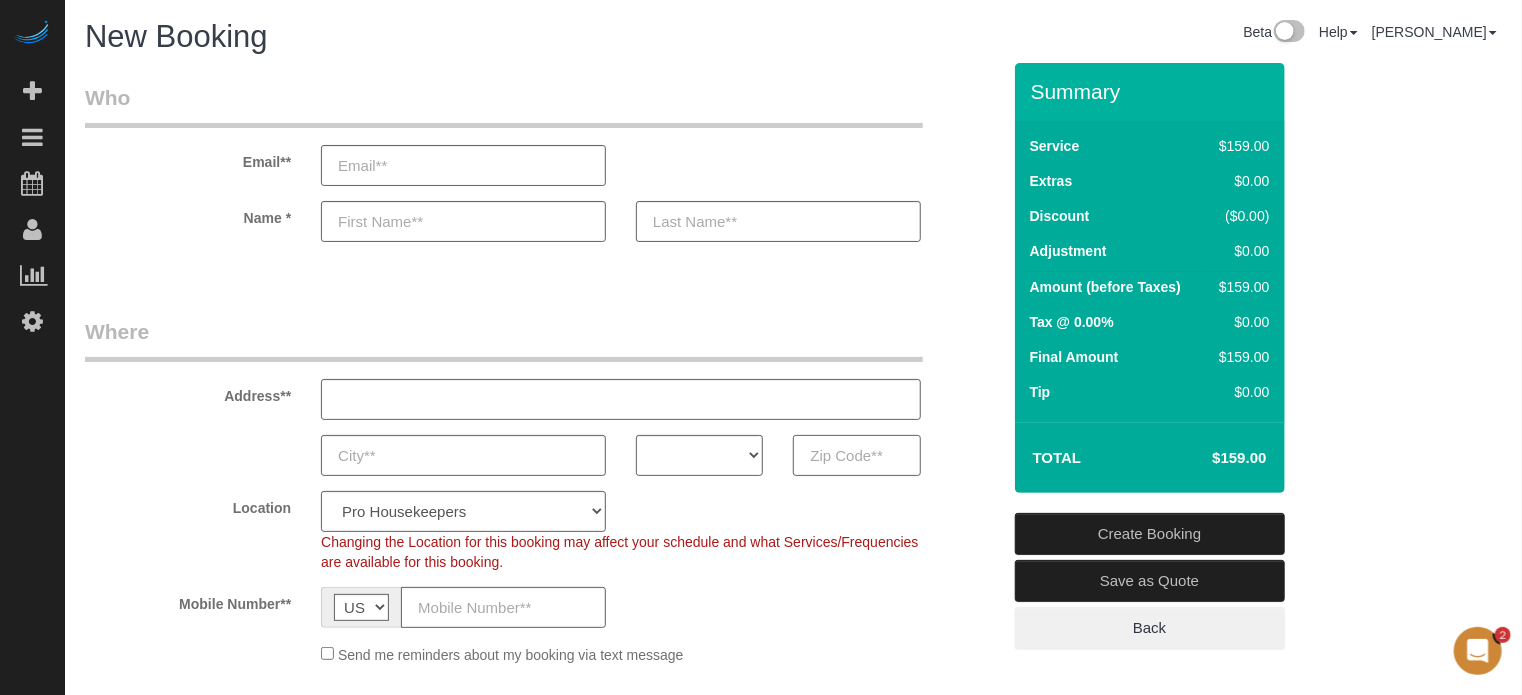 paste on "34638" 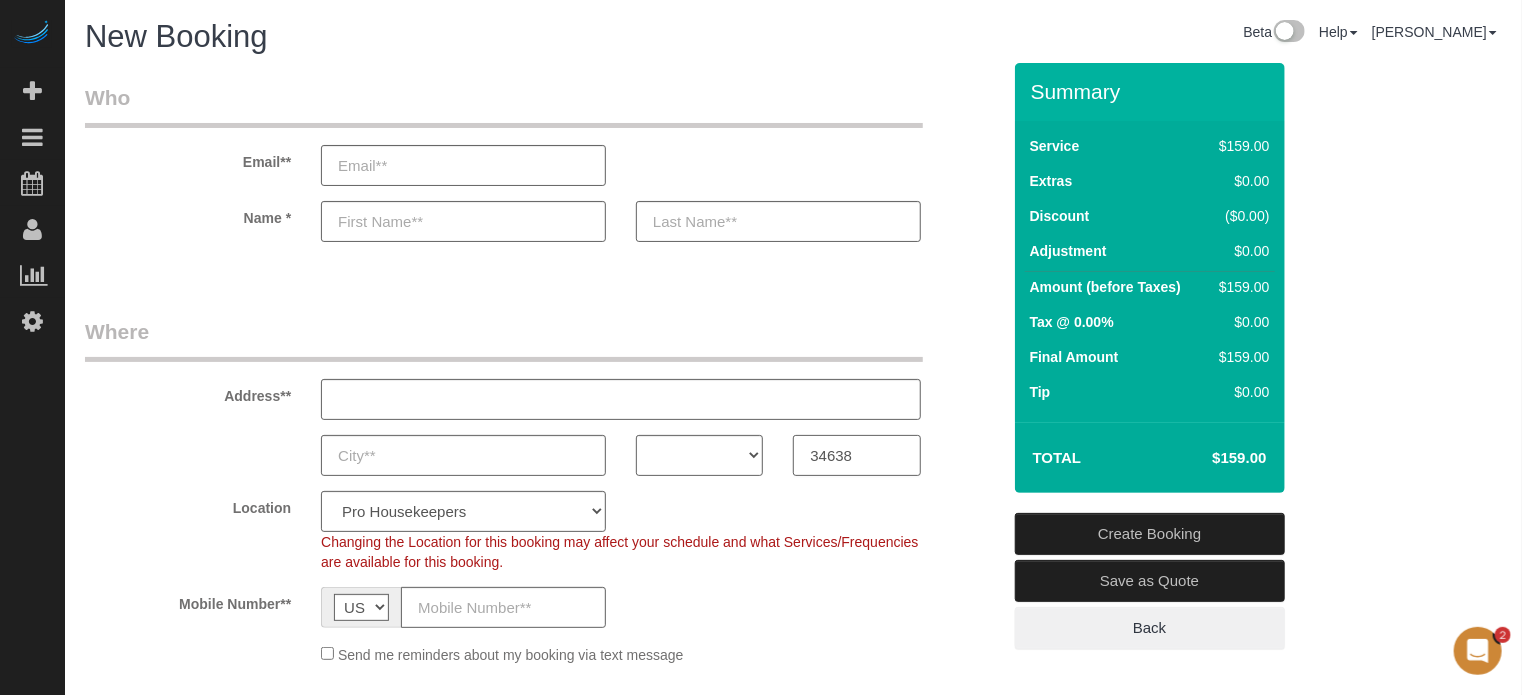 type on "34638" 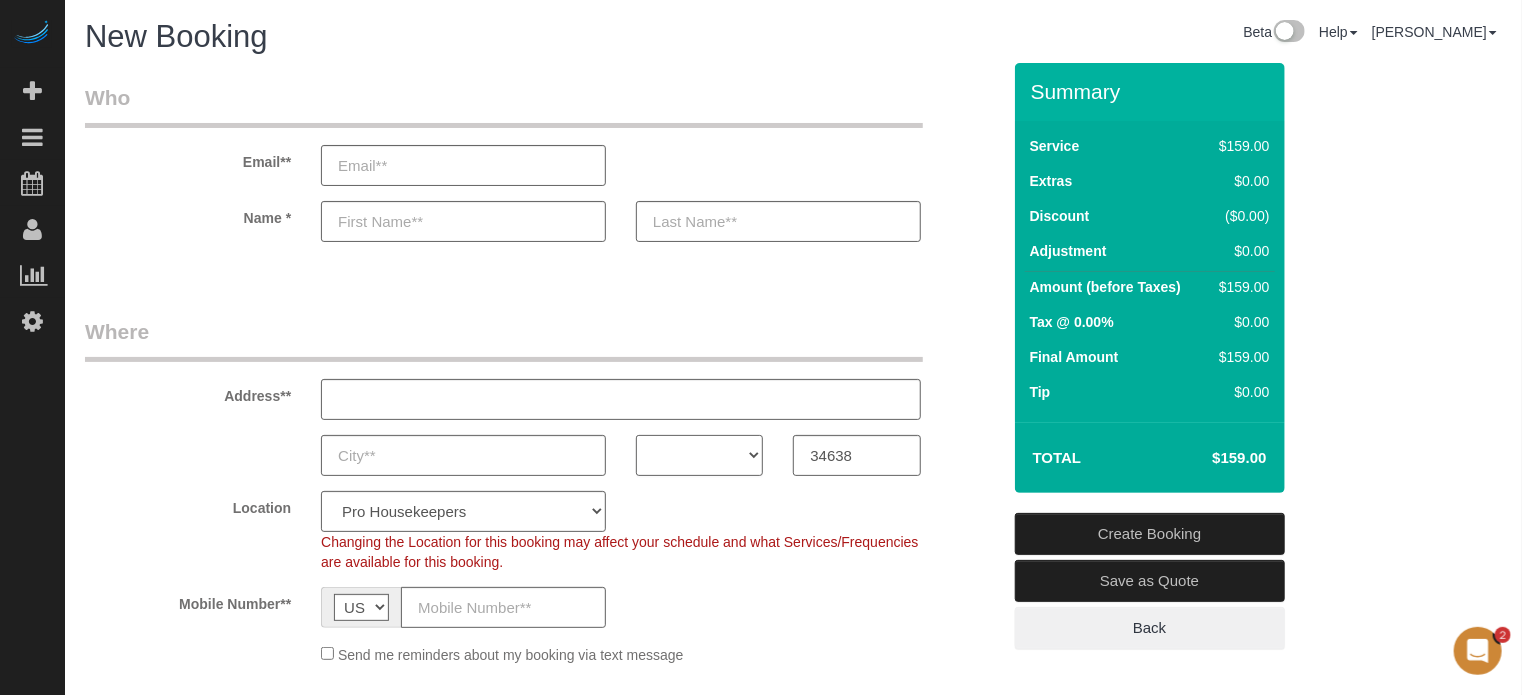 click on "AK
AL
AR
AZ
CA
CO
CT
DC
DE
[GEOGRAPHIC_DATA]
[GEOGRAPHIC_DATA]
HI
IA
ID
IL
IN
KS
[GEOGRAPHIC_DATA]
LA
MA
MD
ME
MI
[GEOGRAPHIC_DATA]
[GEOGRAPHIC_DATA]
MS
MT
[GEOGRAPHIC_DATA]
ND
NE
NH
[GEOGRAPHIC_DATA]
NM
NV
[GEOGRAPHIC_DATA]
[GEOGRAPHIC_DATA]
OK
OR
[GEOGRAPHIC_DATA]
[GEOGRAPHIC_DATA]
SC
SD
[GEOGRAPHIC_DATA]
[GEOGRAPHIC_DATA]
UT
VA
VT
[GEOGRAPHIC_DATA]
WI
WV
WY" at bounding box center (699, 455) 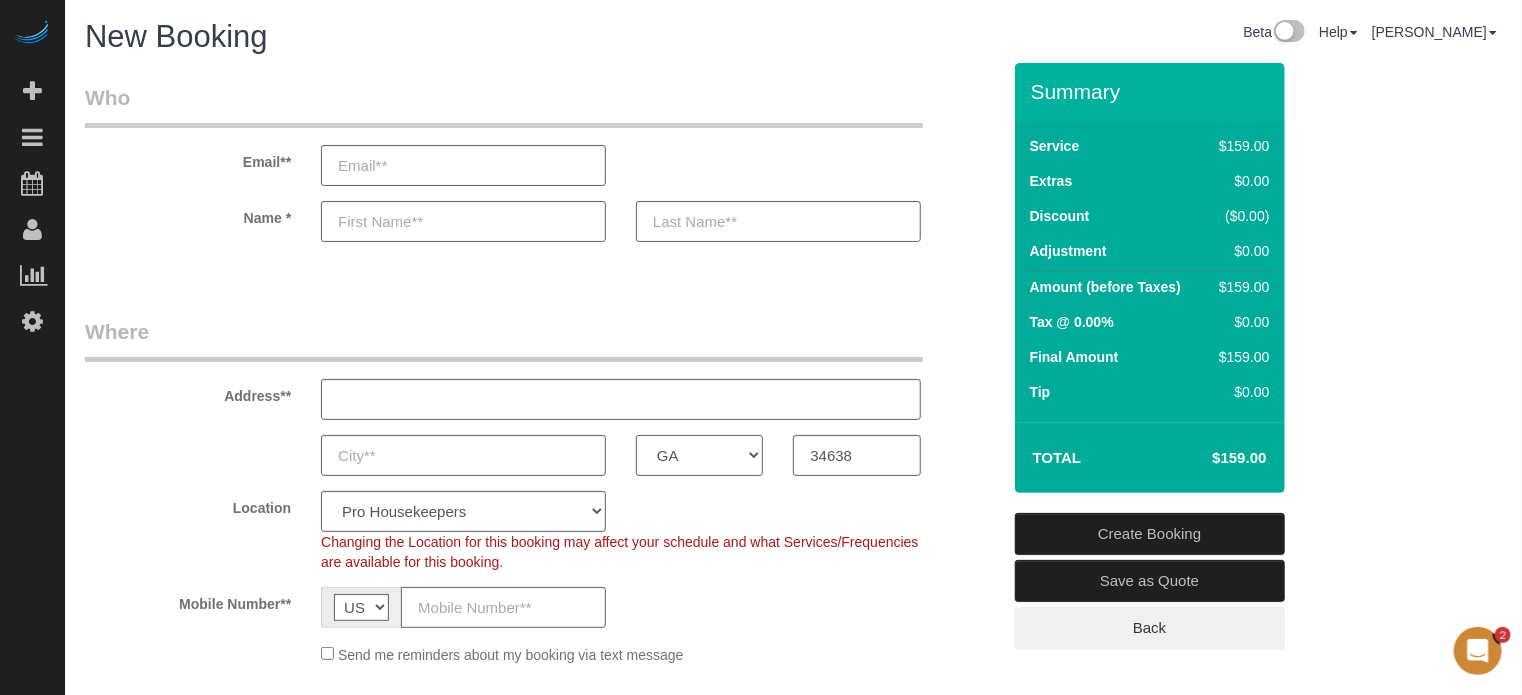 click on "AK
AL
AR
AZ
CA
CO
CT
DC
DE
[GEOGRAPHIC_DATA]
[GEOGRAPHIC_DATA]
HI
IA
ID
IL
IN
KS
[GEOGRAPHIC_DATA]
LA
MA
MD
ME
MI
[GEOGRAPHIC_DATA]
[GEOGRAPHIC_DATA]
MS
MT
[GEOGRAPHIC_DATA]
ND
NE
NH
[GEOGRAPHIC_DATA]
NM
NV
[GEOGRAPHIC_DATA]
[GEOGRAPHIC_DATA]
OK
OR
[GEOGRAPHIC_DATA]
[GEOGRAPHIC_DATA]
SC
SD
[GEOGRAPHIC_DATA]
[GEOGRAPHIC_DATA]
UT
VA
VT
[GEOGRAPHIC_DATA]
WI
WV
WY" at bounding box center (699, 455) 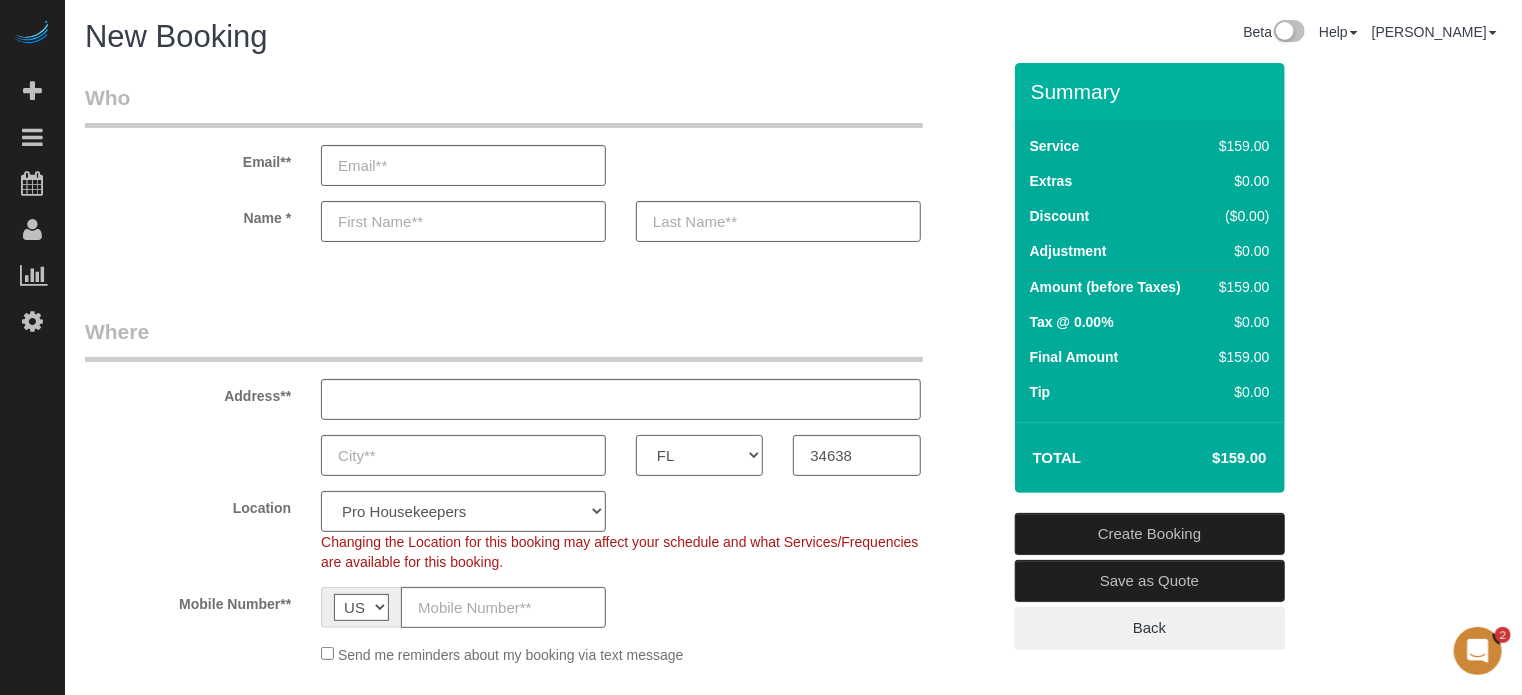 click on "AK
AL
AR
AZ
CA
CO
CT
DC
DE
[GEOGRAPHIC_DATA]
[GEOGRAPHIC_DATA]
HI
IA
ID
IL
IN
KS
[GEOGRAPHIC_DATA]
LA
MA
MD
ME
MI
[GEOGRAPHIC_DATA]
[GEOGRAPHIC_DATA]
MS
MT
[GEOGRAPHIC_DATA]
ND
NE
NH
[GEOGRAPHIC_DATA]
NM
NV
[GEOGRAPHIC_DATA]
[GEOGRAPHIC_DATA]
OK
OR
[GEOGRAPHIC_DATA]
[GEOGRAPHIC_DATA]
SC
SD
[GEOGRAPHIC_DATA]
[GEOGRAPHIC_DATA]
UT
VA
VT
[GEOGRAPHIC_DATA]
WI
WV
WY" at bounding box center [699, 455] 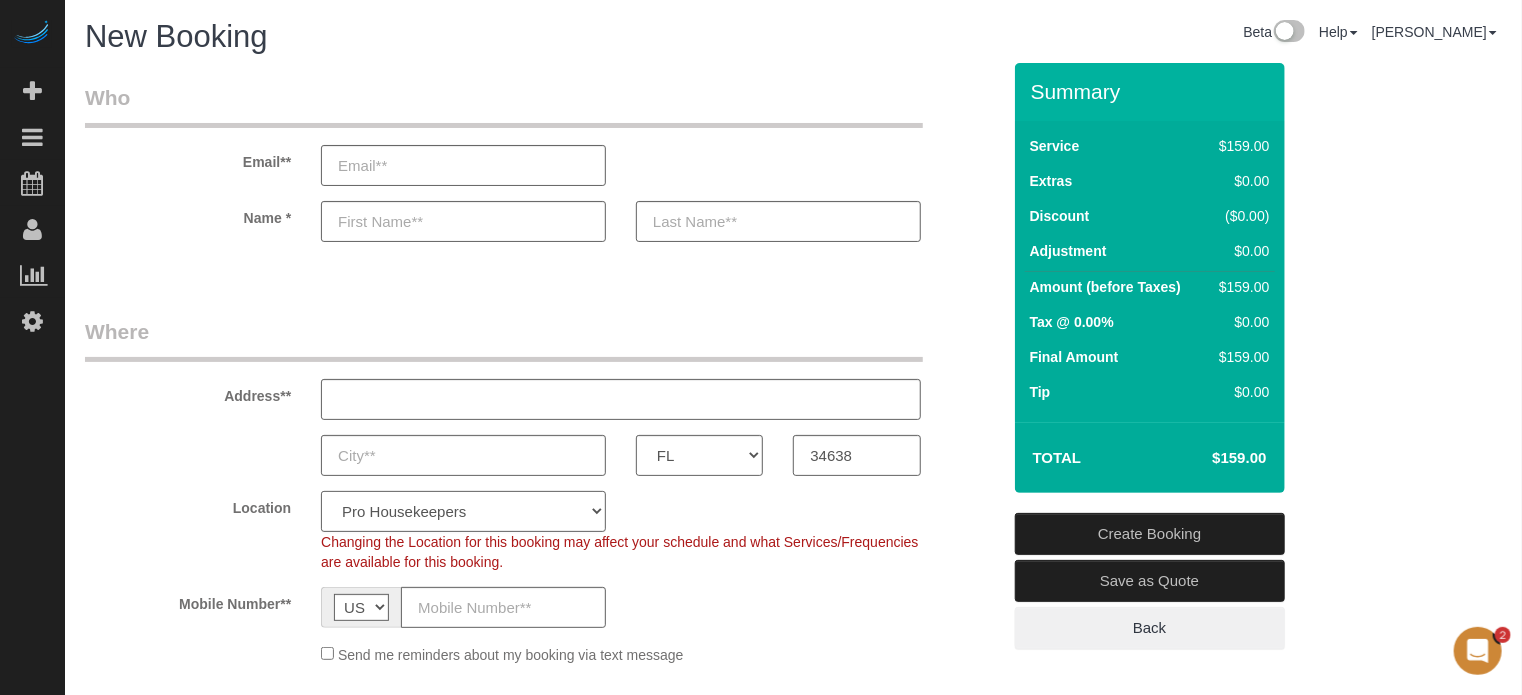 click on "Pro Housekeepers [GEOGRAPHIC_DATA] [GEOGRAPHIC_DATA] [GEOGRAPHIC_DATA] [GEOGRAPHIC_DATA] [GEOGRAPHIC_DATA] [GEOGRAPHIC_DATA] [GEOGRAPHIC_DATA] [GEOGRAPHIC_DATA] [GEOGRAPHIC_DATA] [GEOGRAPHIC_DATA] [GEOGRAPHIC_DATA] [US_STATE] [GEOGRAPHIC_DATA] [GEOGRAPHIC_DATA] Area [GEOGRAPHIC_DATA] Area [GEOGRAPHIC_DATA] [GEOGRAPHIC_DATA] Area [GEOGRAPHIC_DATA] [GEOGRAPHIC_DATA] [GEOGRAPHIC_DATA] [GEOGRAPHIC_DATA] Area [GEOGRAPHIC_DATA] [GEOGRAPHIC_DATA] [GEOGRAPHIC_DATA] Area [GEOGRAPHIC_DATA] [GEOGRAPHIC_DATA] [US_STATE] [GEOGRAPHIC_DATA]" 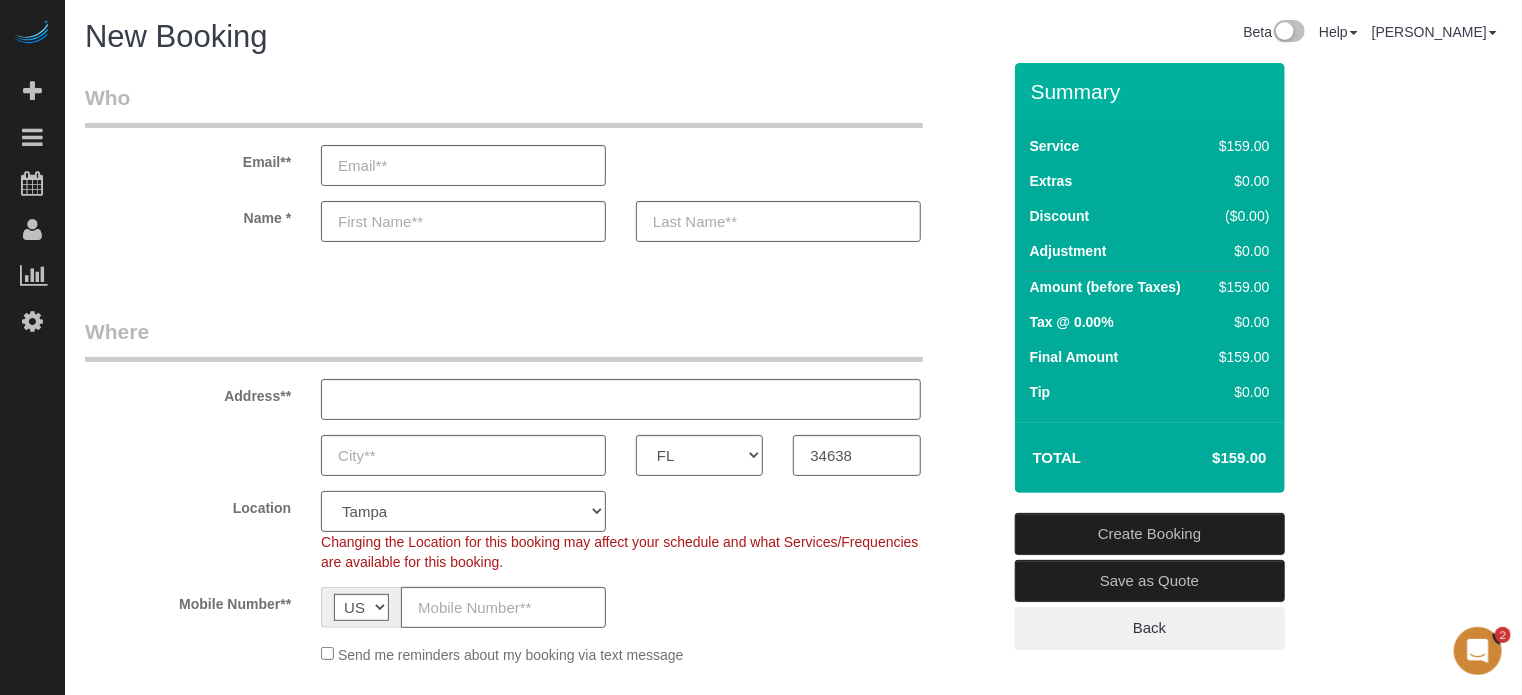 click on "Pro Housekeepers [GEOGRAPHIC_DATA] [GEOGRAPHIC_DATA] [GEOGRAPHIC_DATA] [GEOGRAPHIC_DATA] [GEOGRAPHIC_DATA] [GEOGRAPHIC_DATA] [GEOGRAPHIC_DATA] [GEOGRAPHIC_DATA] [GEOGRAPHIC_DATA] [GEOGRAPHIC_DATA] [GEOGRAPHIC_DATA] [US_STATE] [GEOGRAPHIC_DATA] [GEOGRAPHIC_DATA] Area [GEOGRAPHIC_DATA] Area [GEOGRAPHIC_DATA] [GEOGRAPHIC_DATA] Area [GEOGRAPHIC_DATA] [GEOGRAPHIC_DATA] [GEOGRAPHIC_DATA] [GEOGRAPHIC_DATA] Area [GEOGRAPHIC_DATA] [GEOGRAPHIC_DATA] [GEOGRAPHIC_DATA] Area [GEOGRAPHIC_DATA] [GEOGRAPHIC_DATA] [US_STATE] [GEOGRAPHIC_DATA]" 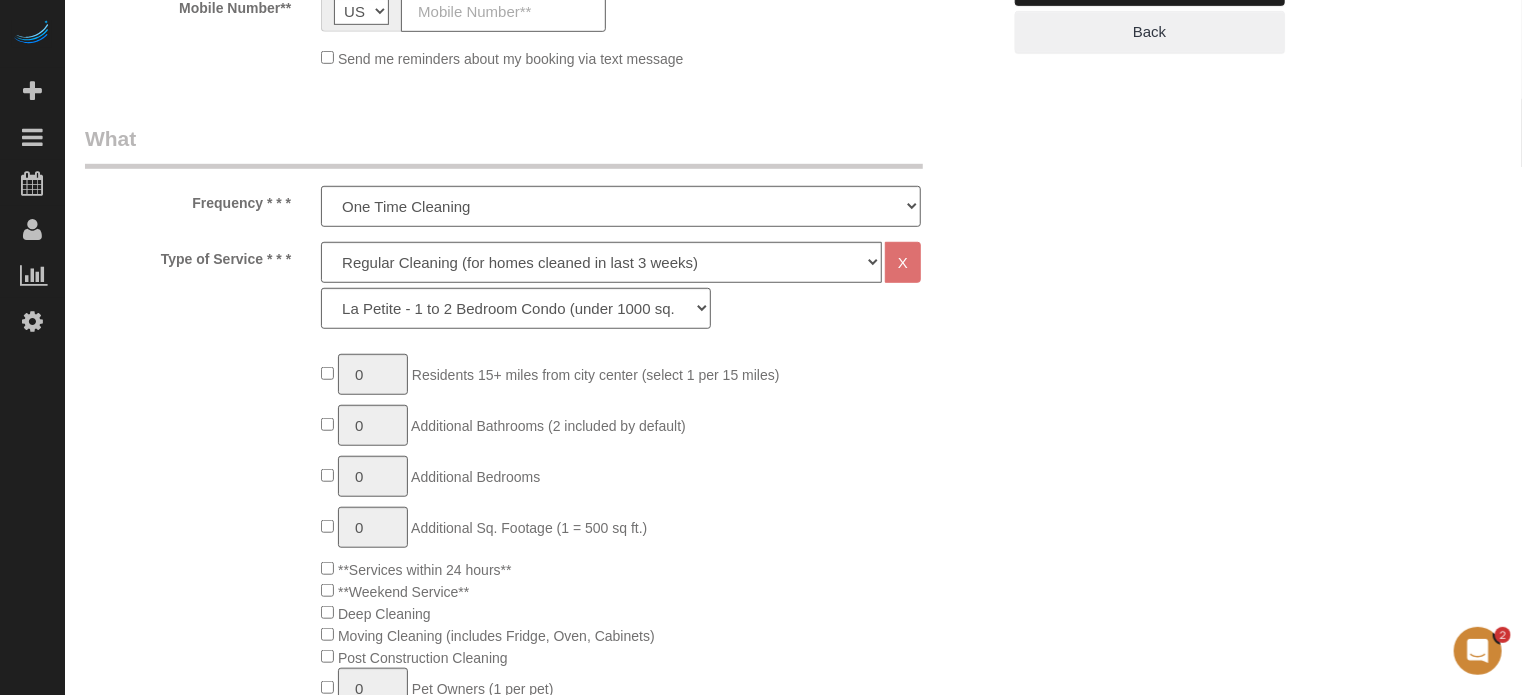 scroll, scrollTop: 600, scrollLeft: 0, axis: vertical 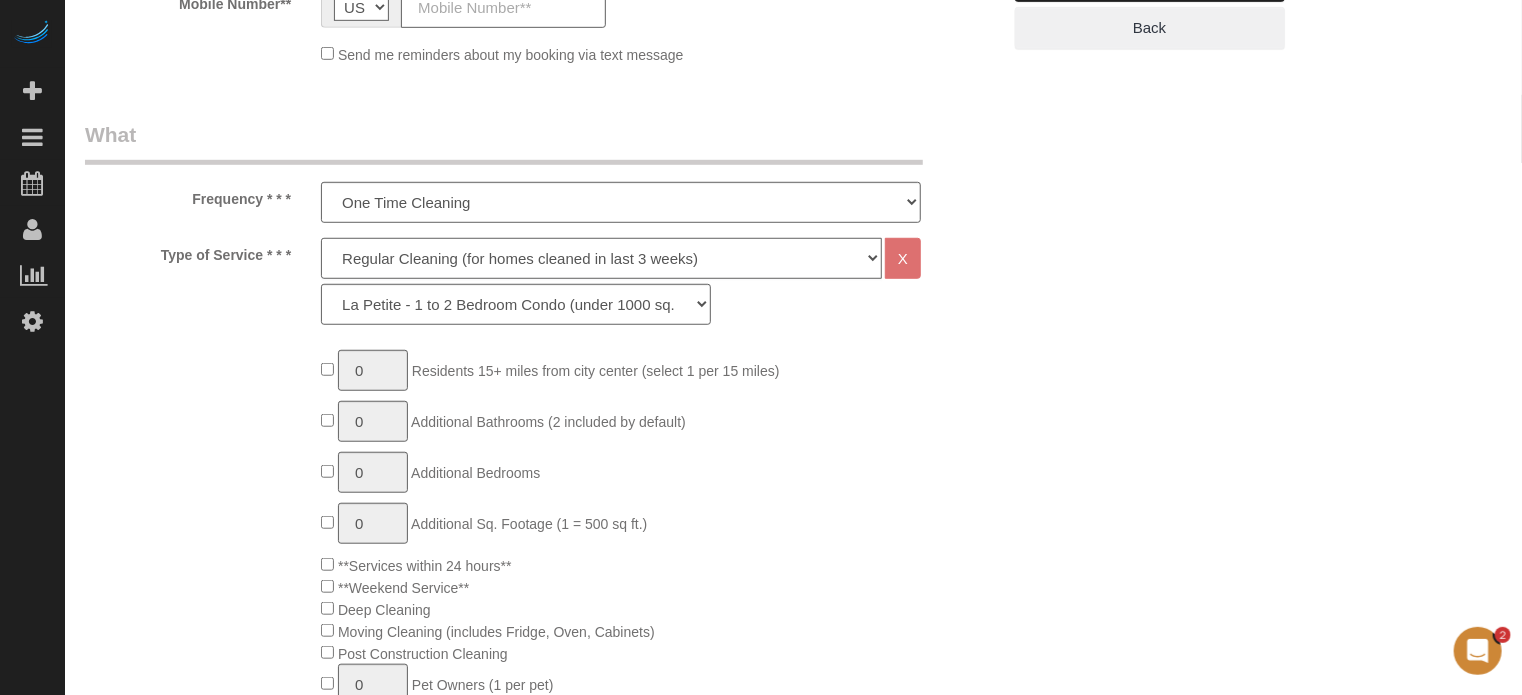 click on "Deep Cleaning (for homes that have not been cleaned in 3+ weeks) Spruce Regular Cleaning (for homes cleaned in last 3 weeks) Moving Cleanup (to clean home for new tenants) Post Construction Cleaning Vacation Rental Cleaning Hourly" 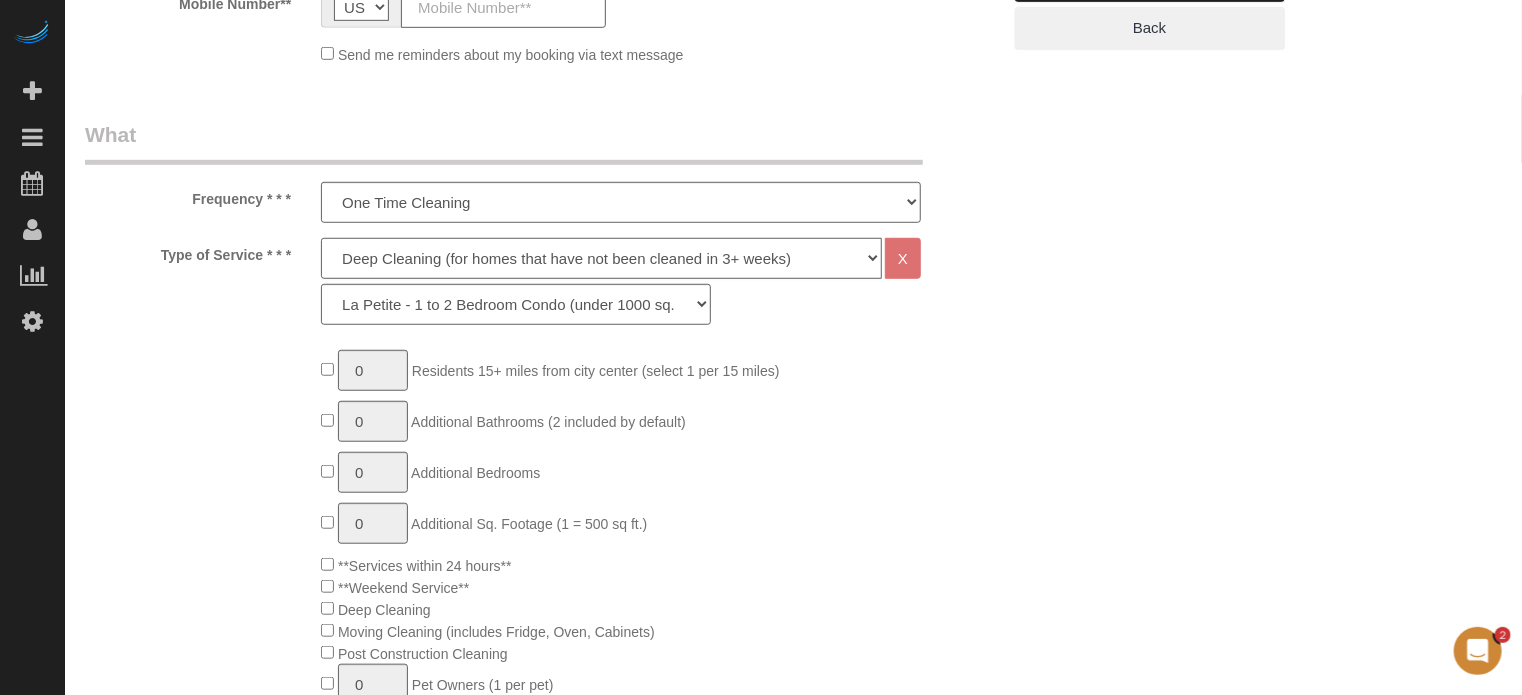 click on "Deep Cleaning (for homes that have not been cleaned in 3+ weeks) Spruce Regular Cleaning (for homes cleaned in last 3 weeks) Moving Cleanup (to clean home for new tenants) Post Construction Cleaning Vacation Rental Cleaning Hourly" 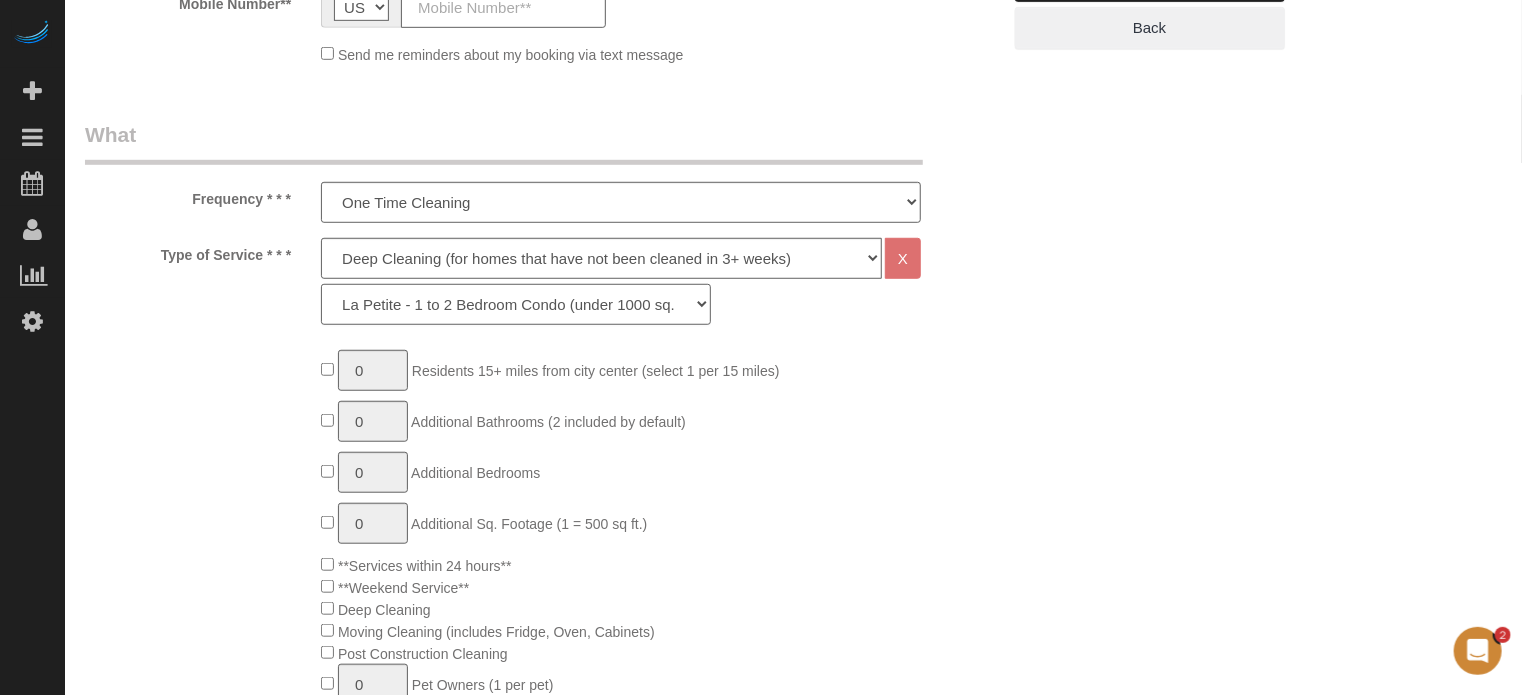 click on "La Petite - 1 to 2 Bedroom Condo (under 1000 sq. ft.) La Petite II - 2 Bedroom 2 Bath Home/Condo ([DATE]-[DATE] sq. ft.) Le Milieu - 3 Bedroom 2 Bath Home (under 1800 sq. ft.) Le Milieu - 4 Bedroom 2 Bath Home (under 1800 sq. ft.) Grand - 5 Bedroom 2 Bath Home (under 2250 sq. ft.) Très Grand - 6 Bedroom 2 Bath Home (under 3000 sq. ft.)" 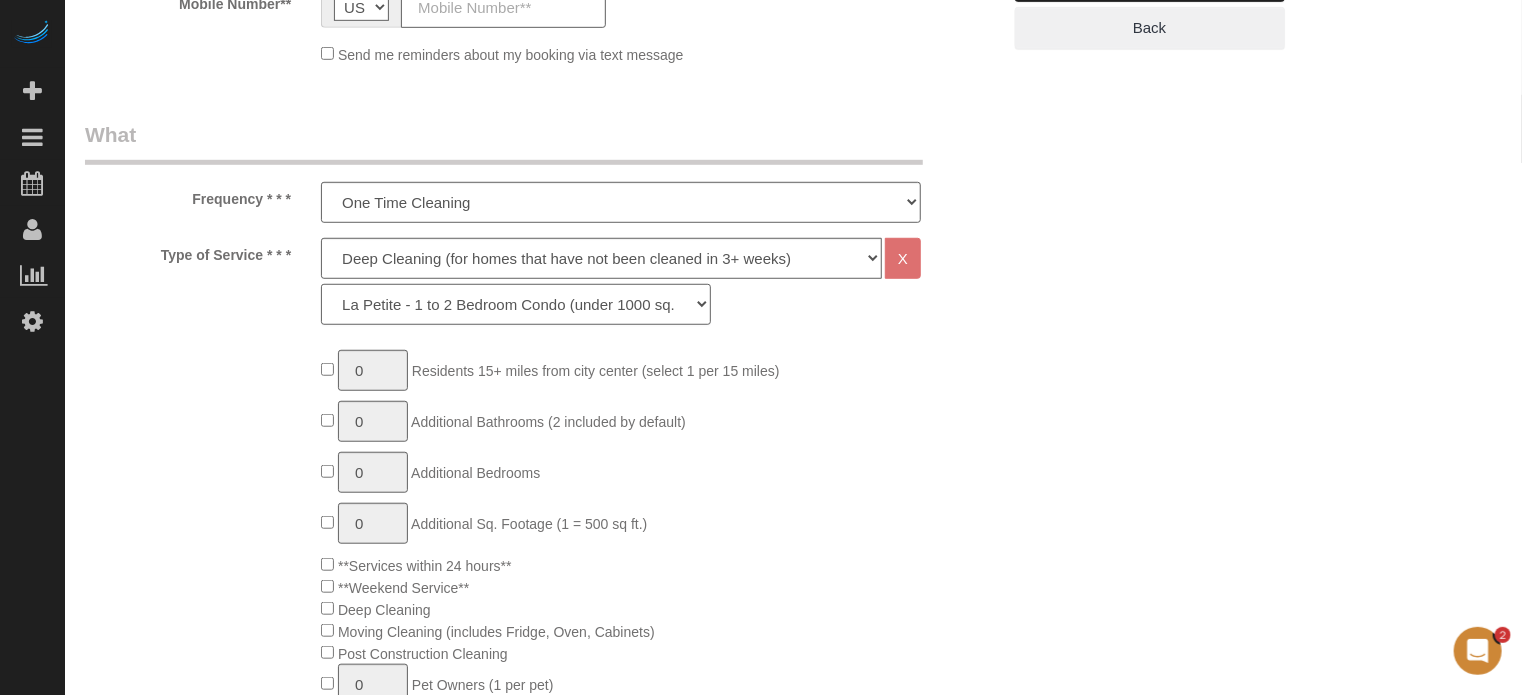select on "95" 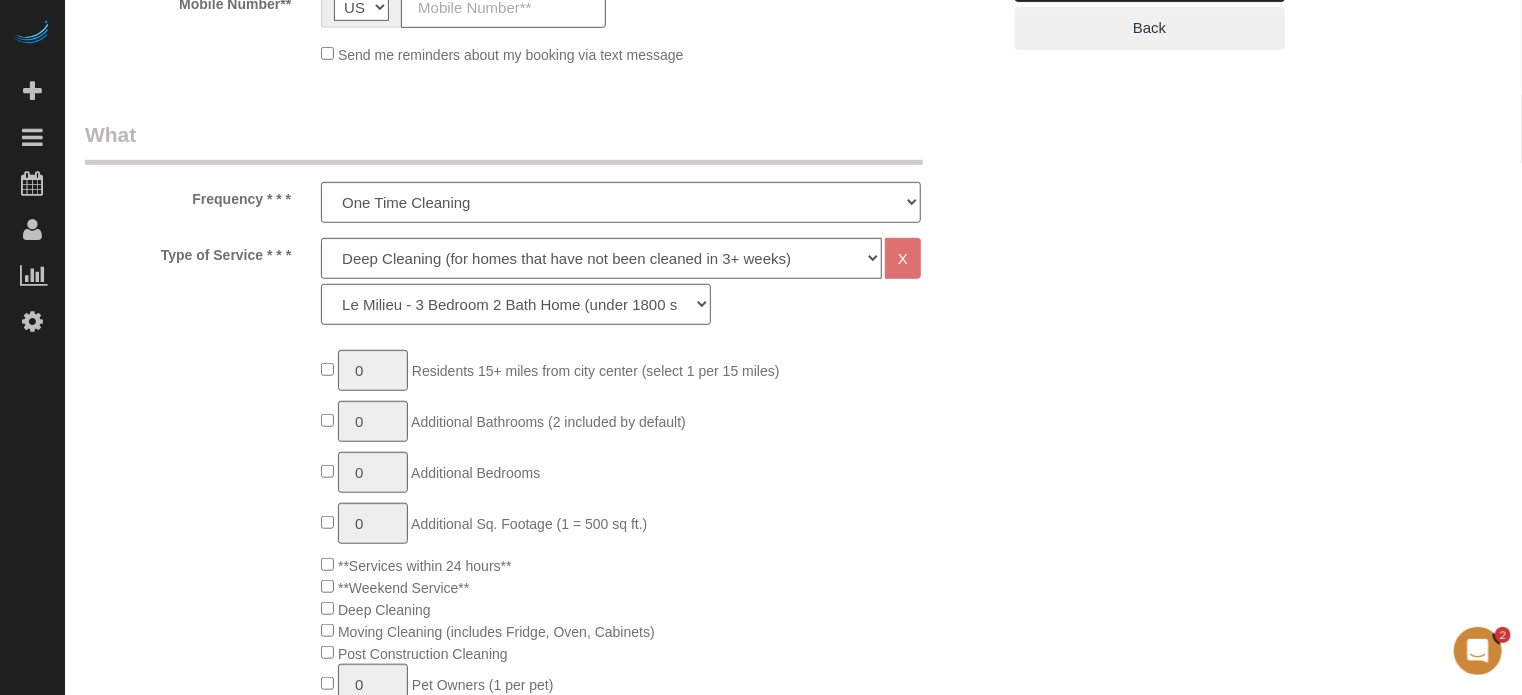 click on "La Petite - 1 to 2 Bedroom Condo (under 1000 sq. ft.) La Petite II - 2 Bedroom 2 Bath Home/Condo ([DATE]-[DATE] sq. ft.) Le Milieu - 3 Bedroom 2 Bath Home (under 1800 sq. ft.) Le Milieu - 4 Bedroom 2 Bath Home (under 1800 sq. ft.) Grand - 5 Bedroom 2 Bath Home (under 2250 sq. ft.) Très Grand - 6 Bedroom 2 Bath Home (under 3000 sq. ft.)" 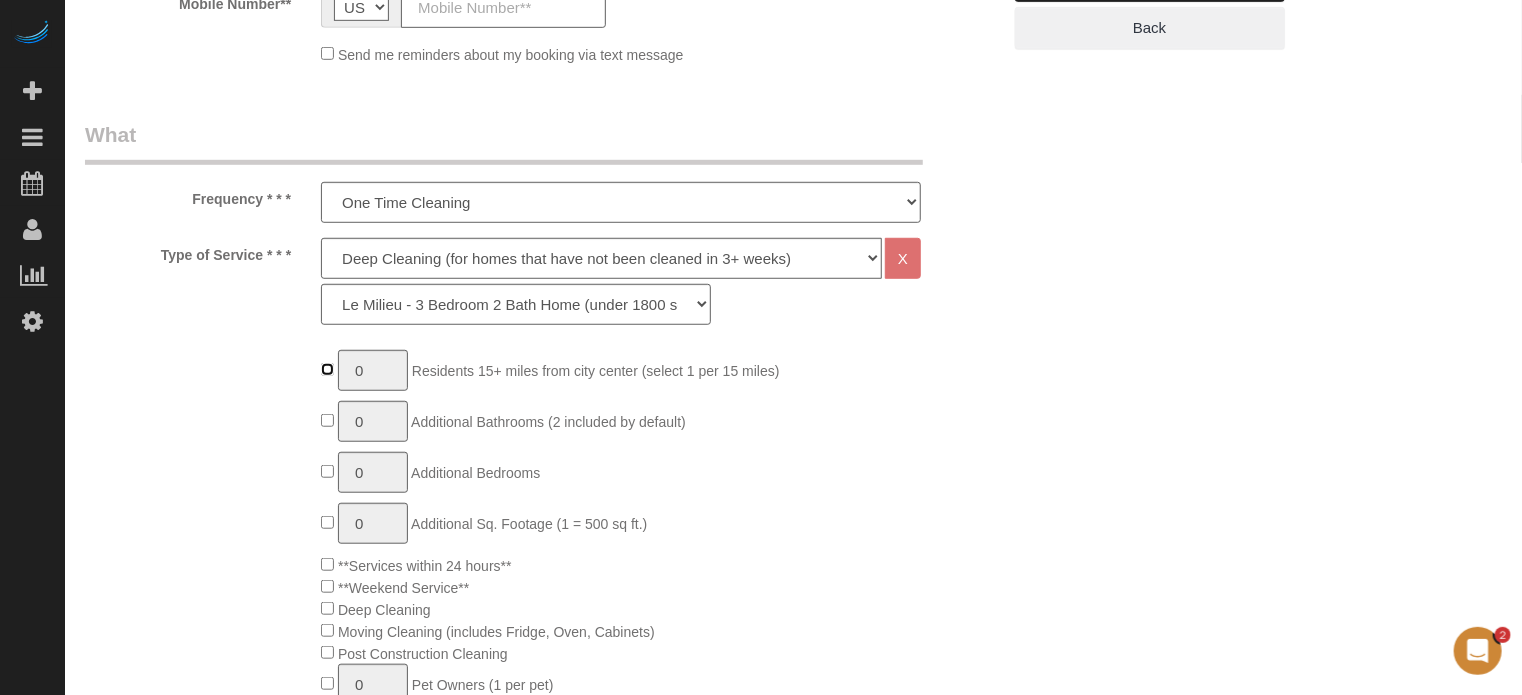 type on "1" 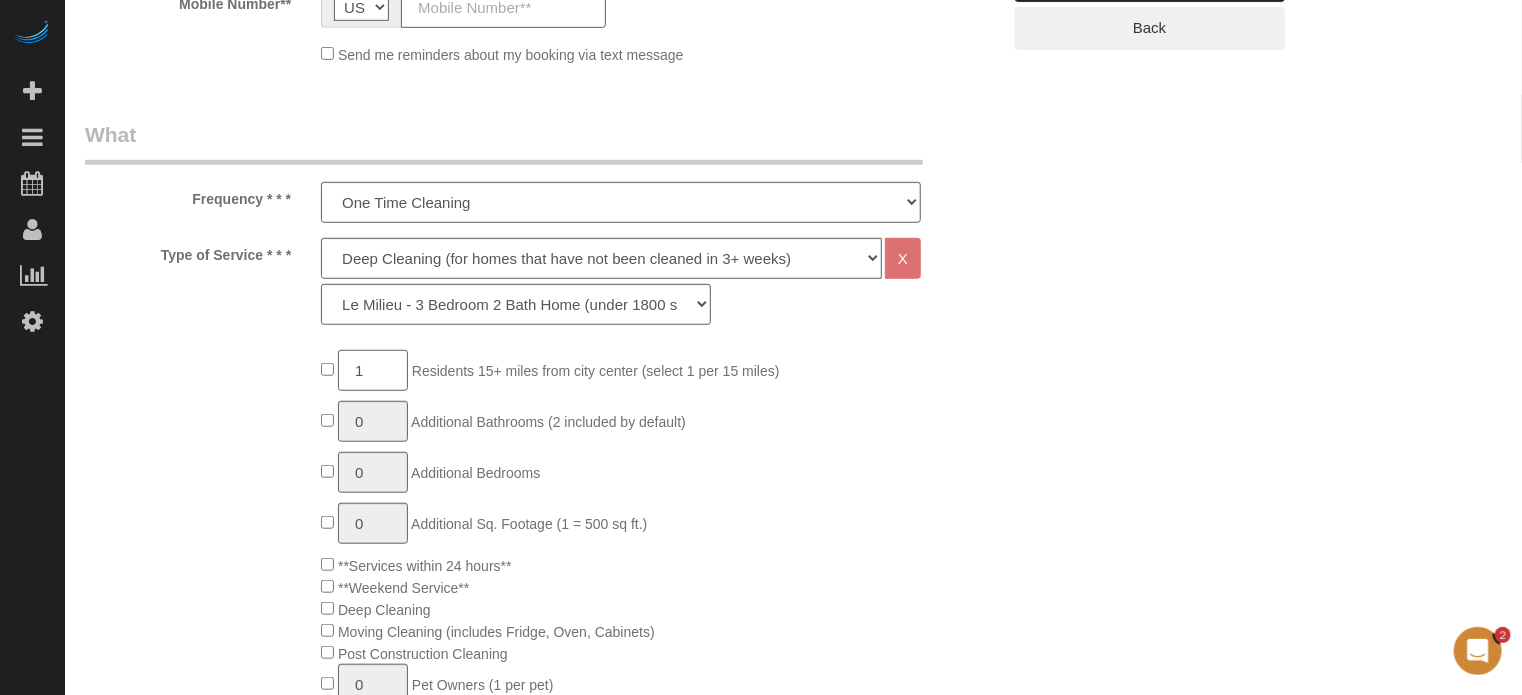 click on "1" 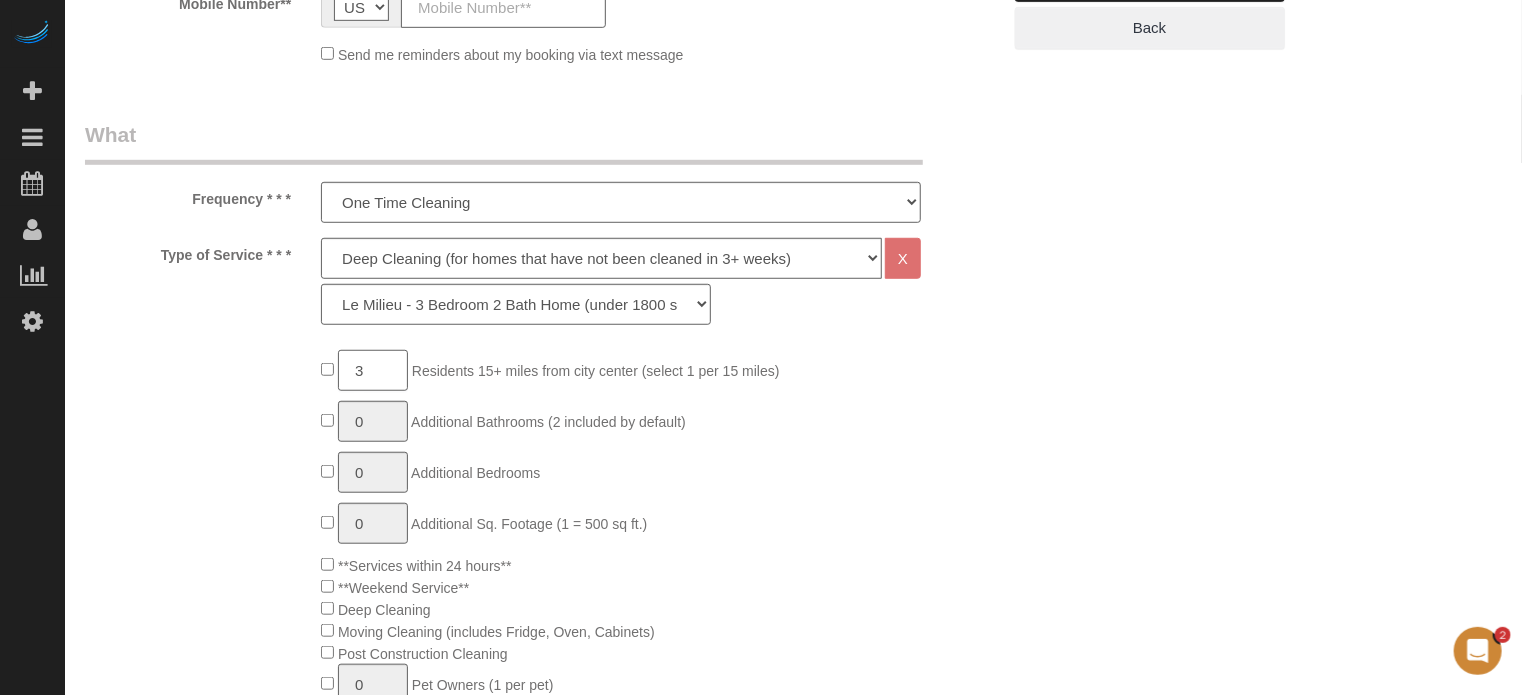 type on "3" 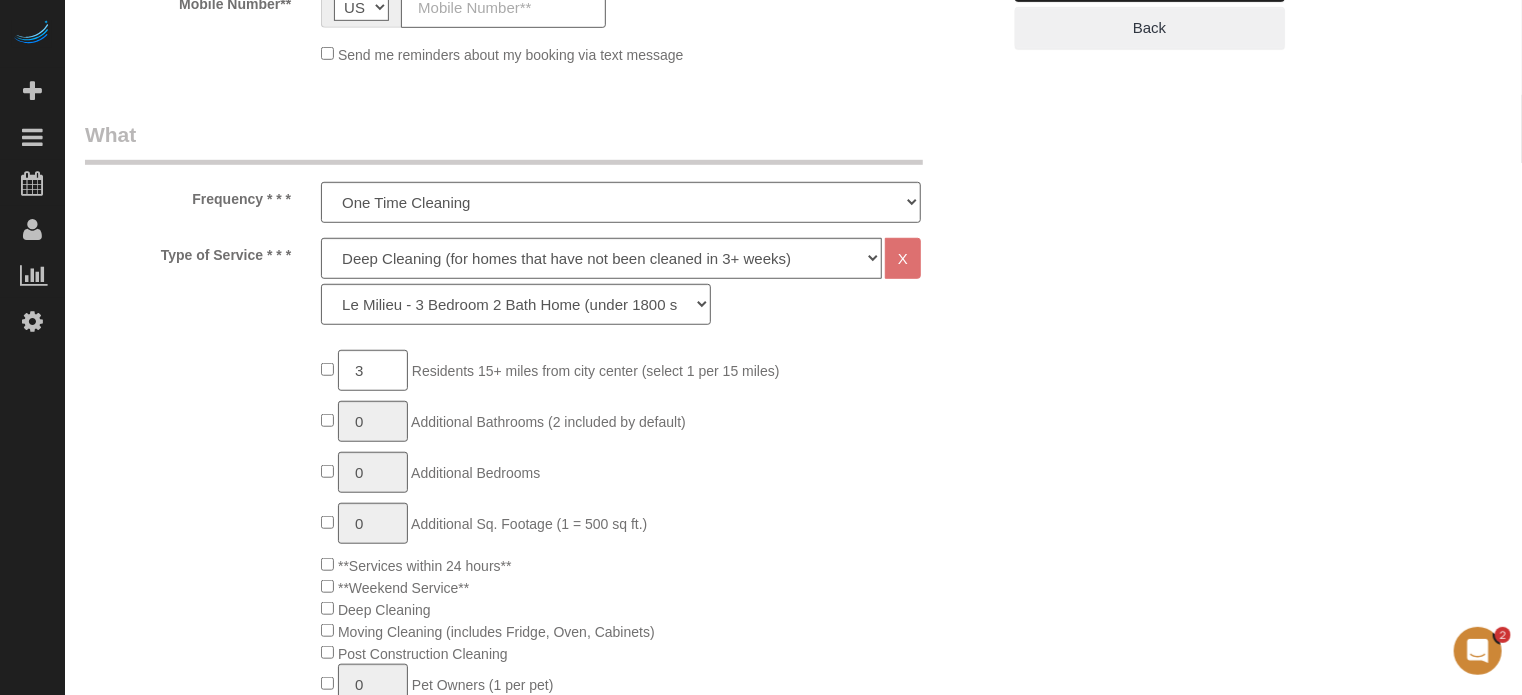 click on "3
Residents 15+ miles from city center (select 1 per 15 miles)
0
Additional Bathrooms (2 included by default)
0
Additional Bedrooms
0
Additional Sq. Footage (1 = 500 sq ft.)
**Services within 24 hours**
**Weekend Service**
Deep Cleaning
0 0" 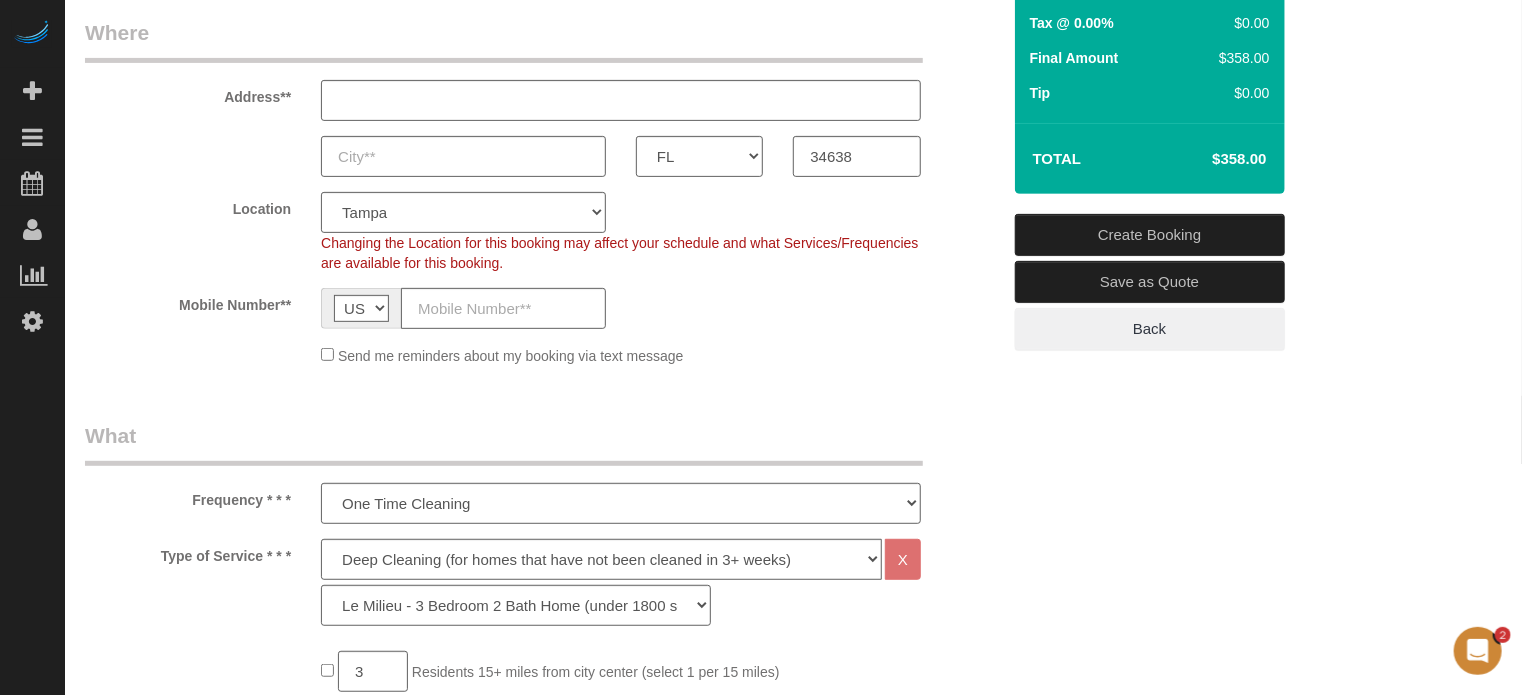 scroll, scrollTop: 300, scrollLeft: 0, axis: vertical 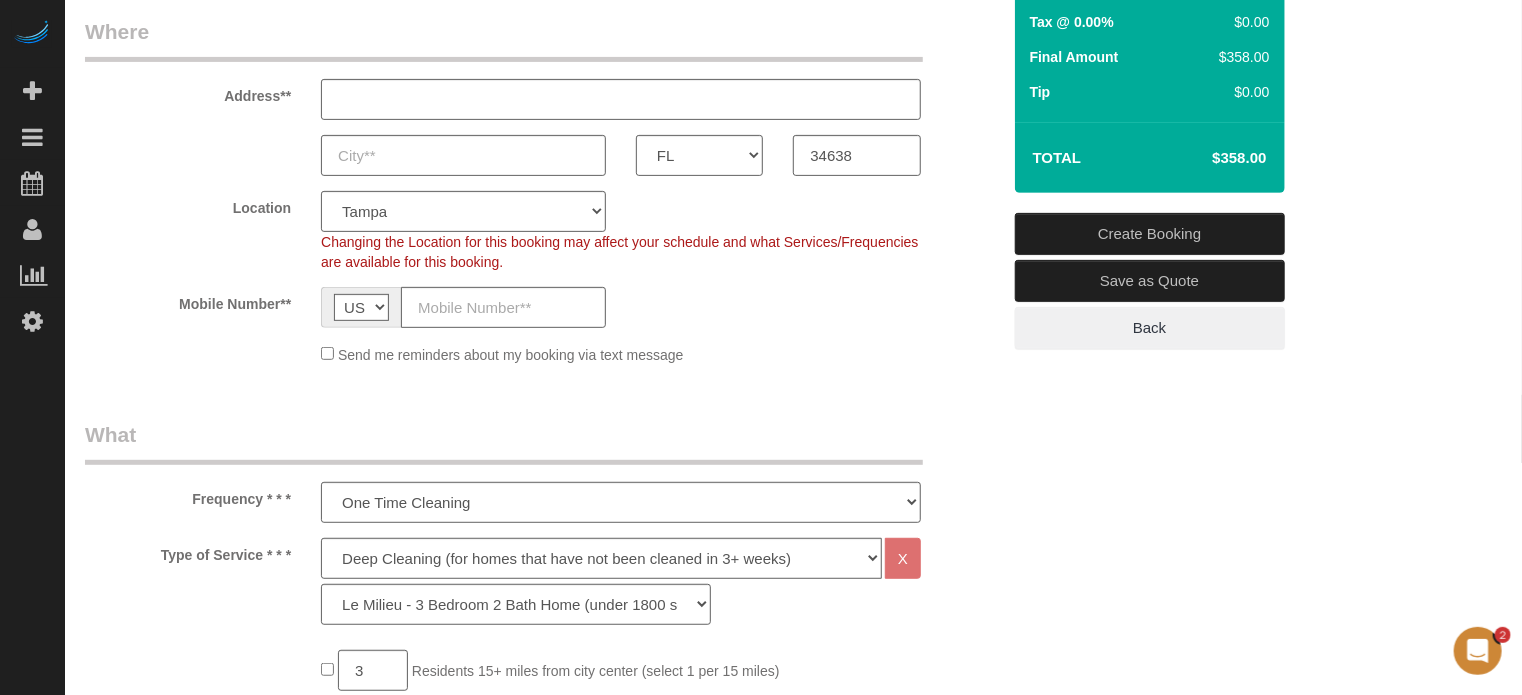 click on "Address**
AK
AL
AR
AZ
CA
CO
CT
DC
DE
FL
GA
HI
IA
ID
IL
IN
KS
KY
LA
MA
MD
ME
MI
MN
MO
MS
MT
NC
ND
NE
NH
NJ
NM
NV
NY
OH
OK
OR
PA
RI
SC
SD
TN
TX
UT
VA
VT
WA" at bounding box center [542, 96] 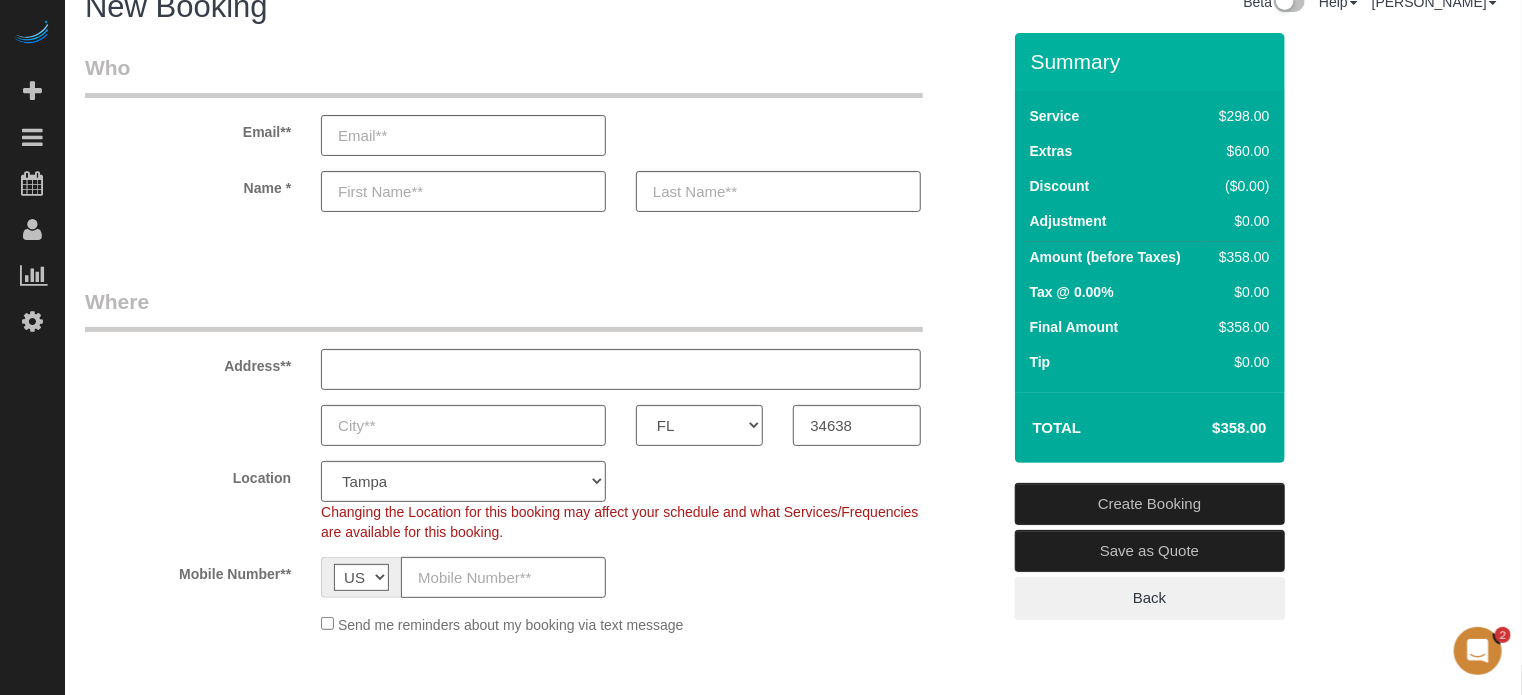 scroll, scrollTop: 0, scrollLeft: 0, axis: both 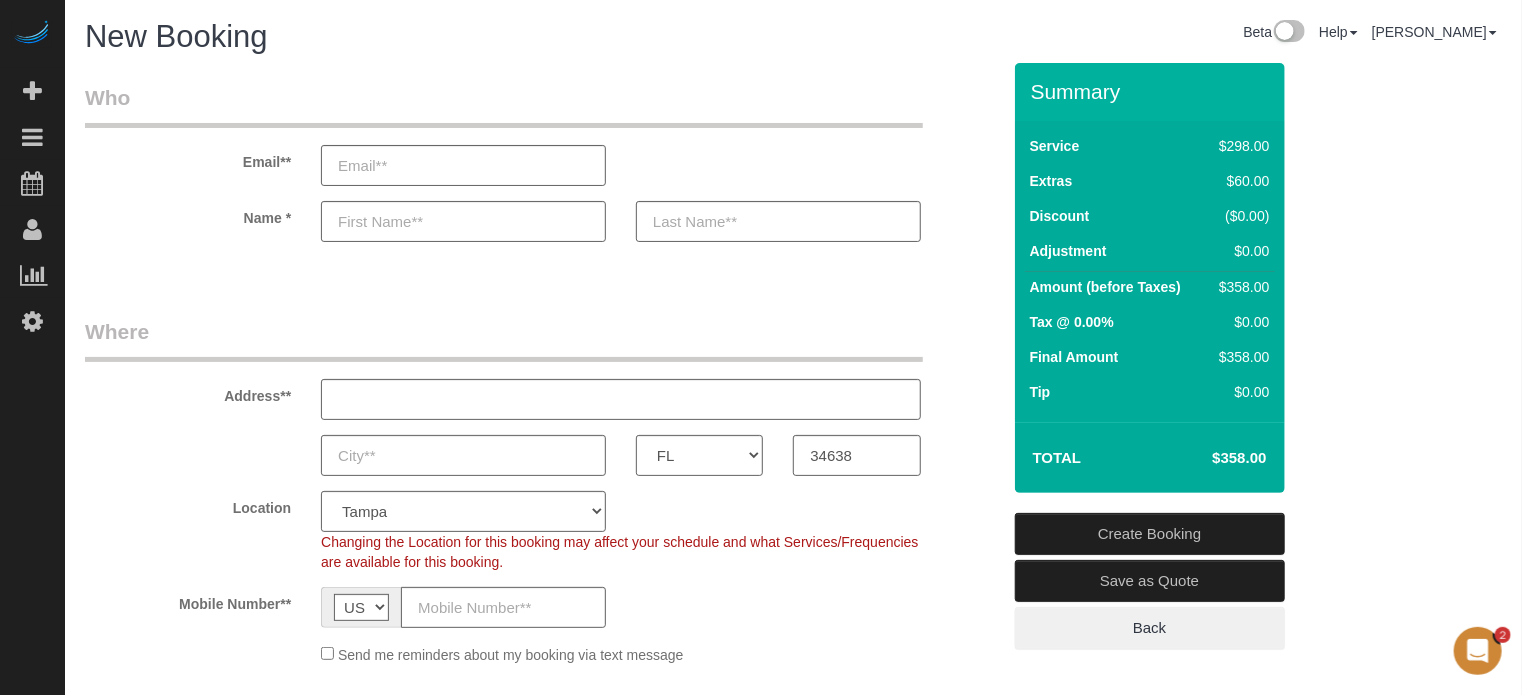 click on "Name *" at bounding box center (542, 221) 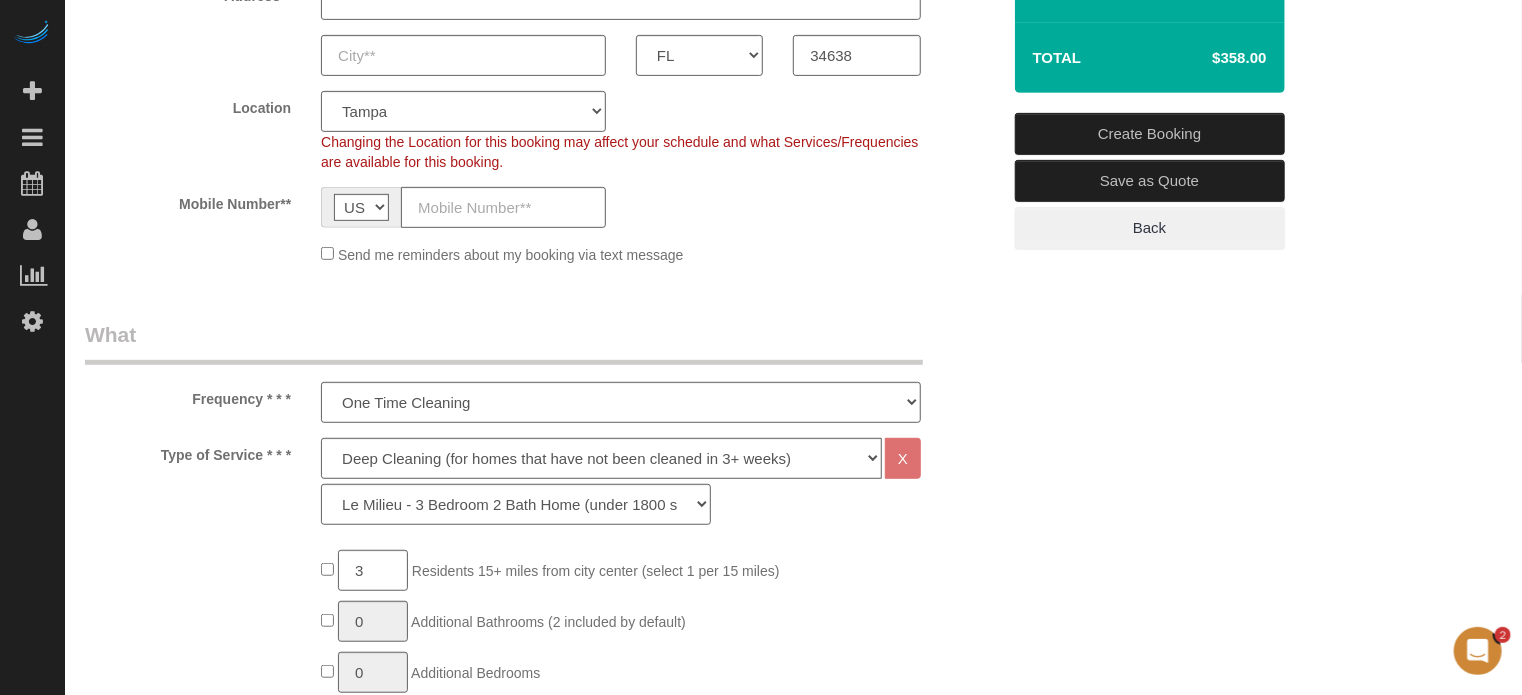 click on "Location
Pro Housekeepers Atlanta Austin Boston Chicago Cincinnati Clearwater Denver Ft Lauderdale Houston Jacksonville Kansas Las Vegas Los Angeles Area Miami Area Naples NYC Area Orlando Palm Beach Phoenix Portland Area San Francisco Area Sarasota Seattle Area St Petersburg Tampa Washington DC
Changing the Location for this booking may affect your schedule and what
Services/Frequencies are available for this booking.
Mobile Number**
AF AL DZ AD AO AI AQ AG AR AM AW AU AT AZ BS BH BD BB BY BE BZ BJ BM BT BO BA BW BR GB IO BN BG BF BI KH CM CA CV BQ KY CF TD CL CN CX CC CO KM CD CG CK CR HR CU CW CY CZ CI DK DJ DM DO TL EC EG SV GQ ER EE ET FK FO FJ FI FR GF PF TF GA GM GE DE GH GI GR GL GD GP GU GT GG GN GW GY HT HN HK HU IS IN ID IR IQ IE IM IL IT JM JP JE JO KZ KE KI KP KR KW KG LA LV LB LS LR LY LI LT LU MO MK MG MW MY MV ML MT MH MQ MR MU YT MX FM MD MC MN ME MS MA MZ MM NA NR NP NL NC NZ NI NE" 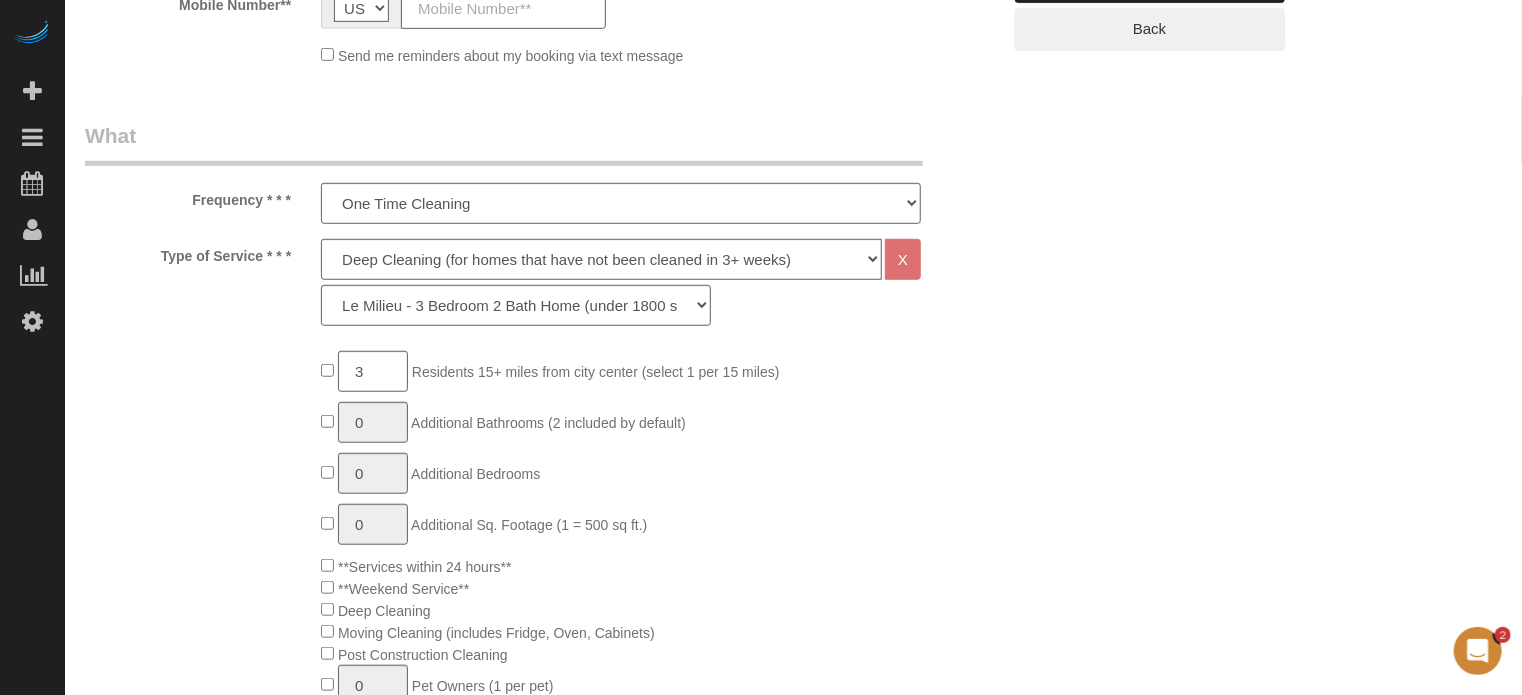 scroll, scrollTop: 600, scrollLeft: 0, axis: vertical 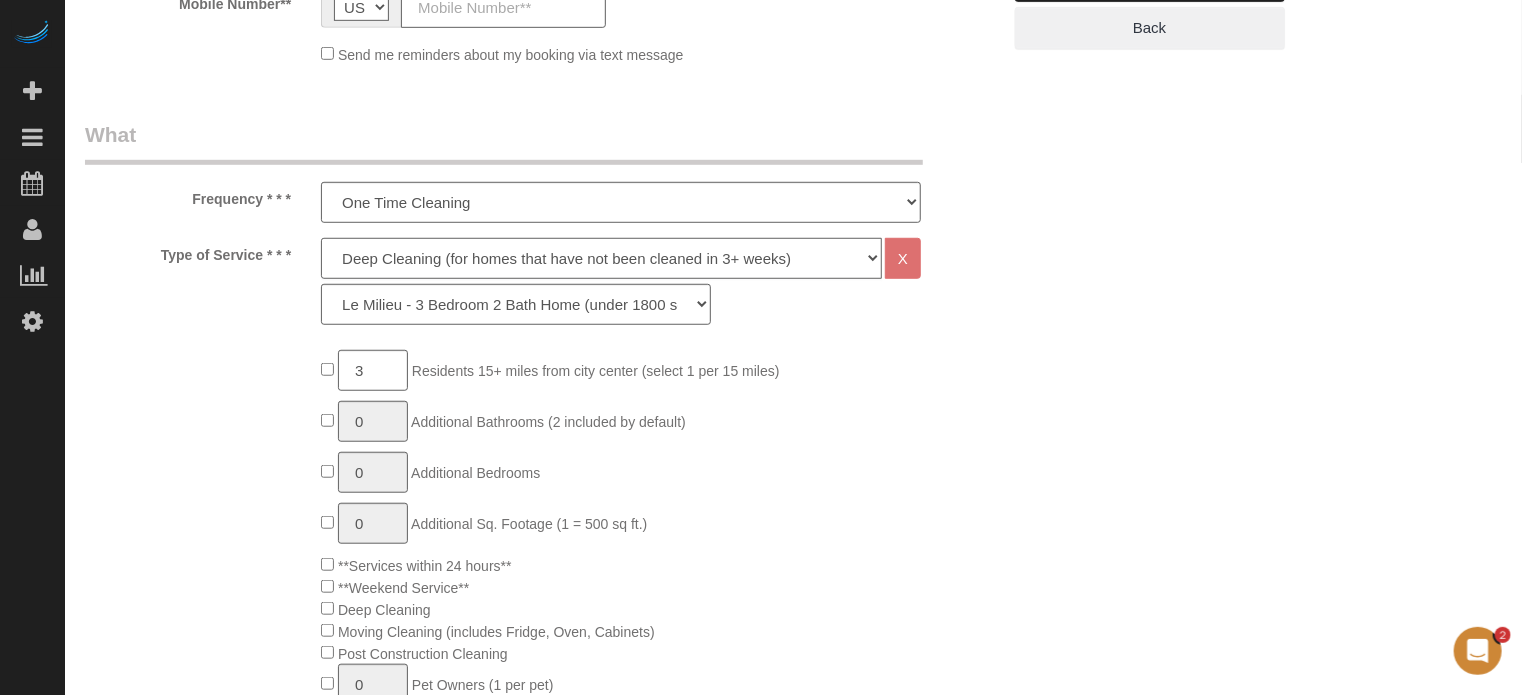 click on "Deep Cleaning (for homes that have not been cleaned in 3+ weeks) Spruce Regular Cleaning (for homes cleaned in last 3 weeks) Moving Cleanup (to clean home for new tenants) Post Construction Cleaning Vacation Rental Cleaning Hourly" 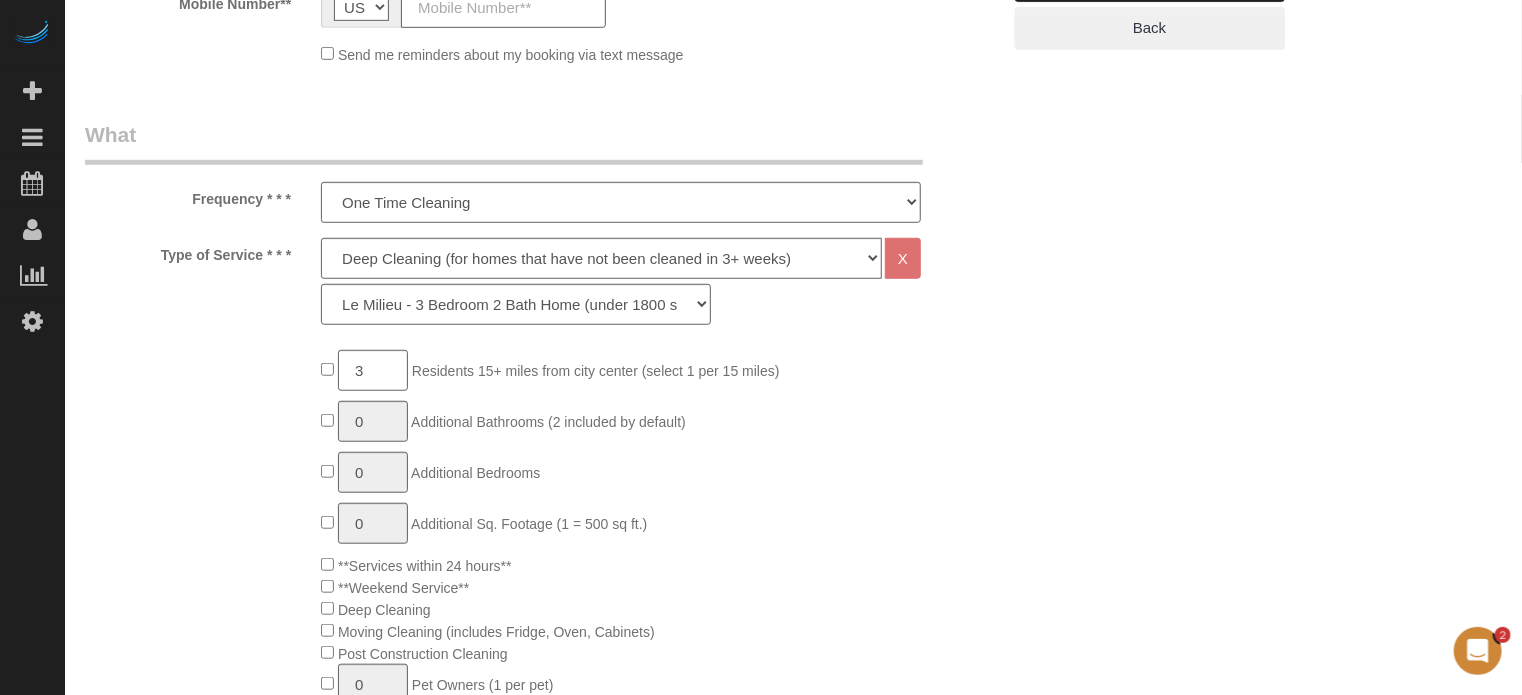 click on "Type of Service * * *" 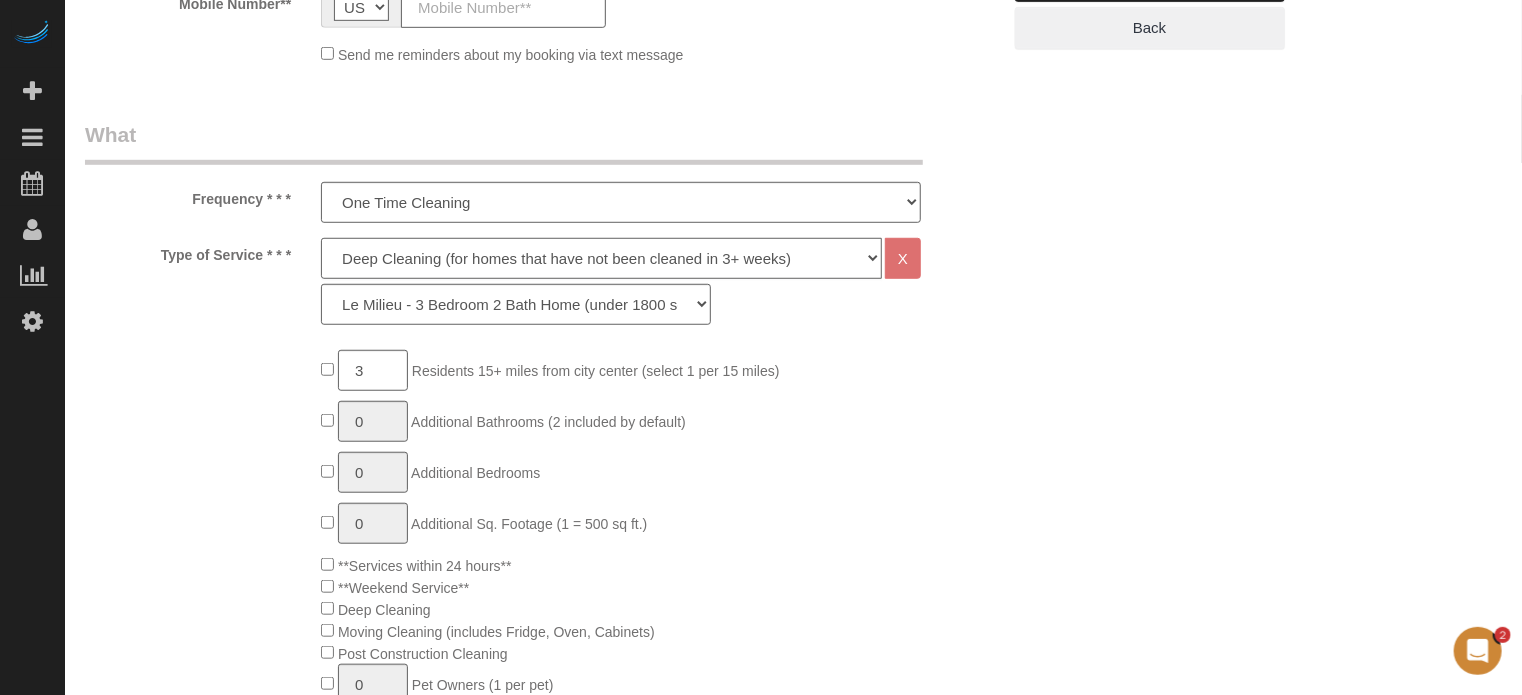 click on "Deep Cleaning (for homes that have not been cleaned in 3+ weeks) Spruce Regular Cleaning (for homes cleaned in last 3 weeks) Moving Cleanup (to clean home for new tenants) Post Construction Cleaning Vacation Rental Cleaning Hourly" 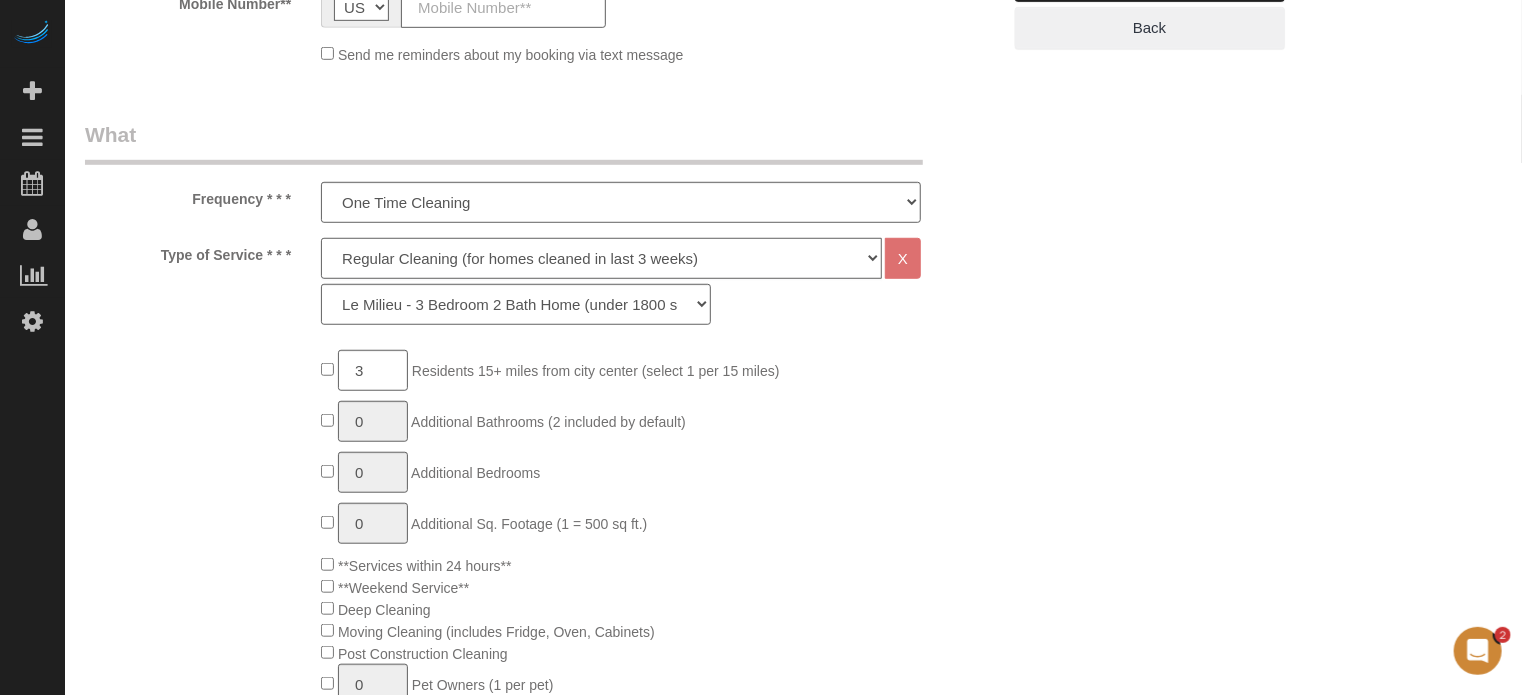 click on "Deep Cleaning (for homes that have not been cleaned in 3+ weeks) Spruce Regular Cleaning (for homes cleaned in last 3 weeks) Moving Cleanup (to clean home for new tenants) Post Construction Cleaning Vacation Rental Cleaning Hourly" 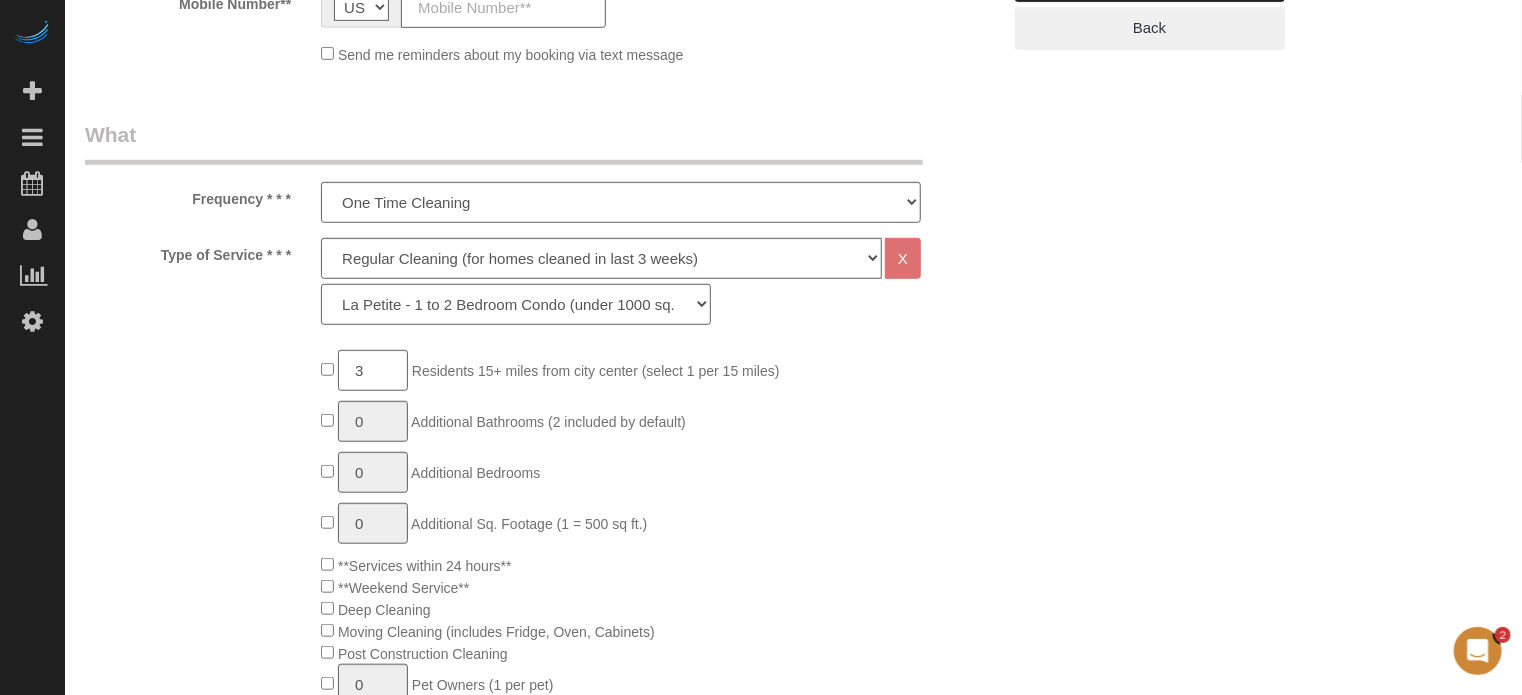 click on "La Petite - 1 to 2 Bedroom Condo (under 1000 sq. ft.) La Petite II - 2 Bedroom 2 Bath Home/Condo ([DATE]-[DATE] sq. ft.) Le Milieu - 3 Bedroom 2 Bath Home (under 1800 sq. ft.) Le Milieu - 4 Bedroom 2 Bath Home (under 1800 sq. ft.) Grand - 5 Bedroom 2 Bath Home (under 2250 sq. ft.) Très Grand - 6 Bedroom 2 Bath Home (under 3000 sq. ft.)" 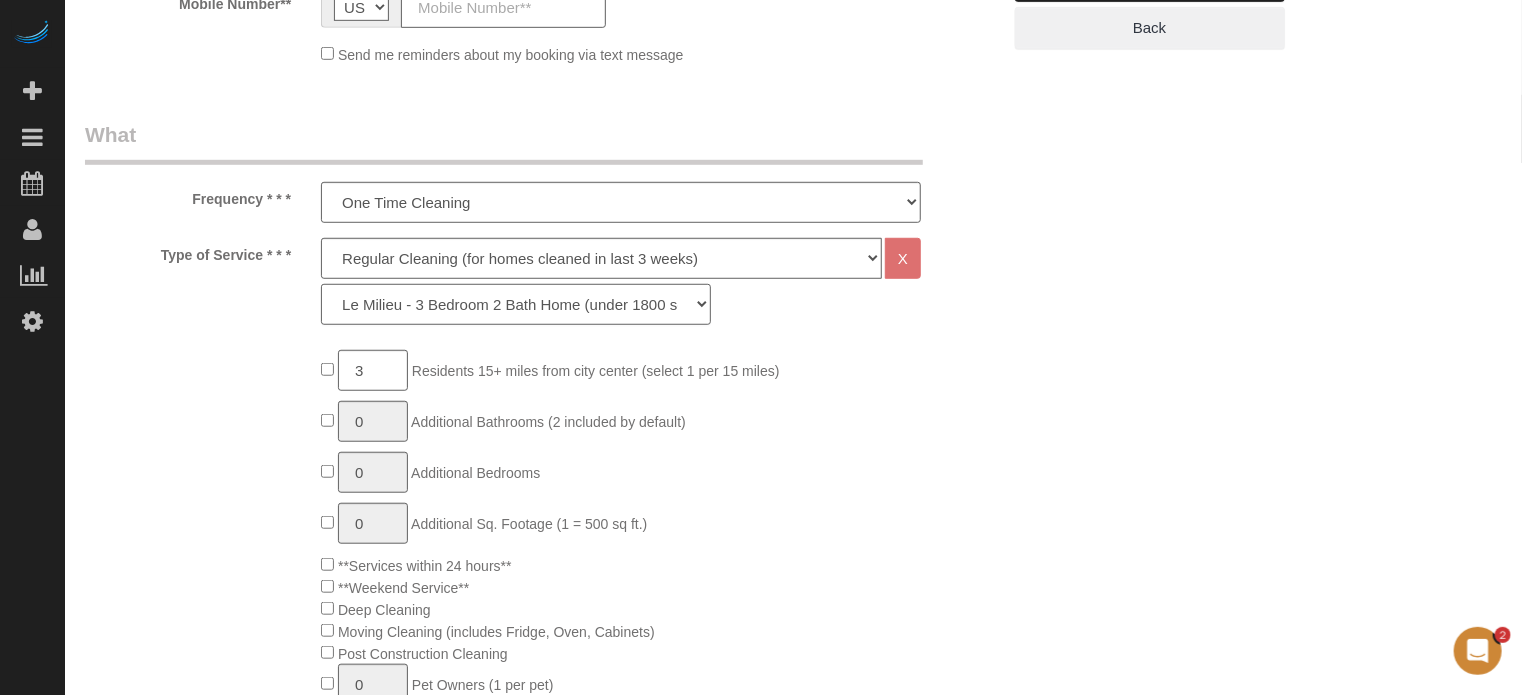 click on "La Petite - 1 to 2 Bedroom Condo (under 1000 sq. ft.) La Petite II - 2 Bedroom 2 Bath Home/Condo ([DATE]-[DATE] sq. ft.) Le Milieu - 3 Bedroom 2 Bath Home (under 1800 sq. ft.) Le Milieu - 4 Bedroom 2 Bath Home (under 1800 sq. ft.) Grand - 5 Bedroom 2 Bath Home (under 2250 sq. ft.) Très Grand - 6 Bedroom 2 Bath Home (under 3000 sq. ft.)" 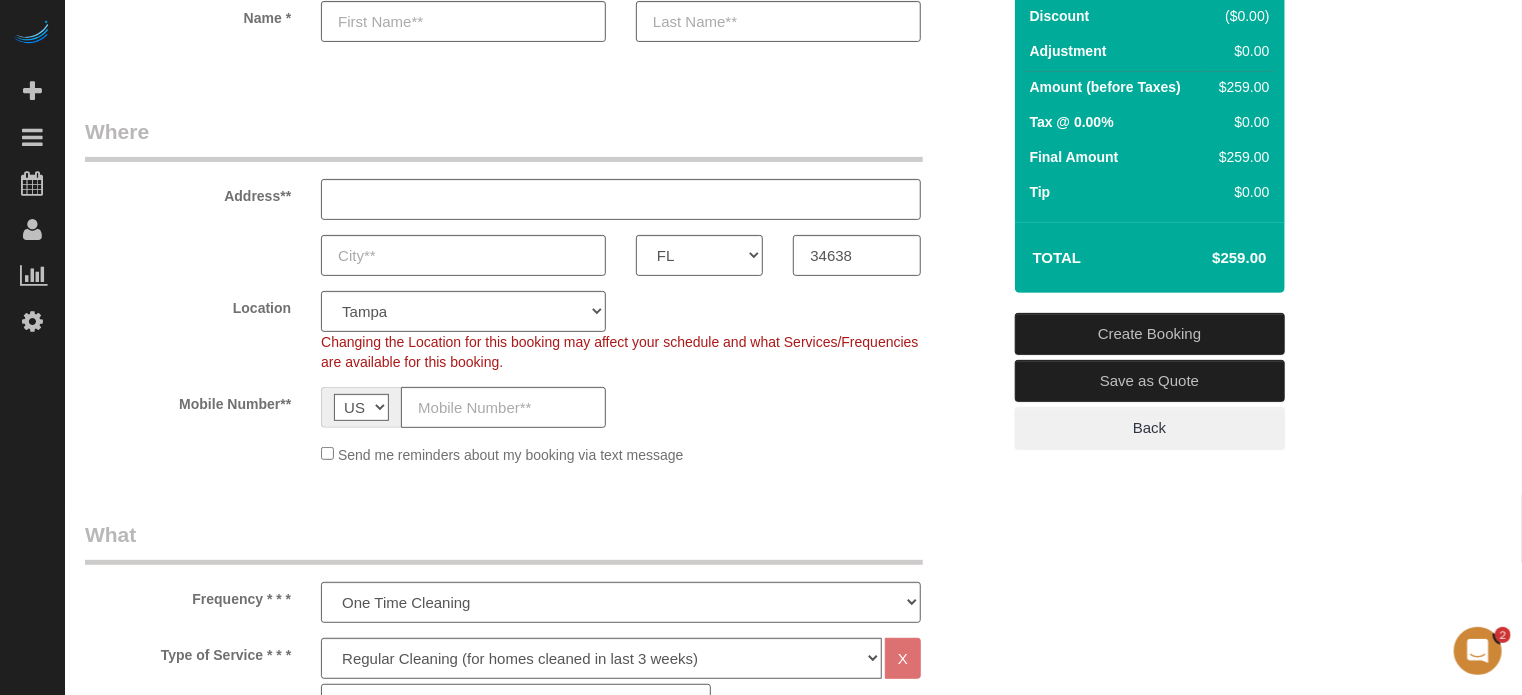 scroll, scrollTop: 600, scrollLeft: 0, axis: vertical 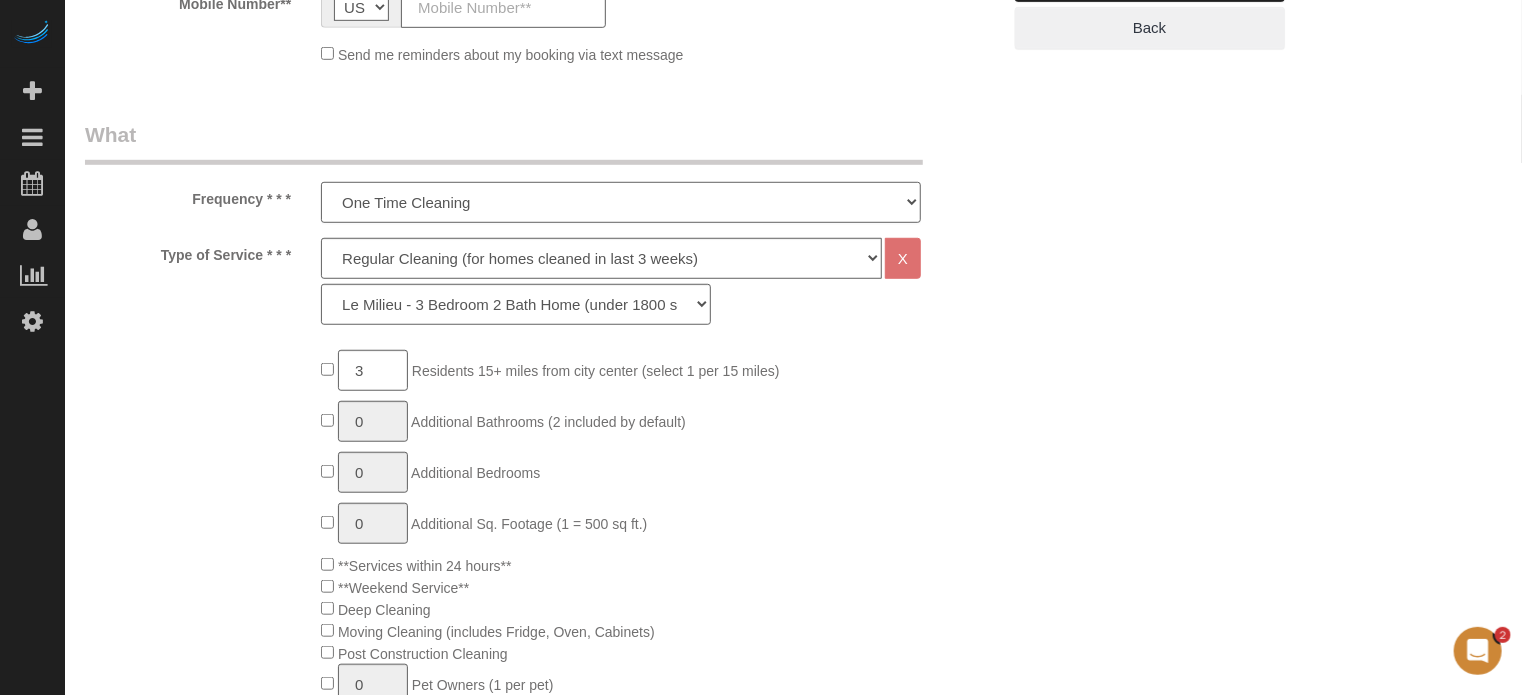 click on "One Time Cleaning Weekly Cleaning (20%) - 20.00% (0% for the First Booking) Every 2 Weeks (15%) - 15.00% (0% for the First Booking) Every 3 Weeks (10%) - 10.00% (0% for the First Booking) Every 4 Weeks (5%) - 5.00% (0% for the First Booking) Every 6 Weeks (2.5%) - 2.50% (0% for the First Booking) Every 8 Weeks ($5 off) - $5.00 (0% for the First Booking)" at bounding box center (621, 202) 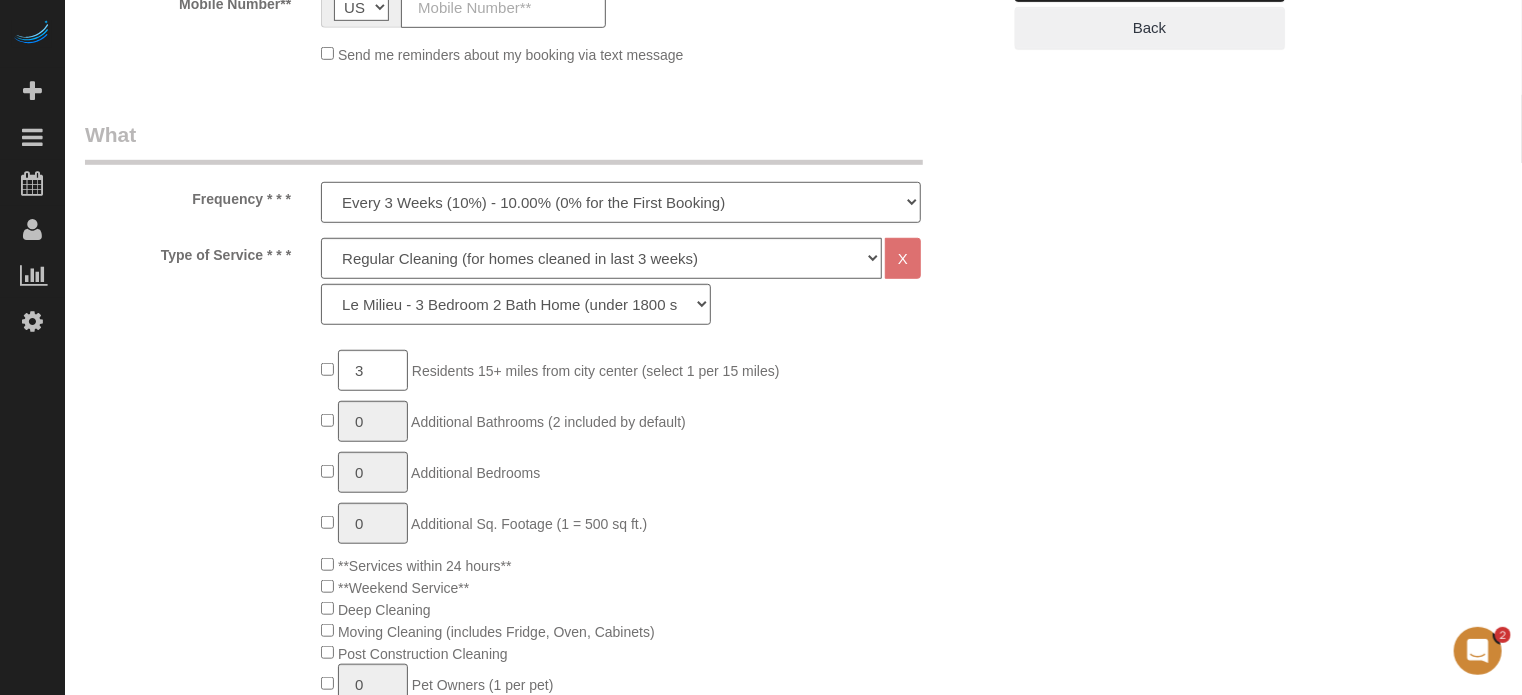 click on "One Time Cleaning Weekly Cleaning (20%) - 20.00% (0% for the First Booking) Every 2 Weeks (15%) - 15.00% (0% for the First Booking) Every 3 Weeks (10%) - 10.00% (0% for the First Booking) Every 4 Weeks (5%) - 5.00% (0% for the First Booking) Every 6 Weeks (2.5%) - 2.50% (0% for the First Booking) Every 8 Weeks ($5 off) - $5.00 (0% for the First Booking)" at bounding box center [621, 202] 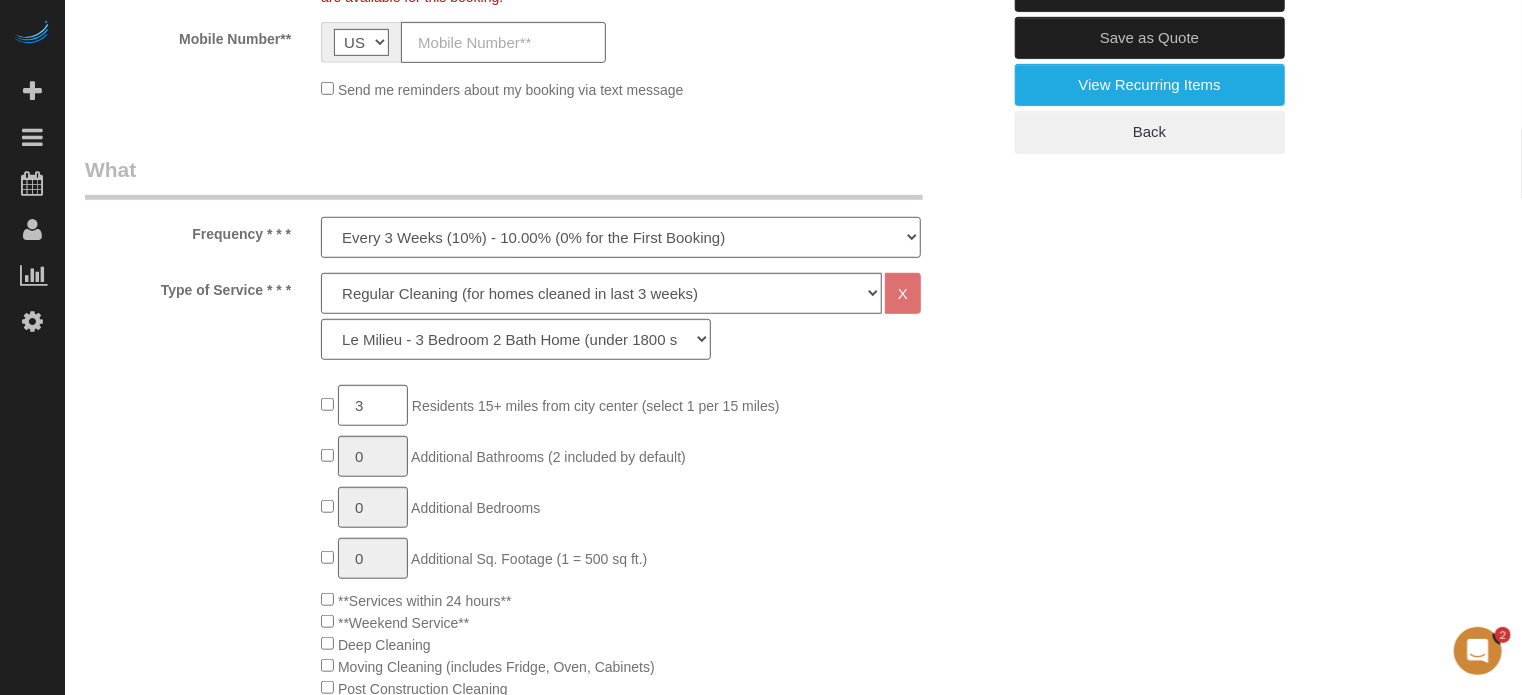 scroll, scrollTop: 600, scrollLeft: 0, axis: vertical 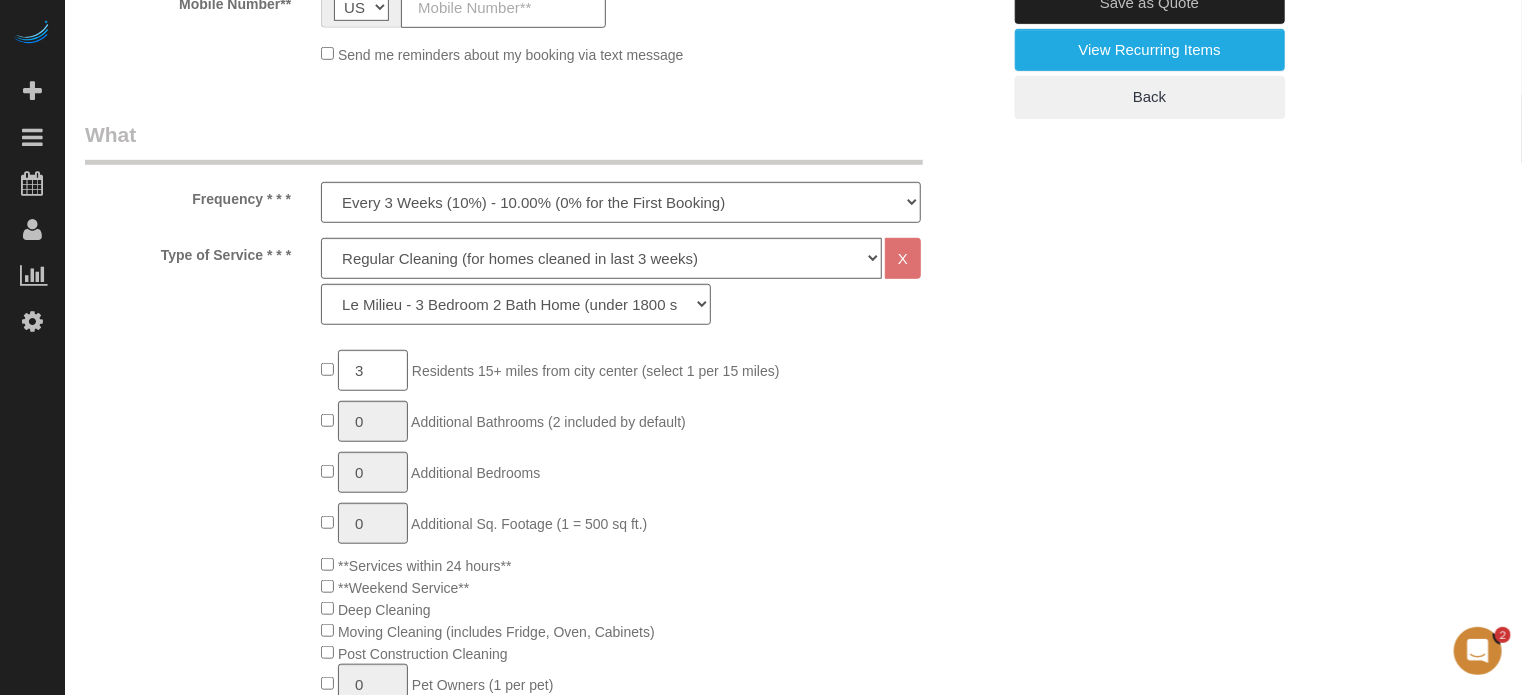 drag, startPoint x: 193, startPoint y: 199, endPoint x: 264, endPoint y: 263, distance: 95.587654 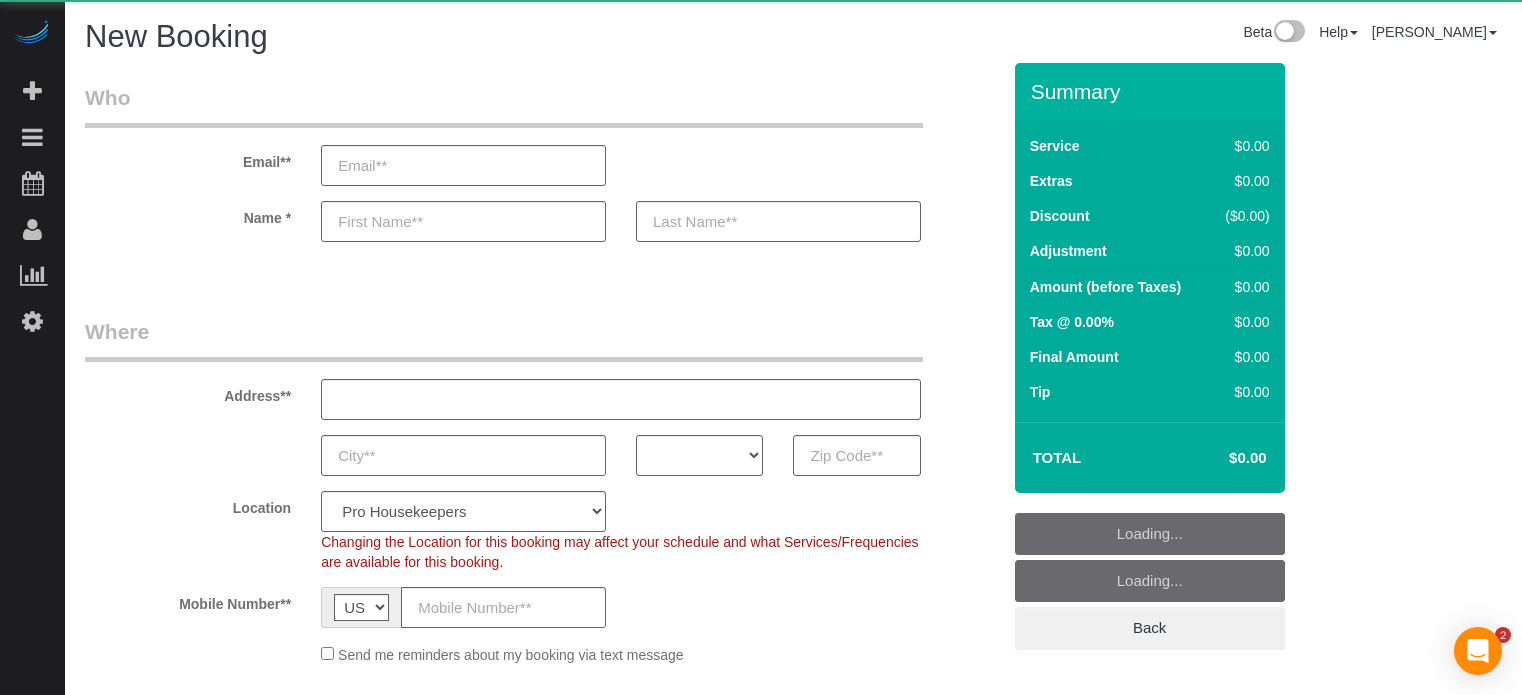 select on "number:9" 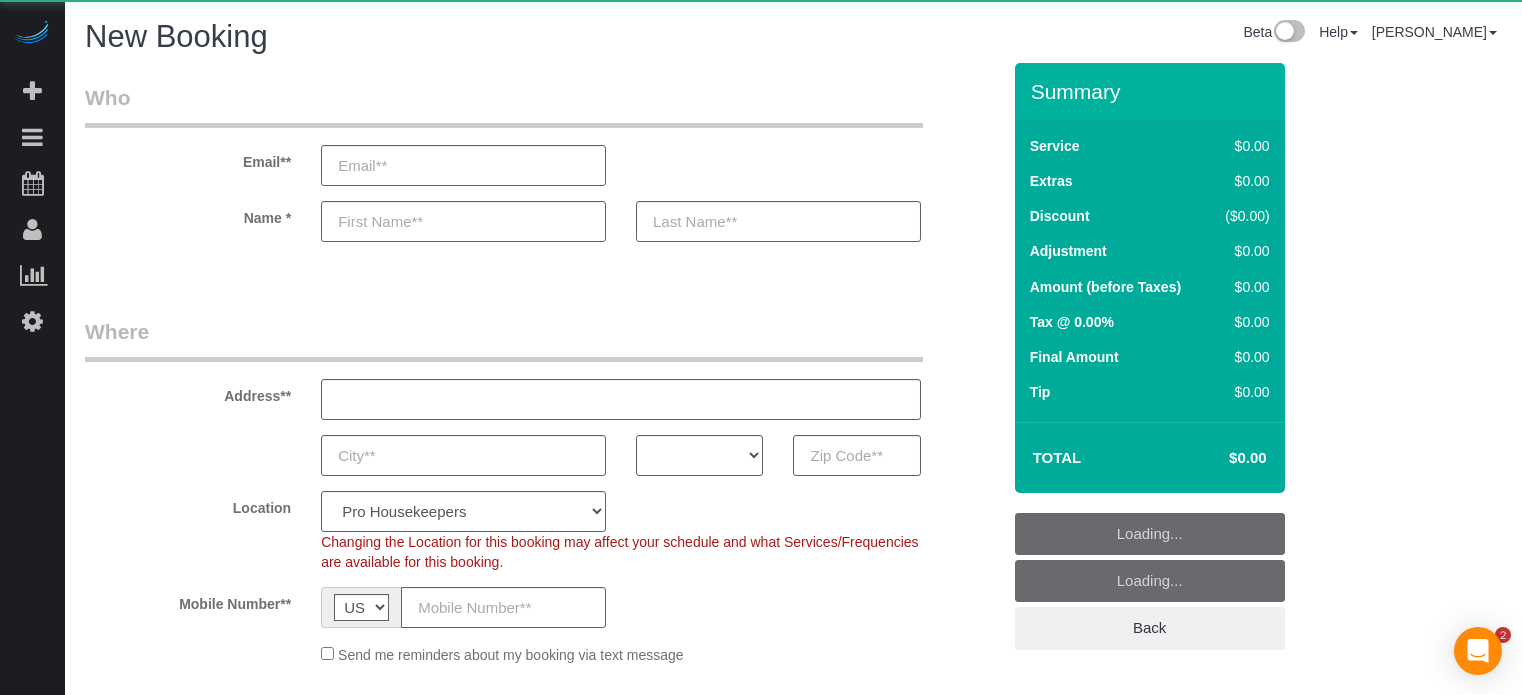 select on "object:740" 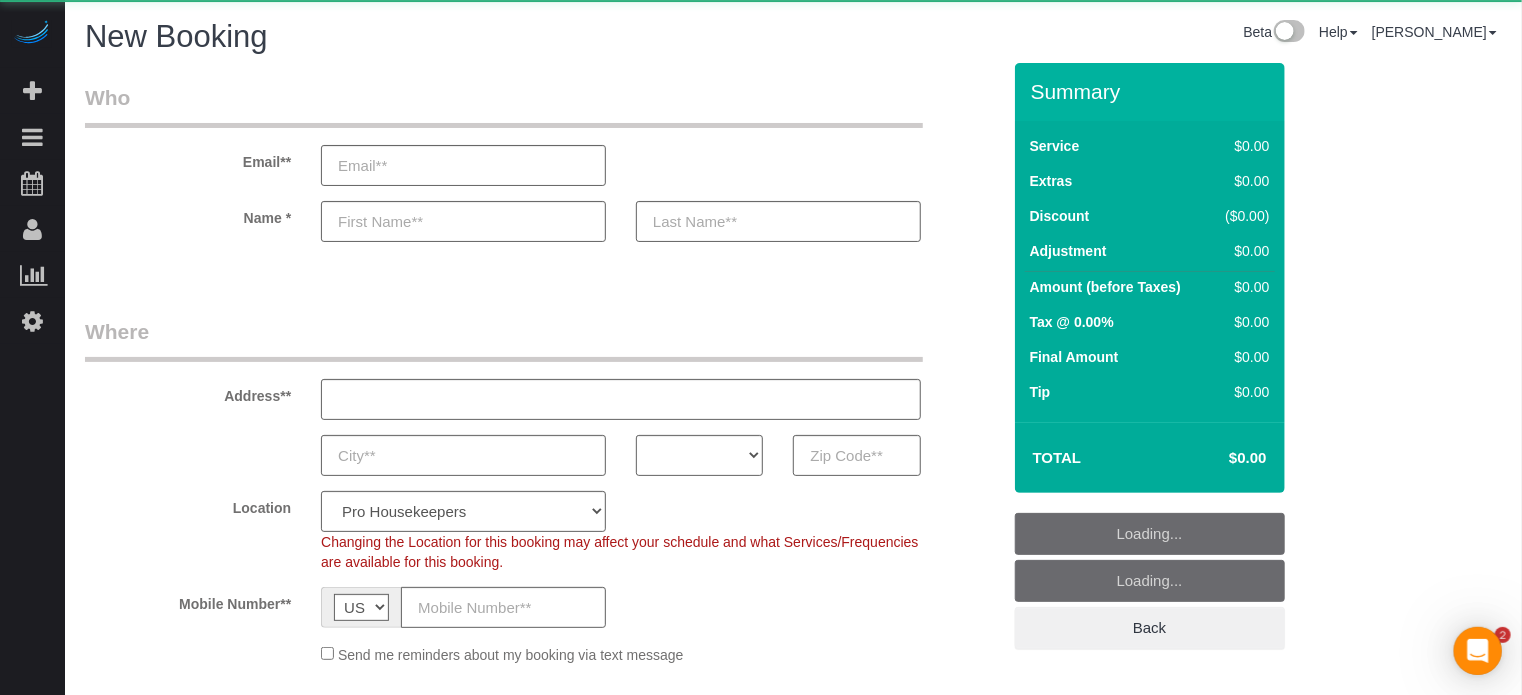 select on "4" 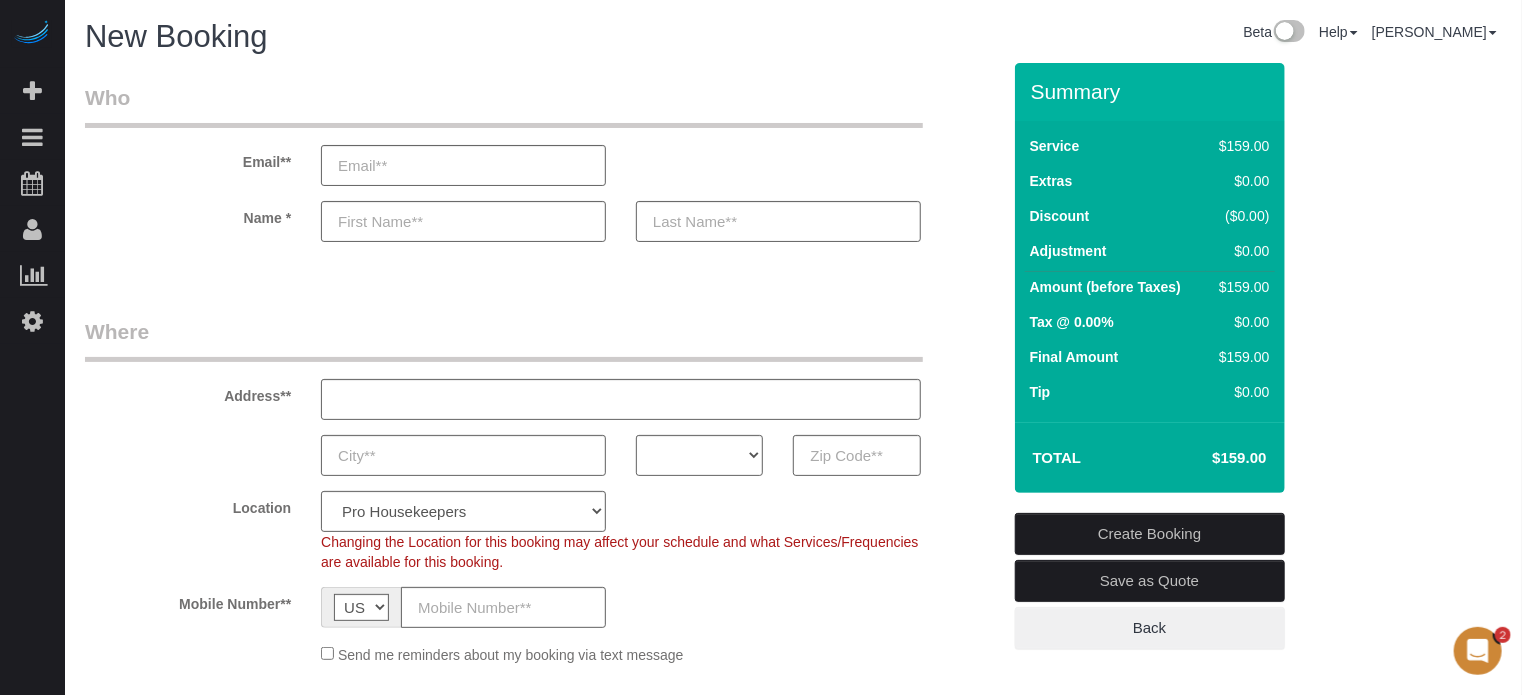 scroll, scrollTop: 0, scrollLeft: 0, axis: both 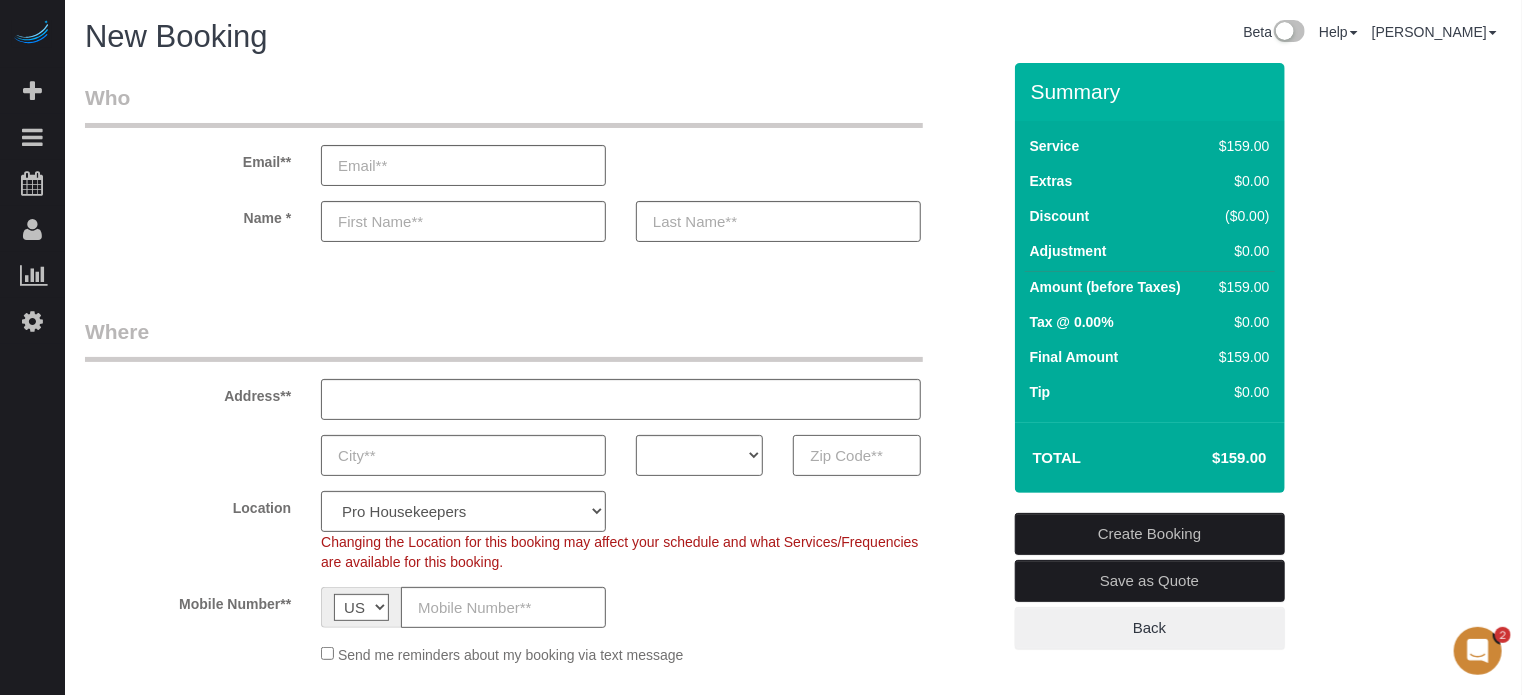 paste on "33510" 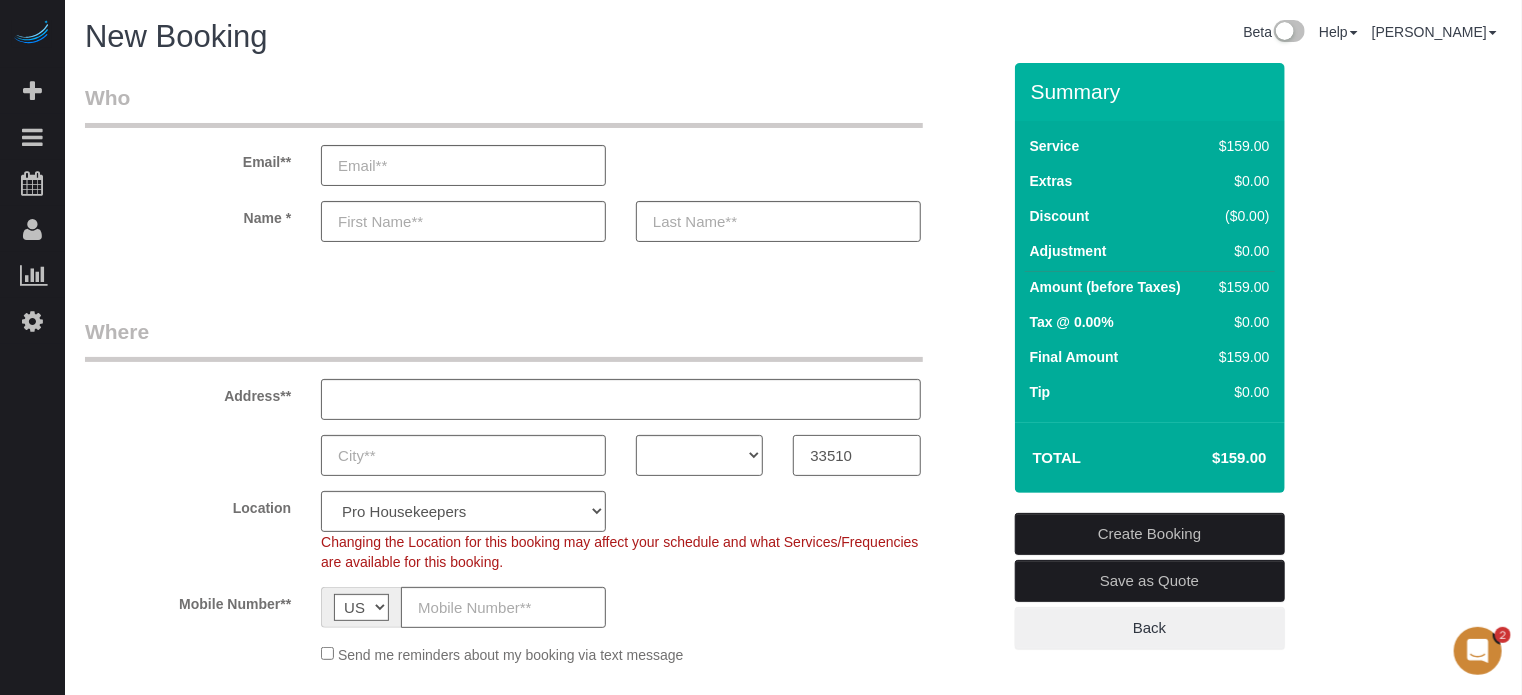 type on "33510" 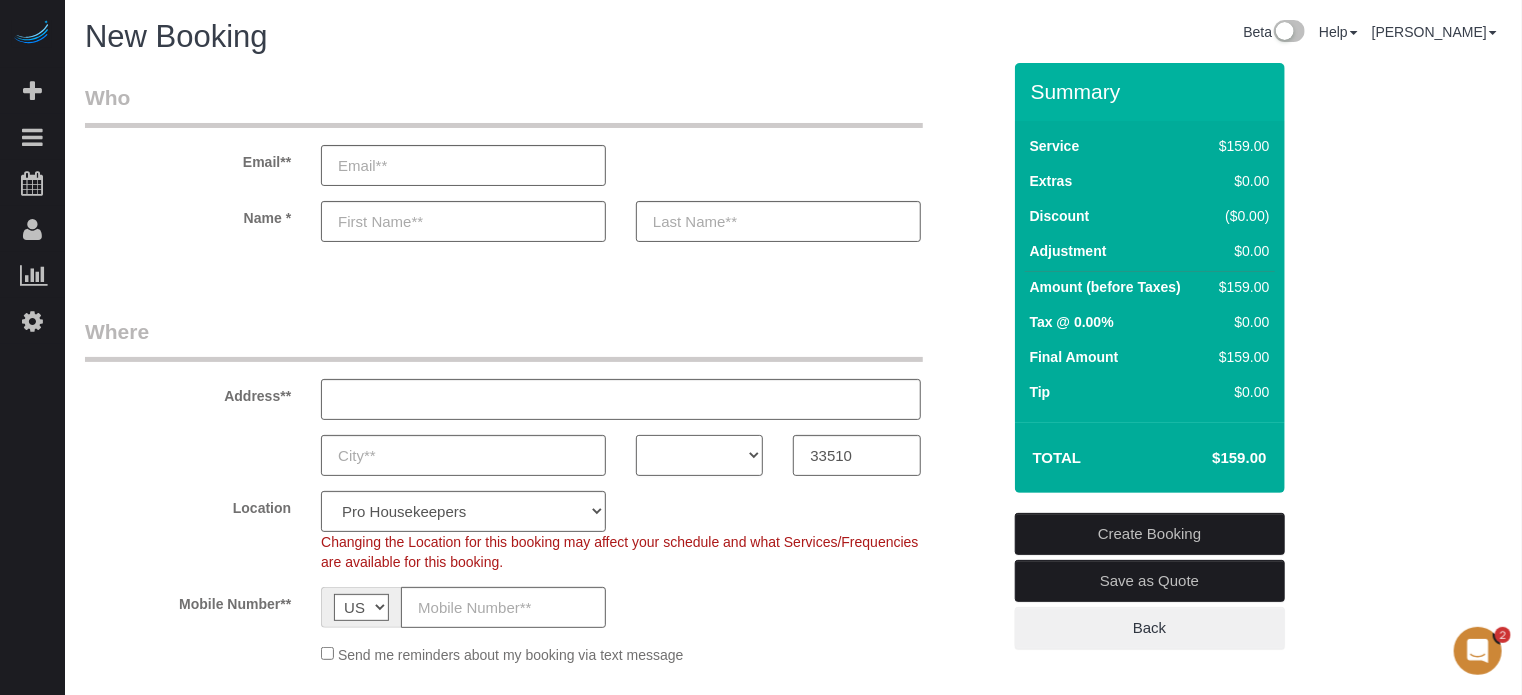click on "AK
AL
AR
AZ
CA
CO
CT
DC
DE
[GEOGRAPHIC_DATA]
[GEOGRAPHIC_DATA]
HI
IA
ID
IL
IN
KS
[GEOGRAPHIC_DATA]
LA
MA
MD
ME
MI
[GEOGRAPHIC_DATA]
[GEOGRAPHIC_DATA]
MS
MT
[GEOGRAPHIC_DATA]
ND
NE
NH
[GEOGRAPHIC_DATA]
NM
NV
[GEOGRAPHIC_DATA]
[GEOGRAPHIC_DATA]
OK
OR
[GEOGRAPHIC_DATA]
[GEOGRAPHIC_DATA]
SC
SD
[GEOGRAPHIC_DATA]
[GEOGRAPHIC_DATA]
UT
VA
VT
[GEOGRAPHIC_DATA]
WI
WV
WY" at bounding box center [699, 455] 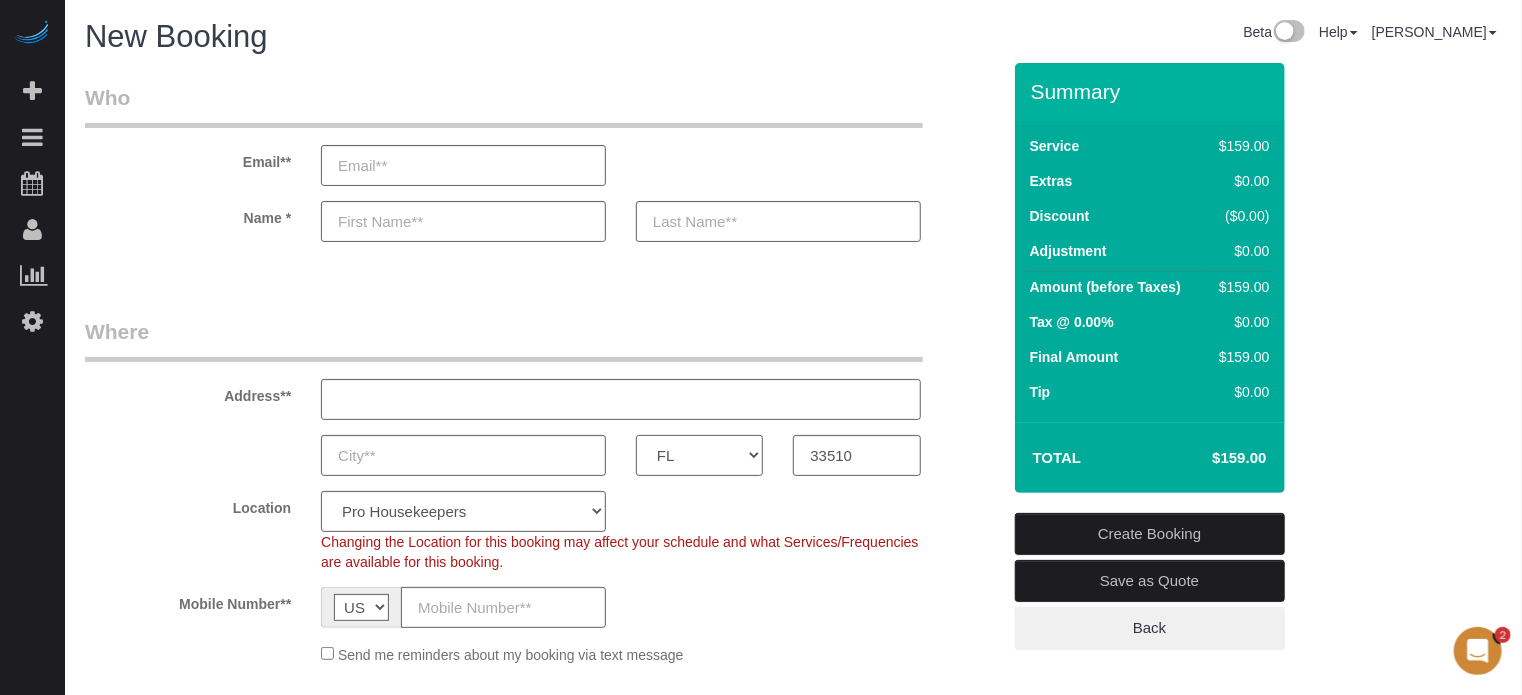 click on "AK
AL
AR
AZ
CA
CO
CT
DC
DE
[GEOGRAPHIC_DATA]
[GEOGRAPHIC_DATA]
HI
IA
ID
IL
IN
KS
[GEOGRAPHIC_DATA]
LA
MA
MD
ME
MI
[GEOGRAPHIC_DATA]
[GEOGRAPHIC_DATA]
MS
MT
[GEOGRAPHIC_DATA]
ND
NE
NH
[GEOGRAPHIC_DATA]
NM
NV
[GEOGRAPHIC_DATA]
[GEOGRAPHIC_DATA]
OK
OR
[GEOGRAPHIC_DATA]
[GEOGRAPHIC_DATA]
SC
SD
[GEOGRAPHIC_DATA]
[GEOGRAPHIC_DATA]
UT
VA
VT
[GEOGRAPHIC_DATA]
WI
WV
WY" at bounding box center (699, 455) 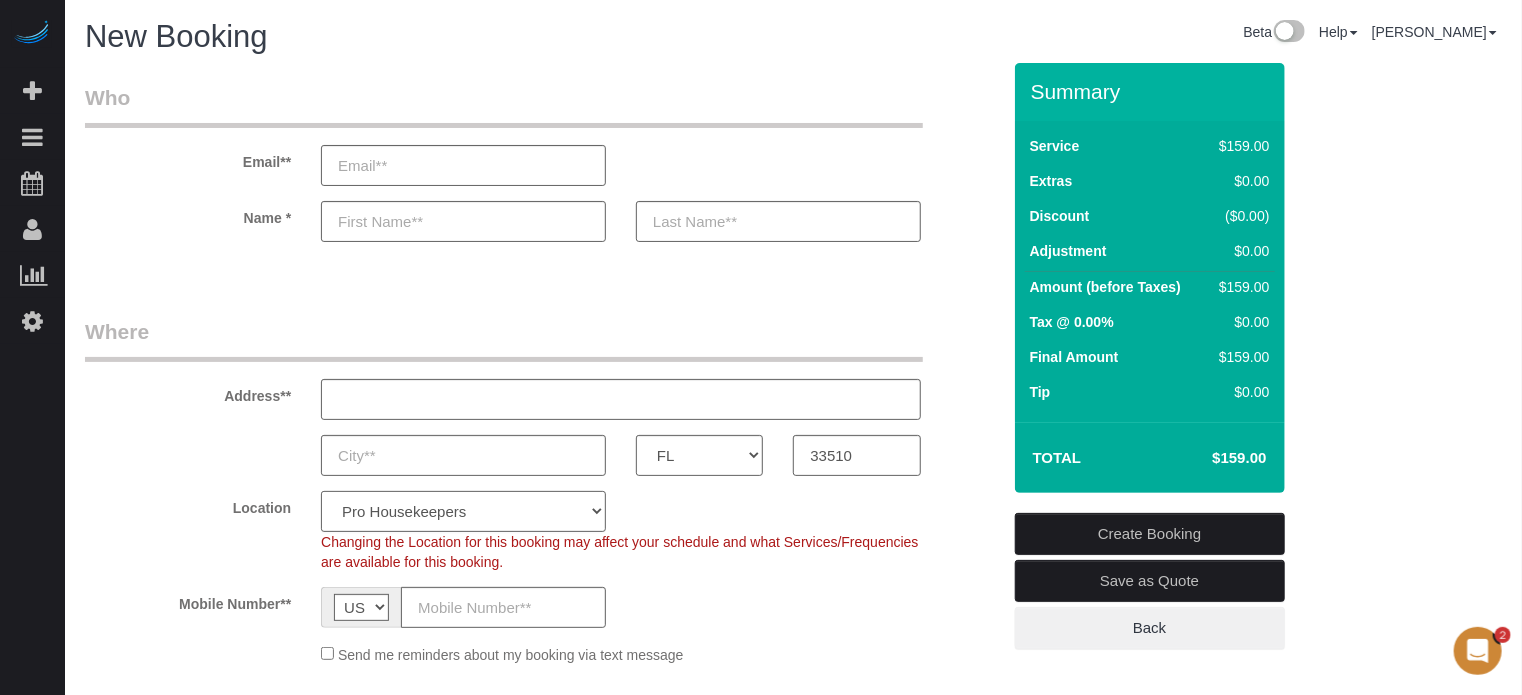 click on "Pro Housekeepers [GEOGRAPHIC_DATA] [GEOGRAPHIC_DATA] [GEOGRAPHIC_DATA] [GEOGRAPHIC_DATA] [GEOGRAPHIC_DATA] [GEOGRAPHIC_DATA] [GEOGRAPHIC_DATA] [GEOGRAPHIC_DATA] [GEOGRAPHIC_DATA] [GEOGRAPHIC_DATA] [GEOGRAPHIC_DATA] [US_STATE] [GEOGRAPHIC_DATA] [GEOGRAPHIC_DATA] Area [GEOGRAPHIC_DATA] Area [GEOGRAPHIC_DATA] [GEOGRAPHIC_DATA] Area [GEOGRAPHIC_DATA] [GEOGRAPHIC_DATA] [GEOGRAPHIC_DATA] [GEOGRAPHIC_DATA] Area [GEOGRAPHIC_DATA] [GEOGRAPHIC_DATA] [GEOGRAPHIC_DATA] Area [GEOGRAPHIC_DATA] [GEOGRAPHIC_DATA] [US_STATE] [GEOGRAPHIC_DATA]" 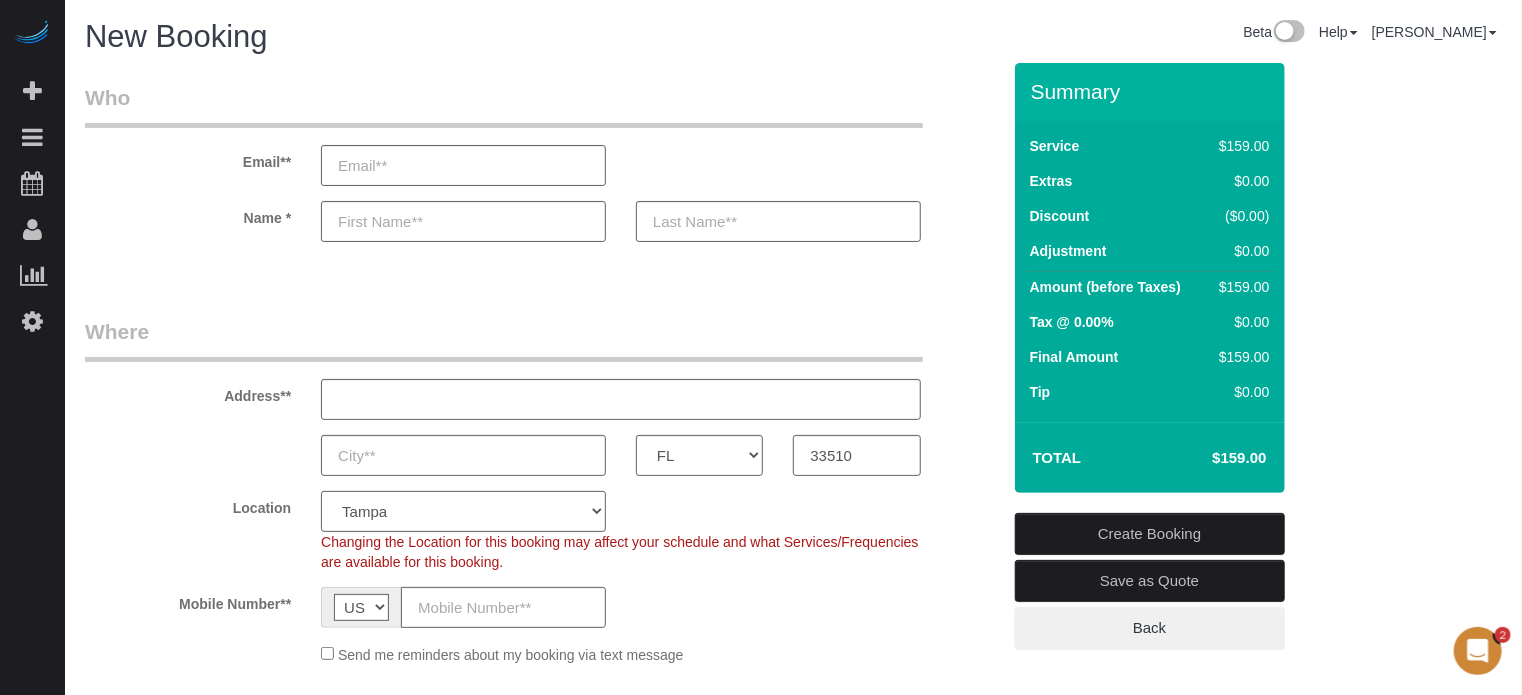 click on "Pro Housekeepers [GEOGRAPHIC_DATA] [GEOGRAPHIC_DATA] [GEOGRAPHIC_DATA] [GEOGRAPHIC_DATA] [GEOGRAPHIC_DATA] [GEOGRAPHIC_DATA] [GEOGRAPHIC_DATA] [GEOGRAPHIC_DATA] [GEOGRAPHIC_DATA] [GEOGRAPHIC_DATA] [GEOGRAPHIC_DATA] [US_STATE] [GEOGRAPHIC_DATA] [GEOGRAPHIC_DATA] Area [GEOGRAPHIC_DATA] Area [GEOGRAPHIC_DATA] [GEOGRAPHIC_DATA] Area [GEOGRAPHIC_DATA] [GEOGRAPHIC_DATA] [GEOGRAPHIC_DATA] [GEOGRAPHIC_DATA] Area [GEOGRAPHIC_DATA] [GEOGRAPHIC_DATA] [GEOGRAPHIC_DATA] Area [GEOGRAPHIC_DATA] [GEOGRAPHIC_DATA] [US_STATE] [GEOGRAPHIC_DATA]" 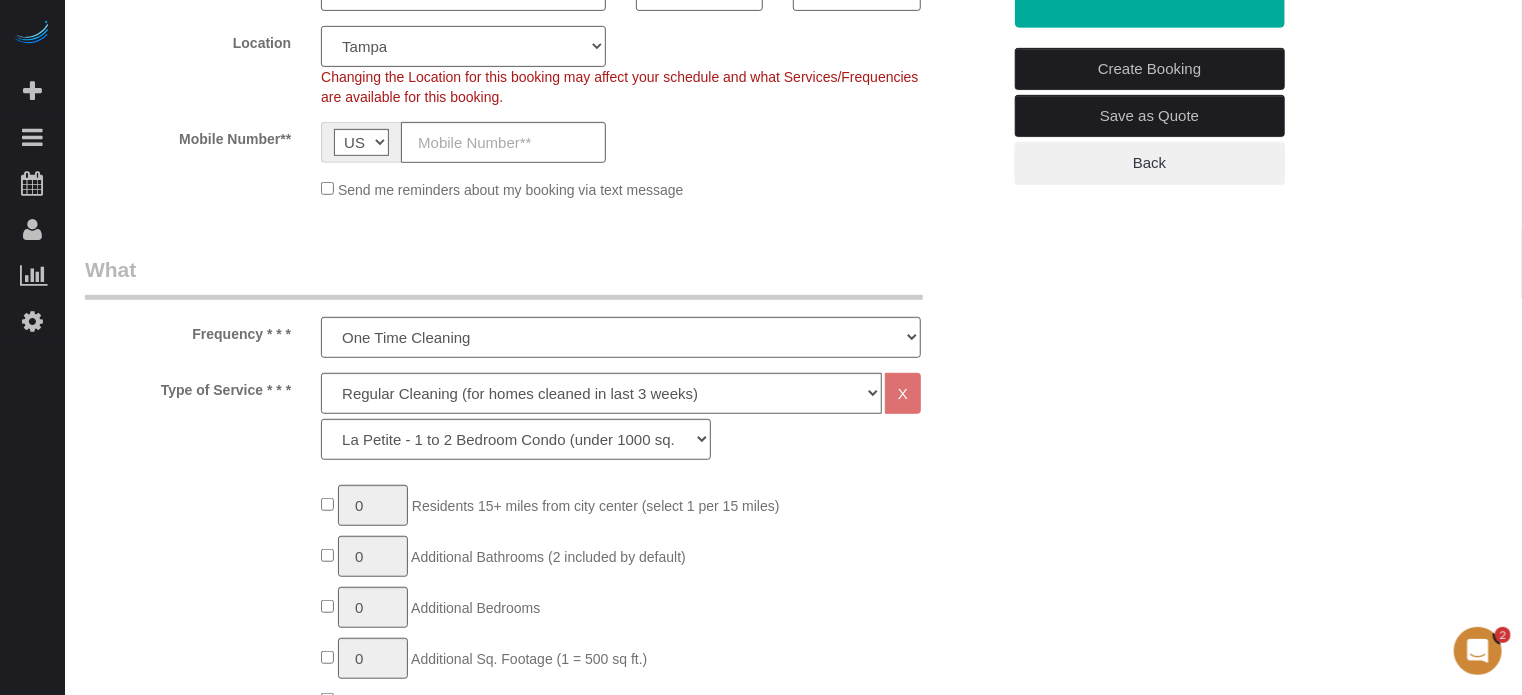 scroll, scrollTop: 500, scrollLeft: 0, axis: vertical 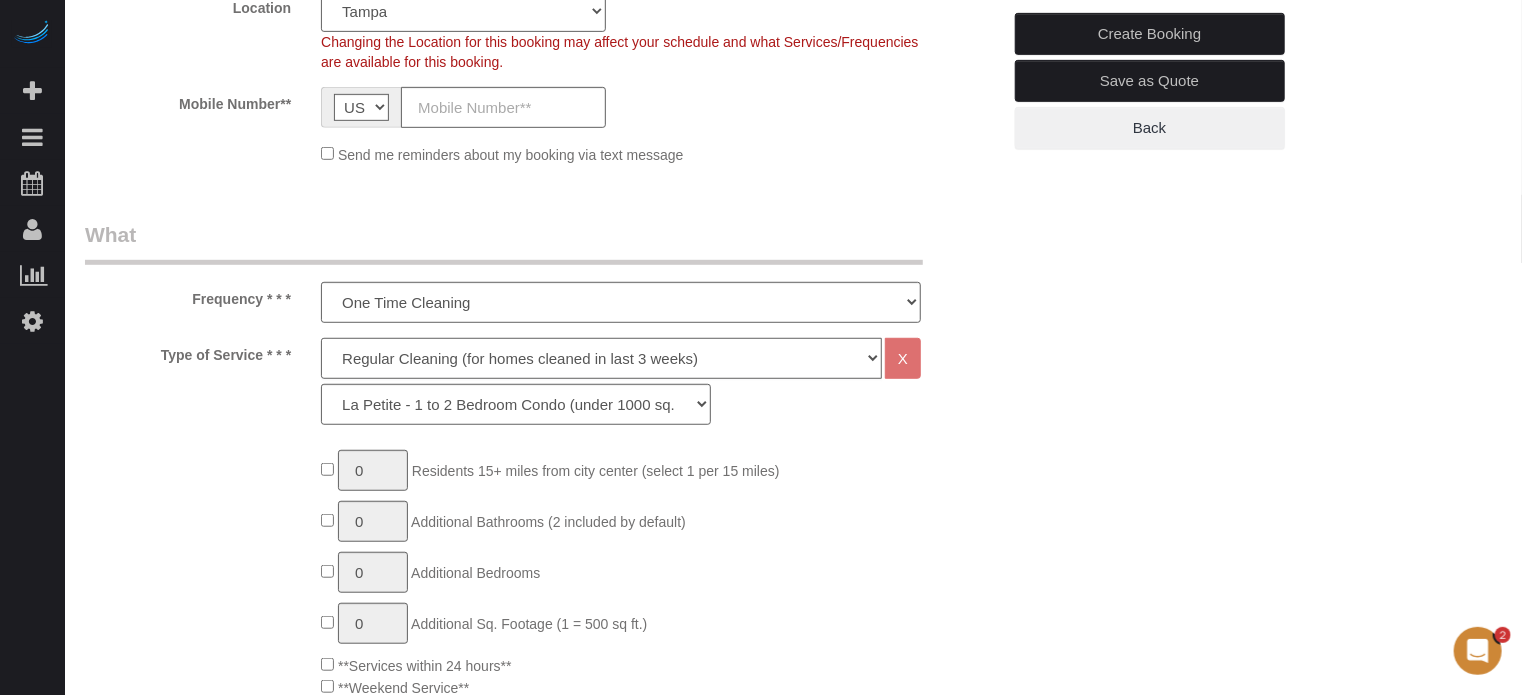 click on "Deep Cleaning (for homes that have not been cleaned in 3+ weeks) Spruce Regular Cleaning (for homes cleaned in last 3 weeks) Moving Cleanup (to clean home for new tenants) Post Construction Cleaning Vacation Rental Cleaning Hourly" 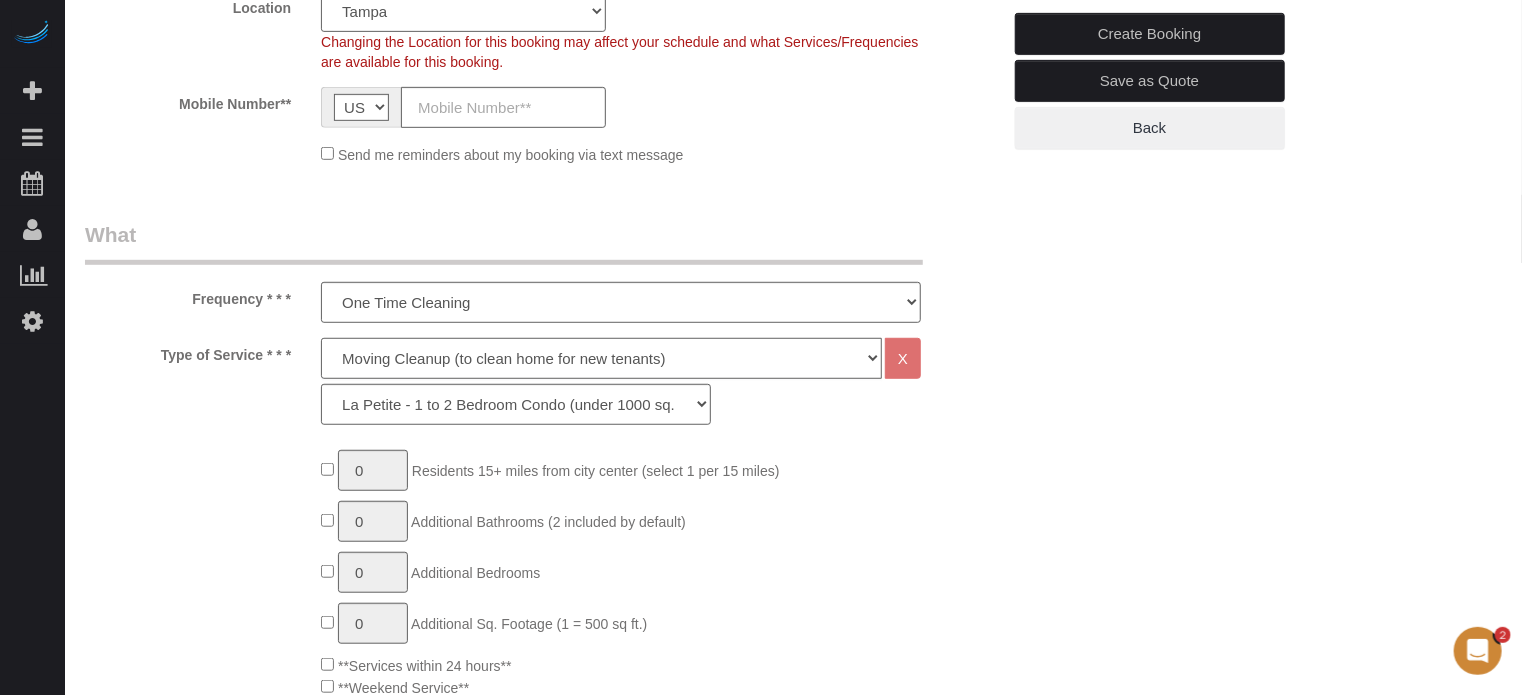 click on "Deep Cleaning (for homes that have not been cleaned in 3+ weeks) Spruce Regular Cleaning (for homes cleaned in last 3 weeks) Moving Cleanup (to clean home for new tenants) Post Construction Cleaning Vacation Rental Cleaning Hourly" 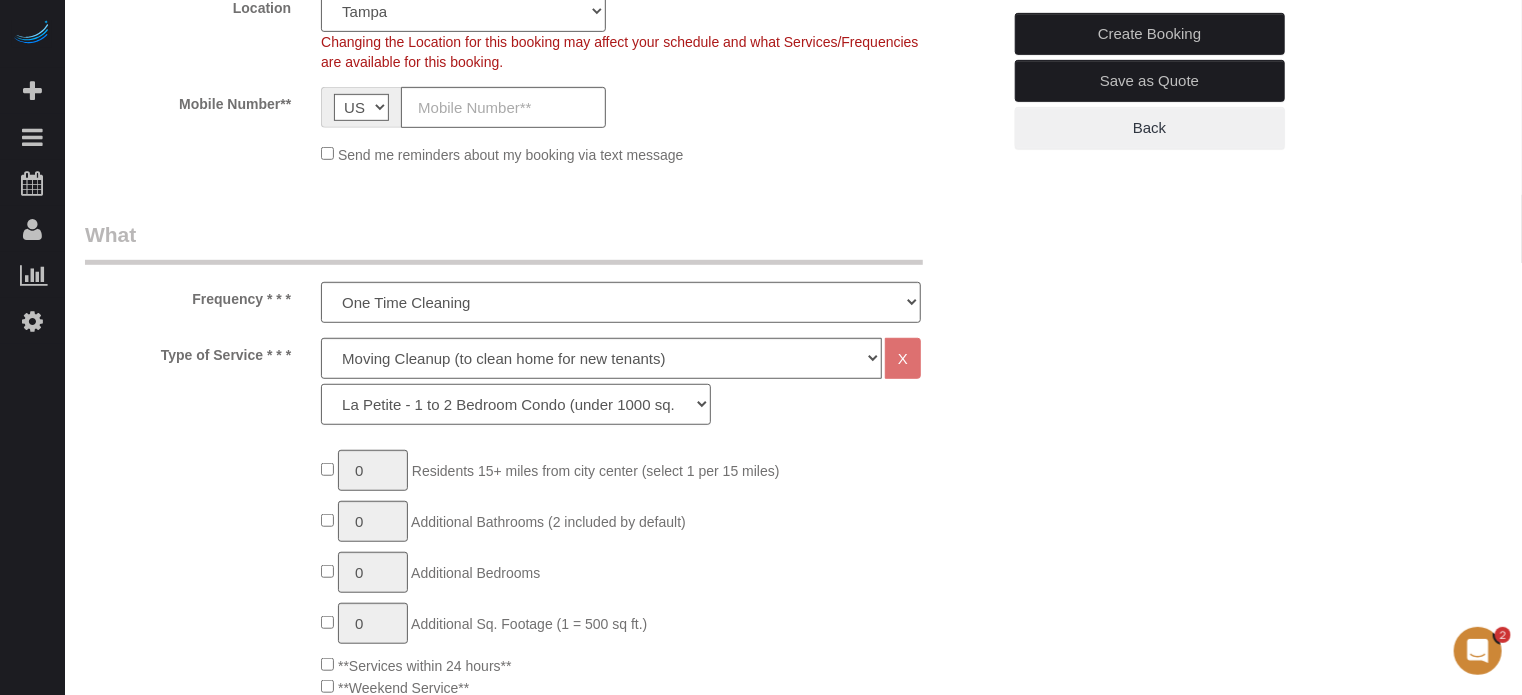 click on "La Petite - 1 to 2 Bedroom Condo (under 1000 sq. ft.) La Petite II - 2 Bedroom 2 Bath Home/Condo ([DATE]-[DATE] sq. ft.) Le Milieu - 3 Bedroom 2 Bath Home (under 1800 sq. ft.) Le Milieu - 4 Bedroom 2 Bath Home (under 1800 sq. ft.) Grand - 5 Bedroom 2 Bath Home (under 2250 sq. ft.) Très Grand - 6 Bedroom 2 Bath Home (under 3000 sq. ft.)" 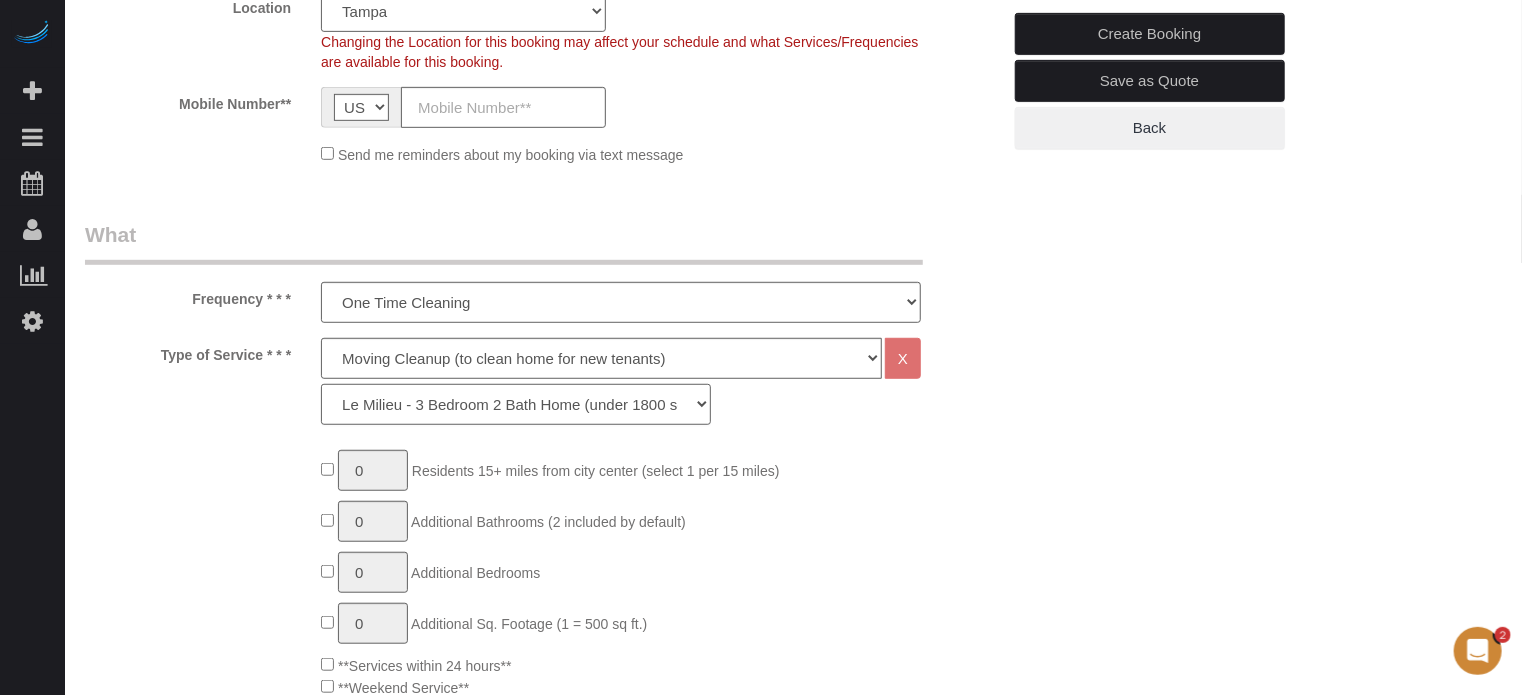 click on "La Petite - 1 to 2 Bedroom Condo (under 1000 sq. ft.) La Petite II - 2 Bedroom 2 Bath Home/Condo ([DATE]-[DATE] sq. ft.) Le Milieu - 3 Bedroom 2 Bath Home (under 1800 sq. ft.) Le Milieu - 4 Bedroom 2 Bath Home (under 1800 sq. ft.) Grand - 5 Bedroom 2 Bath Home (under 2250 sq. ft.) Très Grand - 6 Bedroom 2 Bath Home (under 3000 sq. ft.)" 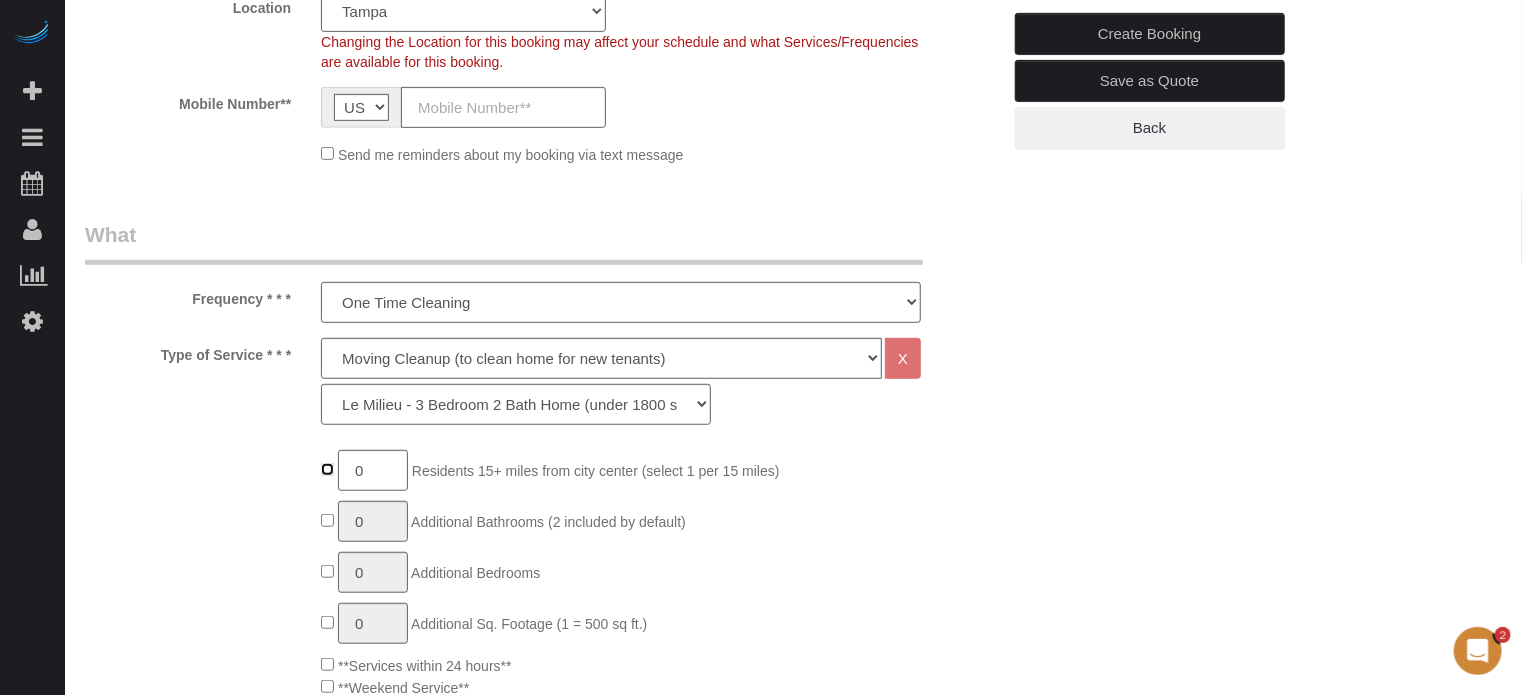 type on "1" 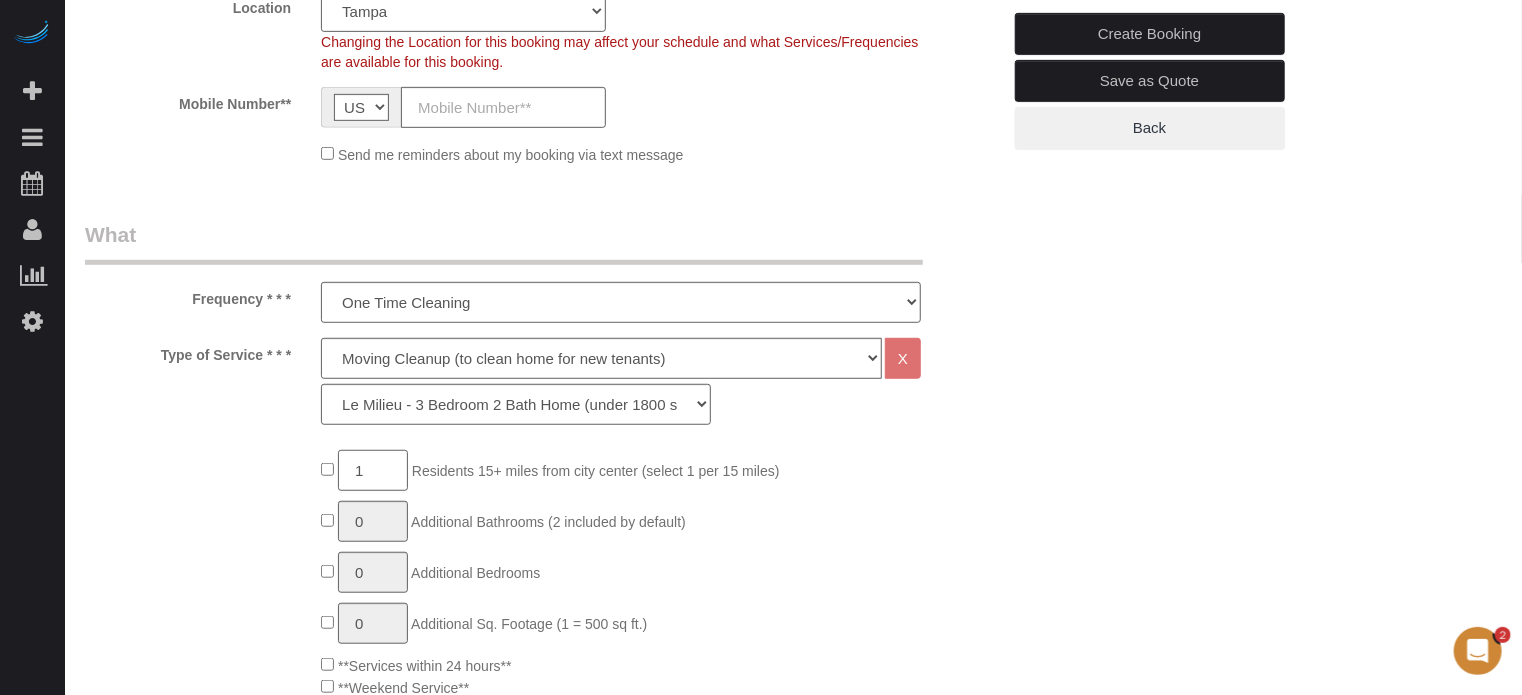 click on "1" 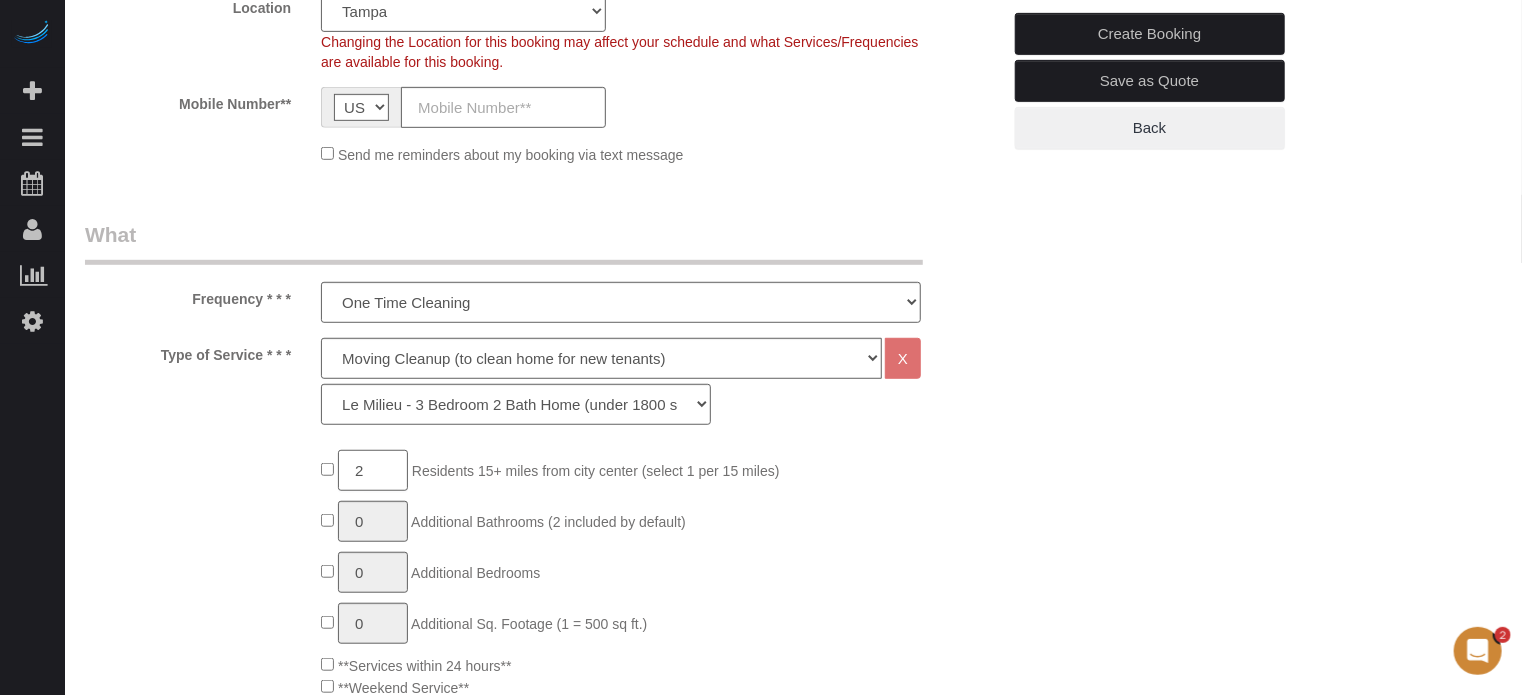 type on "2" 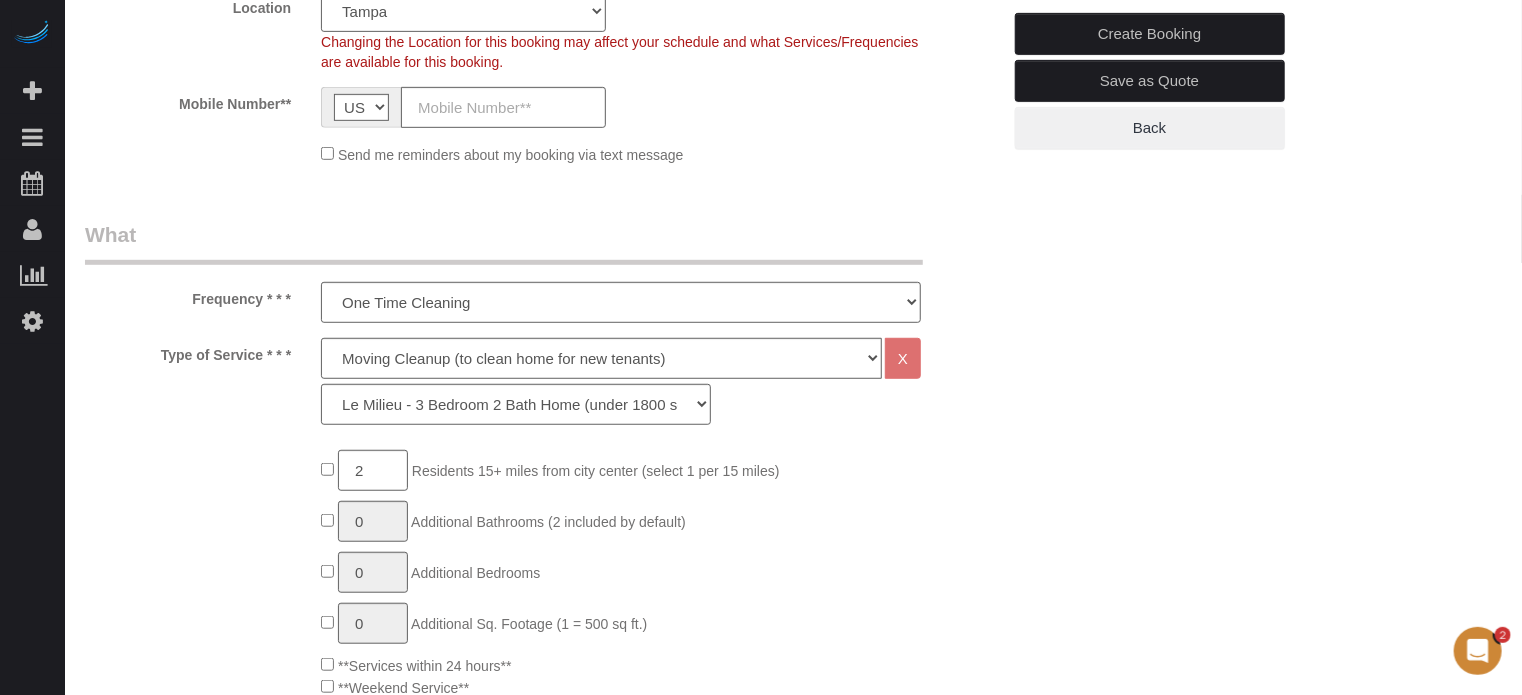 click on "Who
Email**
Name *
Where
Address**
AK
AL
AR
AZ
CA
CO
CT
DC
DE
[GEOGRAPHIC_DATA]
[GEOGRAPHIC_DATA]
HI
IA
ID
IL
IN
KS
[GEOGRAPHIC_DATA]
LA
MA
MD
ME
MI
[GEOGRAPHIC_DATA]
[GEOGRAPHIC_DATA]
MS
MT
[GEOGRAPHIC_DATA]
ND
NE
NH
[GEOGRAPHIC_DATA]
NM
NV" at bounding box center (793, 1633) 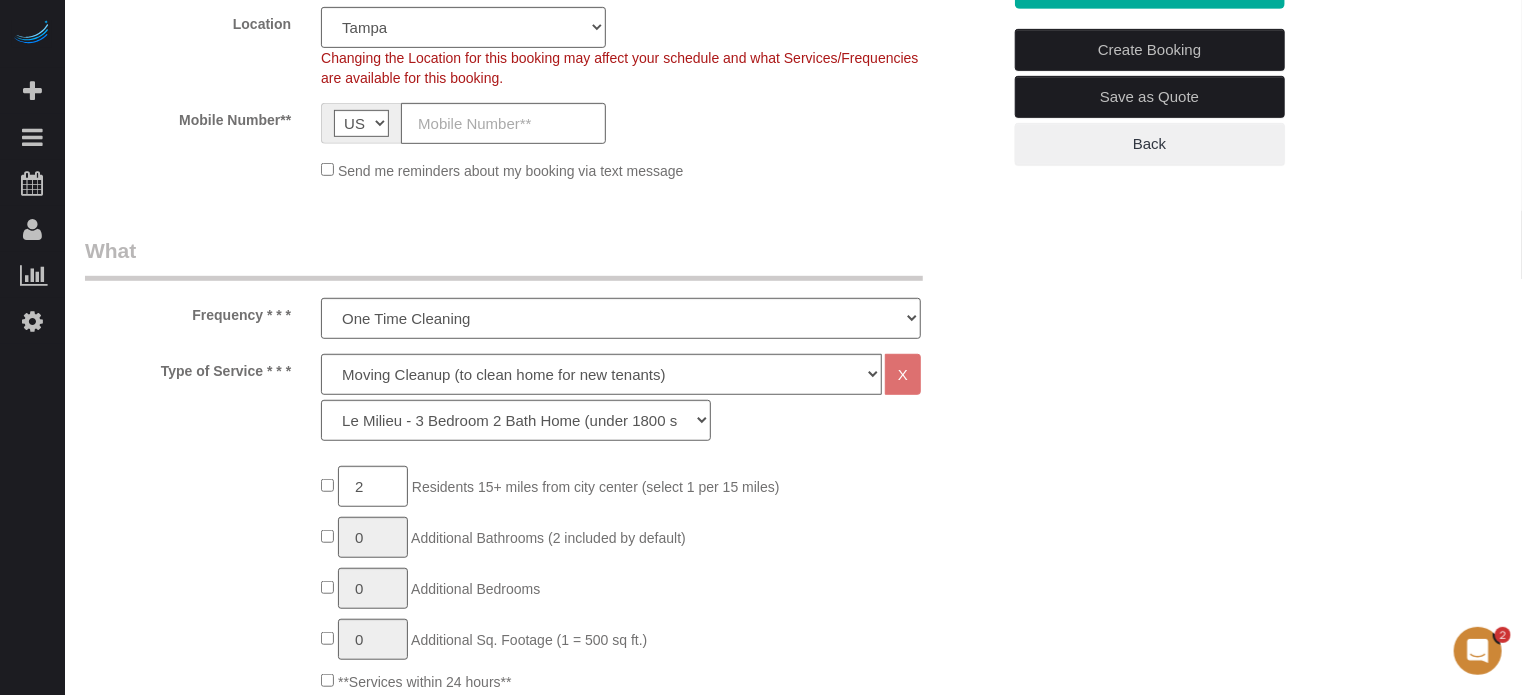 scroll, scrollTop: 0, scrollLeft: 0, axis: both 